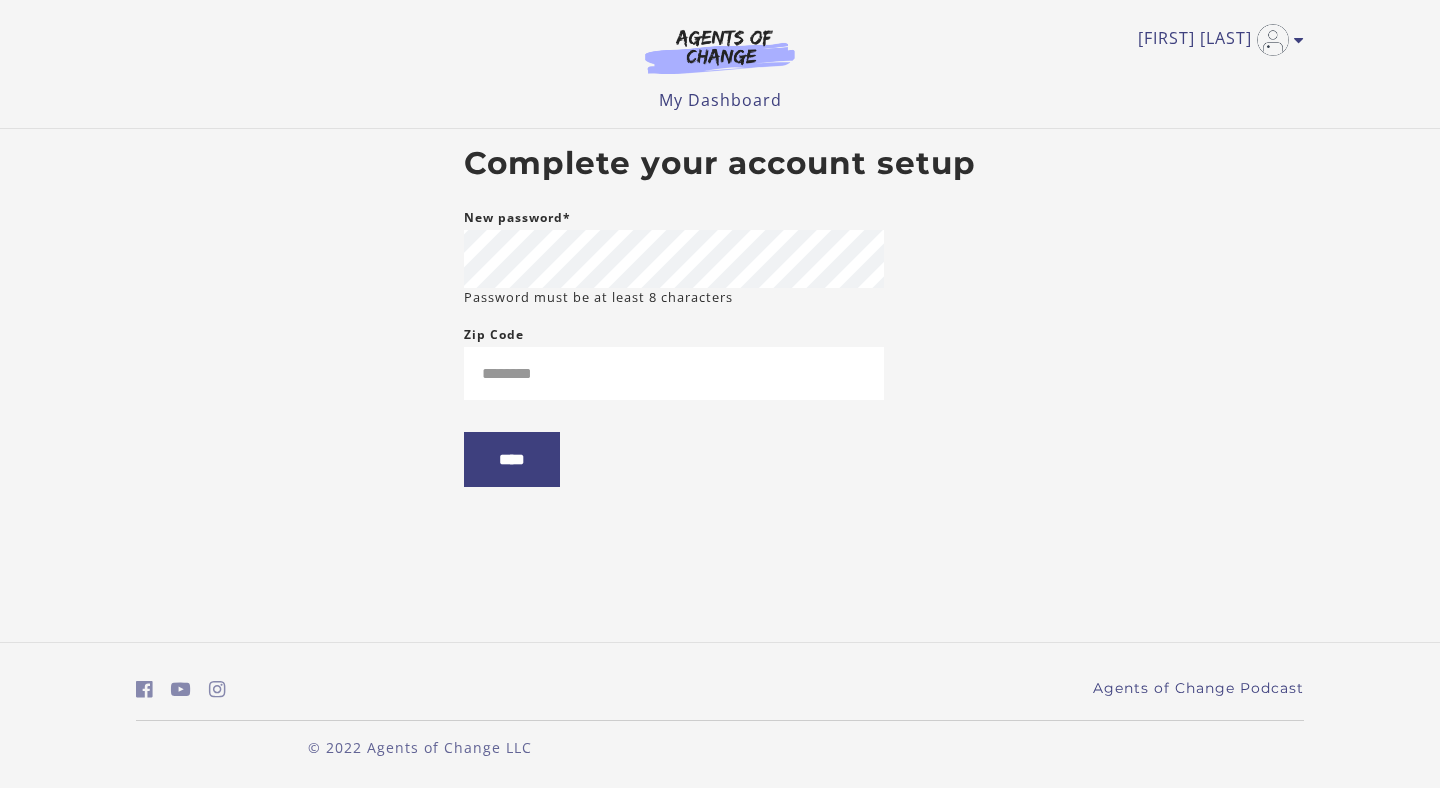 scroll, scrollTop: 0, scrollLeft: 0, axis: both 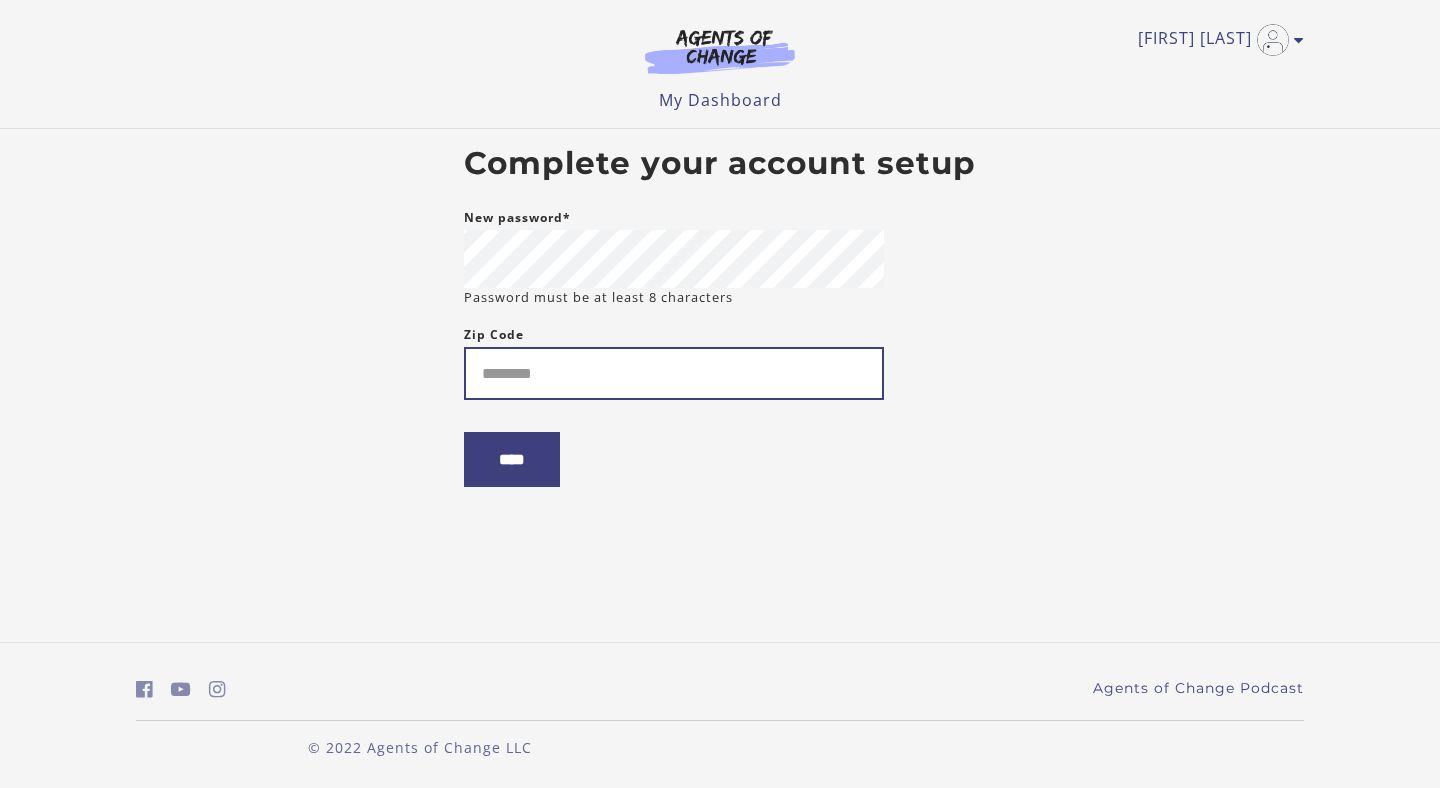click on "Zip Code" at bounding box center (674, 373) 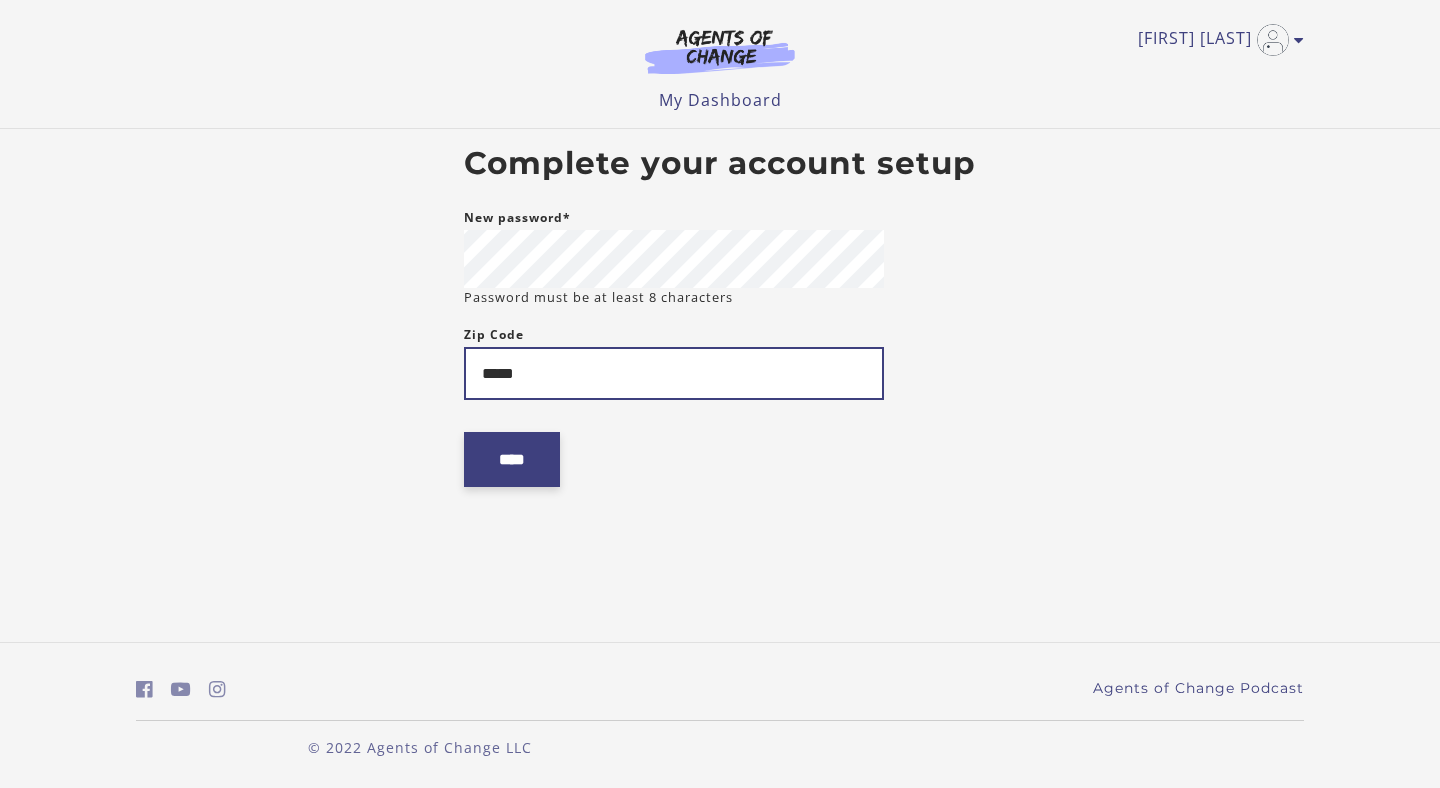 type on "*****" 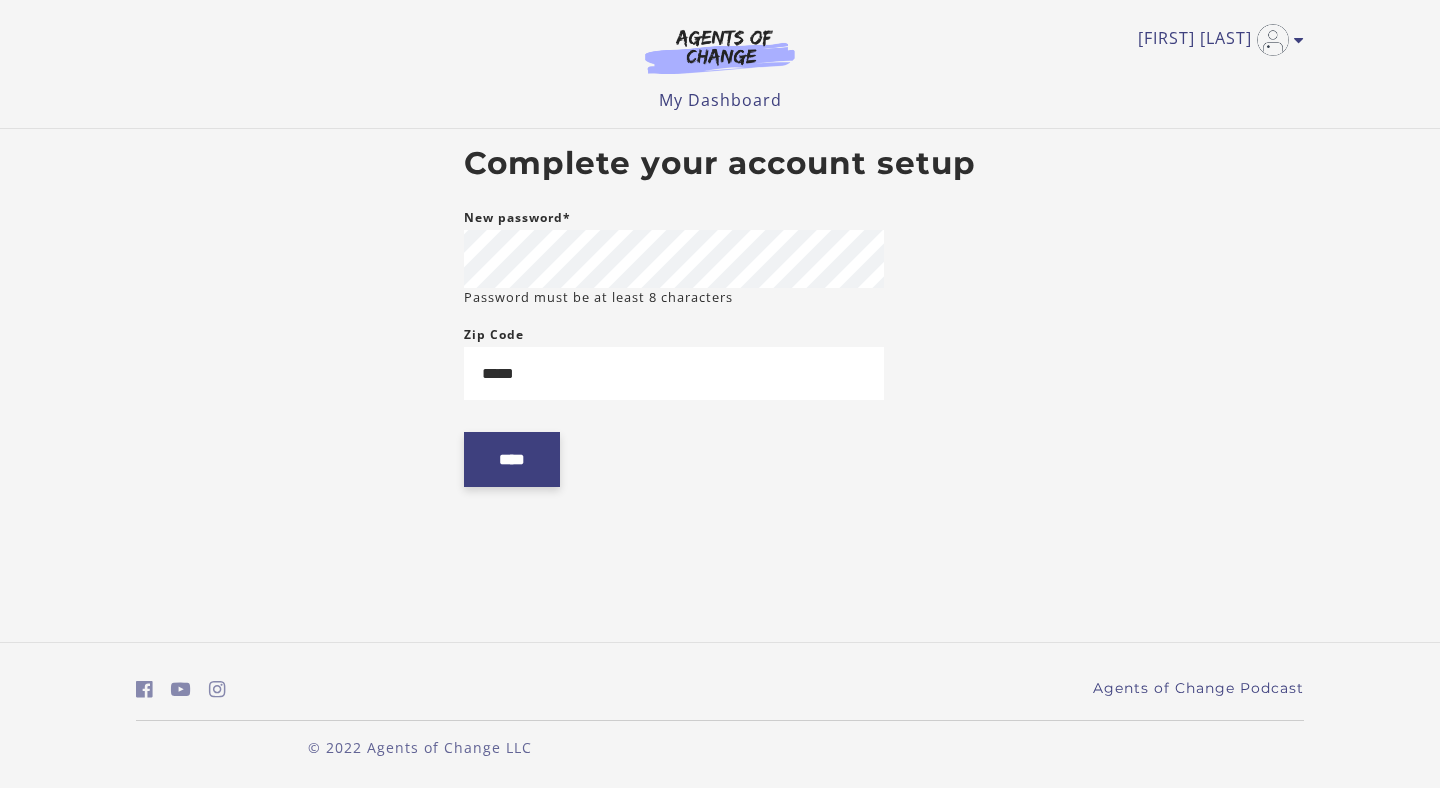 click on "****" at bounding box center (512, 459) 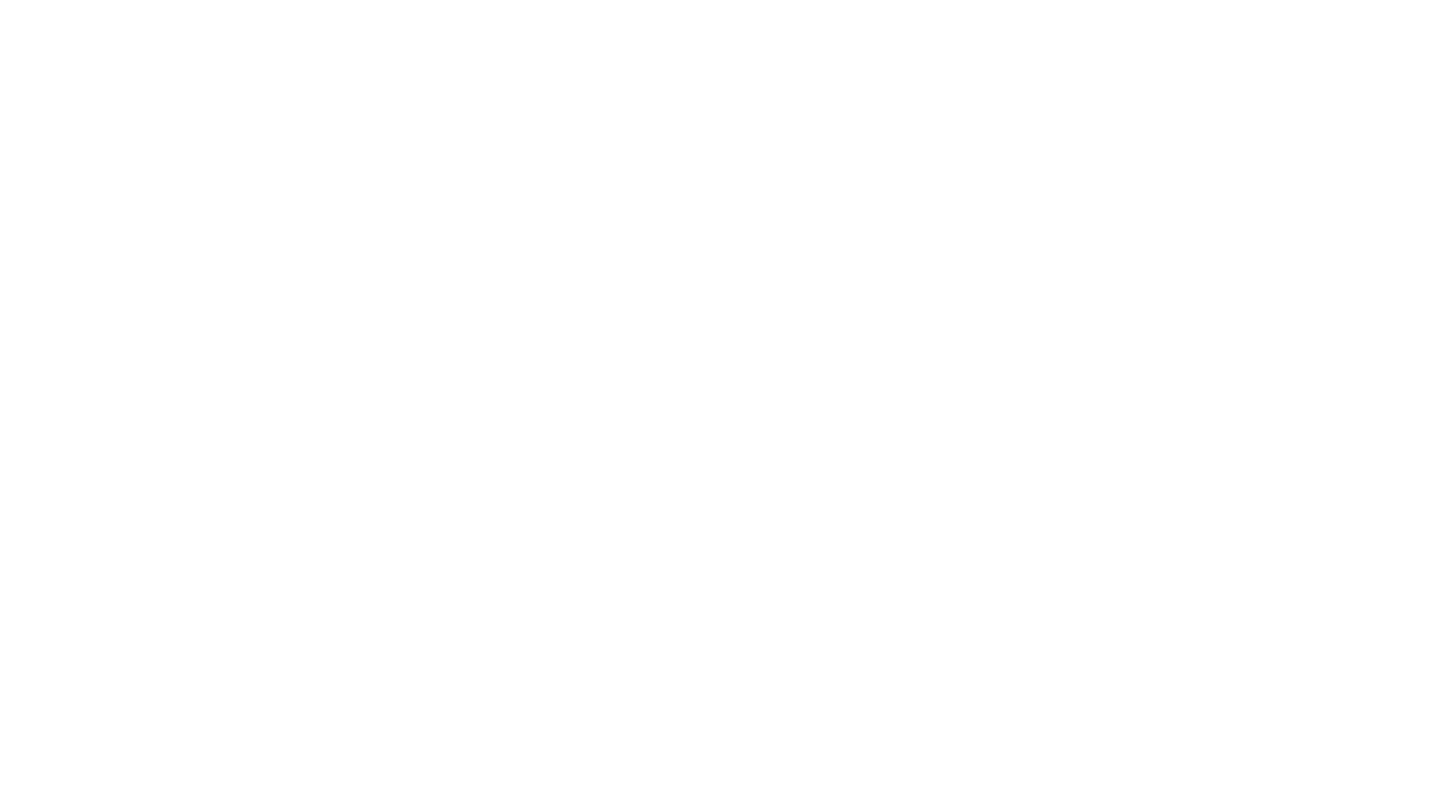 scroll, scrollTop: 0, scrollLeft: 0, axis: both 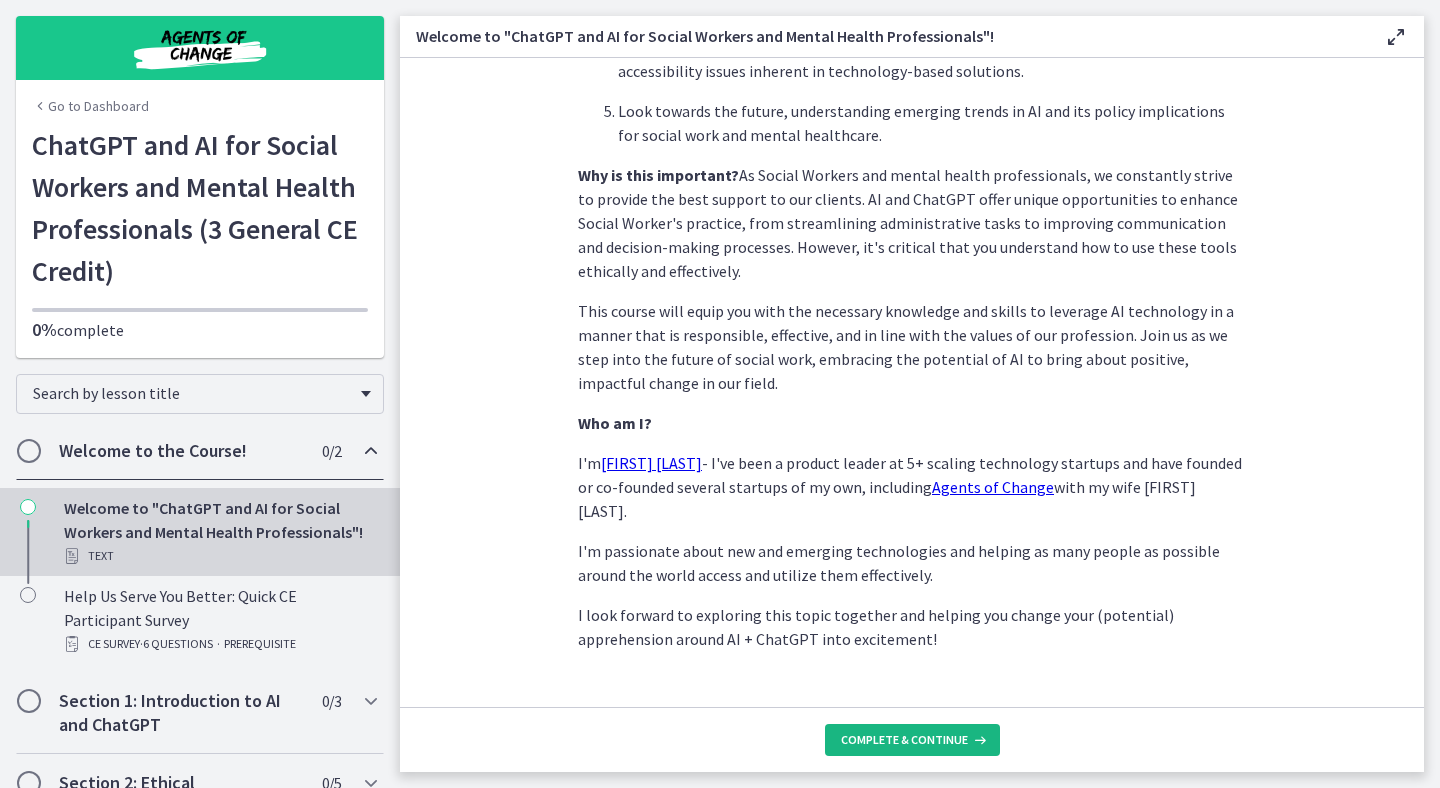 click on "Complete & continue" at bounding box center (904, 740) 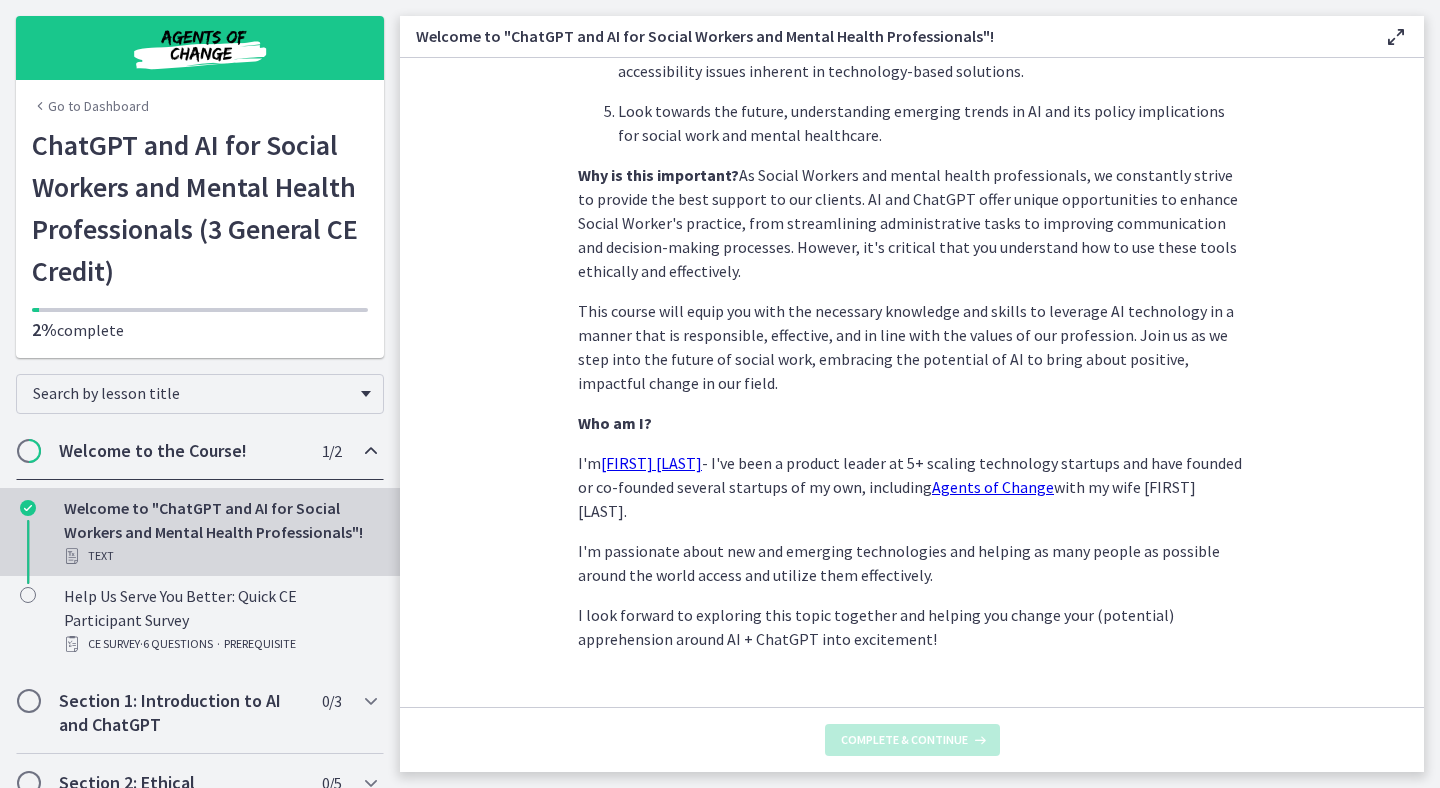scroll, scrollTop: 0, scrollLeft: 0, axis: both 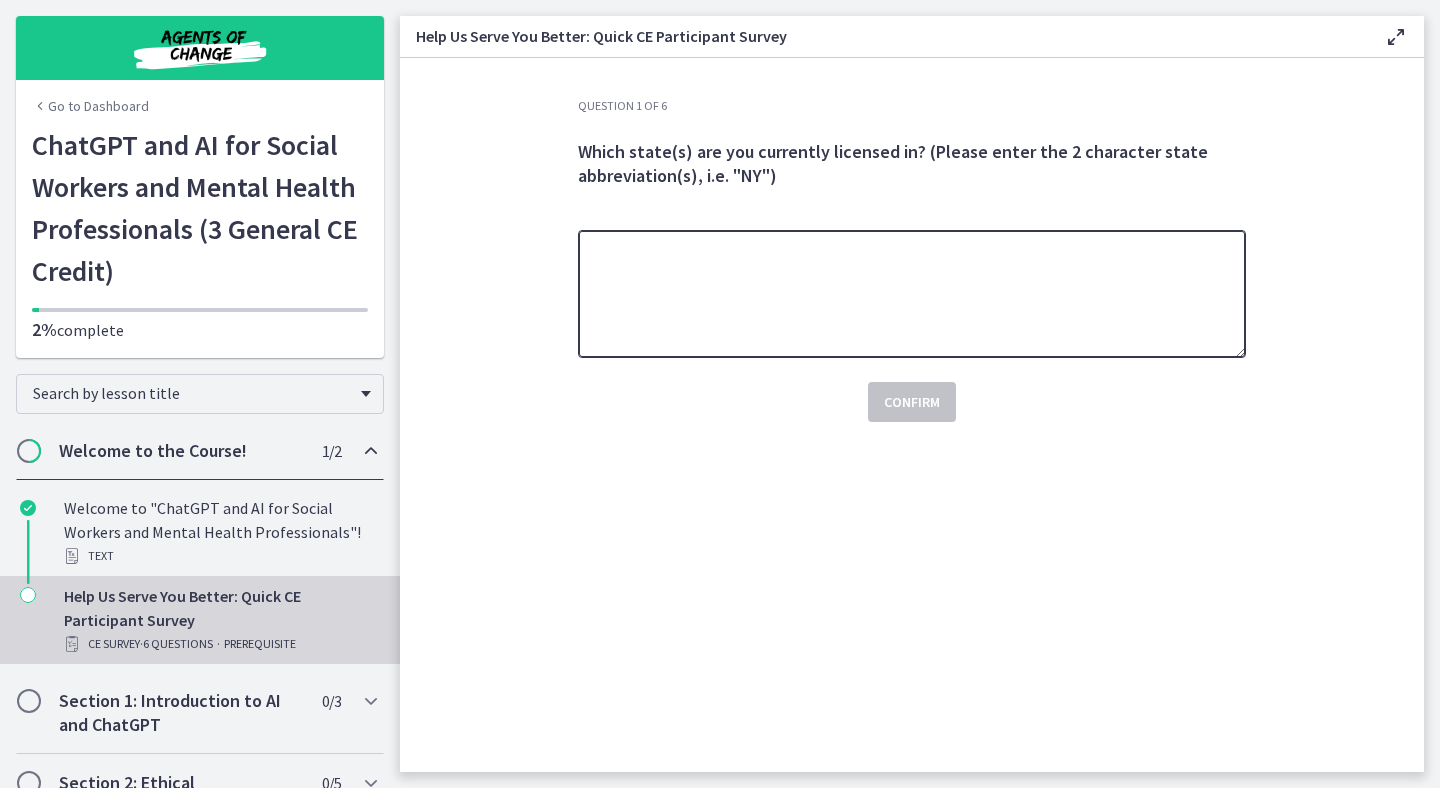 click at bounding box center [912, 294] 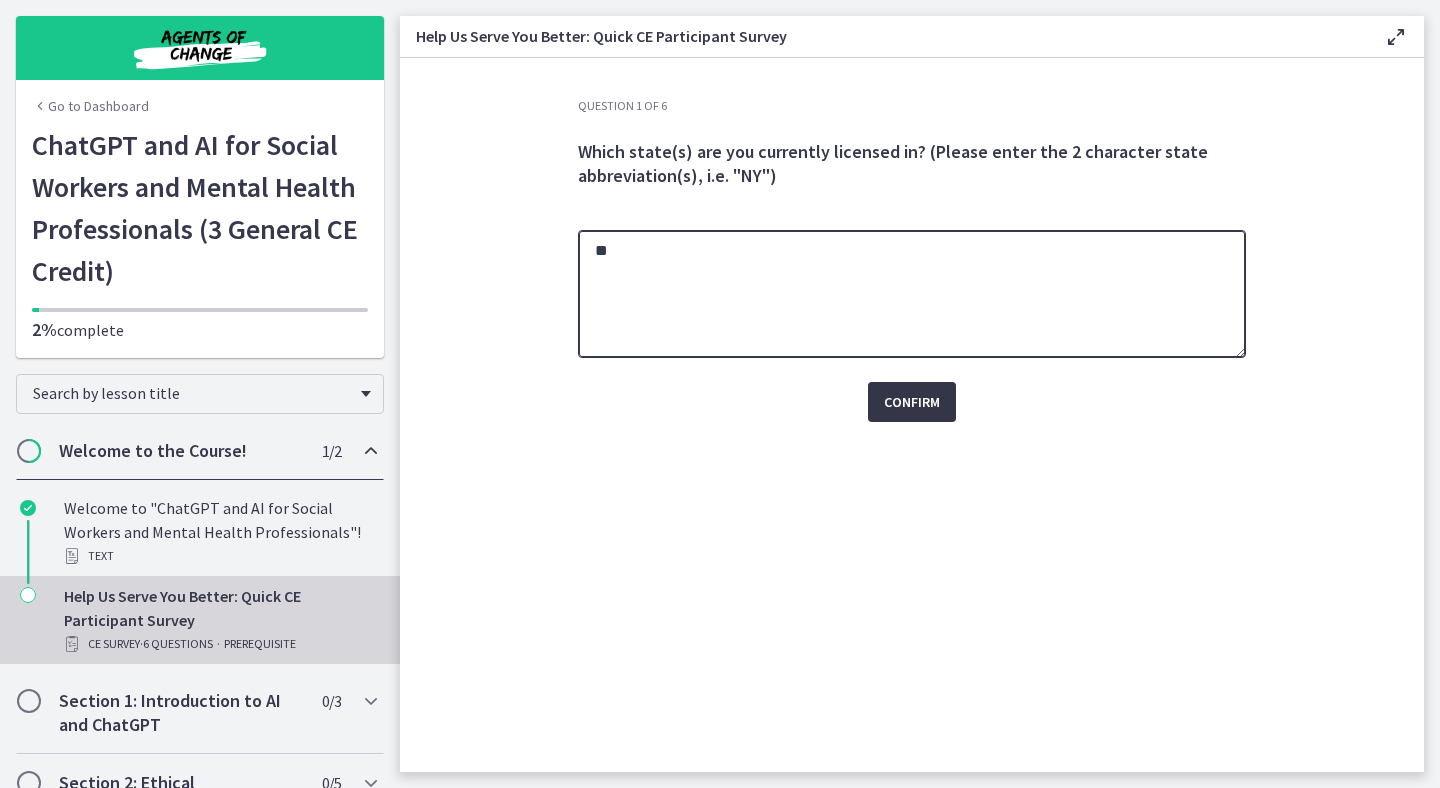 type on "**" 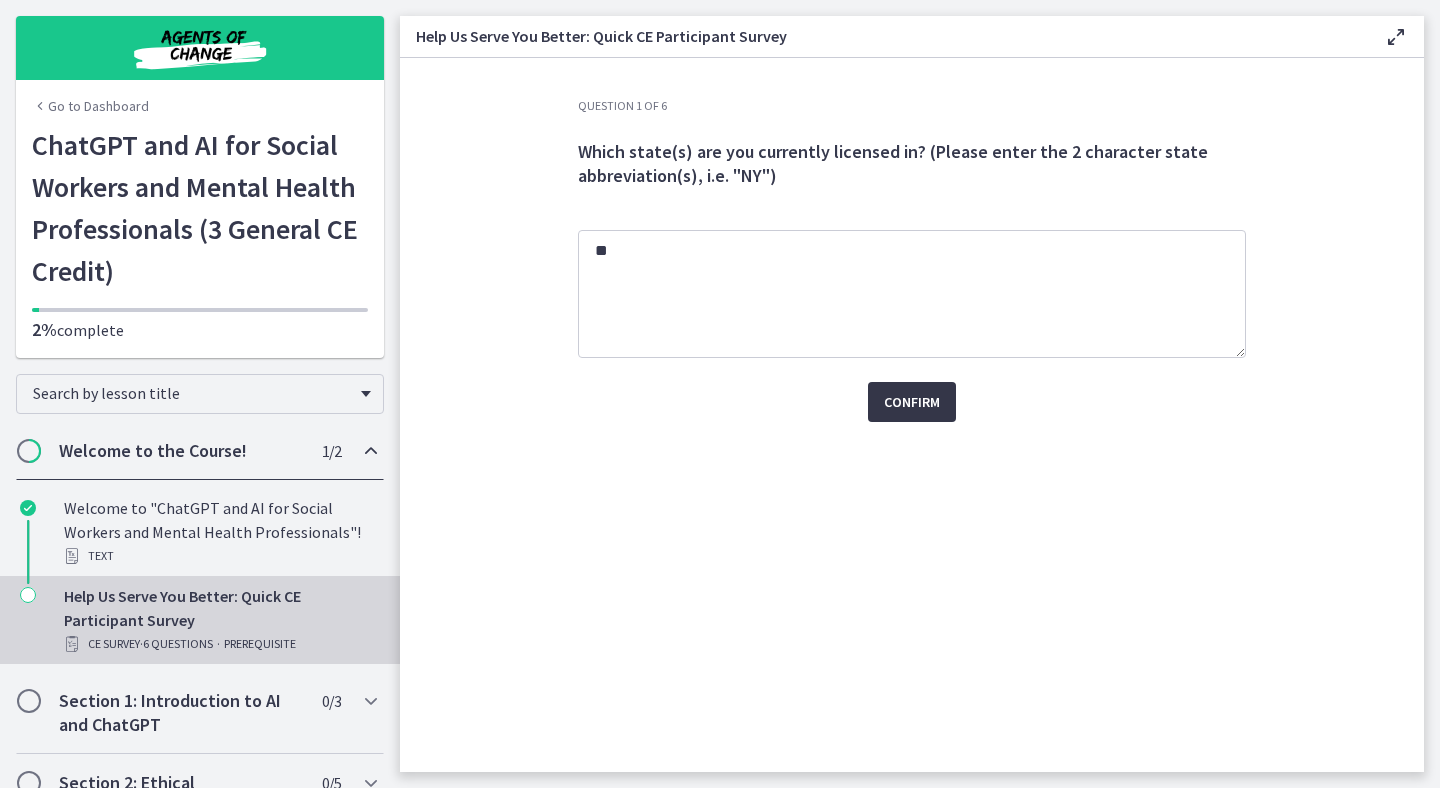 click on "Confirm" at bounding box center [912, 402] 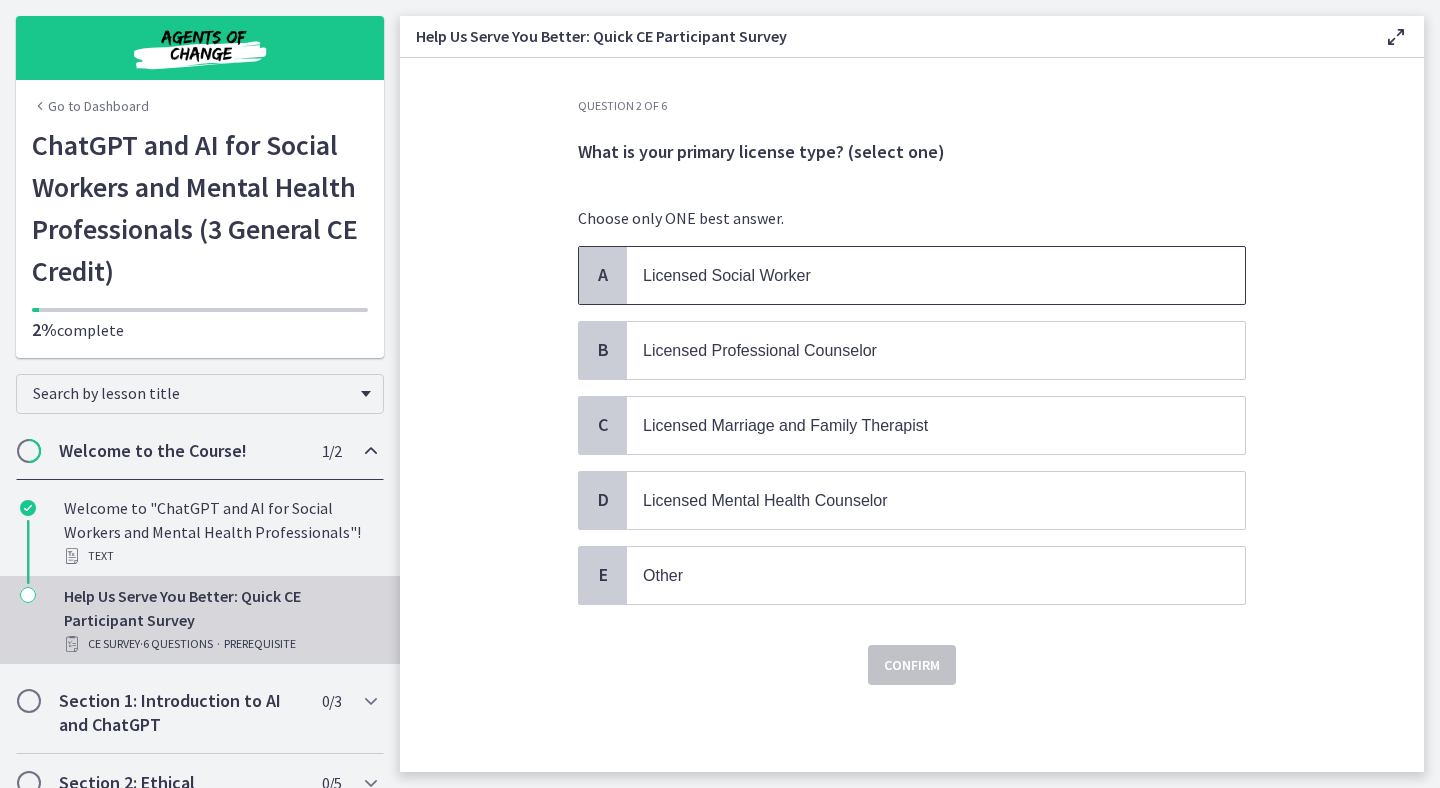 click on "Licensed Social Worker" at bounding box center (727, 275) 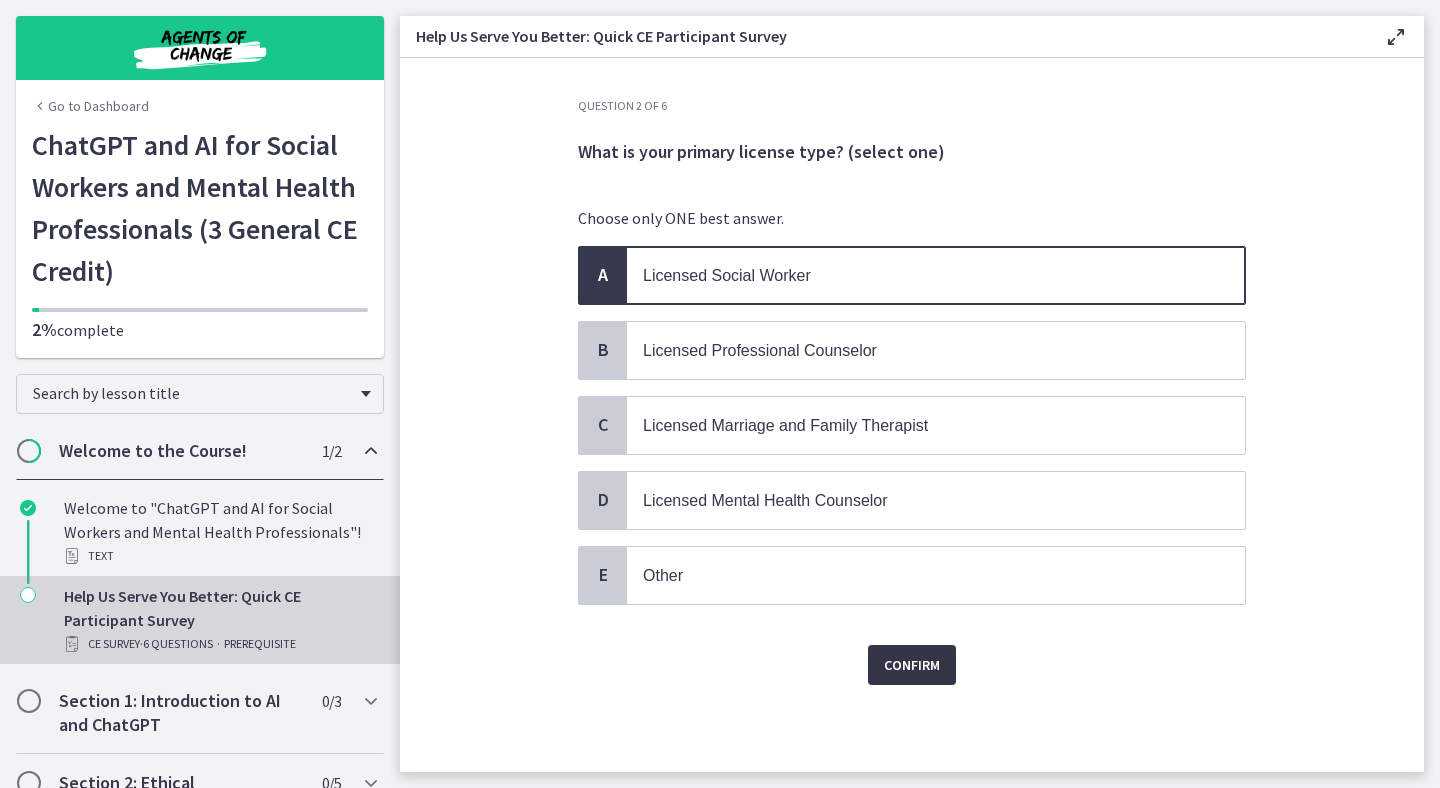 click on "Confirm" at bounding box center (912, 665) 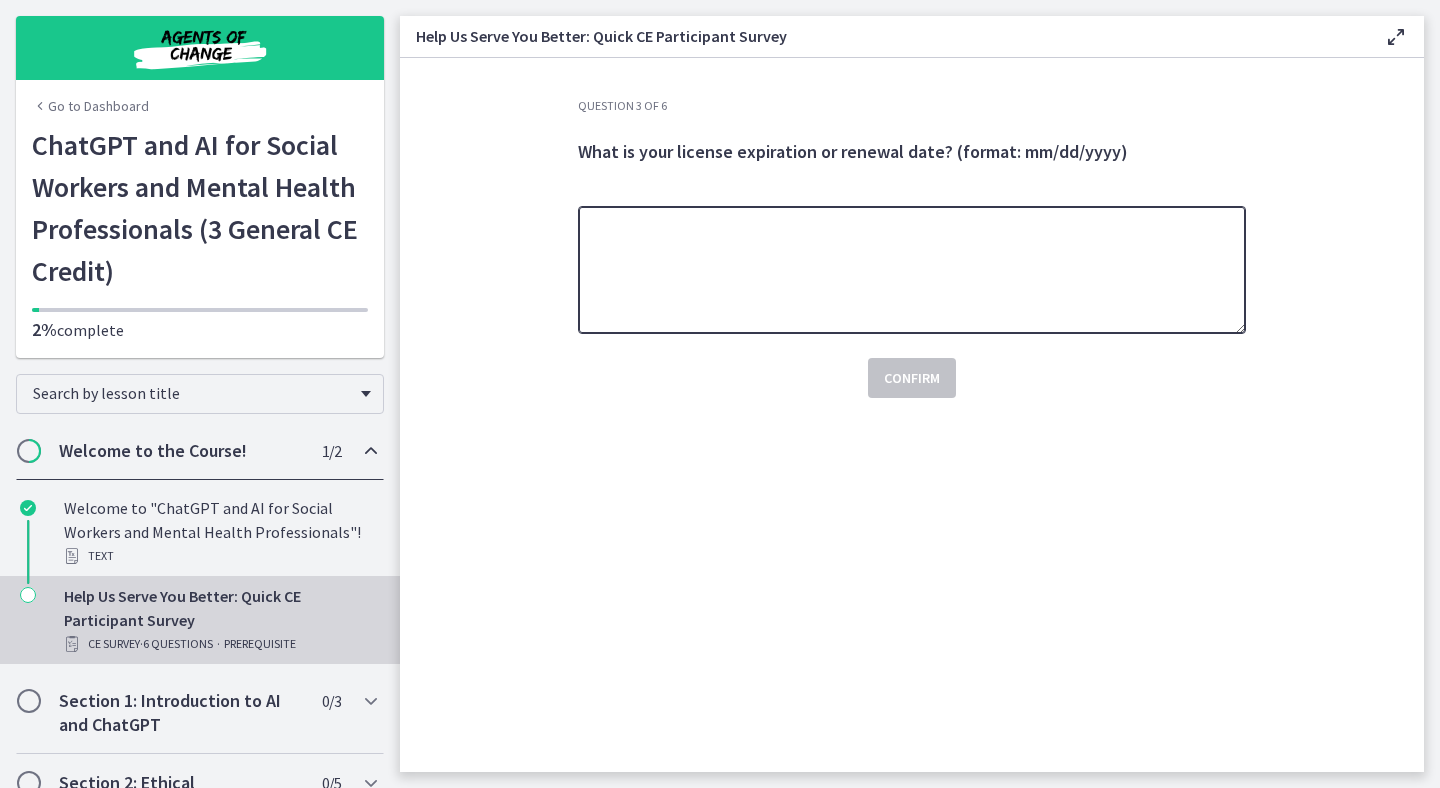 click at bounding box center [912, 270] 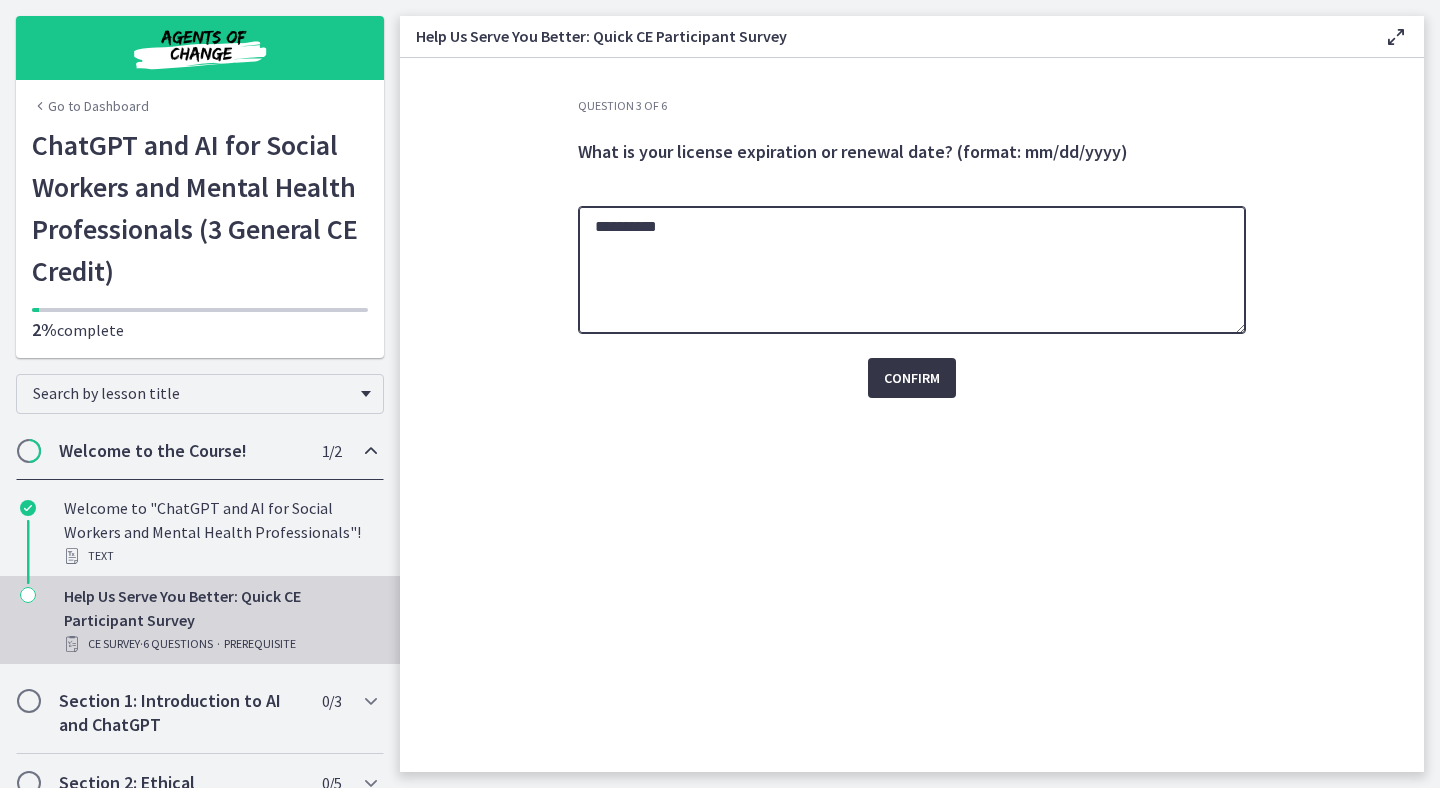 type on "**********" 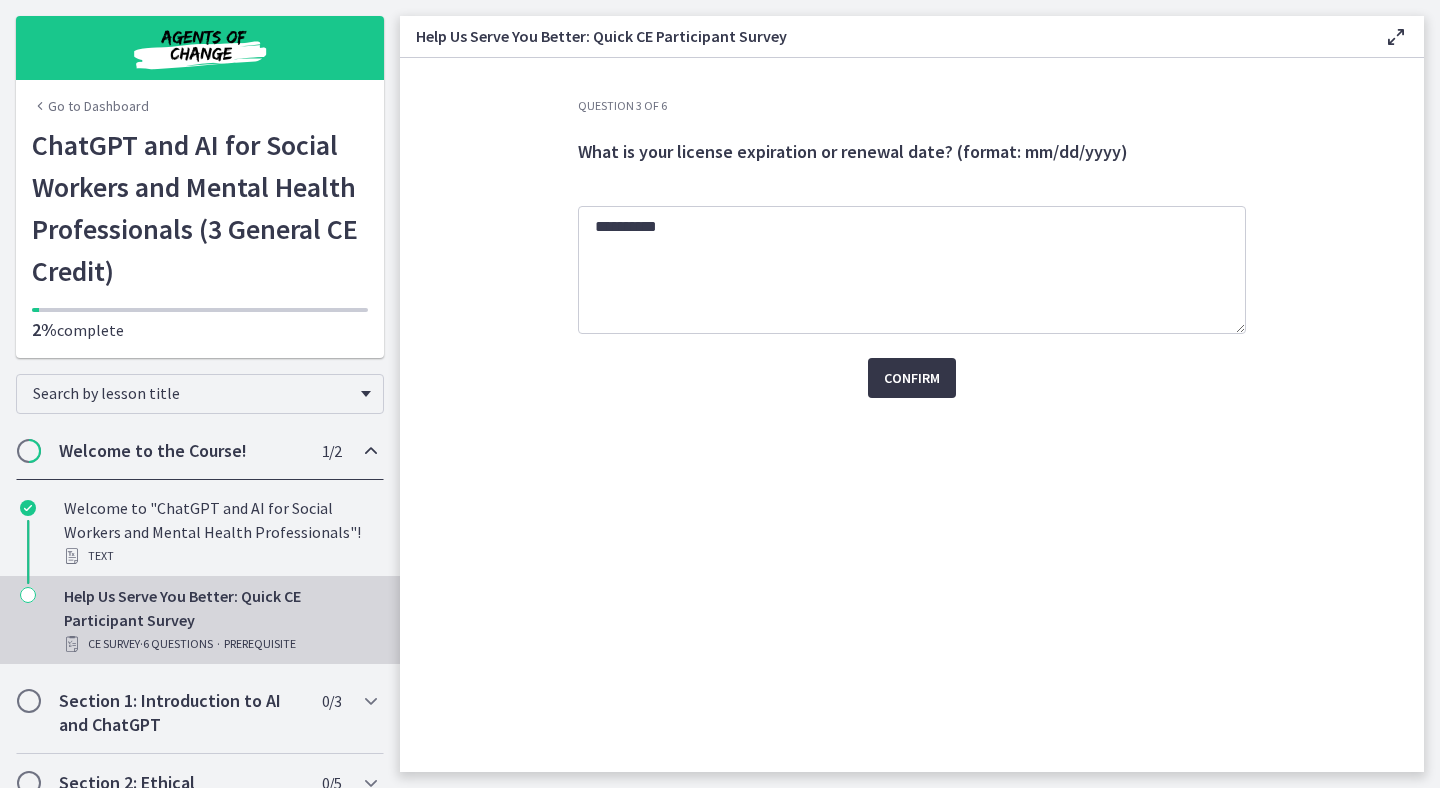 click on "Confirm" at bounding box center (912, 378) 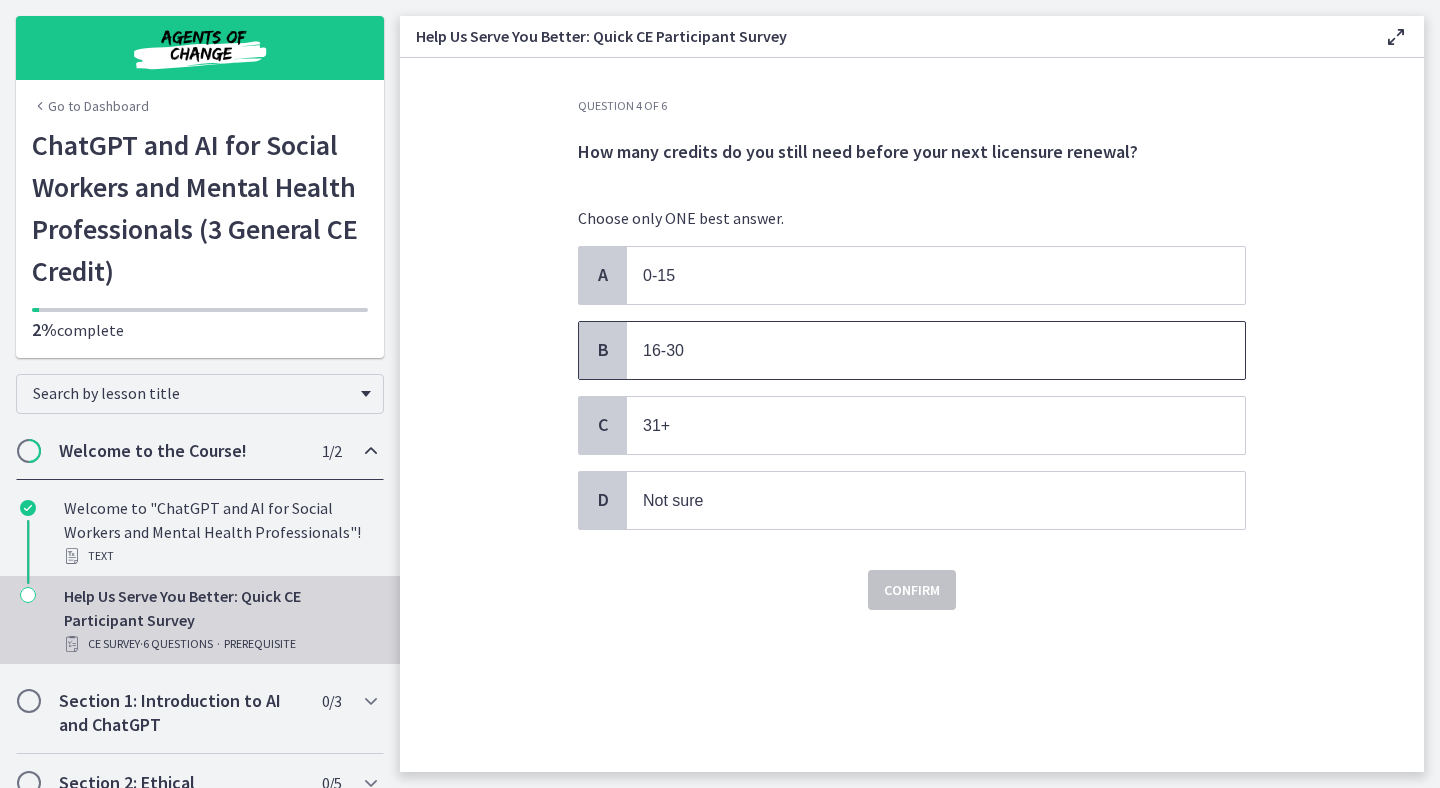 click on "16-30" at bounding box center (916, 350) 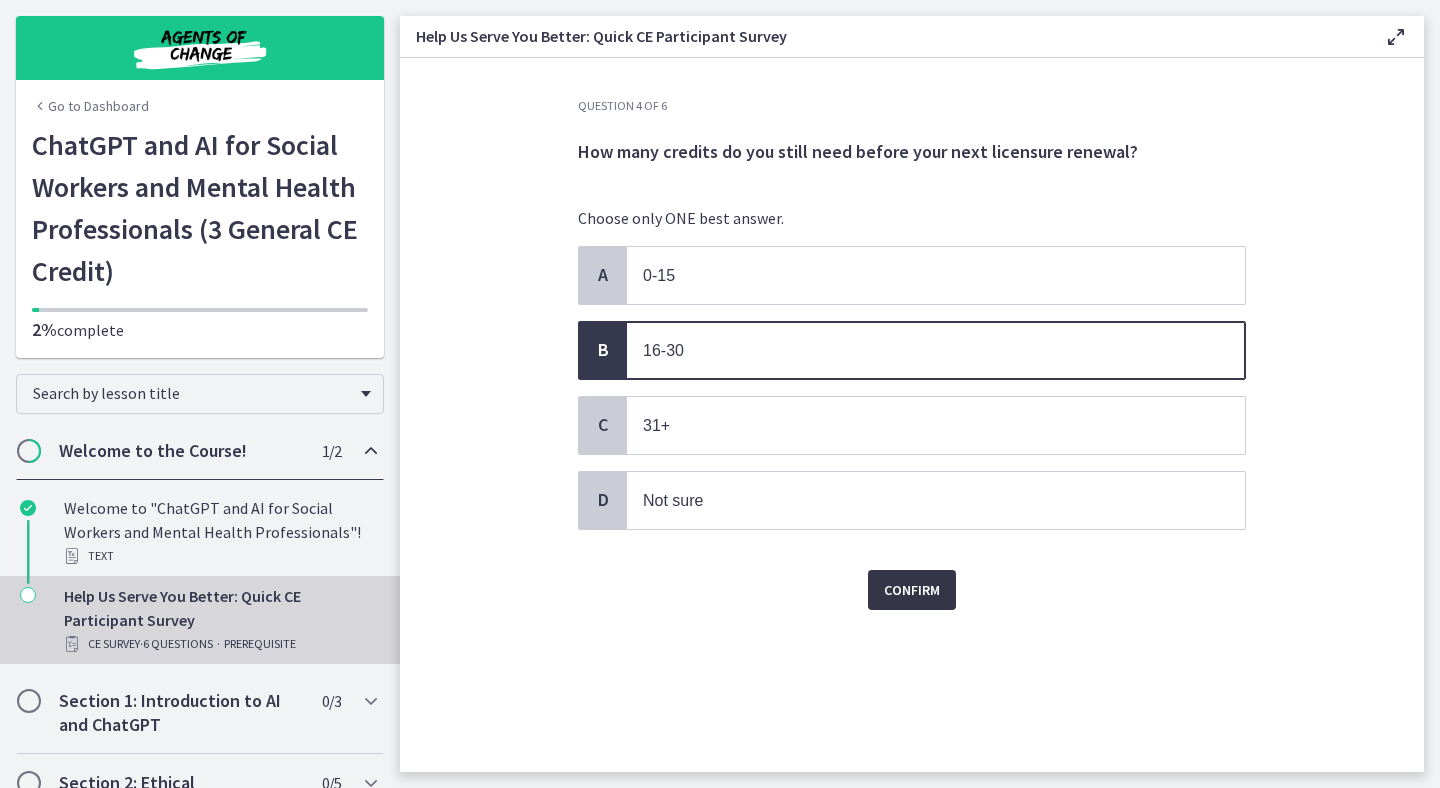 click on "Confirm" at bounding box center (912, 590) 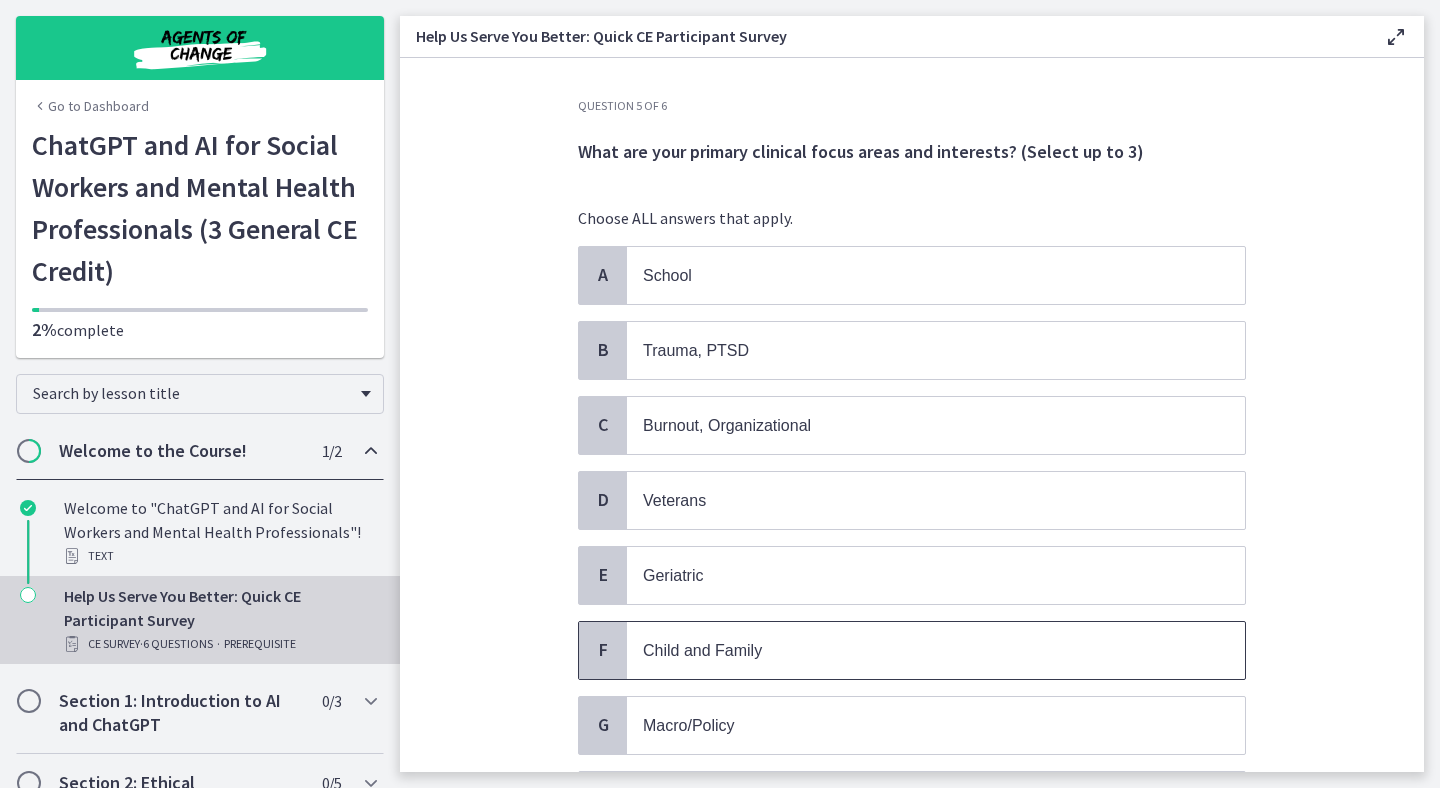 click on "Child and Family" at bounding box center (702, 650) 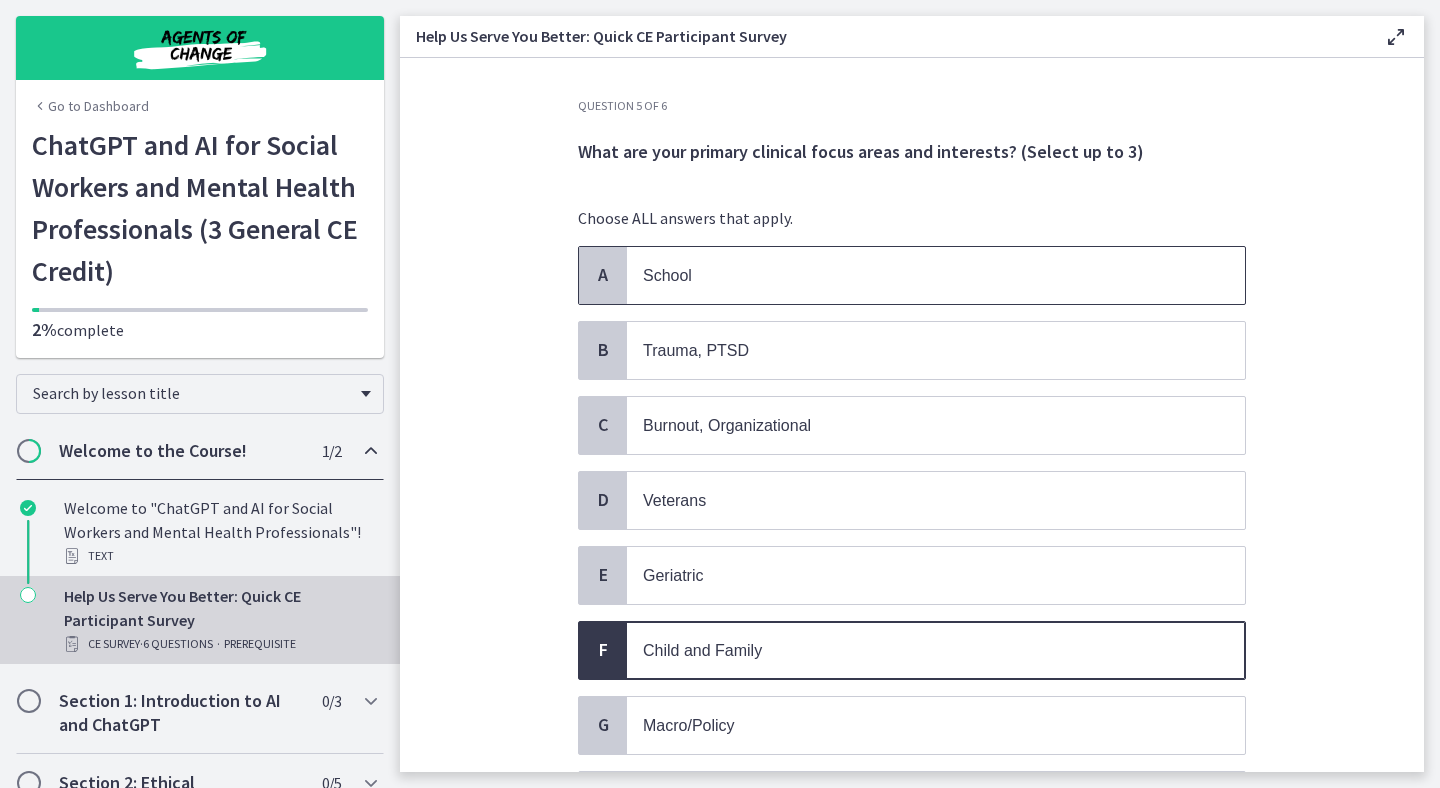 click on "School" at bounding box center [936, 275] 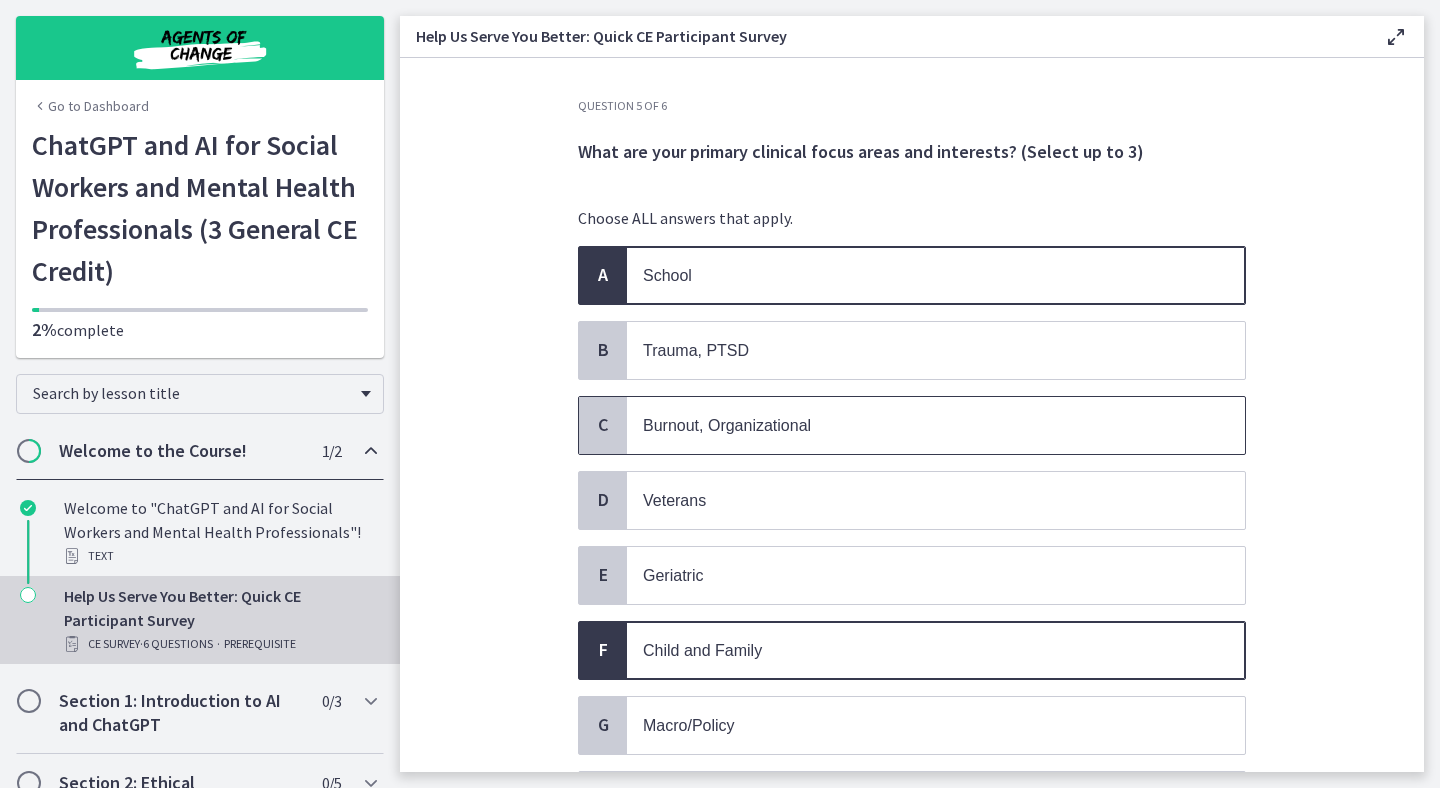 click on "Burnout, Organizational" at bounding box center [727, 425] 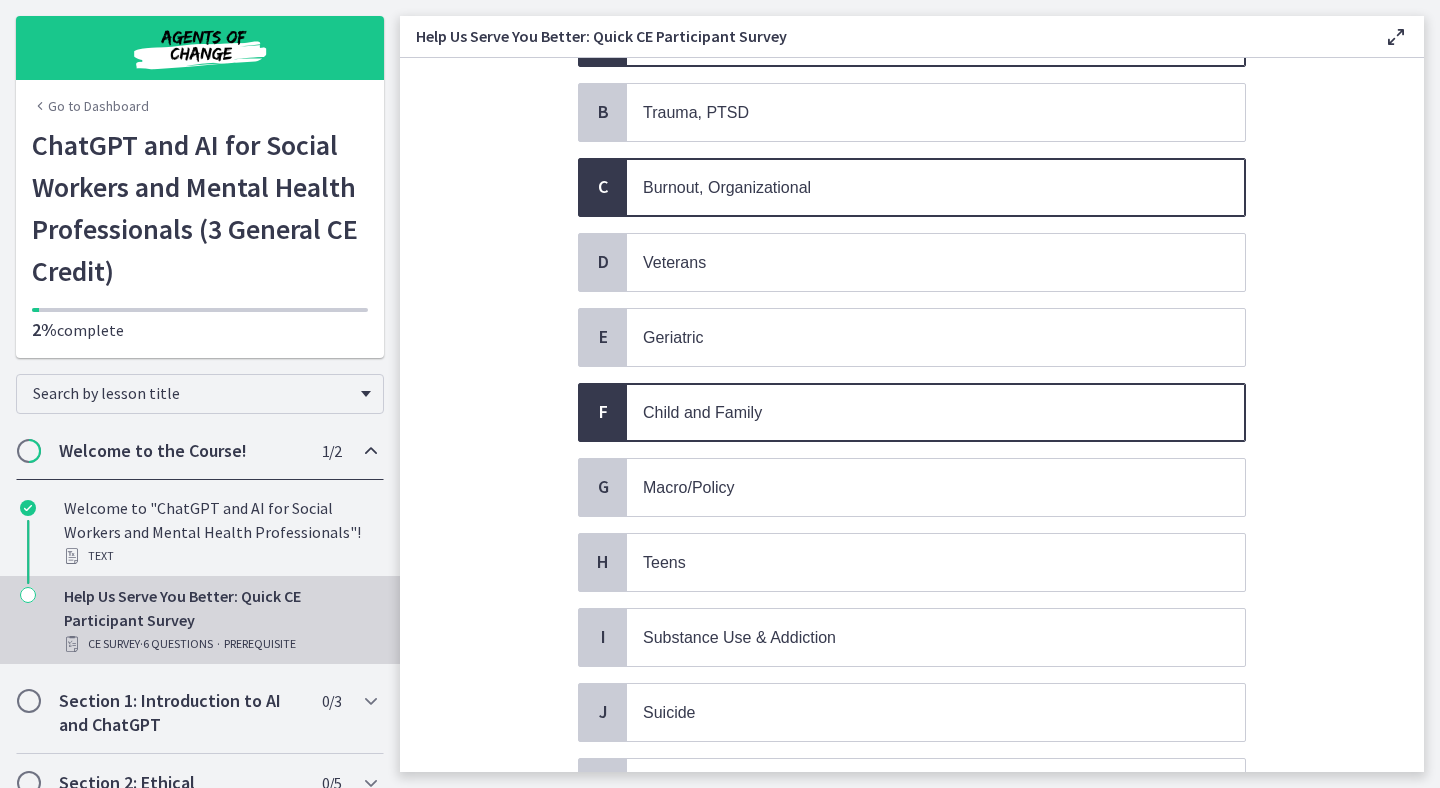 scroll, scrollTop: 261, scrollLeft: 0, axis: vertical 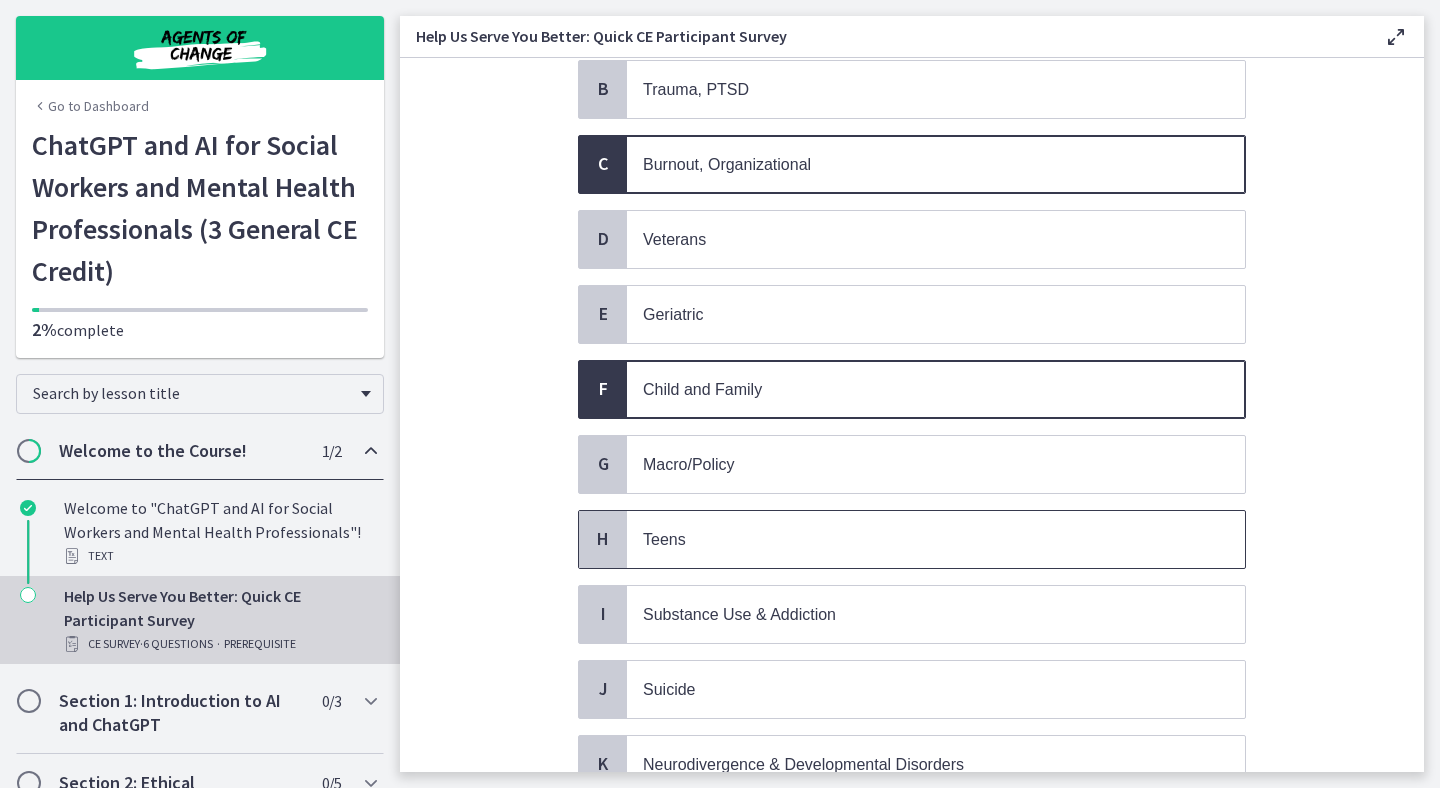 click on "Teens" at bounding box center (936, 539) 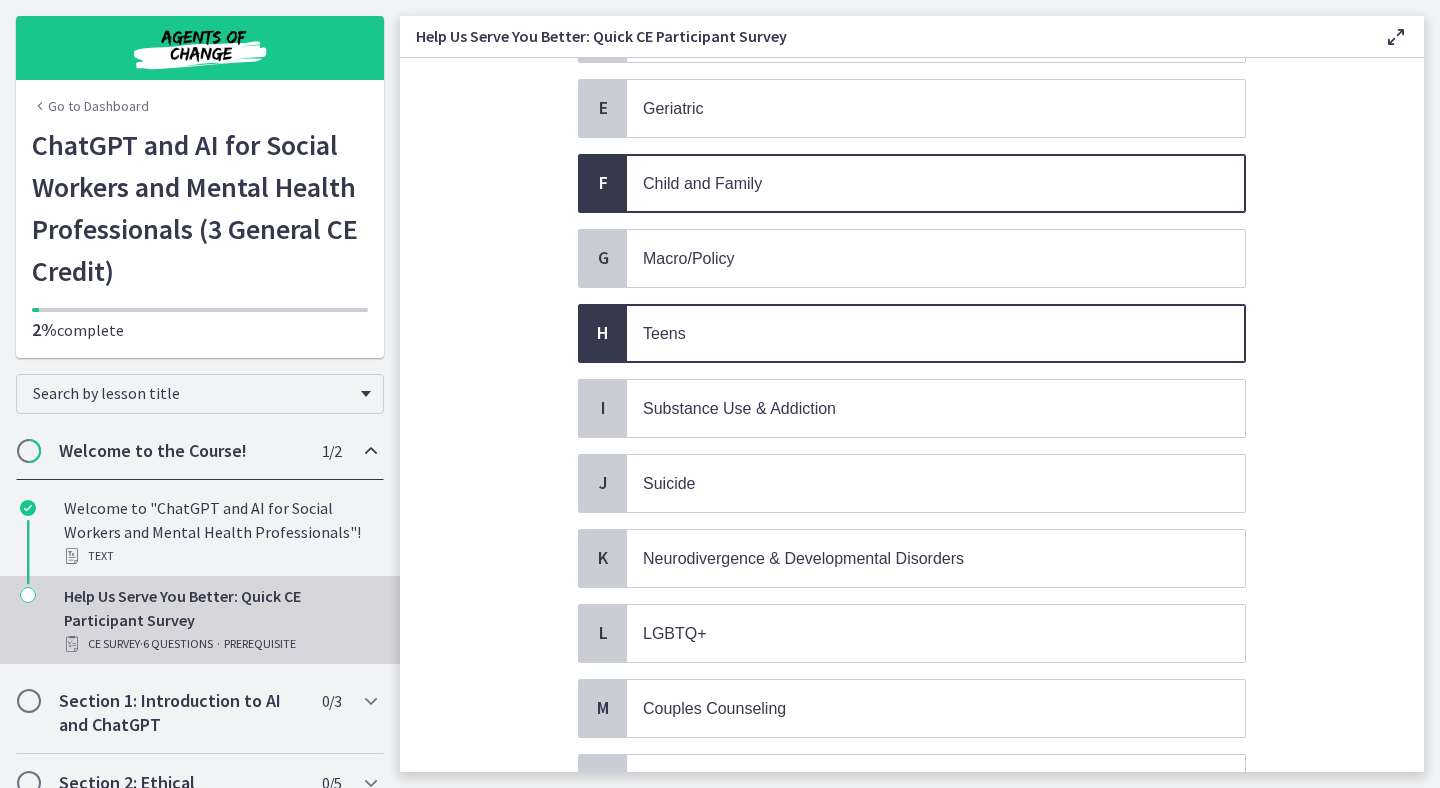 scroll, scrollTop: 655, scrollLeft: 0, axis: vertical 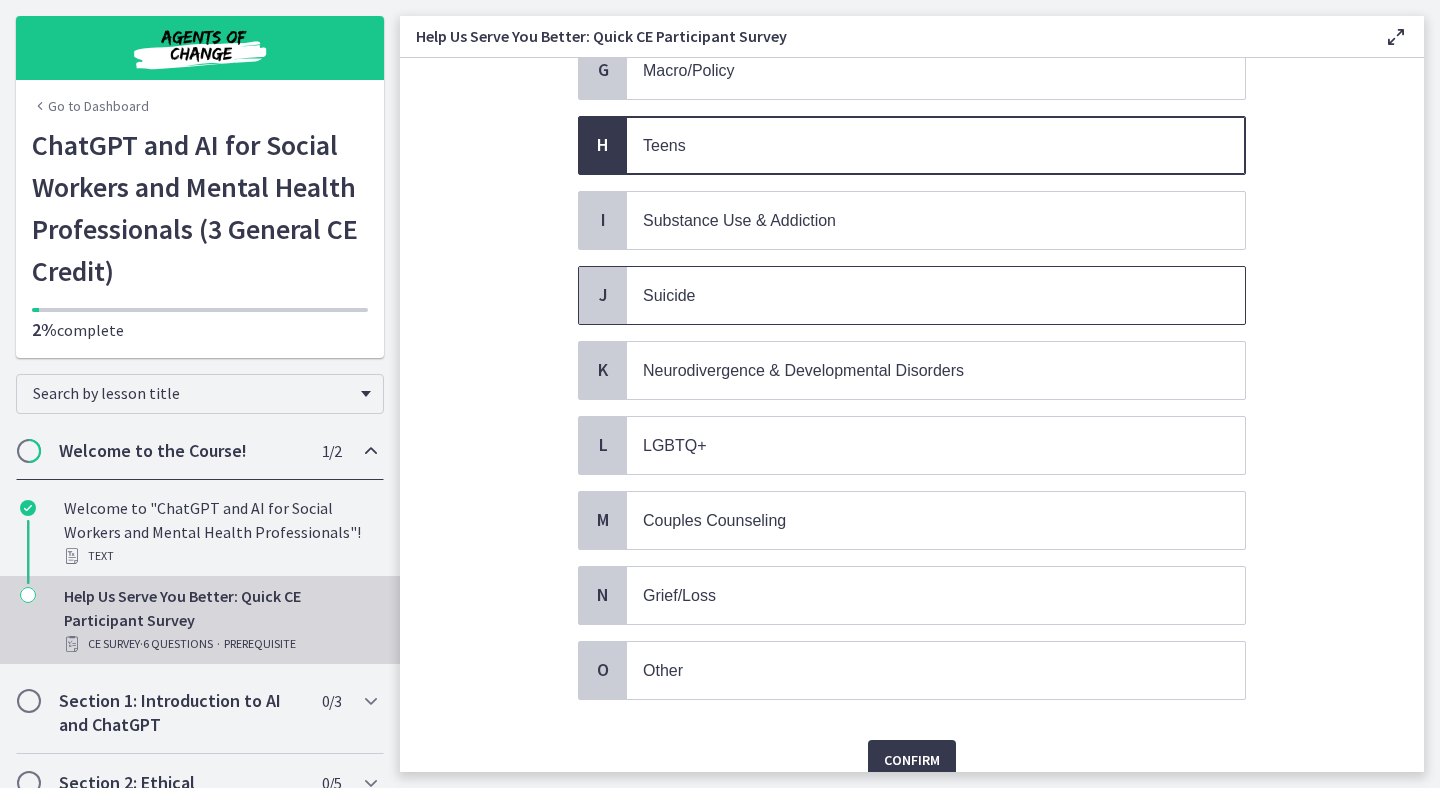 click on "Suicide" at bounding box center (916, 295) 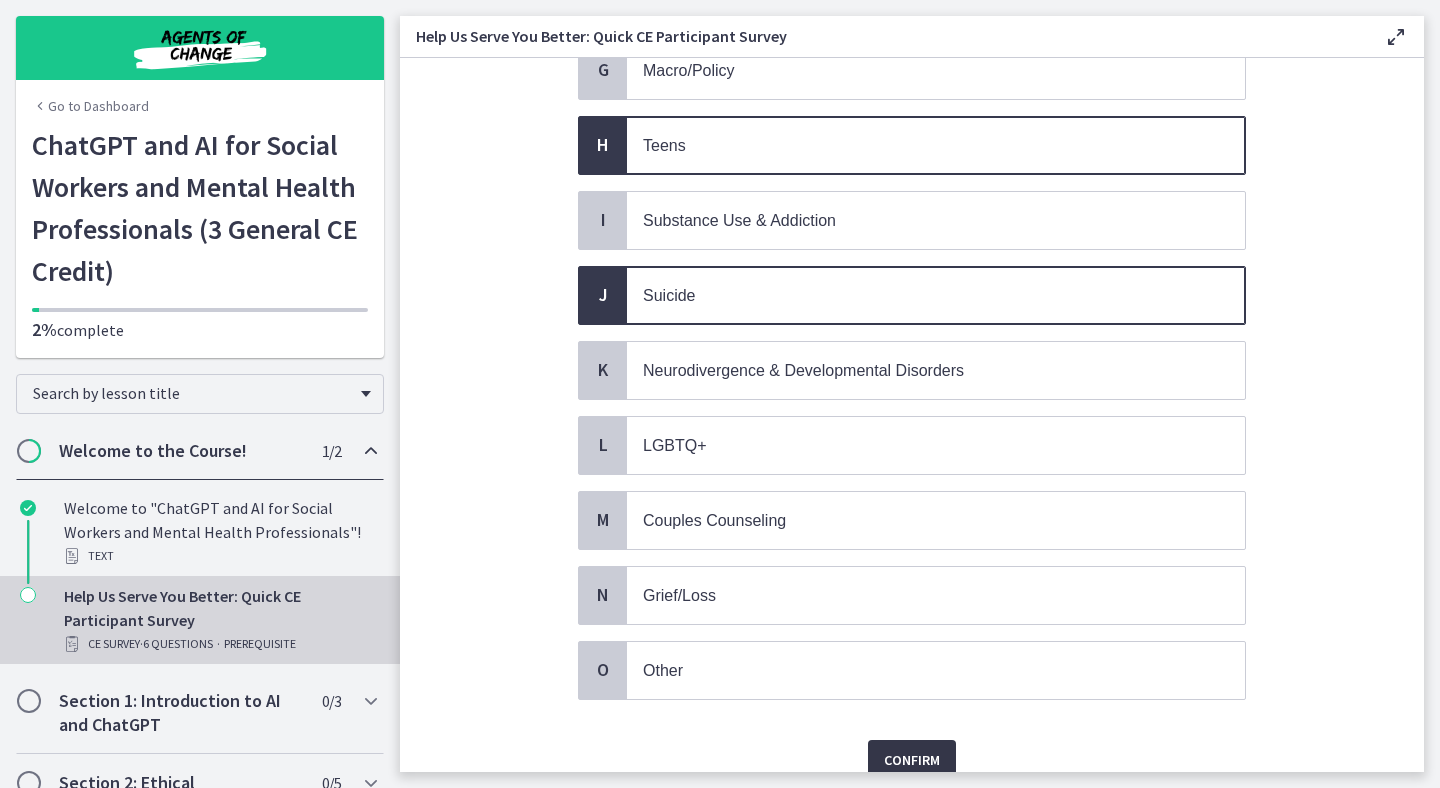 click on "Confirm" at bounding box center [912, 760] 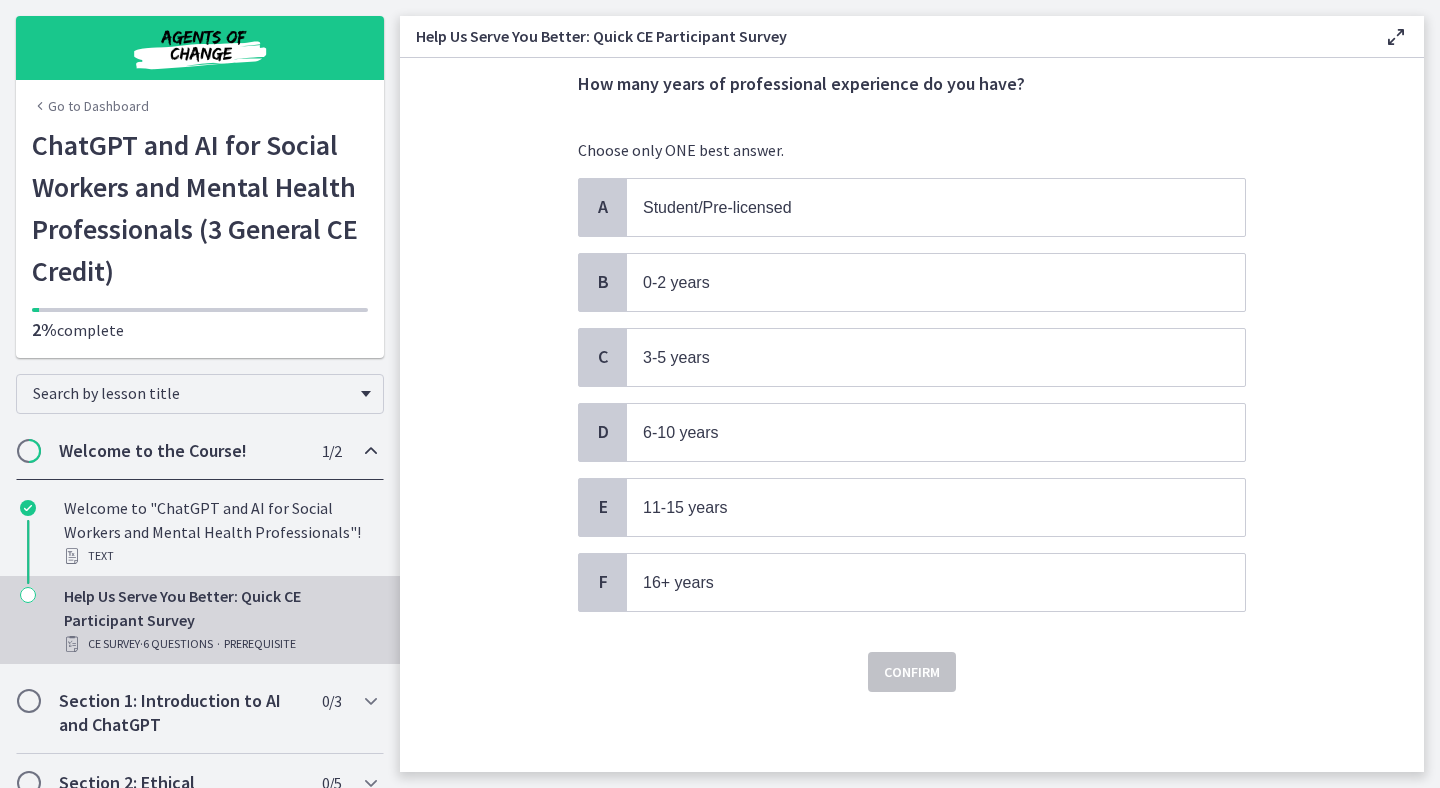 scroll, scrollTop: 0, scrollLeft: 0, axis: both 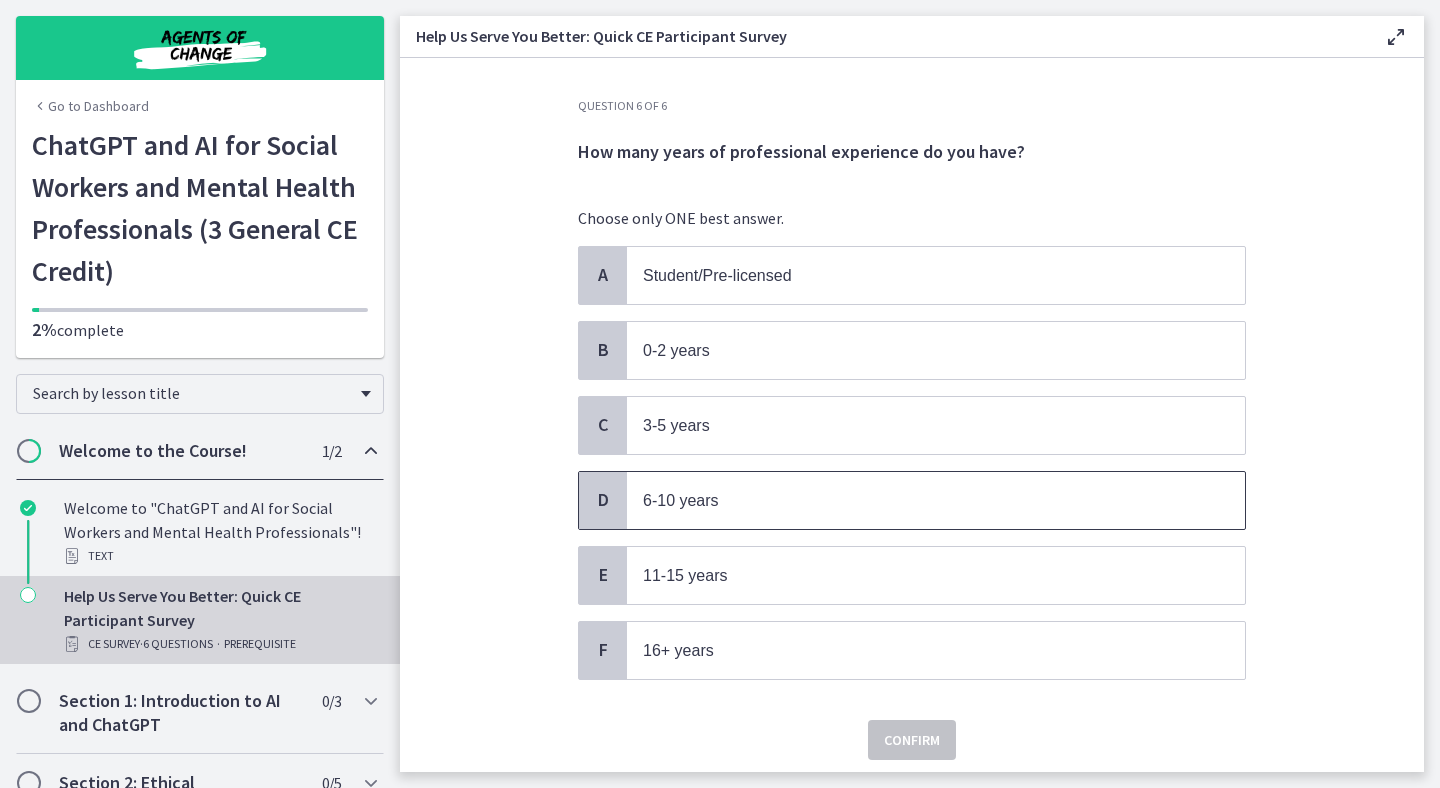 click on "6-10 years" at bounding box center [916, 500] 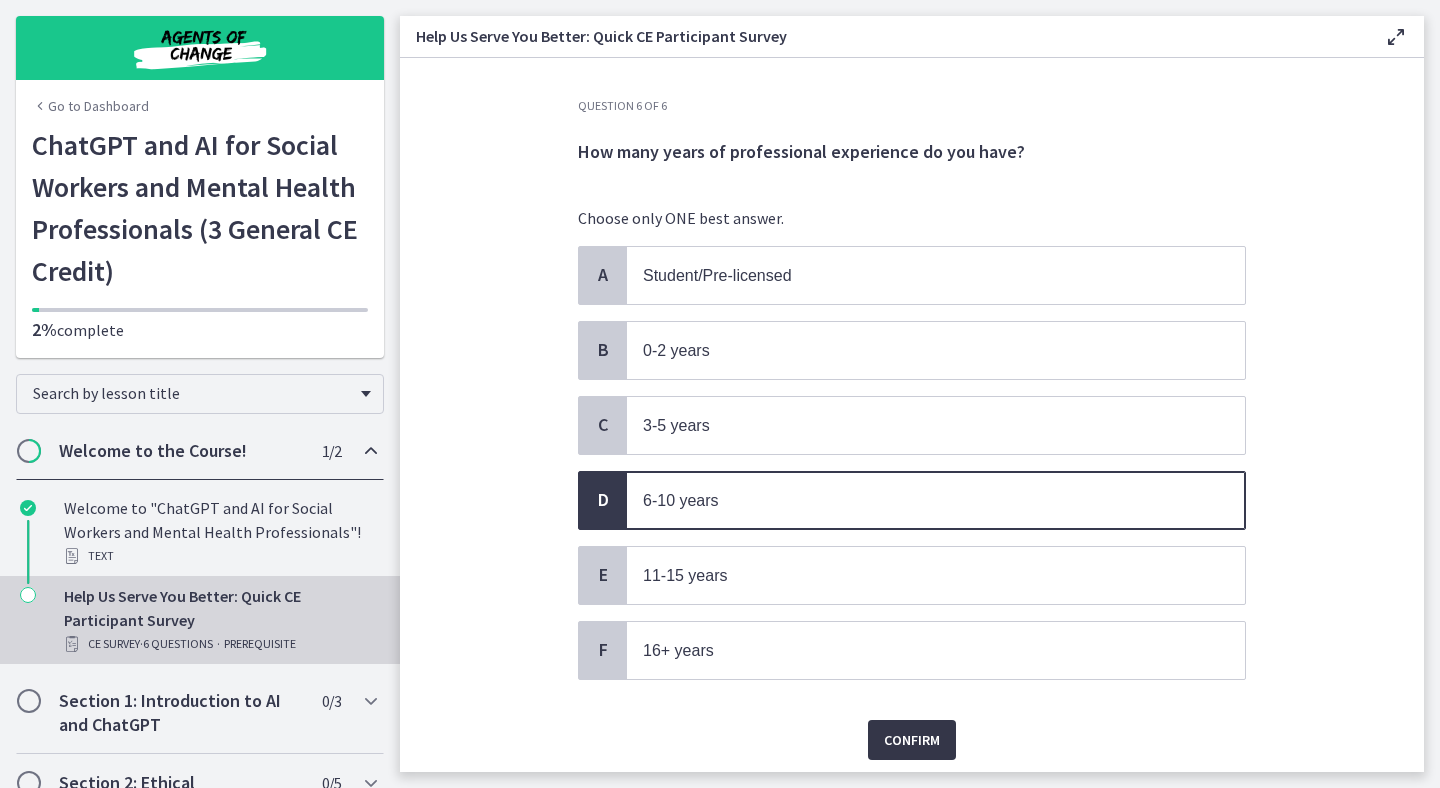 click on "Confirm" at bounding box center (912, 740) 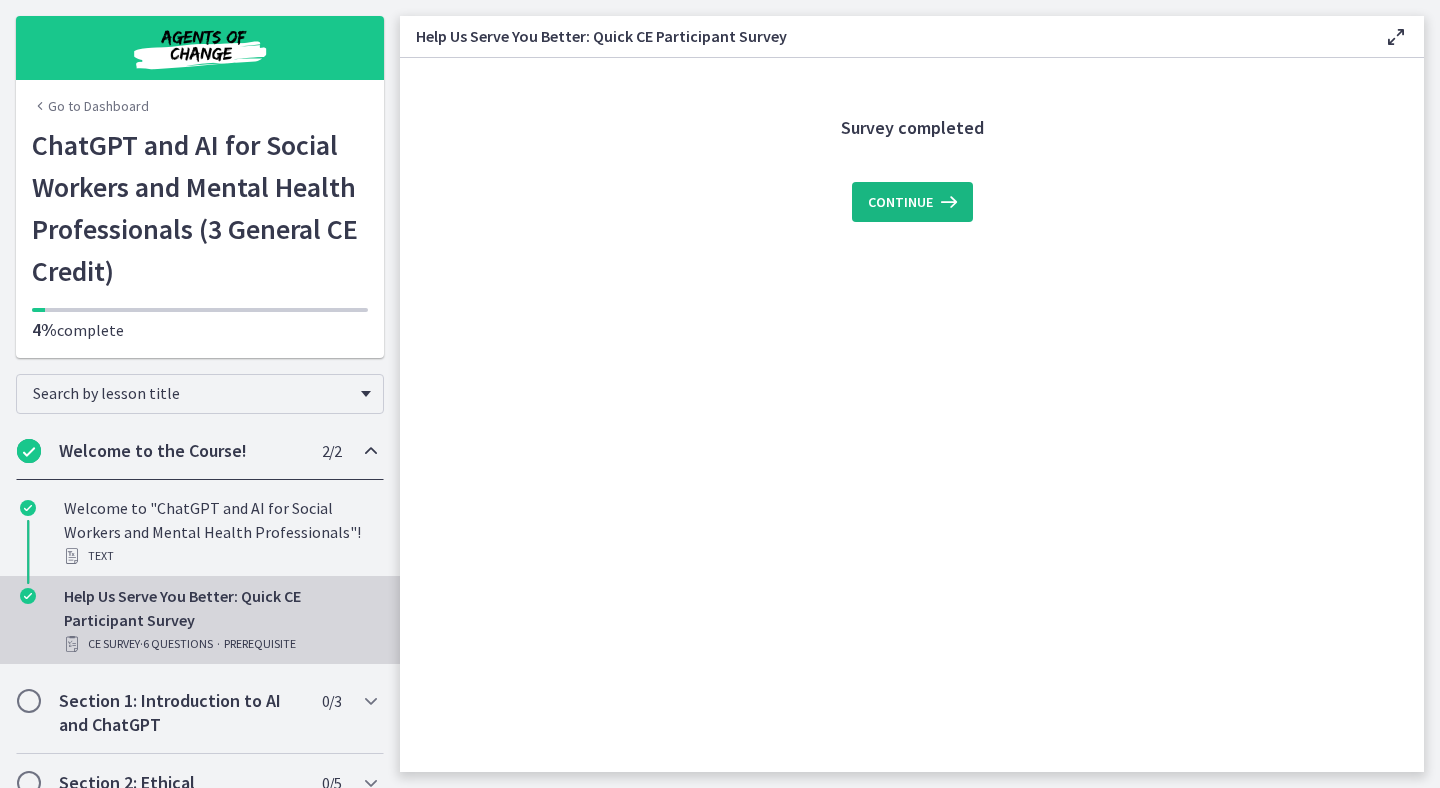click on "Continue" at bounding box center (900, 202) 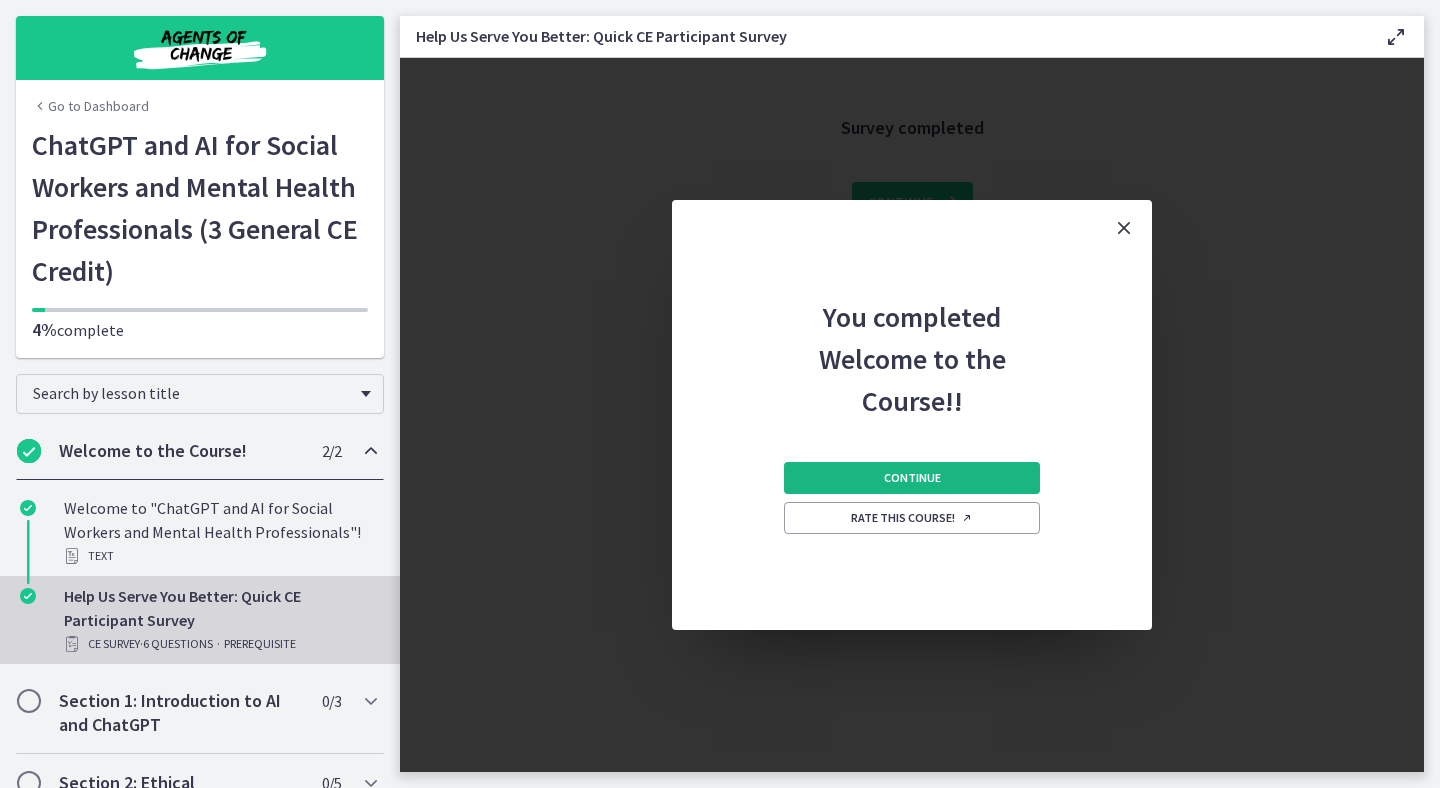 click on "Continue" at bounding box center [912, 478] 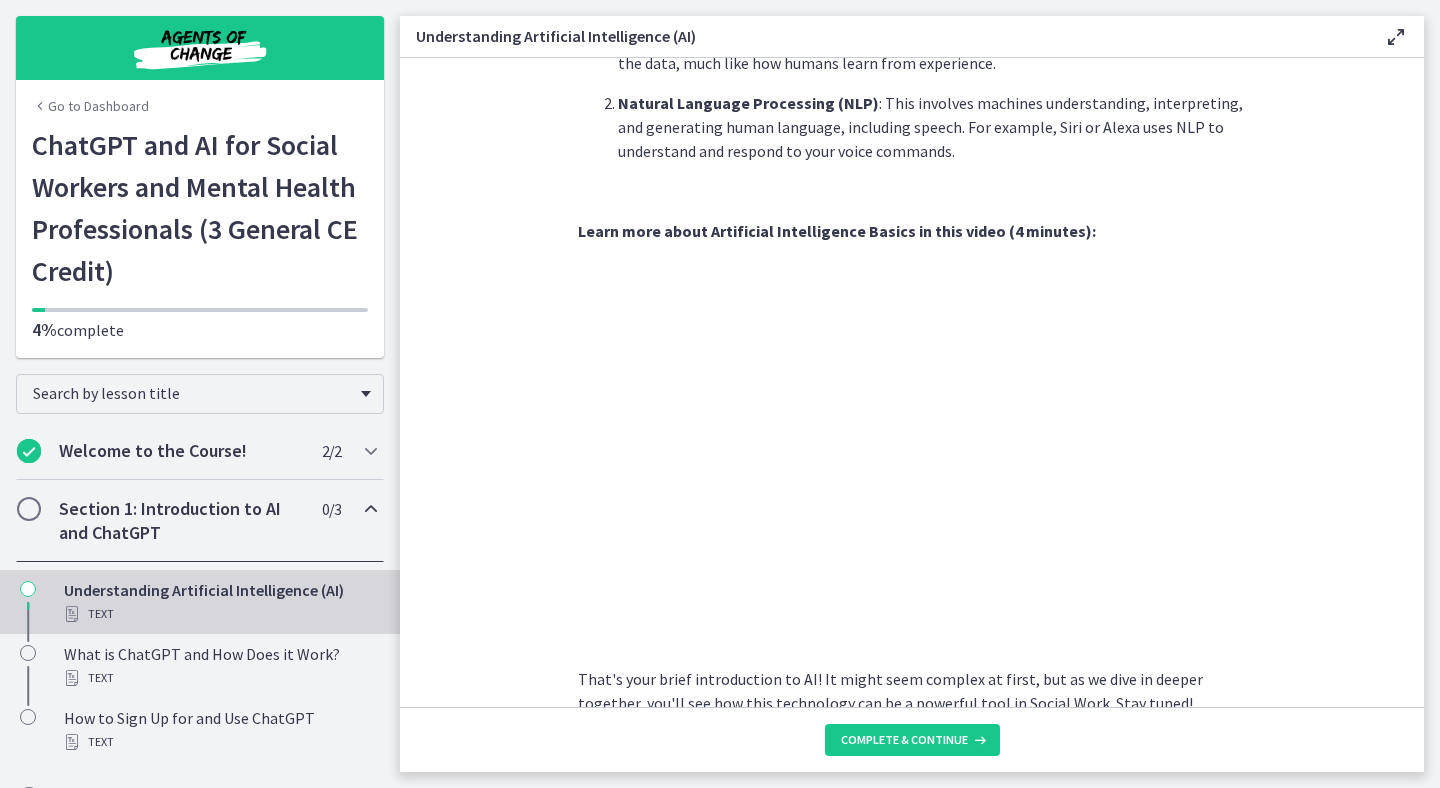 scroll, scrollTop: 821, scrollLeft: 0, axis: vertical 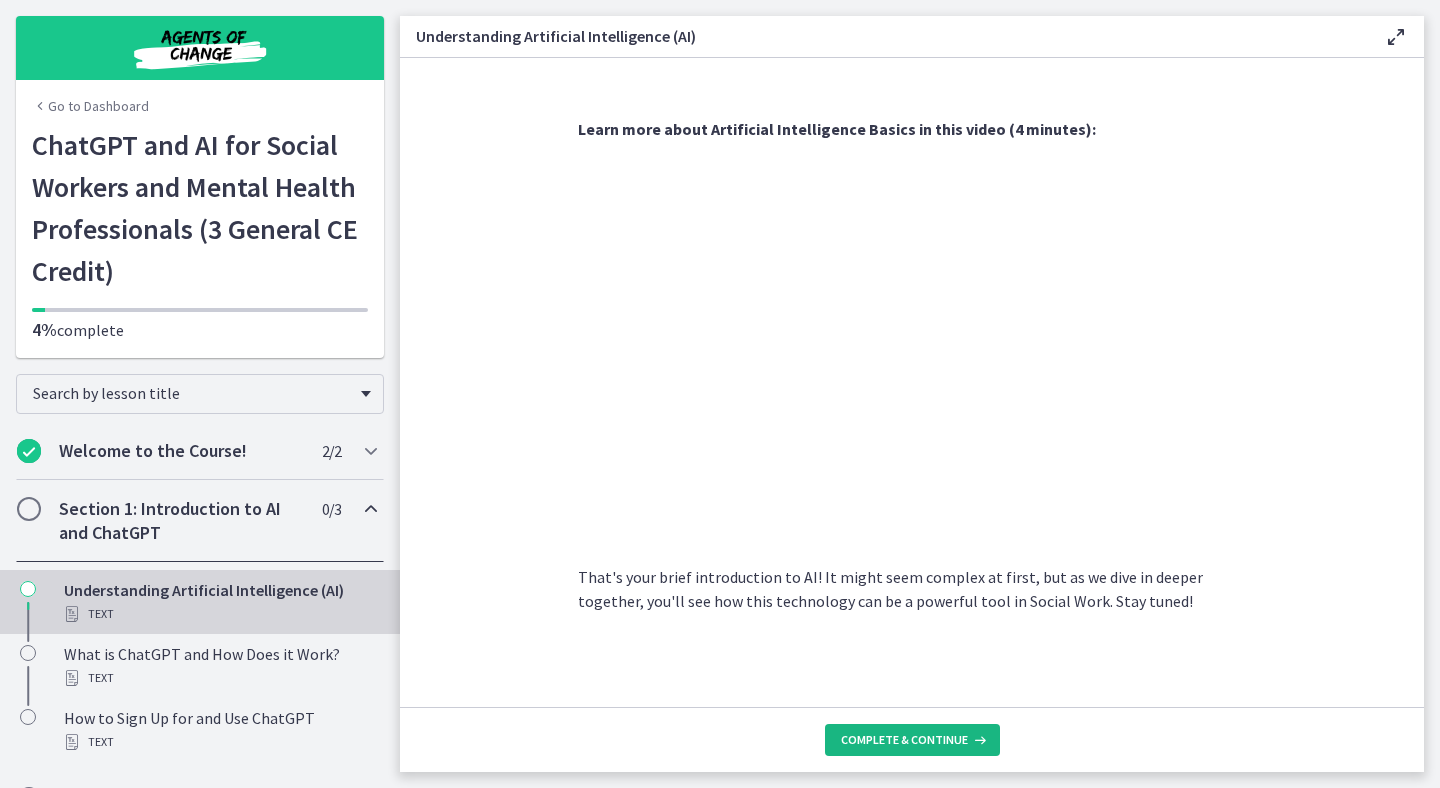 click on "Complete & continue" at bounding box center (904, 740) 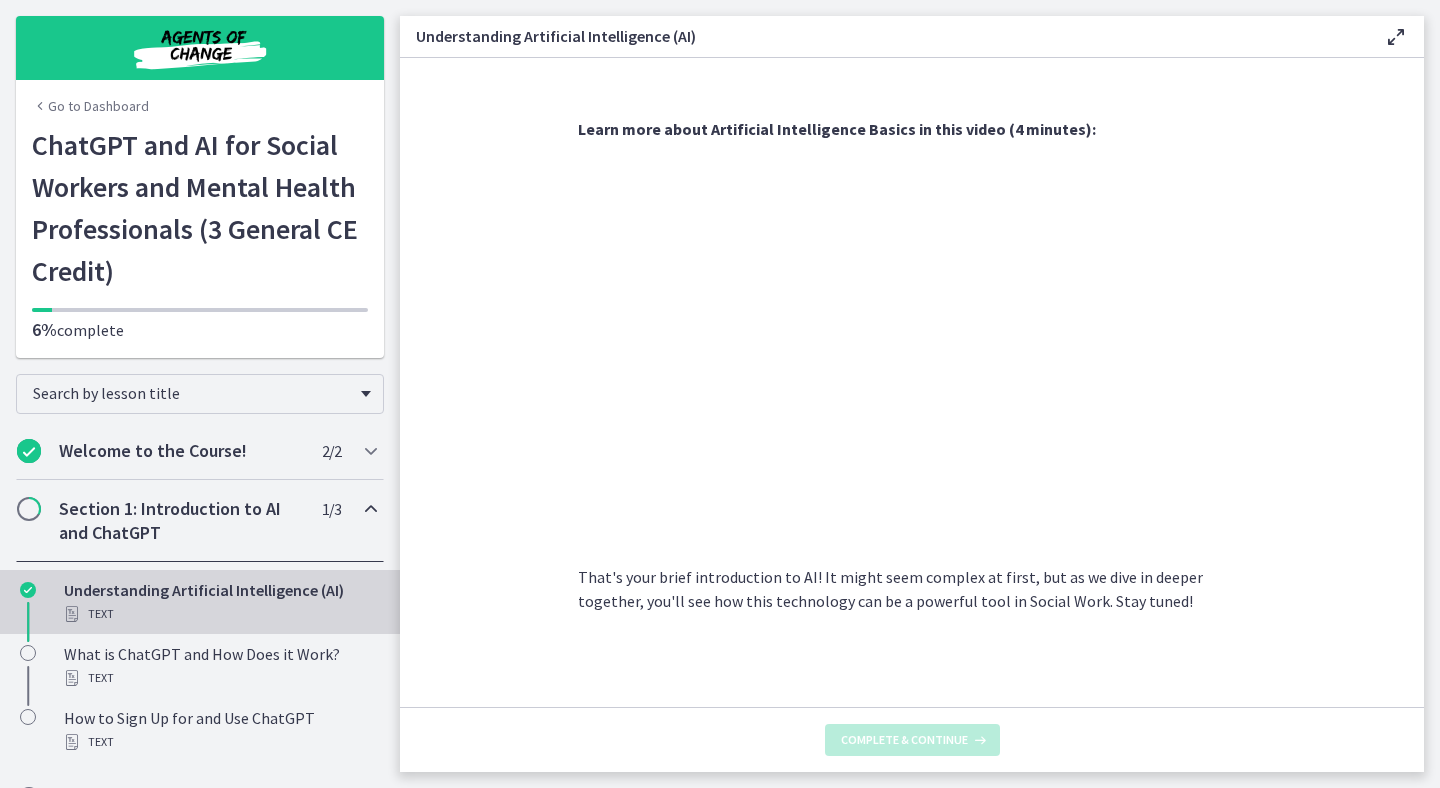 scroll, scrollTop: 0, scrollLeft: 0, axis: both 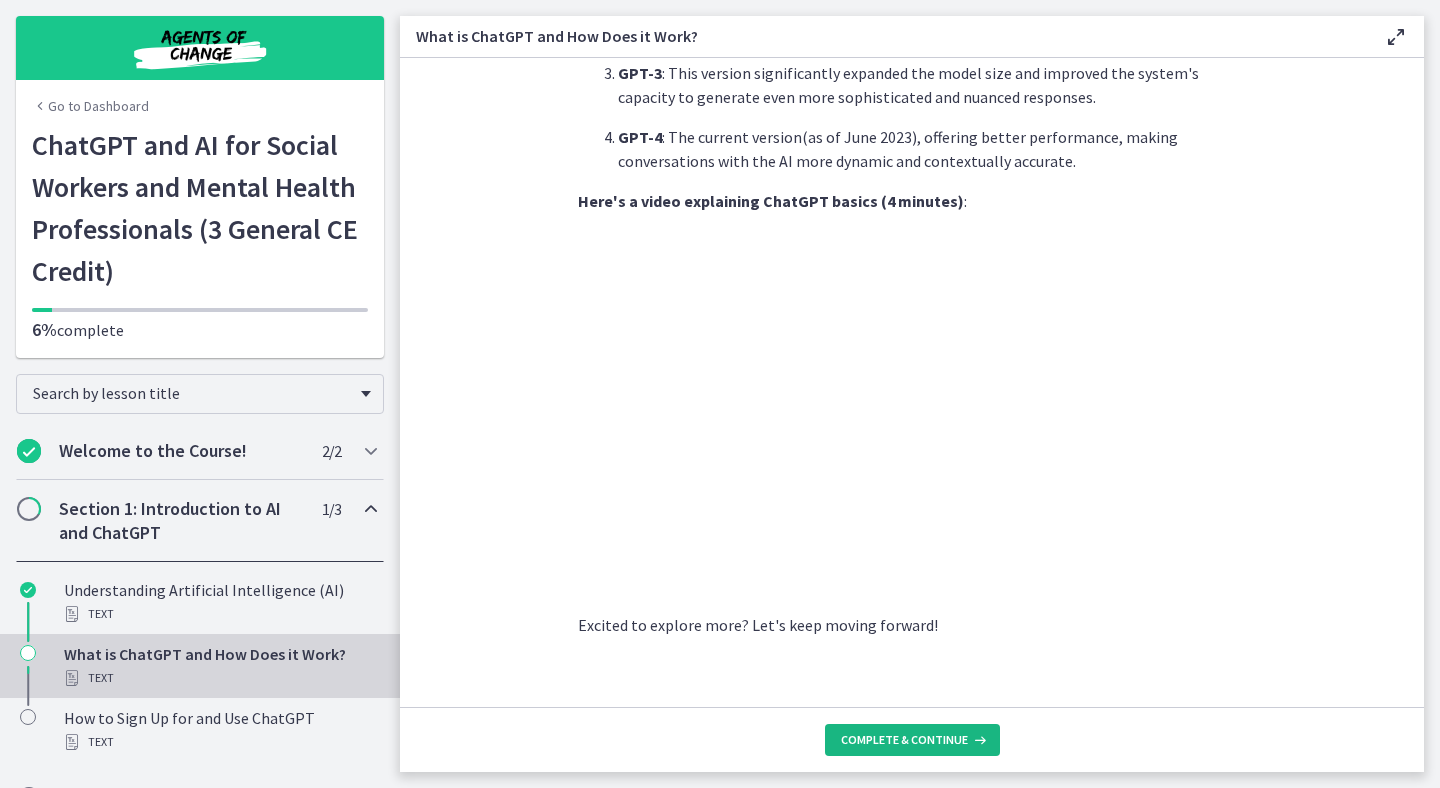 click on "Complete & continue" at bounding box center (904, 740) 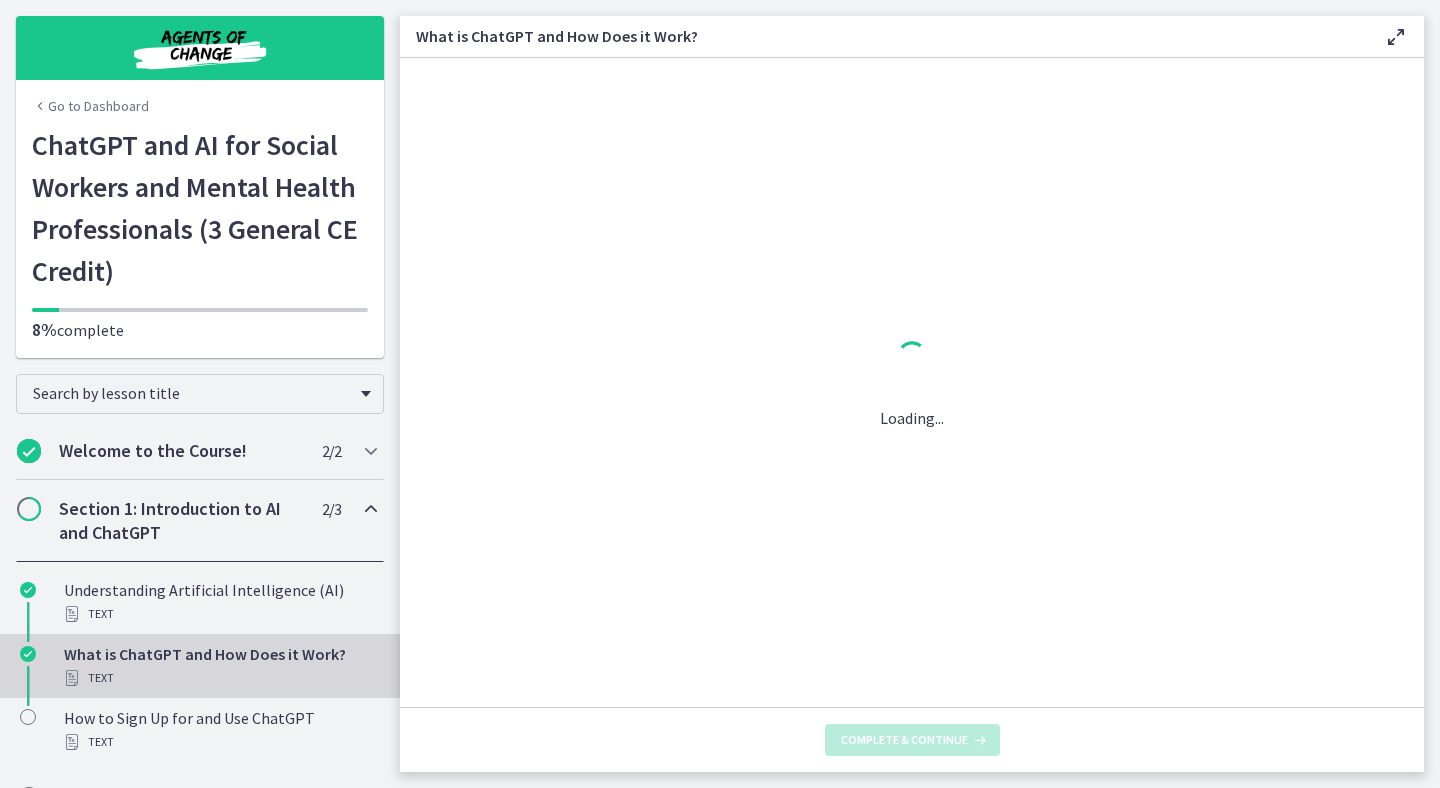 scroll, scrollTop: 0, scrollLeft: 0, axis: both 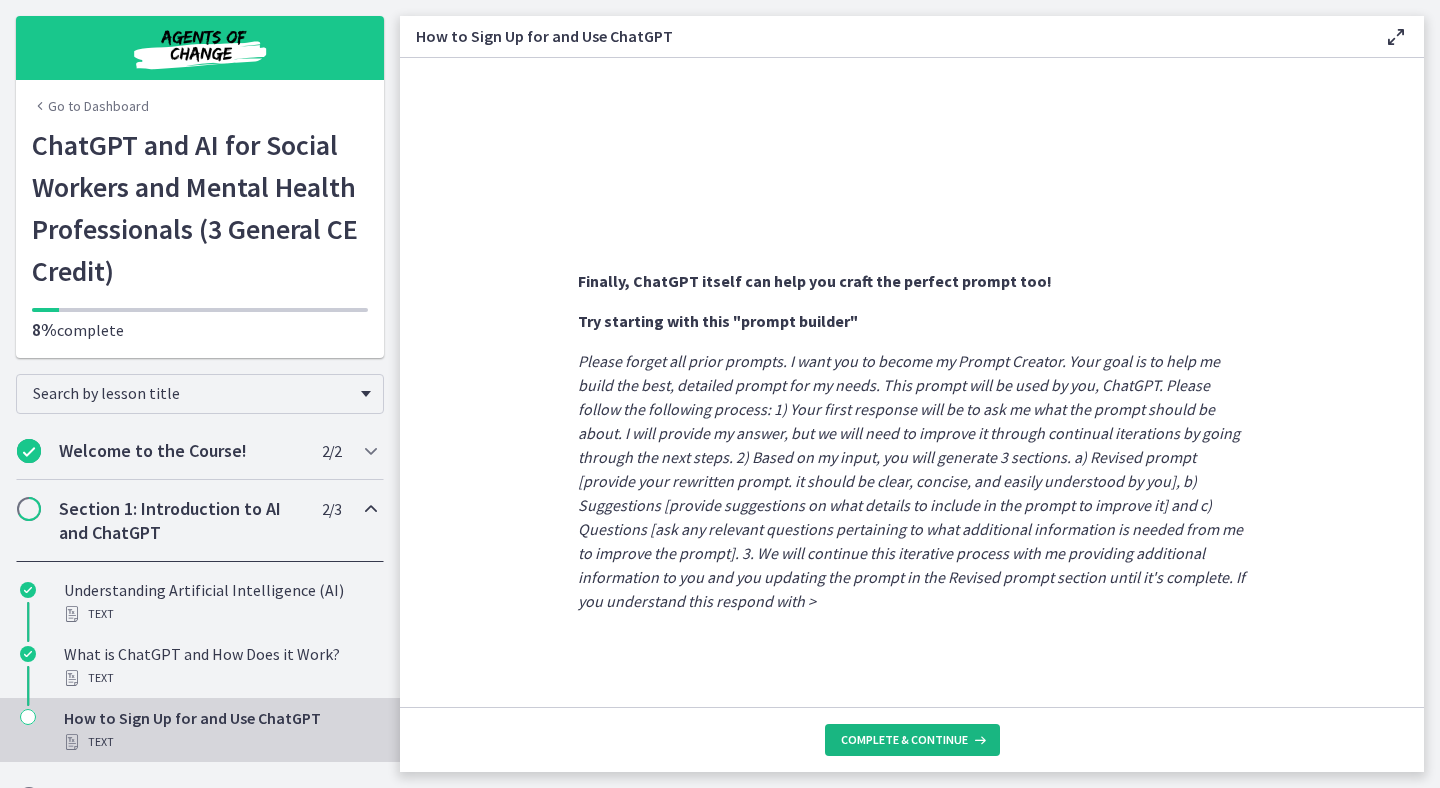click on "Complete & continue" at bounding box center [904, 740] 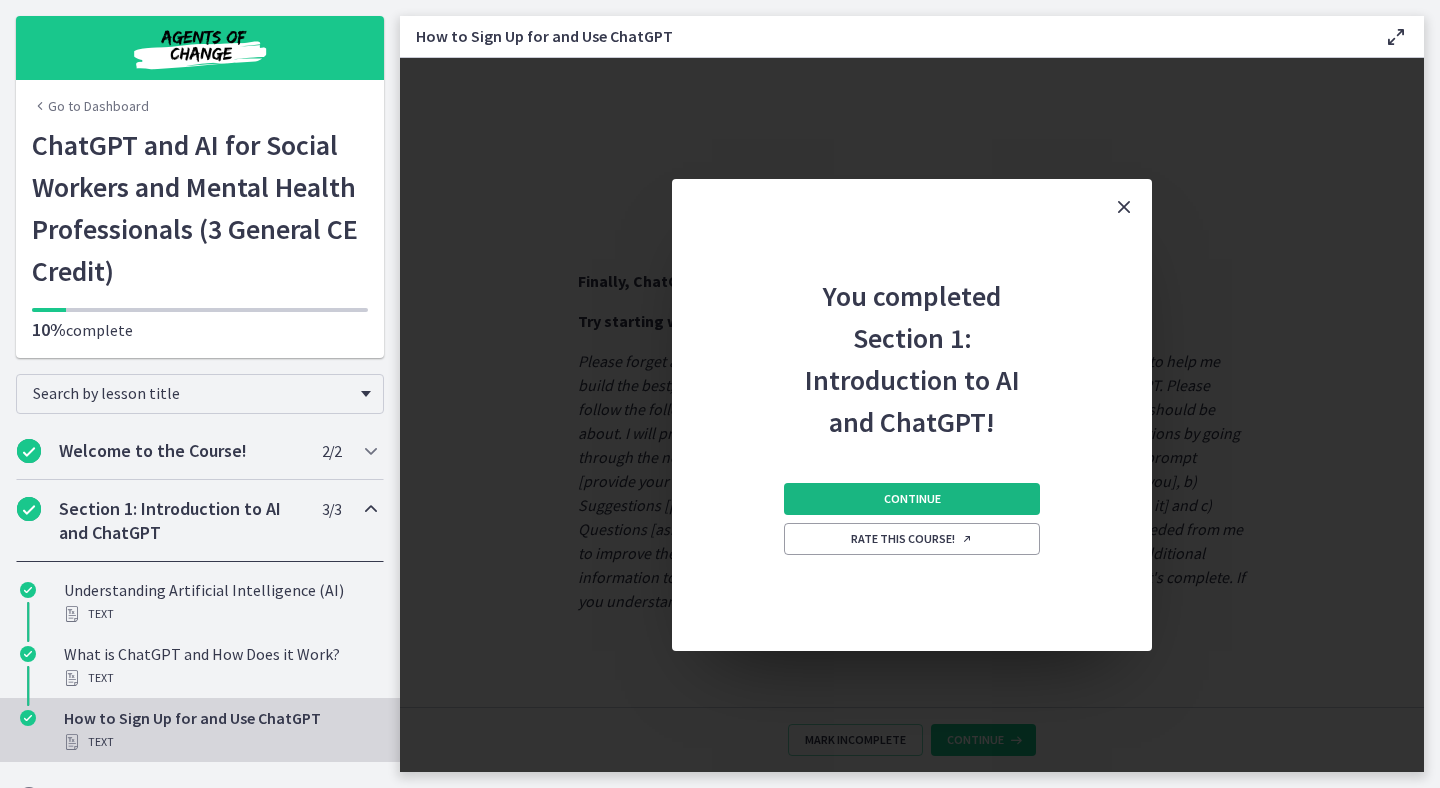 click on "Continue" at bounding box center (912, 499) 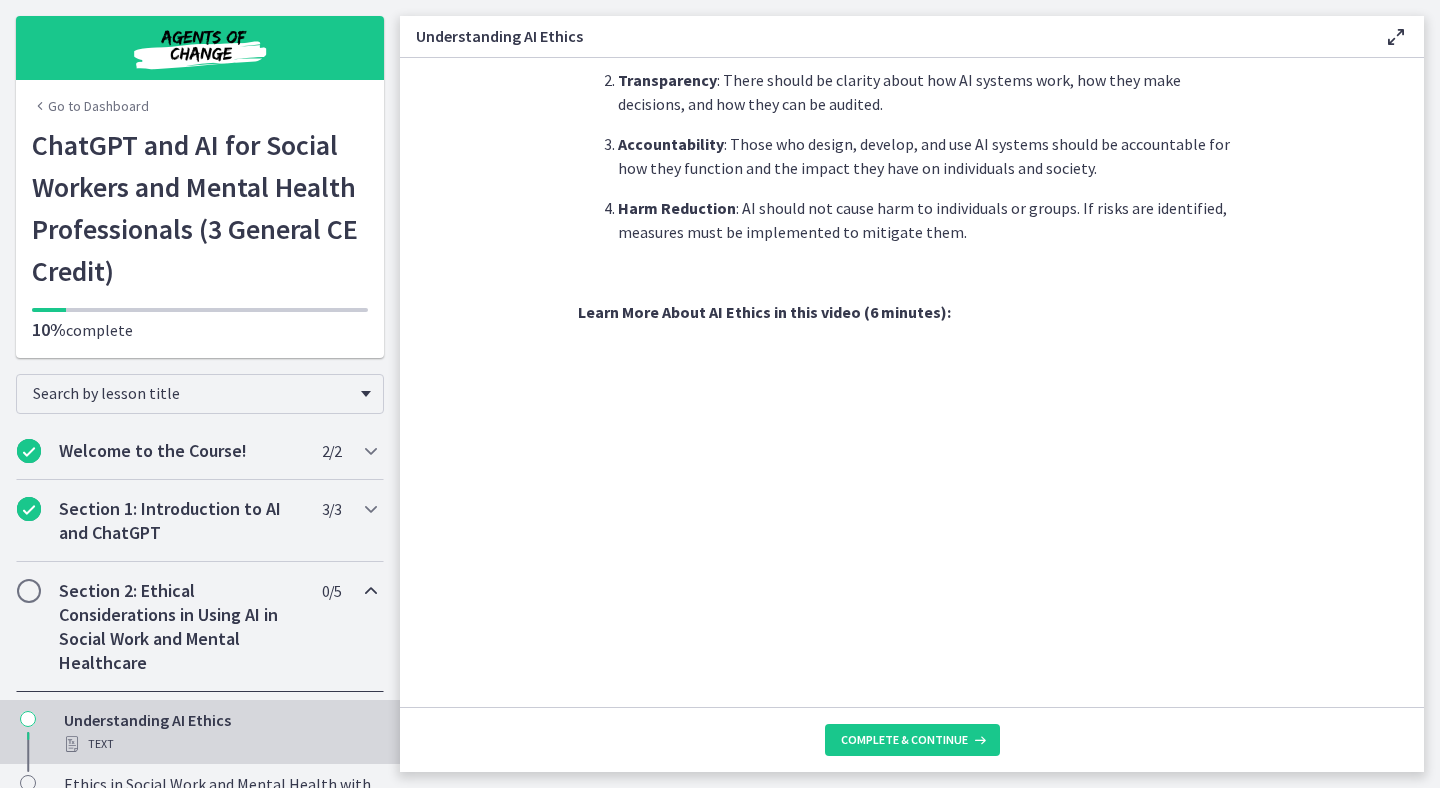 scroll, scrollTop: 725, scrollLeft: 0, axis: vertical 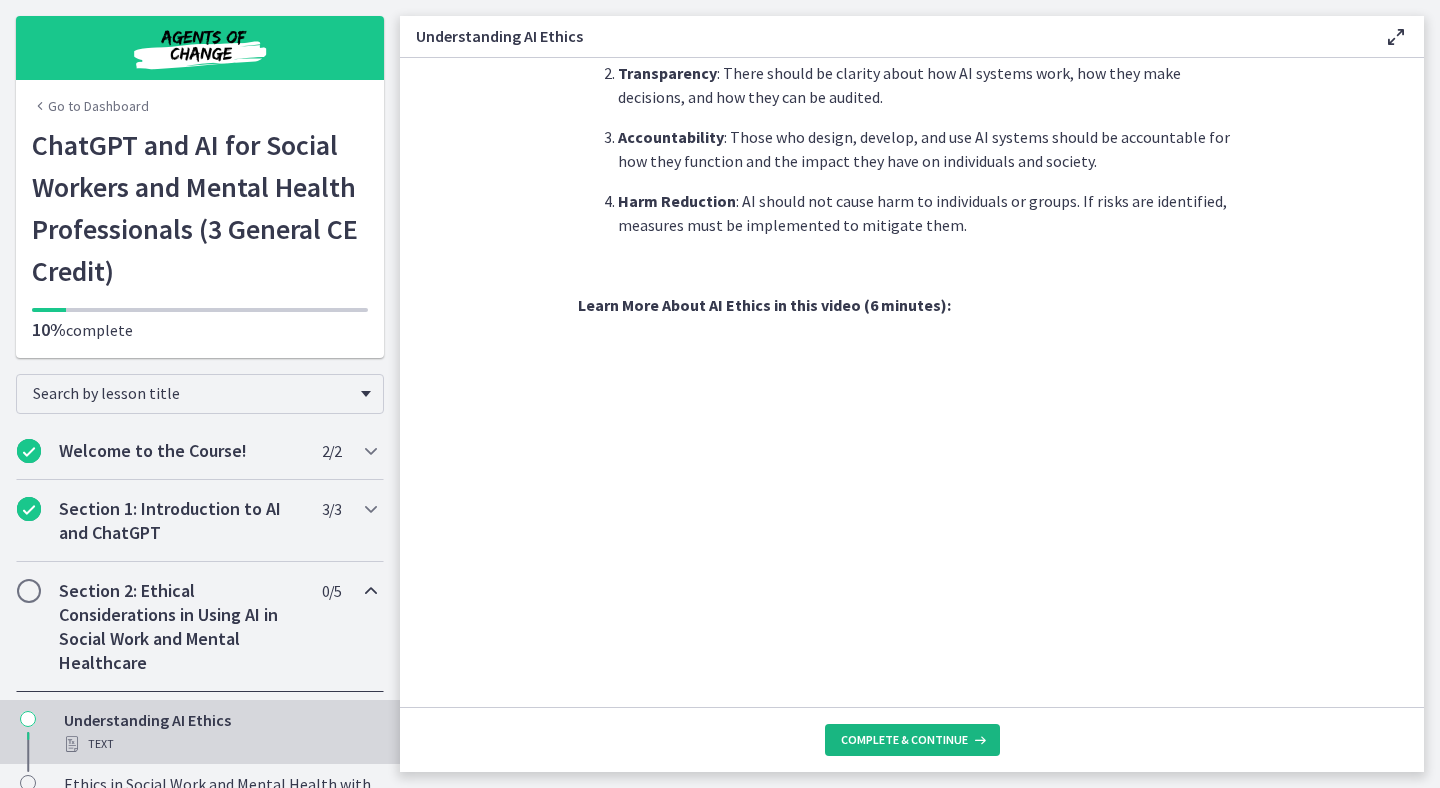 click on "Complete & continue" at bounding box center (904, 740) 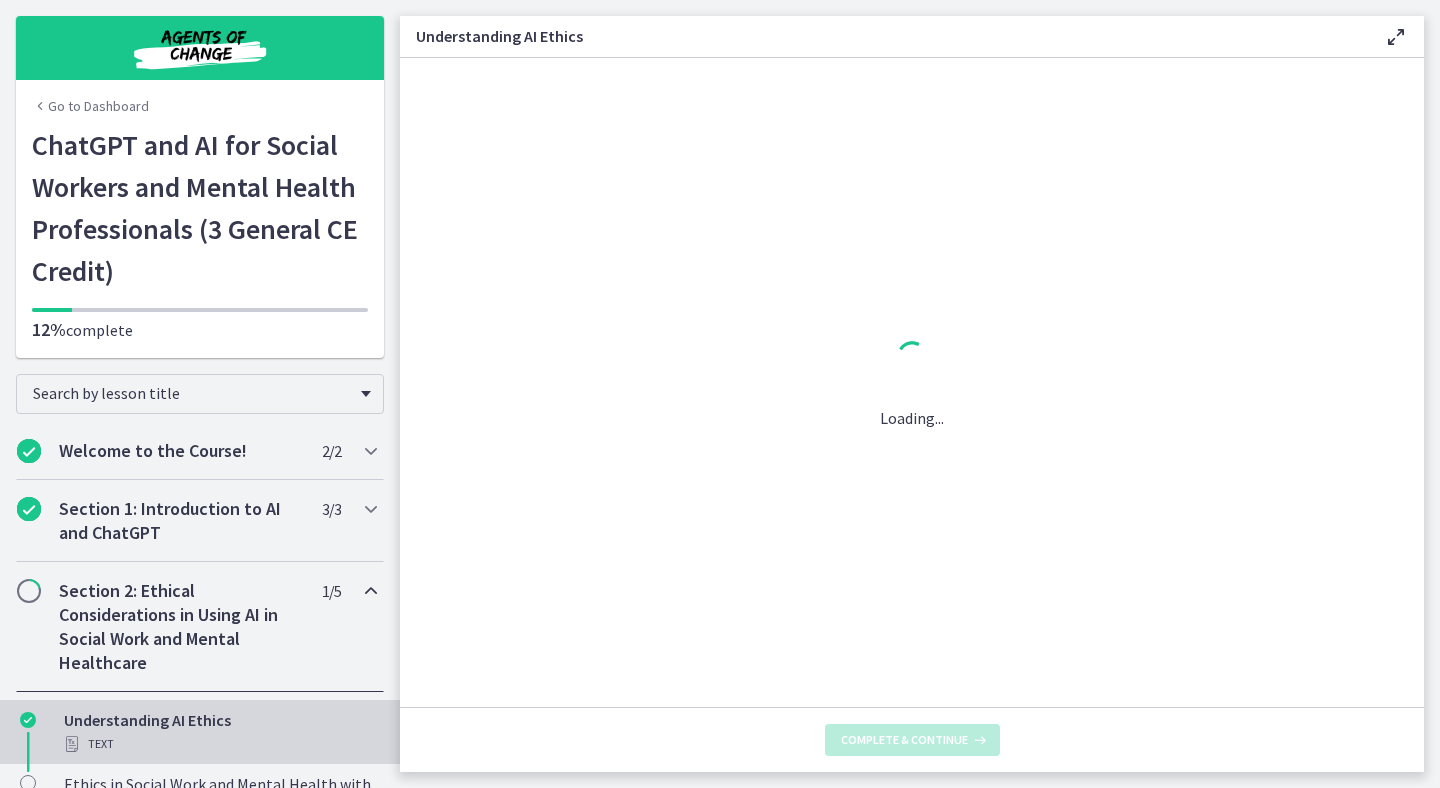 scroll, scrollTop: 0, scrollLeft: 0, axis: both 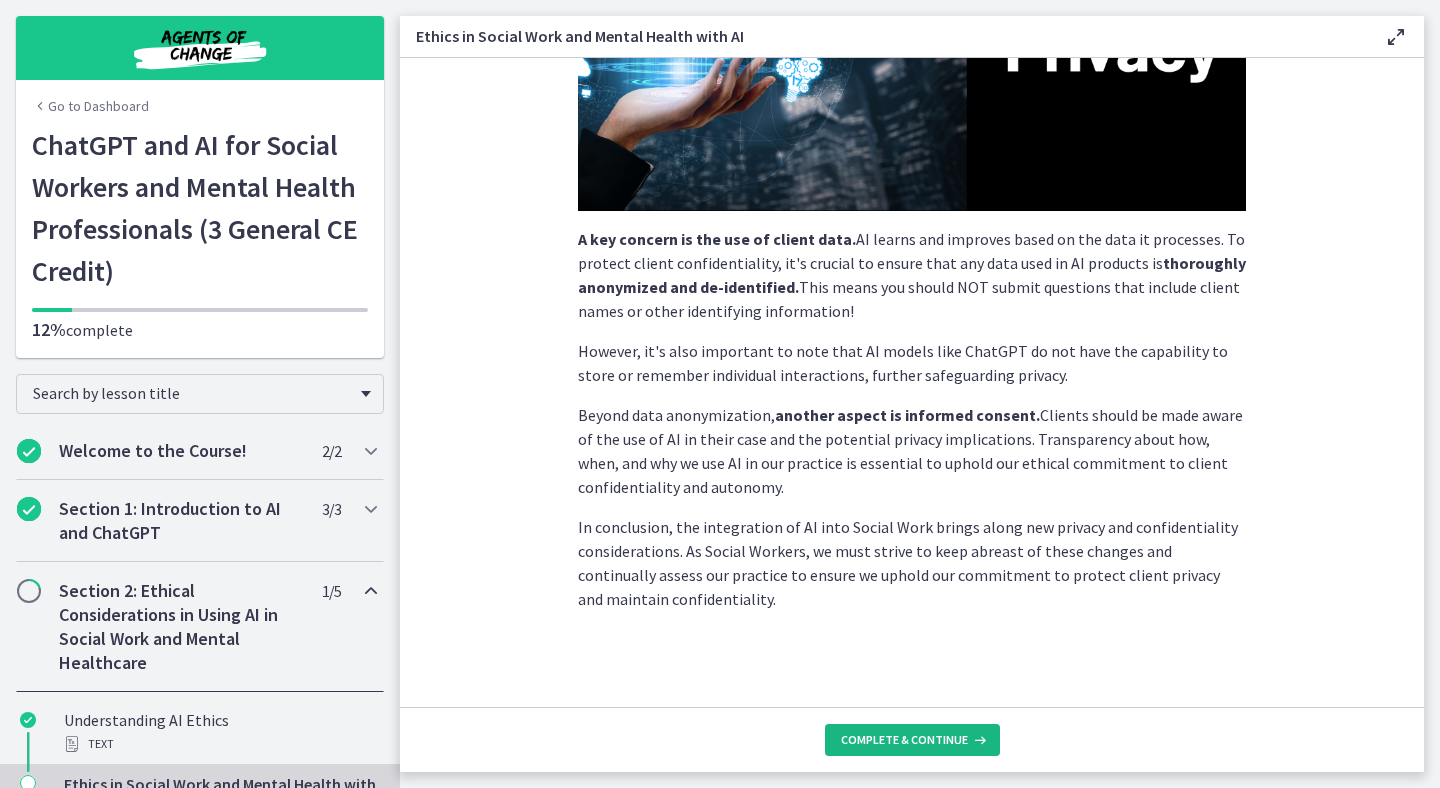 click on "Complete & continue" at bounding box center [904, 740] 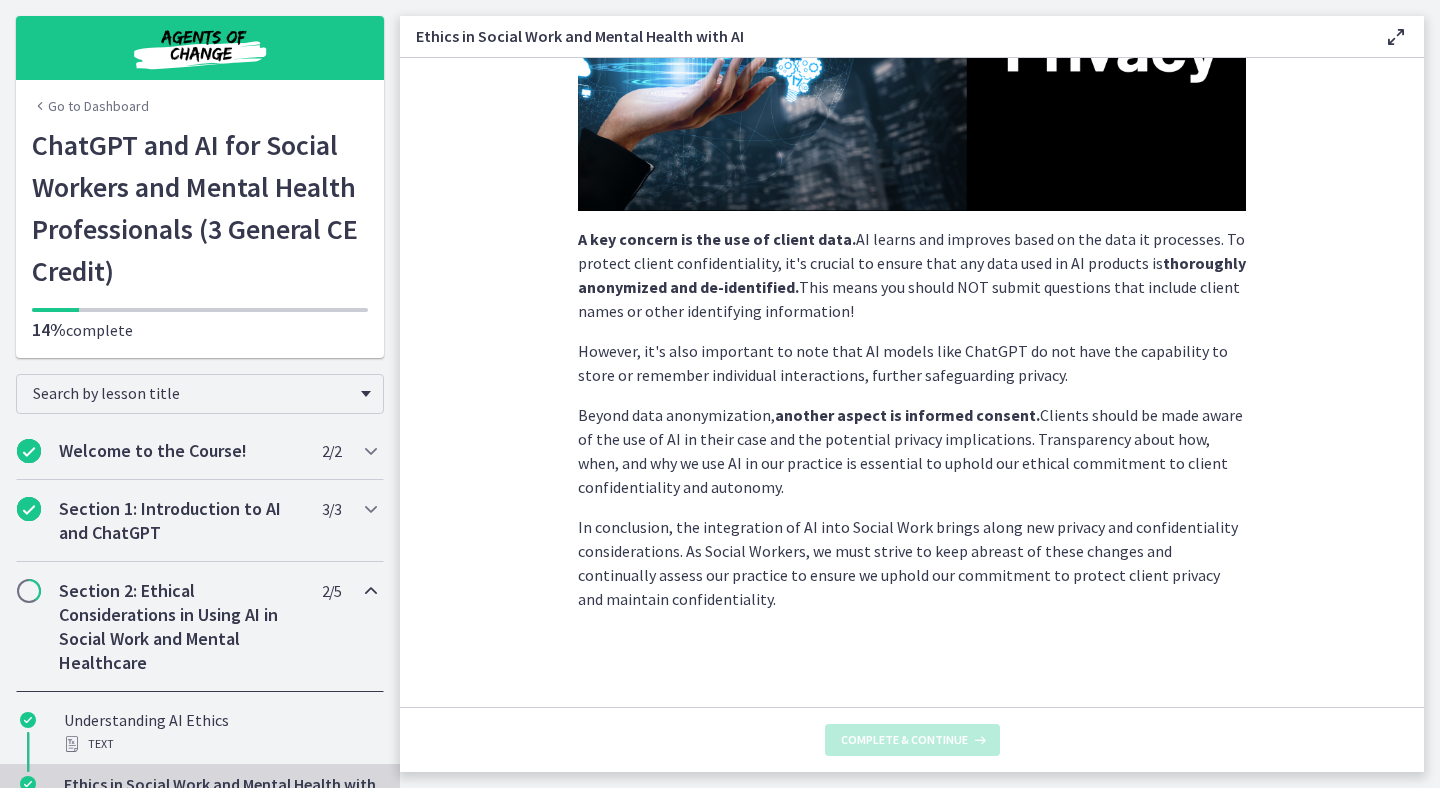 scroll, scrollTop: 0, scrollLeft: 0, axis: both 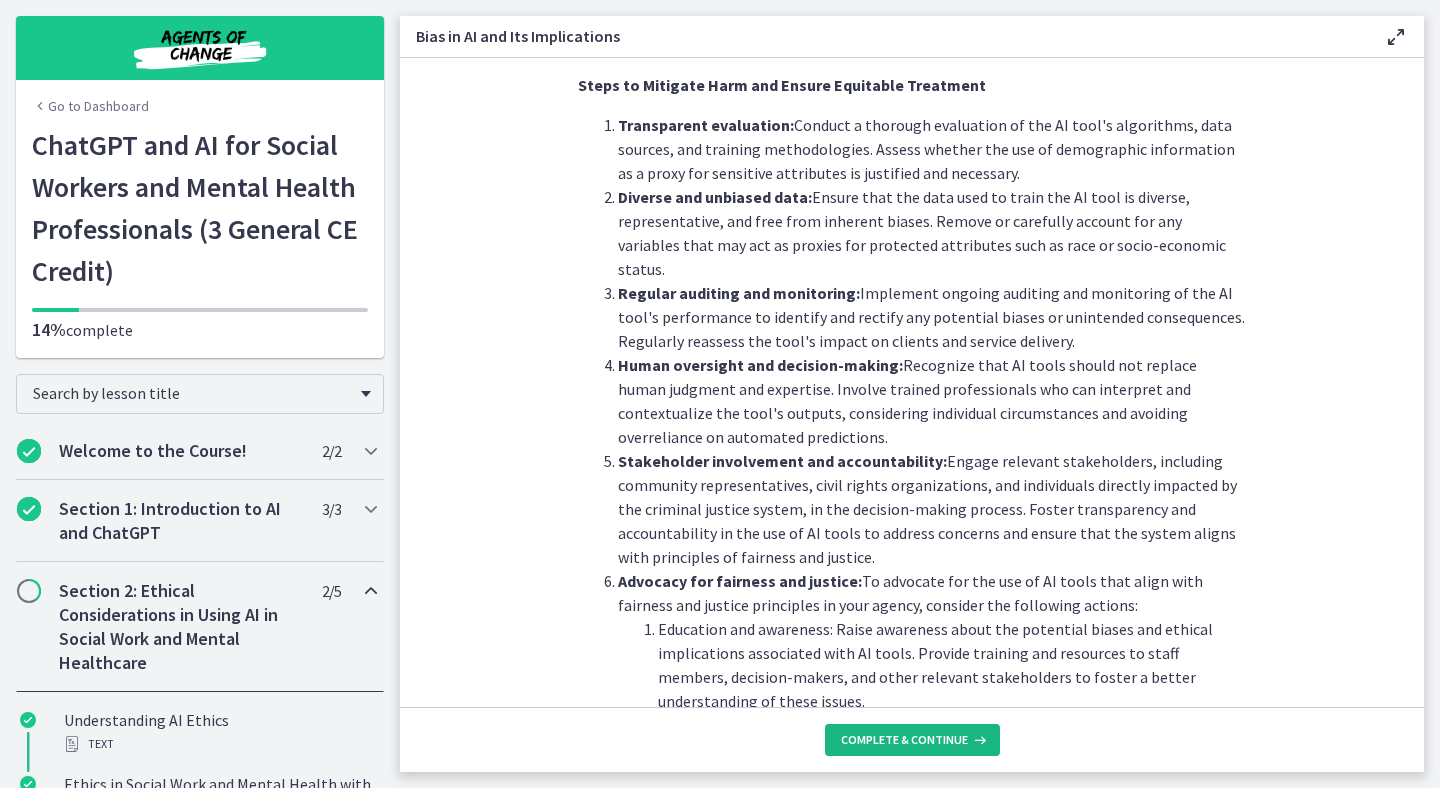 click on "Complete & continue" at bounding box center [912, 740] 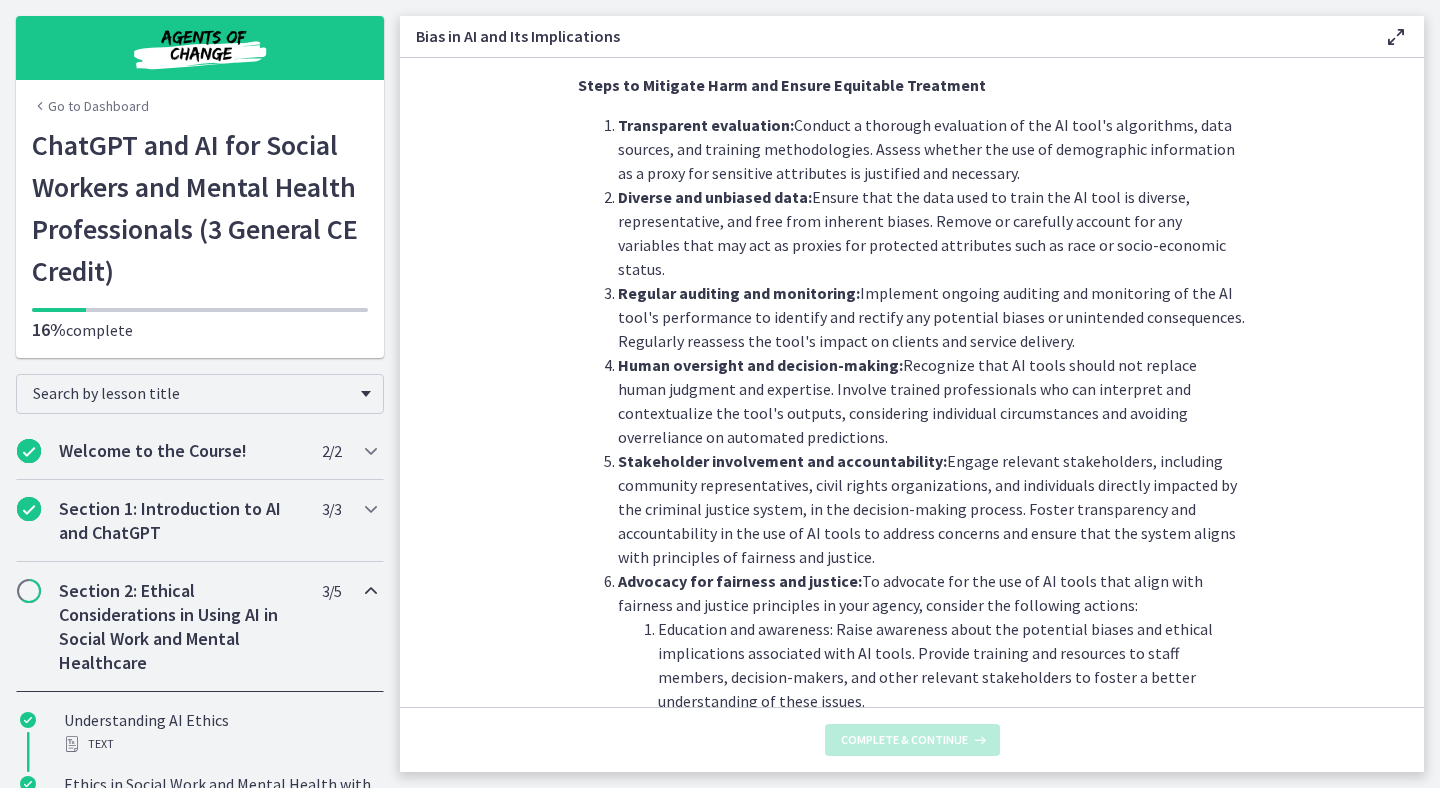 scroll, scrollTop: 0, scrollLeft: 0, axis: both 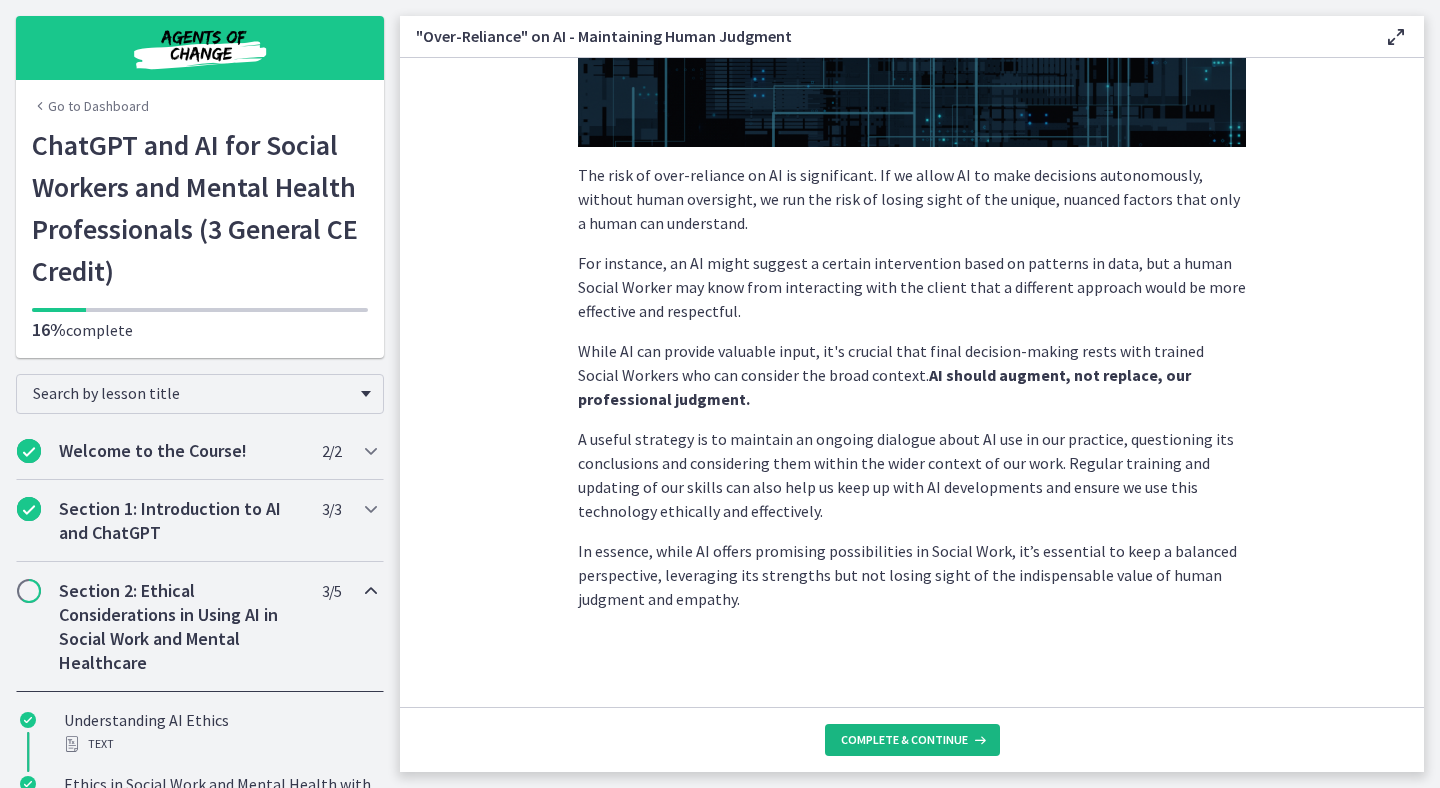 click on "Complete & continue" at bounding box center [912, 740] 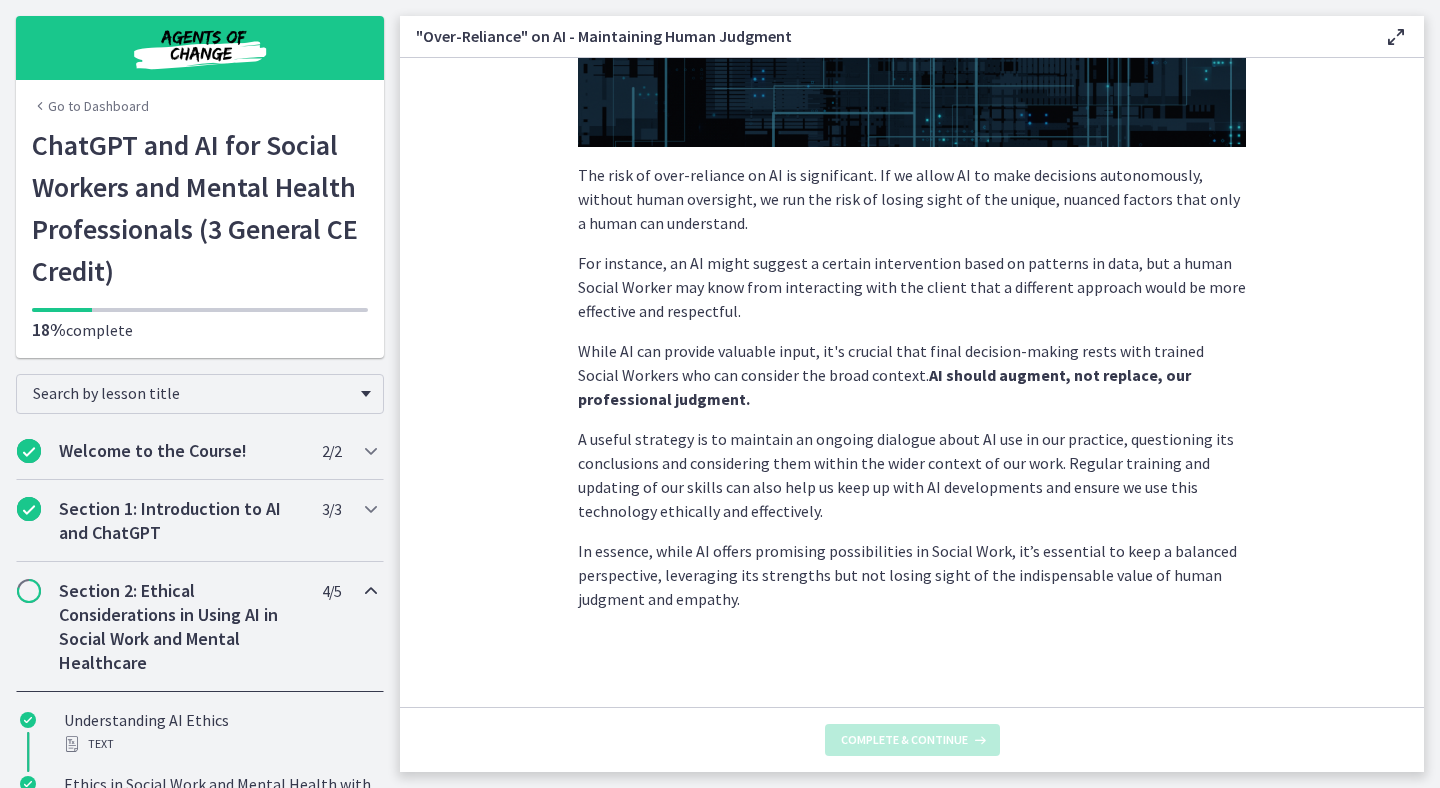 scroll, scrollTop: 0, scrollLeft: 0, axis: both 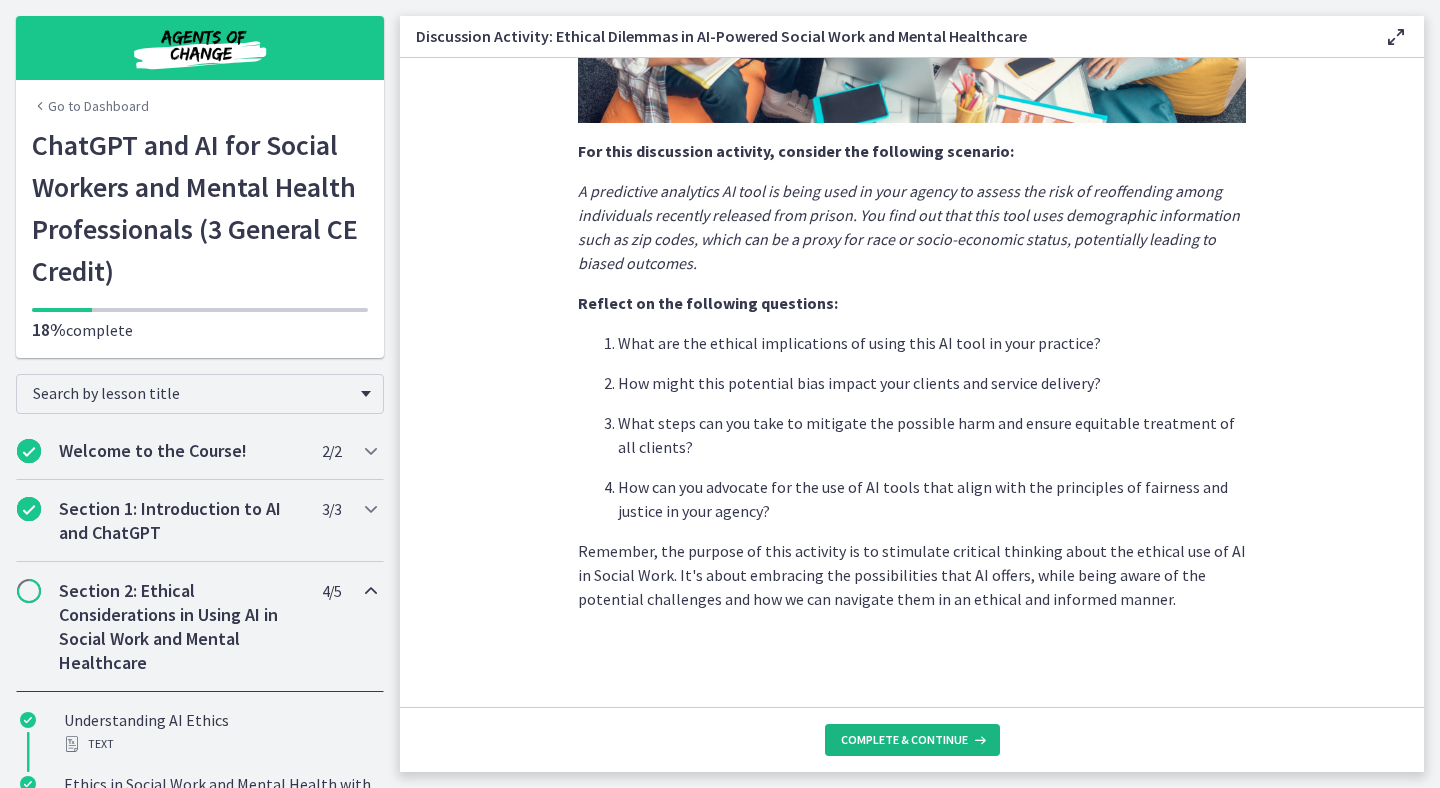 click on "Complete & continue" at bounding box center [904, 740] 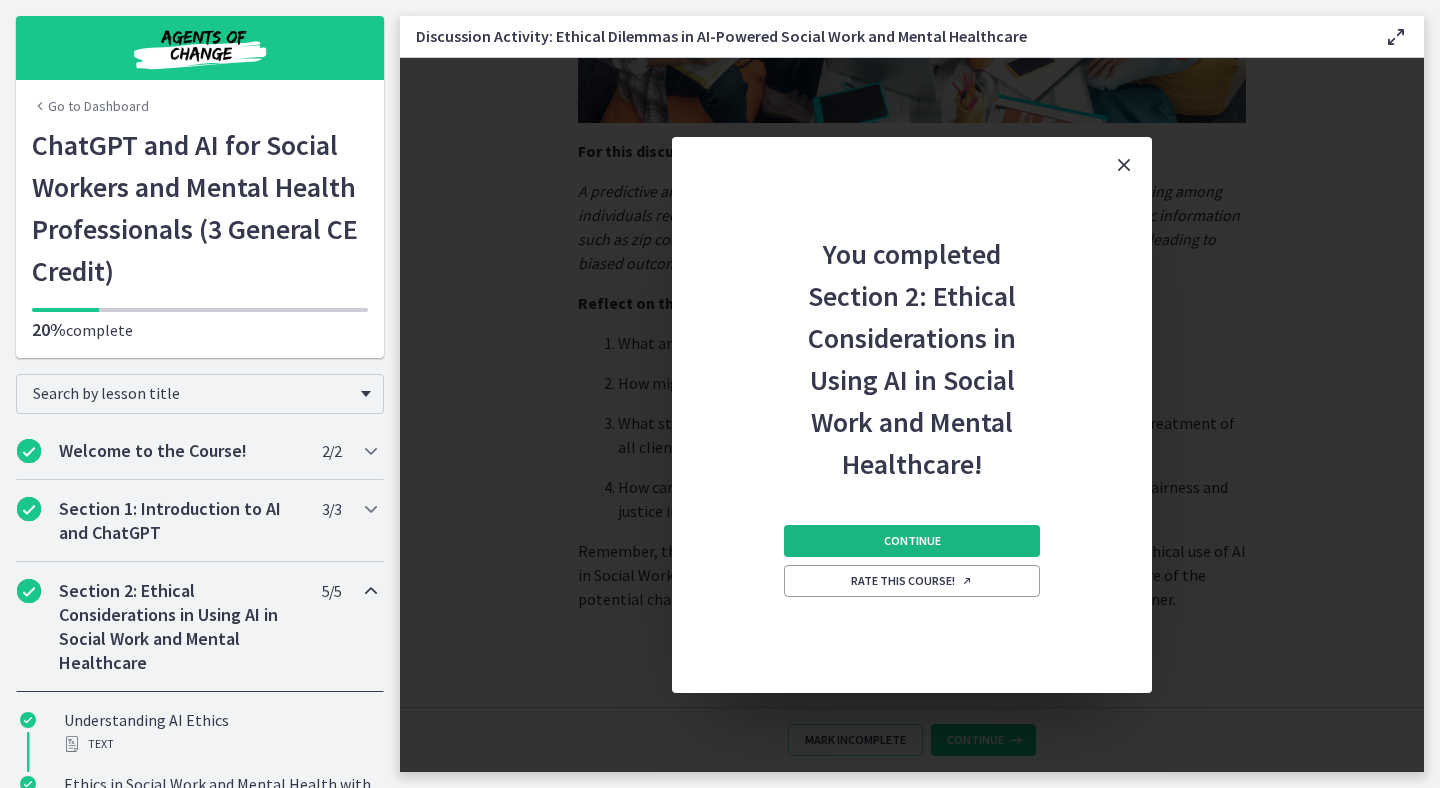 click on "Continue" at bounding box center (912, 541) 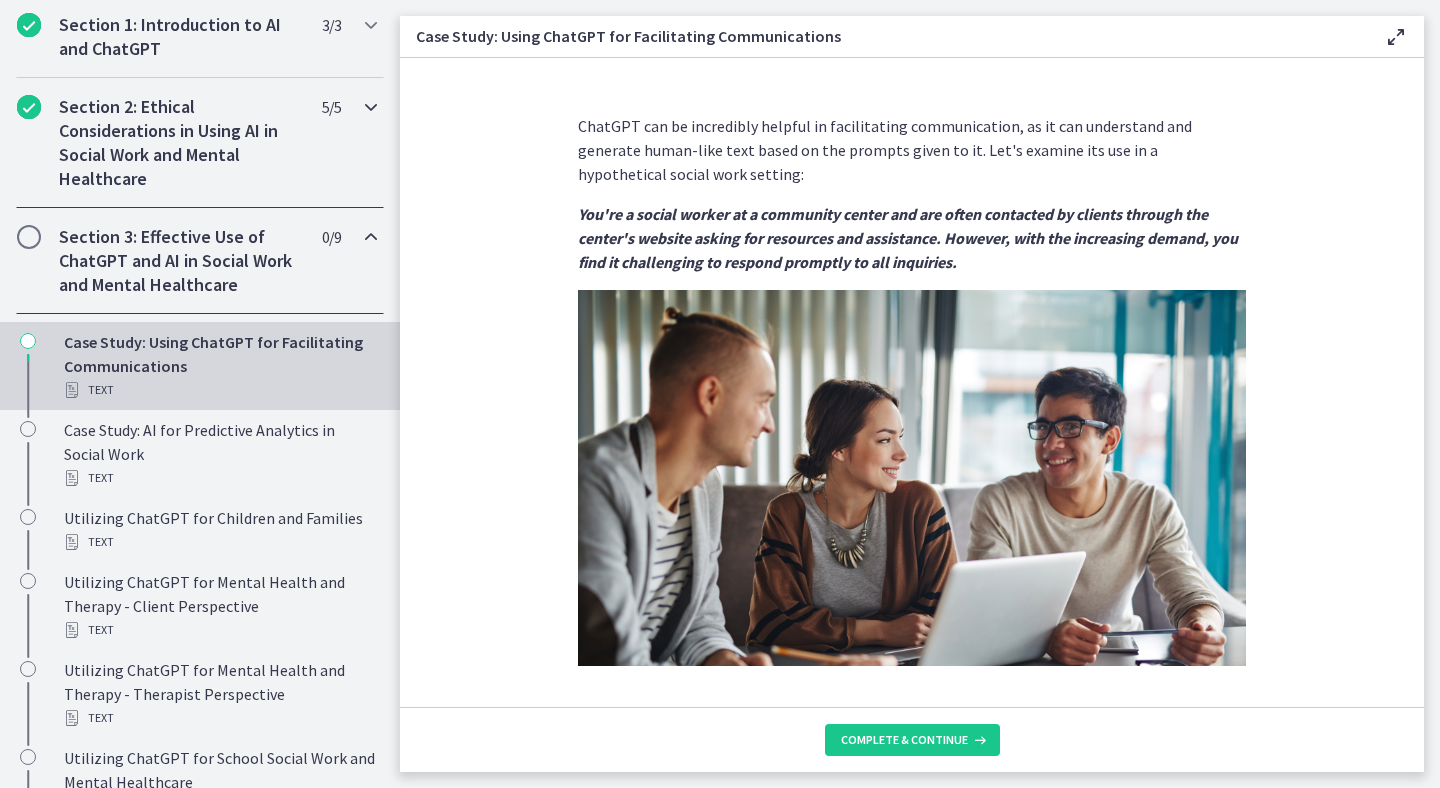 scroll, scrollTop: 457, scrollLeft: 0, axis: vertical 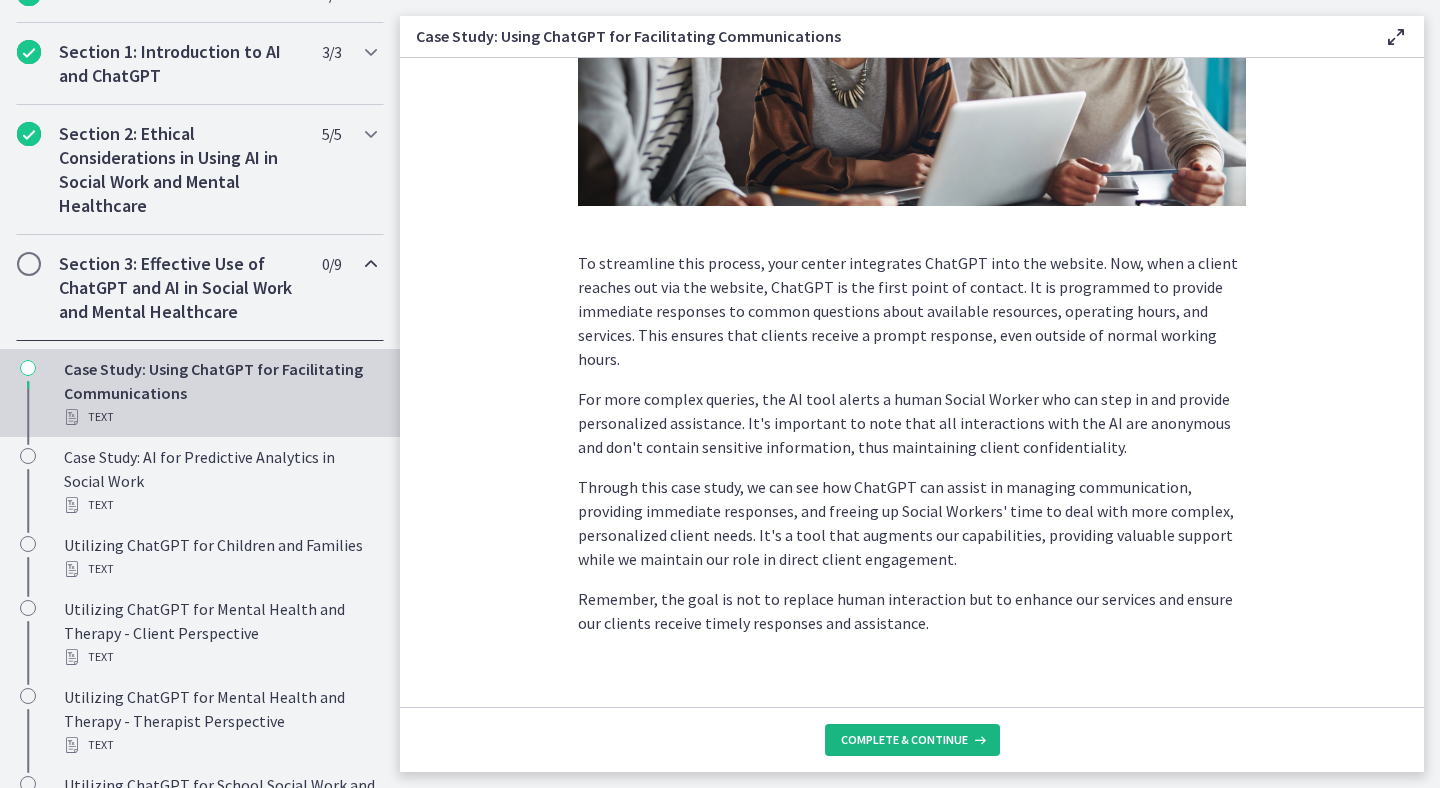 click on "Complete & continue" at bounding box center [904, 740] 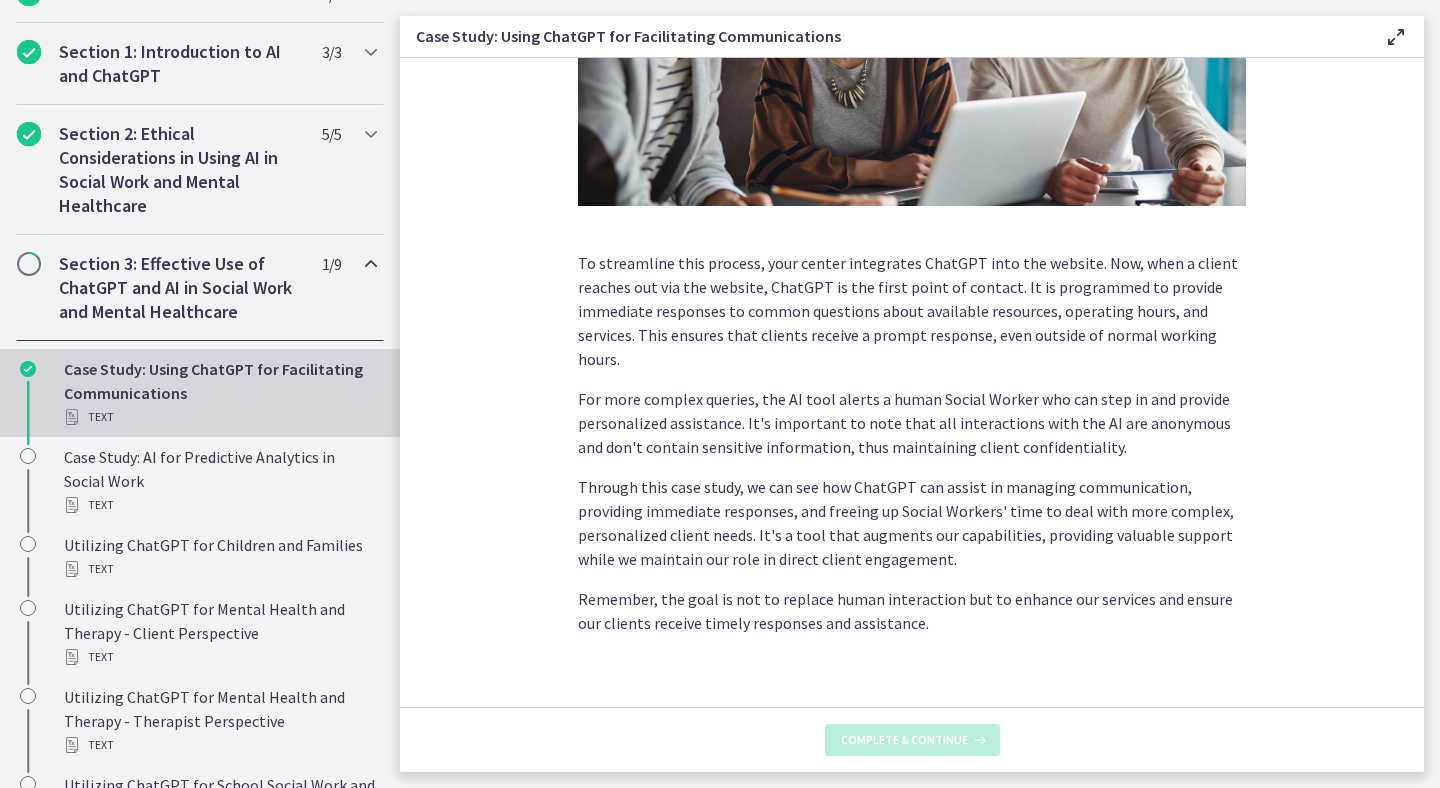 scroll, scrollTop: 0, scrollLeft: 0, axis: both 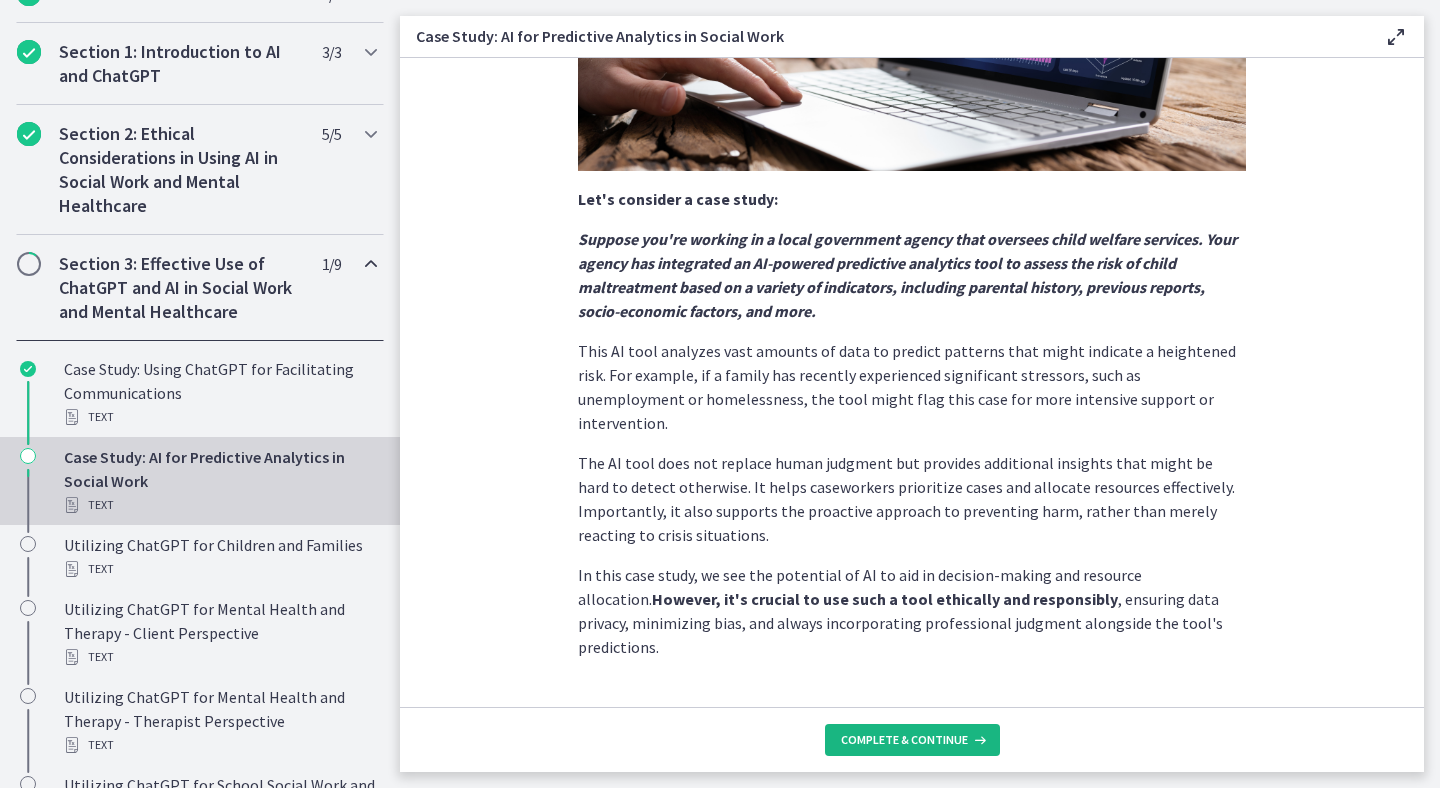 click on "Complete & continue" at bounding box center [904, 740] 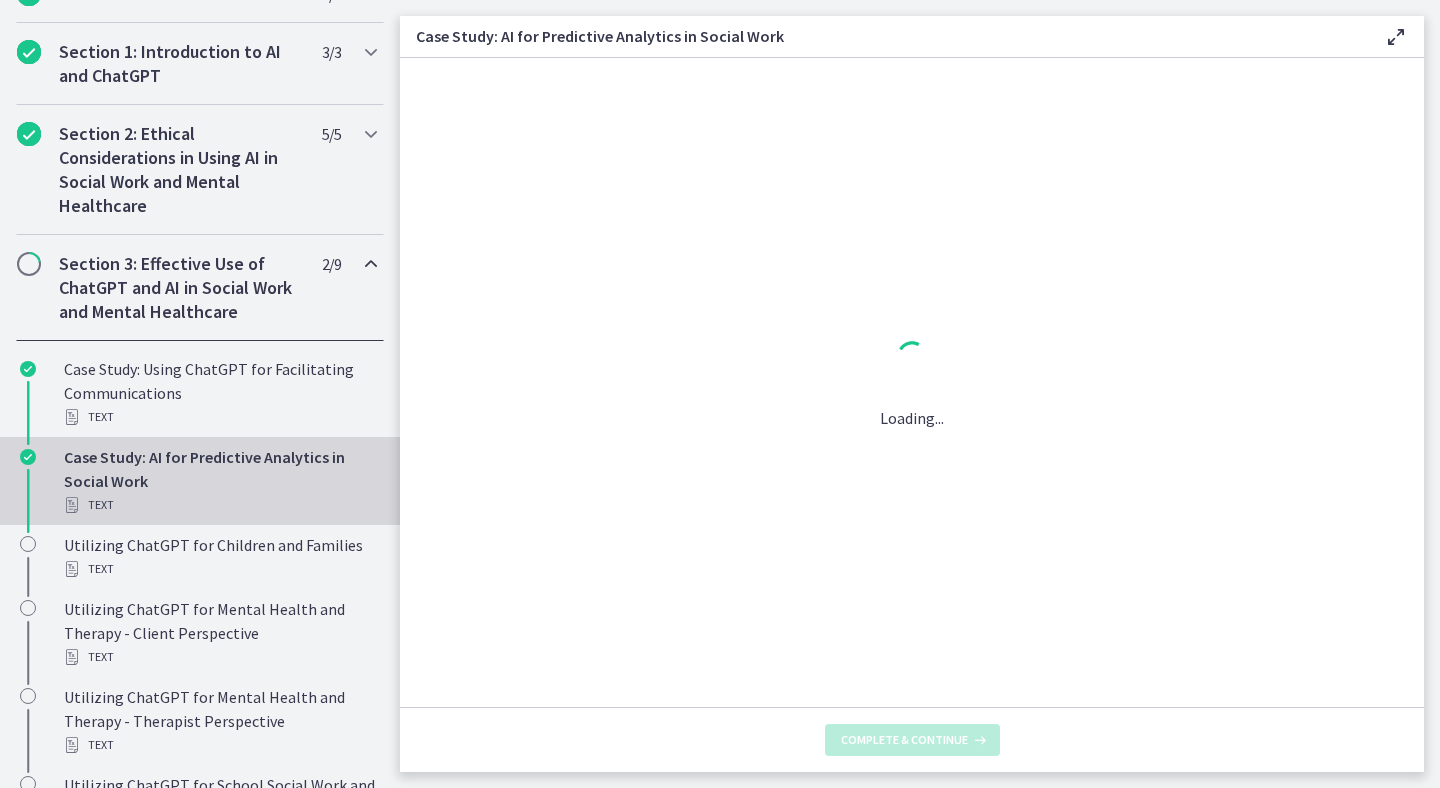 scroll, scrollTop: 0, scrollLeft: 0, axis: both 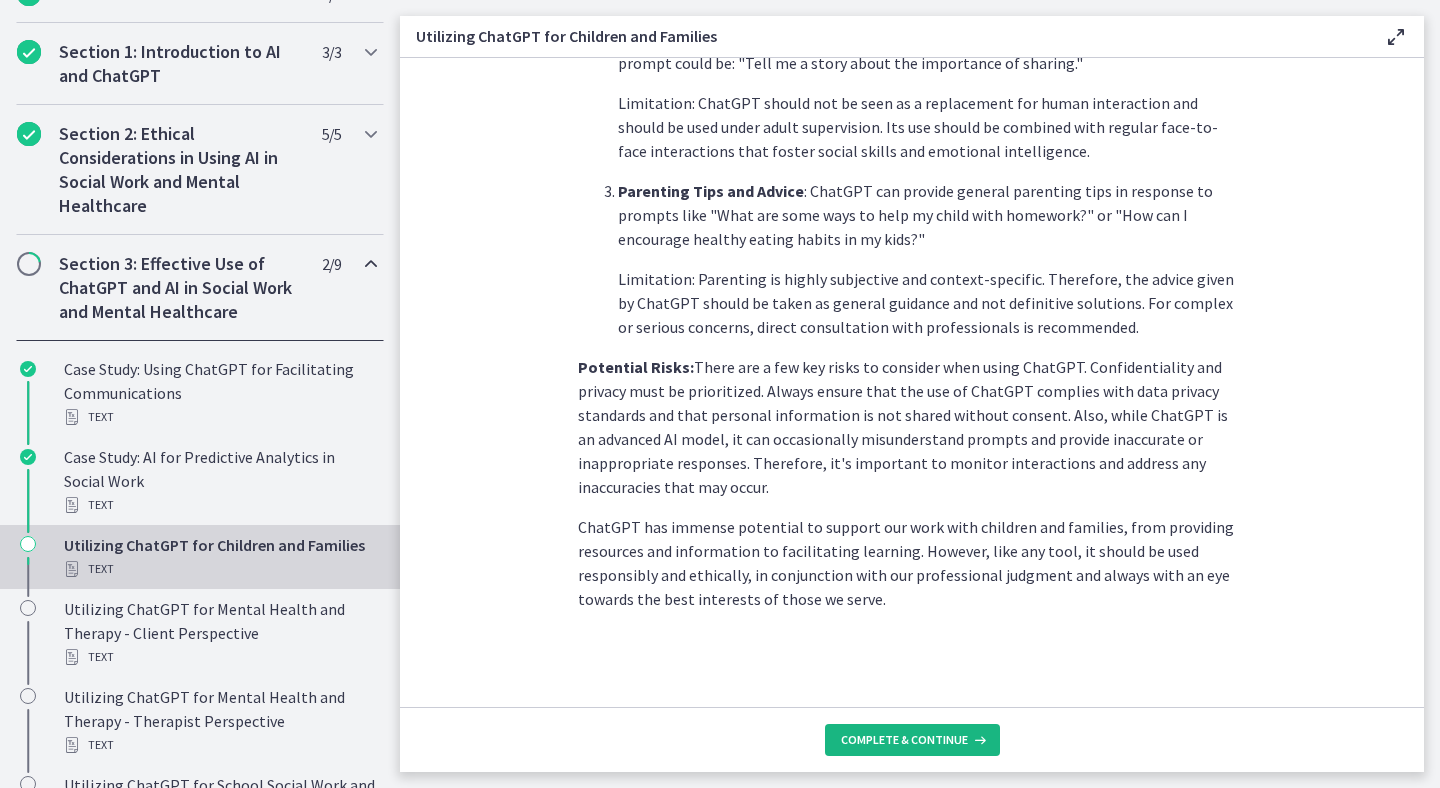 click on "Complete & continue" at bounding box center [904, 740] 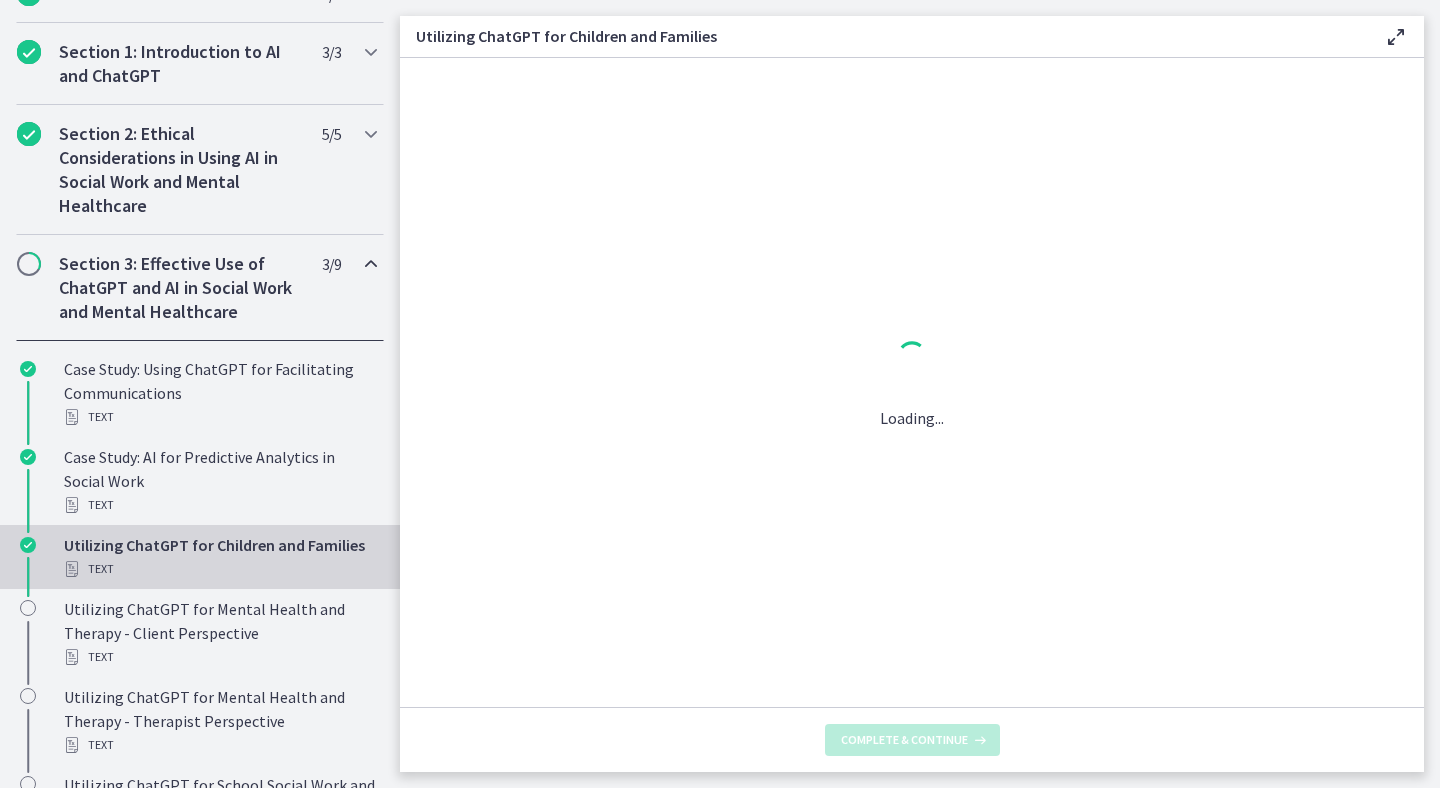 scroll, scrollTop: 0, scrollLeft: 0, axis: both 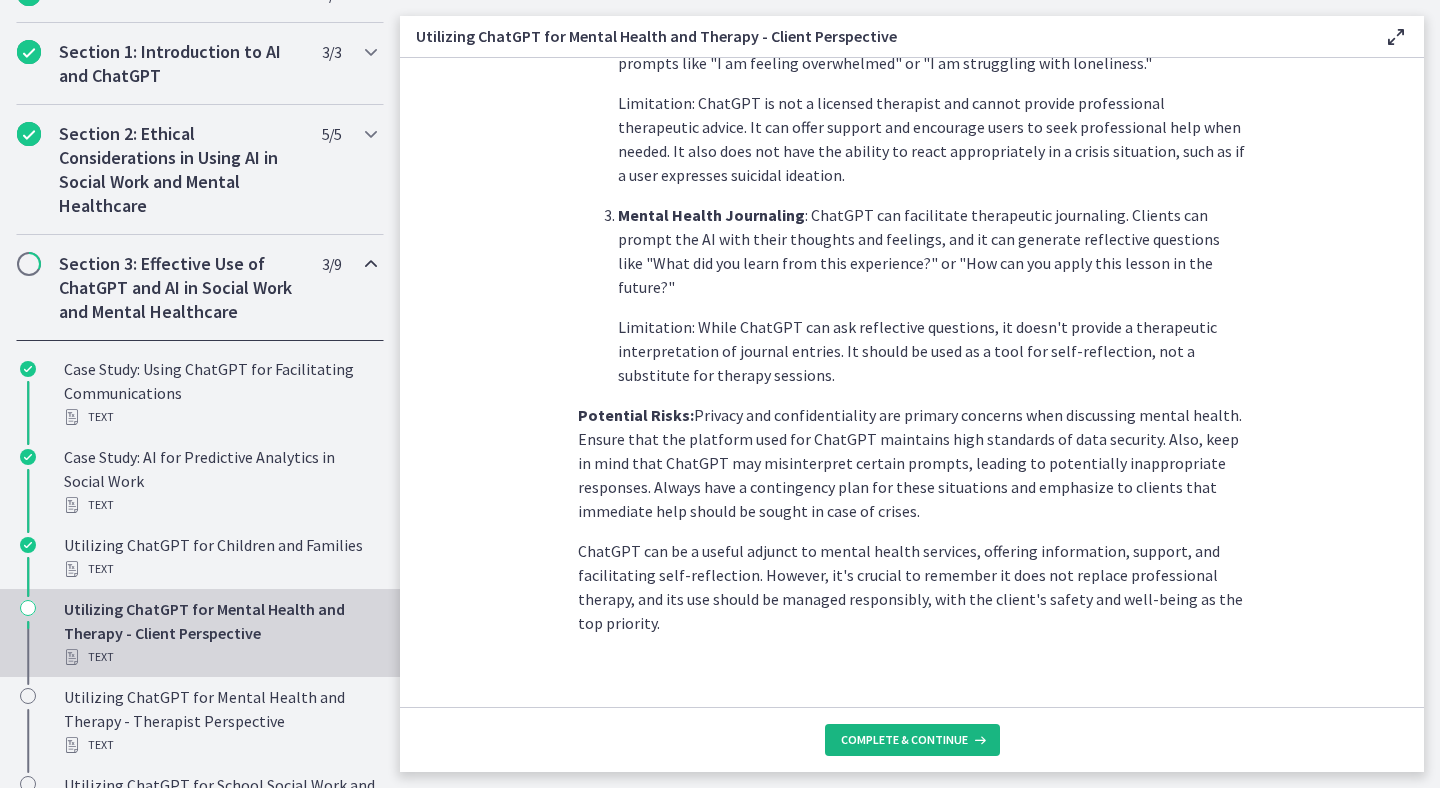click on "Complete & continue" at bounding box center (904, 740) 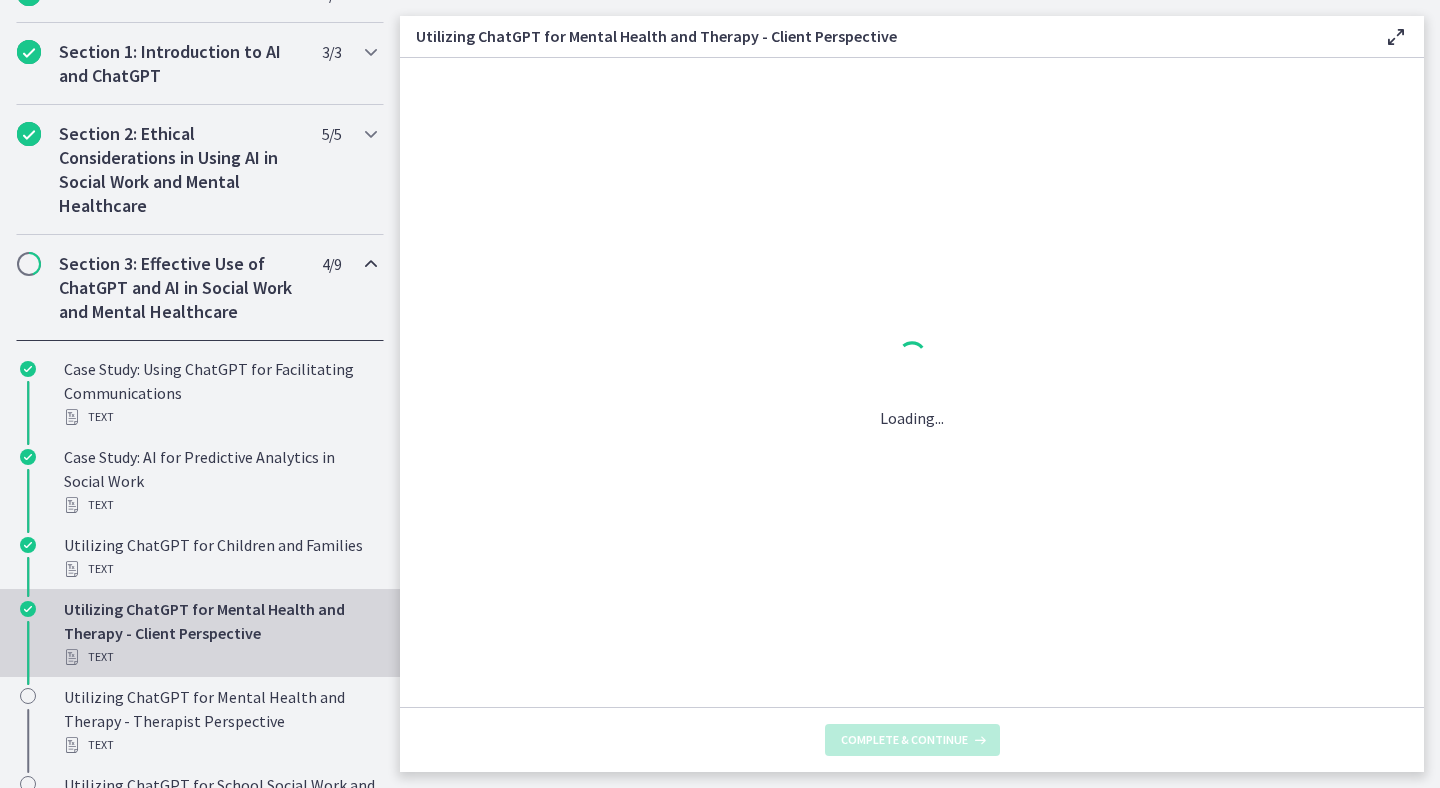 scroll, scrollTop: 0, scrollLeft: 0, axis: both 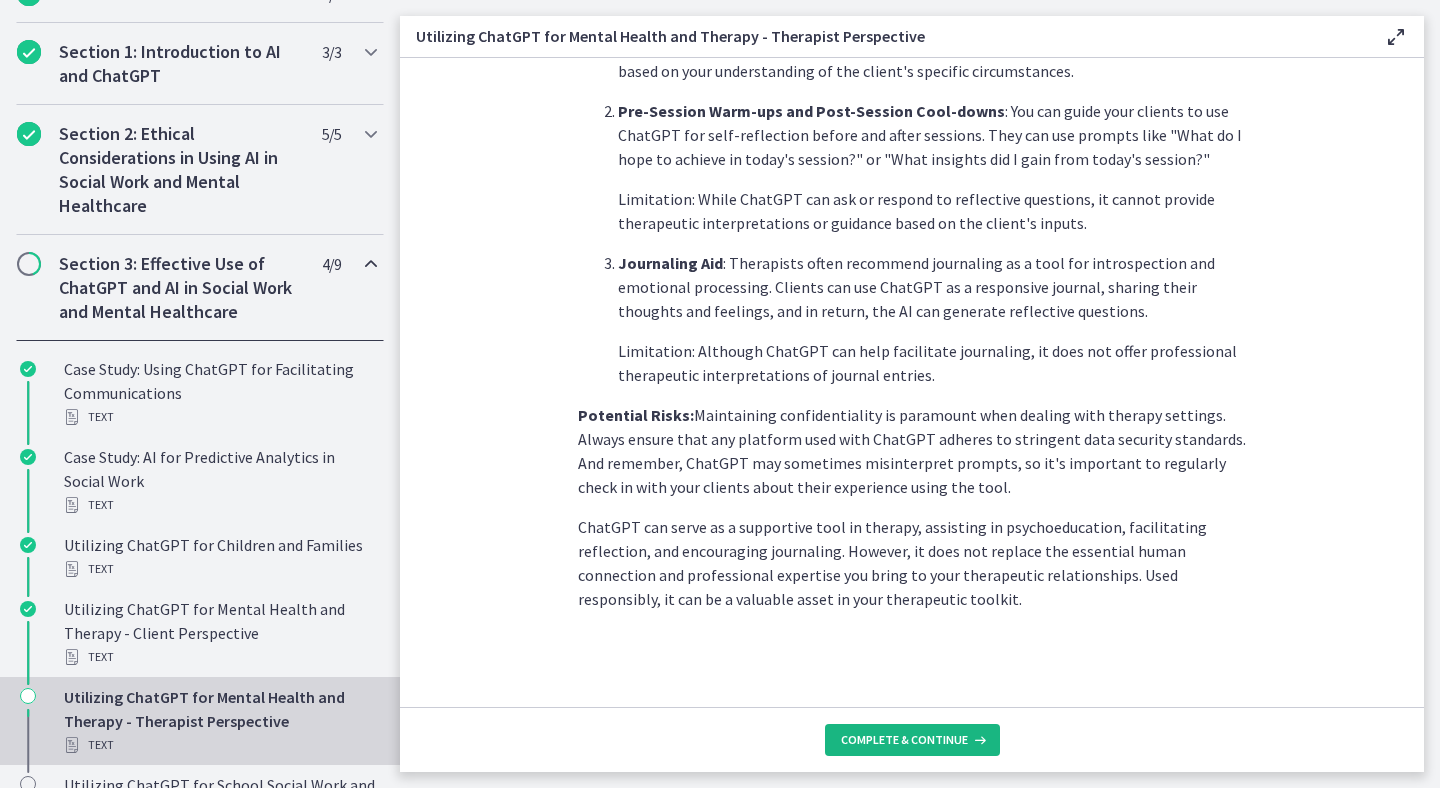 click on "Complete & continue" at bounding box center [904, 740] 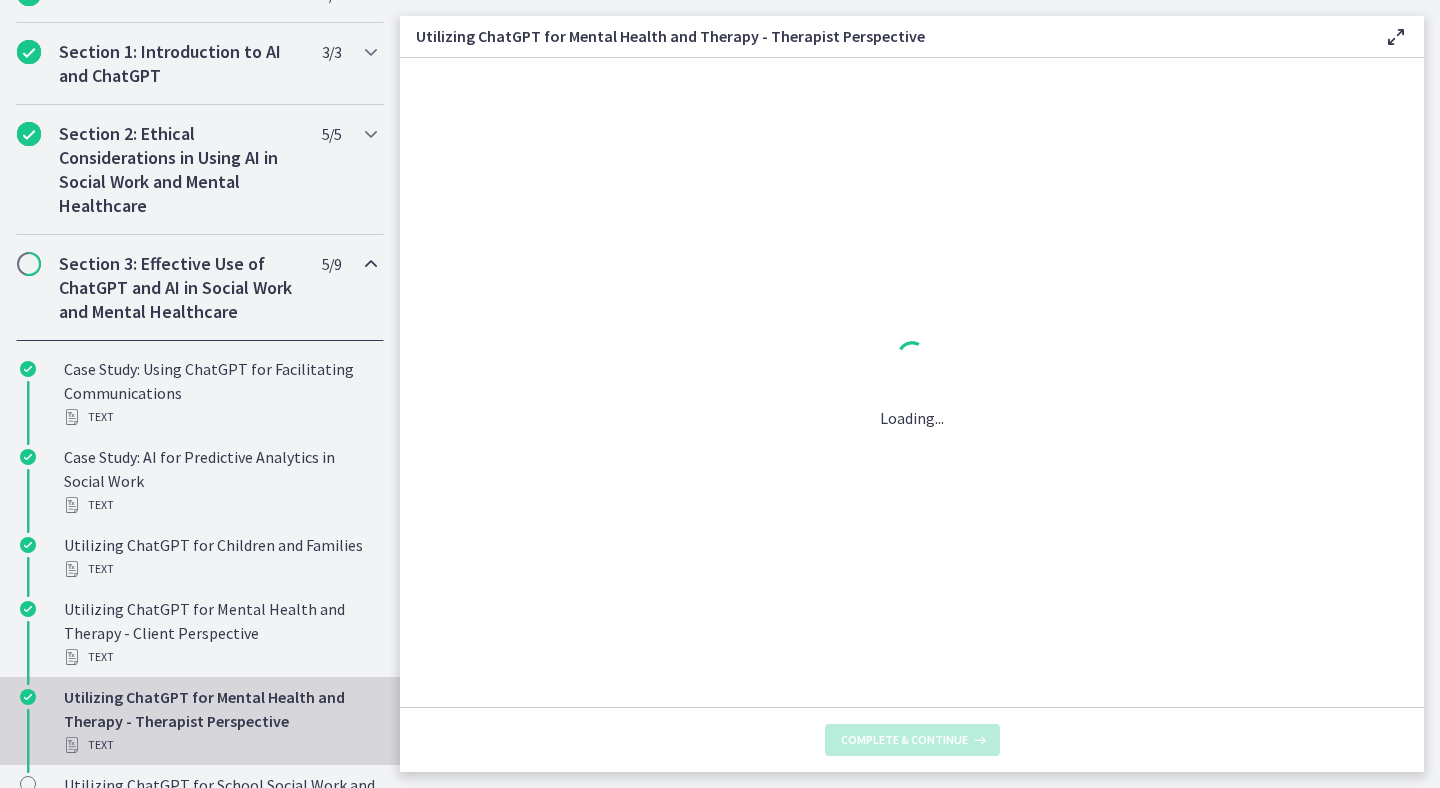 scroll, scrollTop: 0, scrollLeft: 0, axis: both 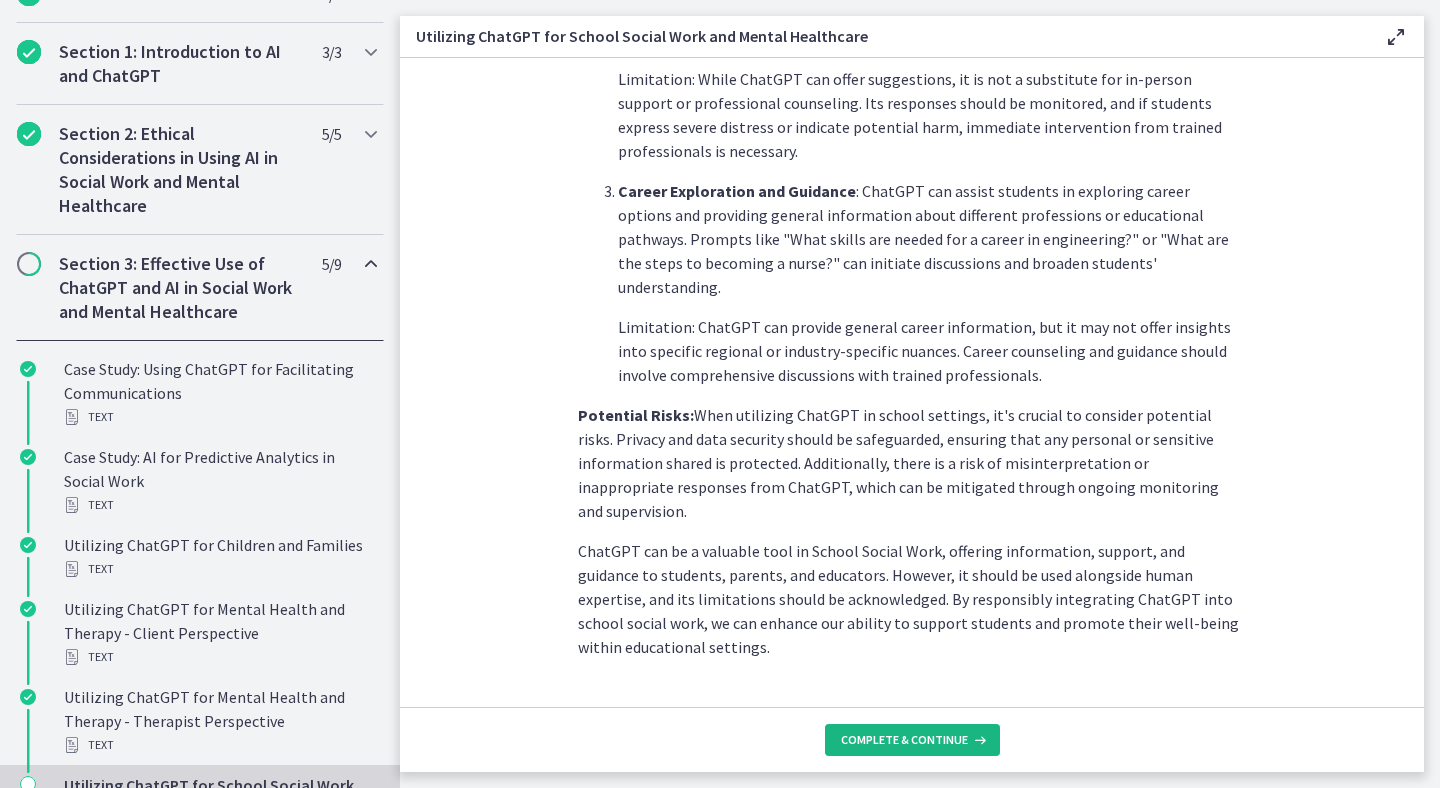 click on "Complete & continue" at bounding box center [904, 740] 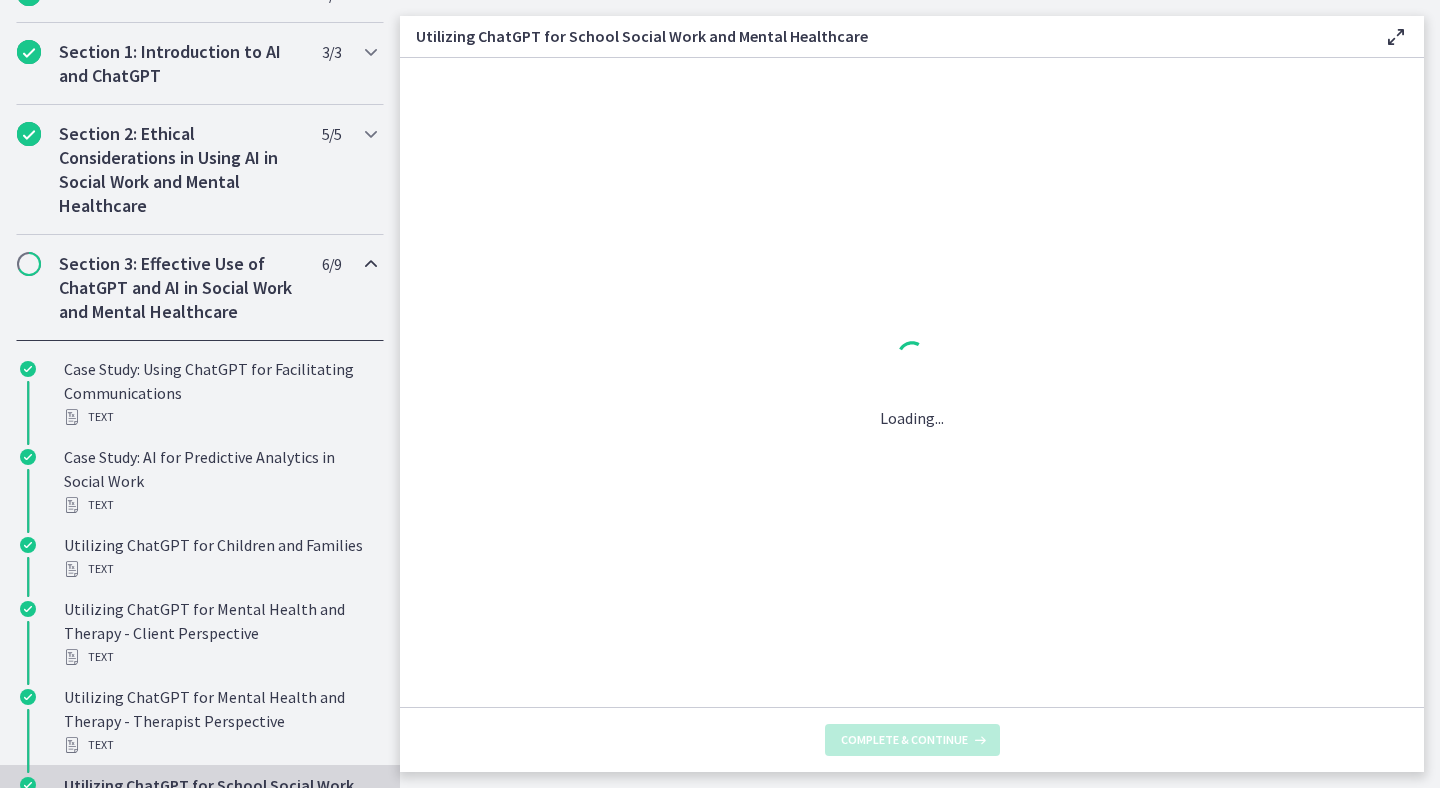 scroll, scrollTop: 0, scrollLeft: 0, axis: both 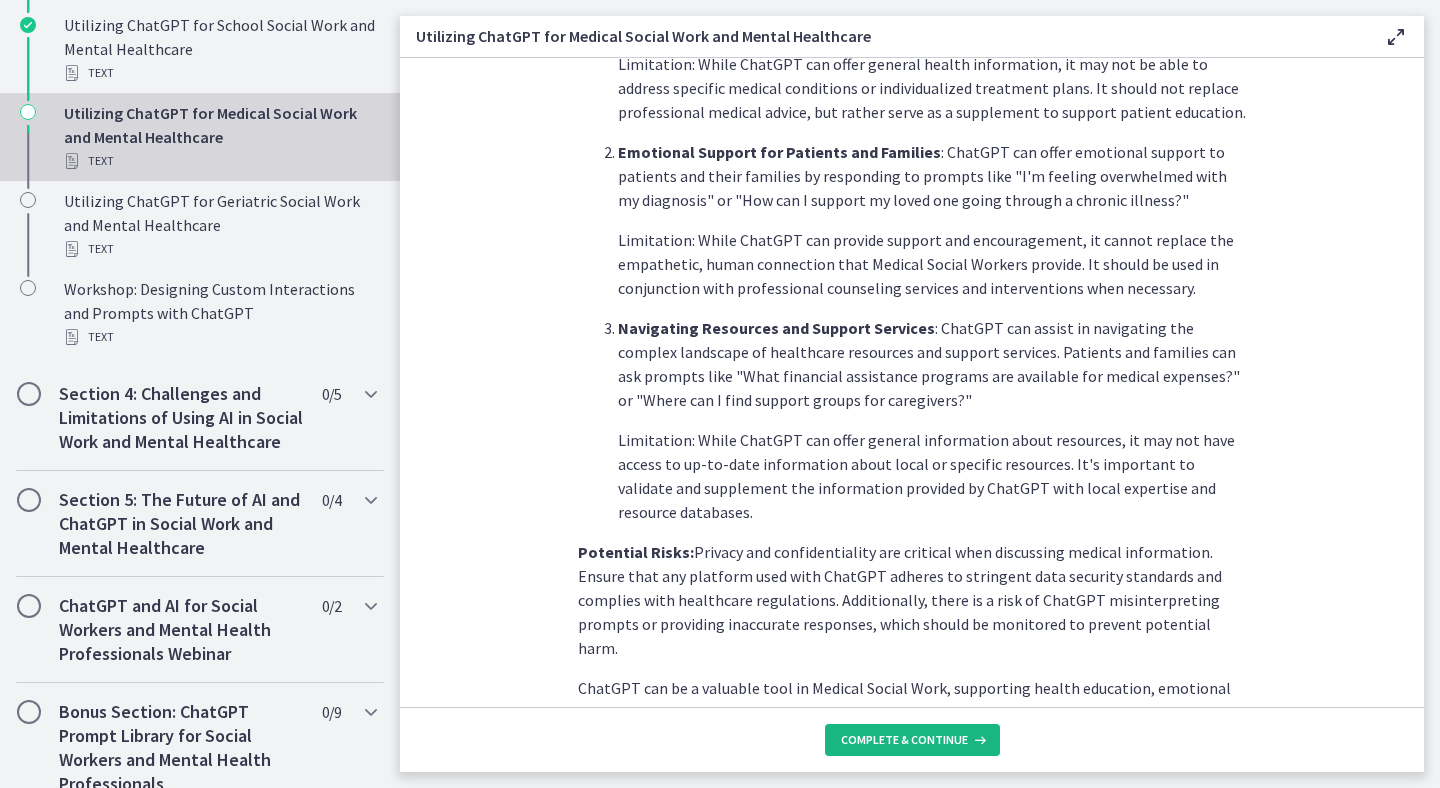 click on "Complete & continue" at bounding box center [912, 740] 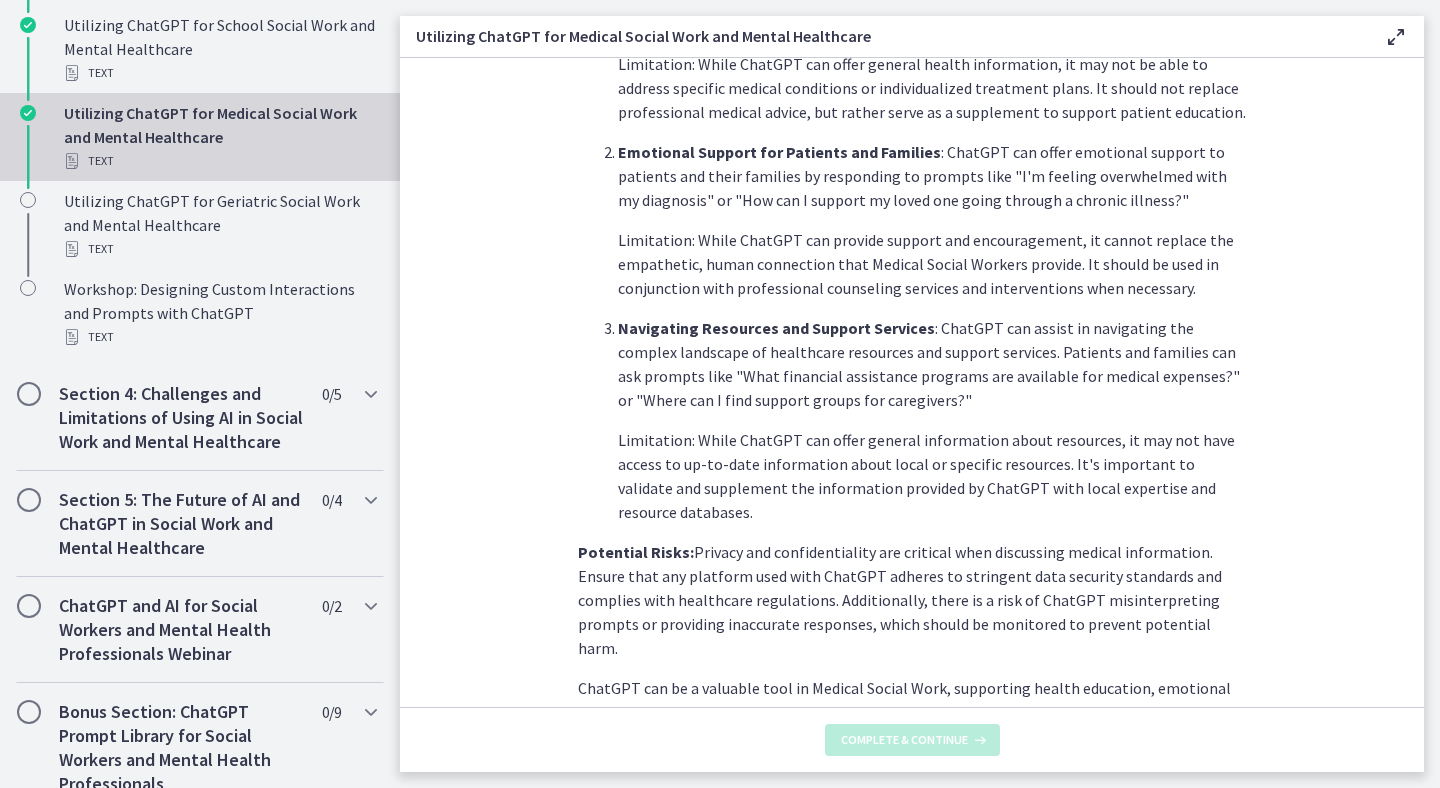 scroll, scrollTop: 0, scrollLeft: 0, axis: both 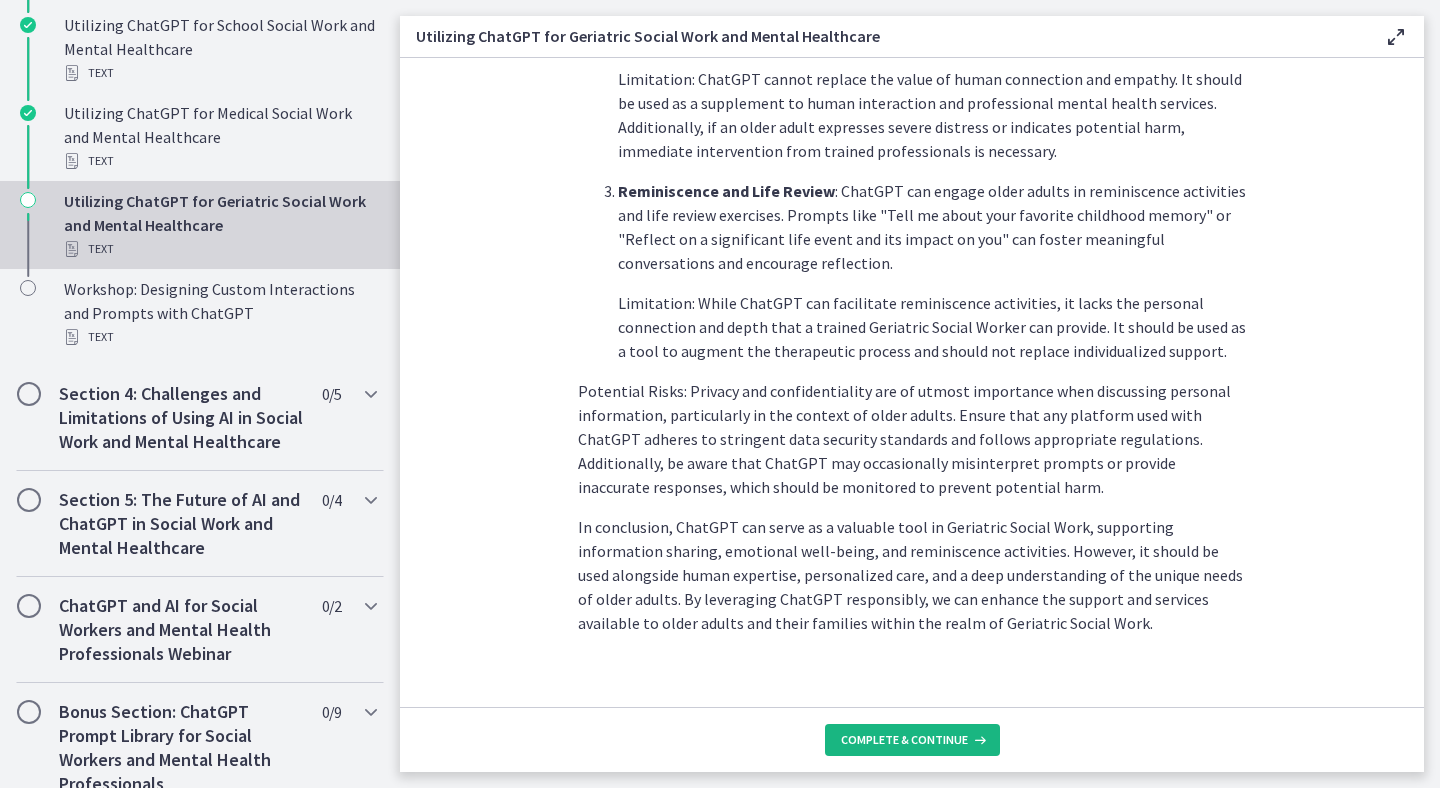 click on "Complete & continue" at bounding box center [904, 740] 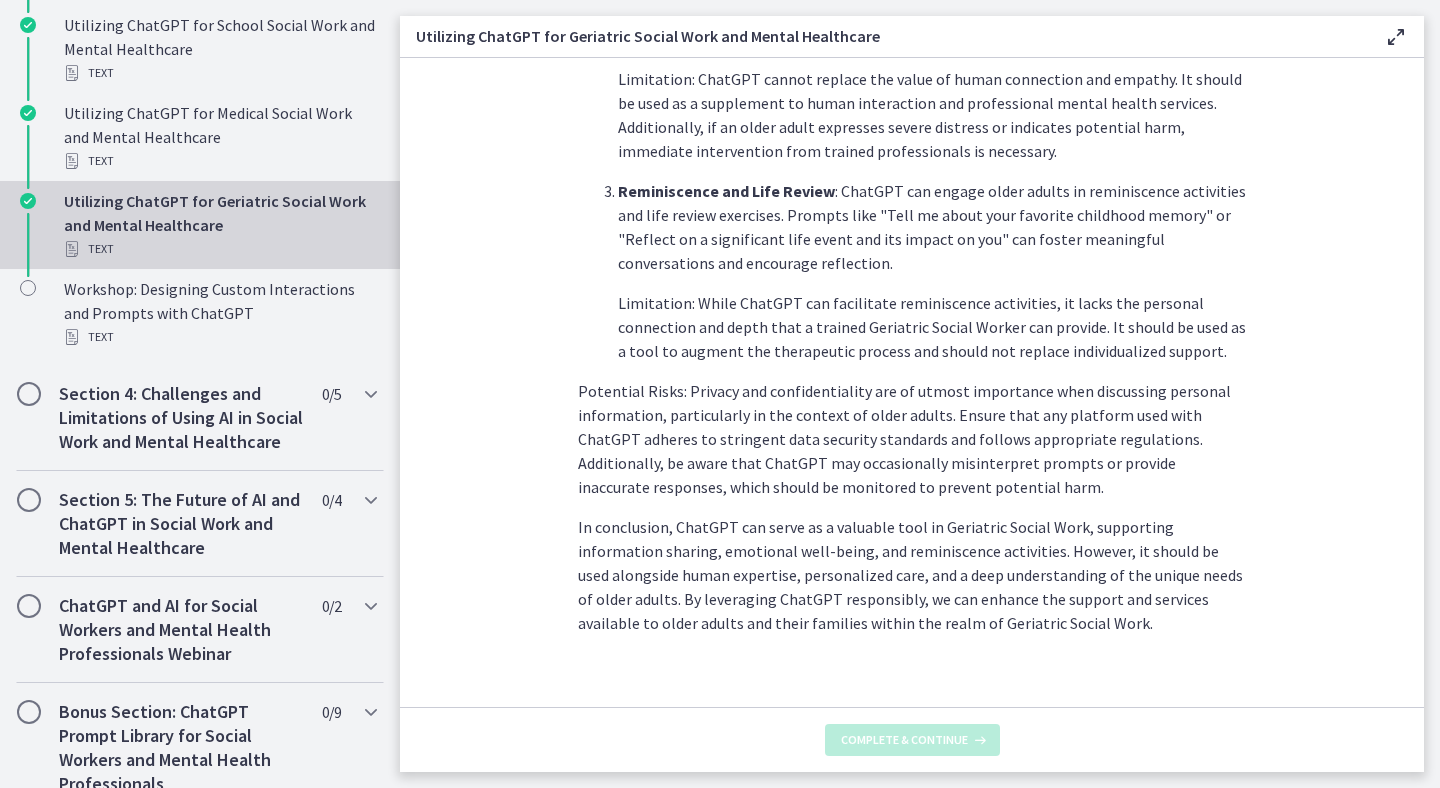 scroll, scrollTop: 0, scrollLeft: 0, axis: both 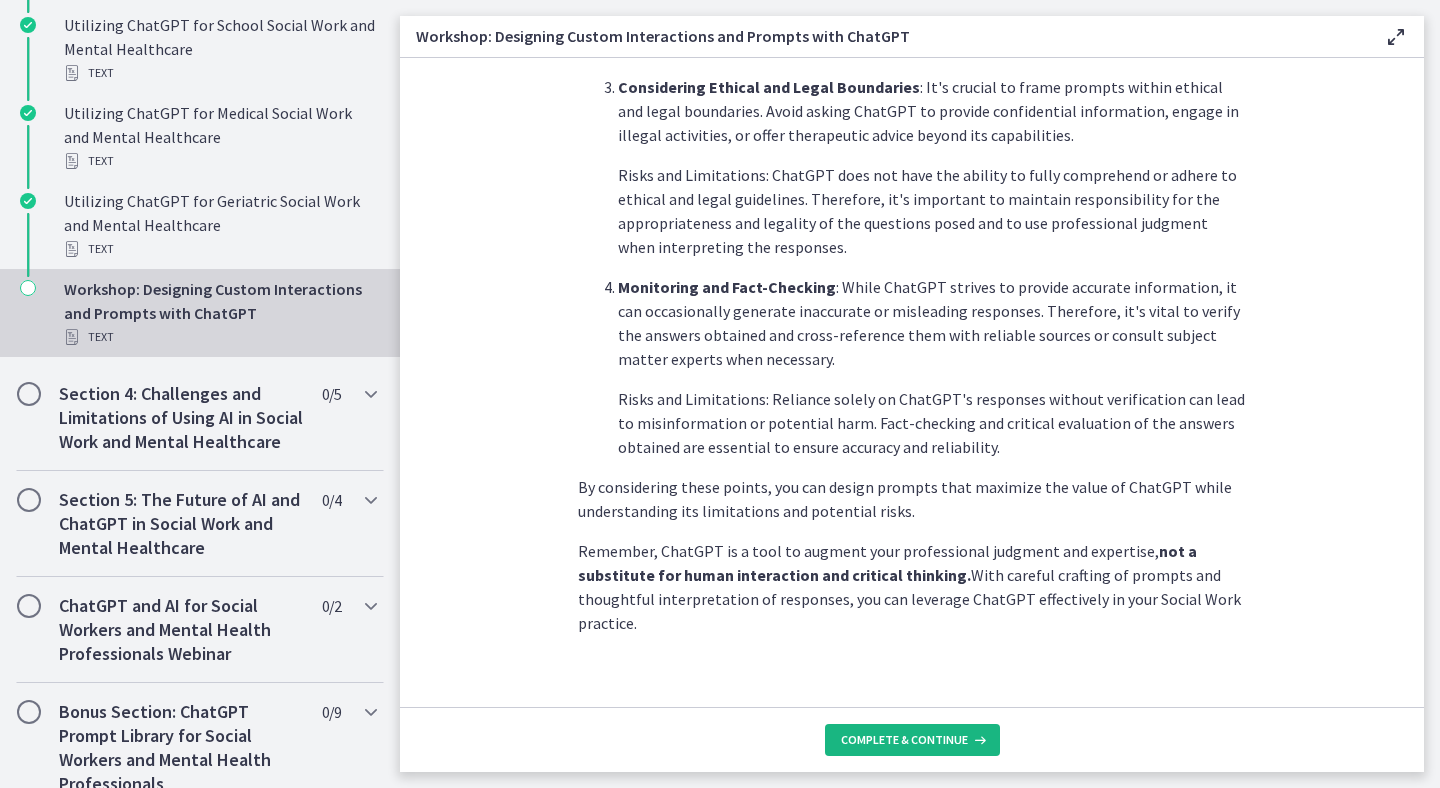 click on "Complete & continue" at bounding box center [904, 740] 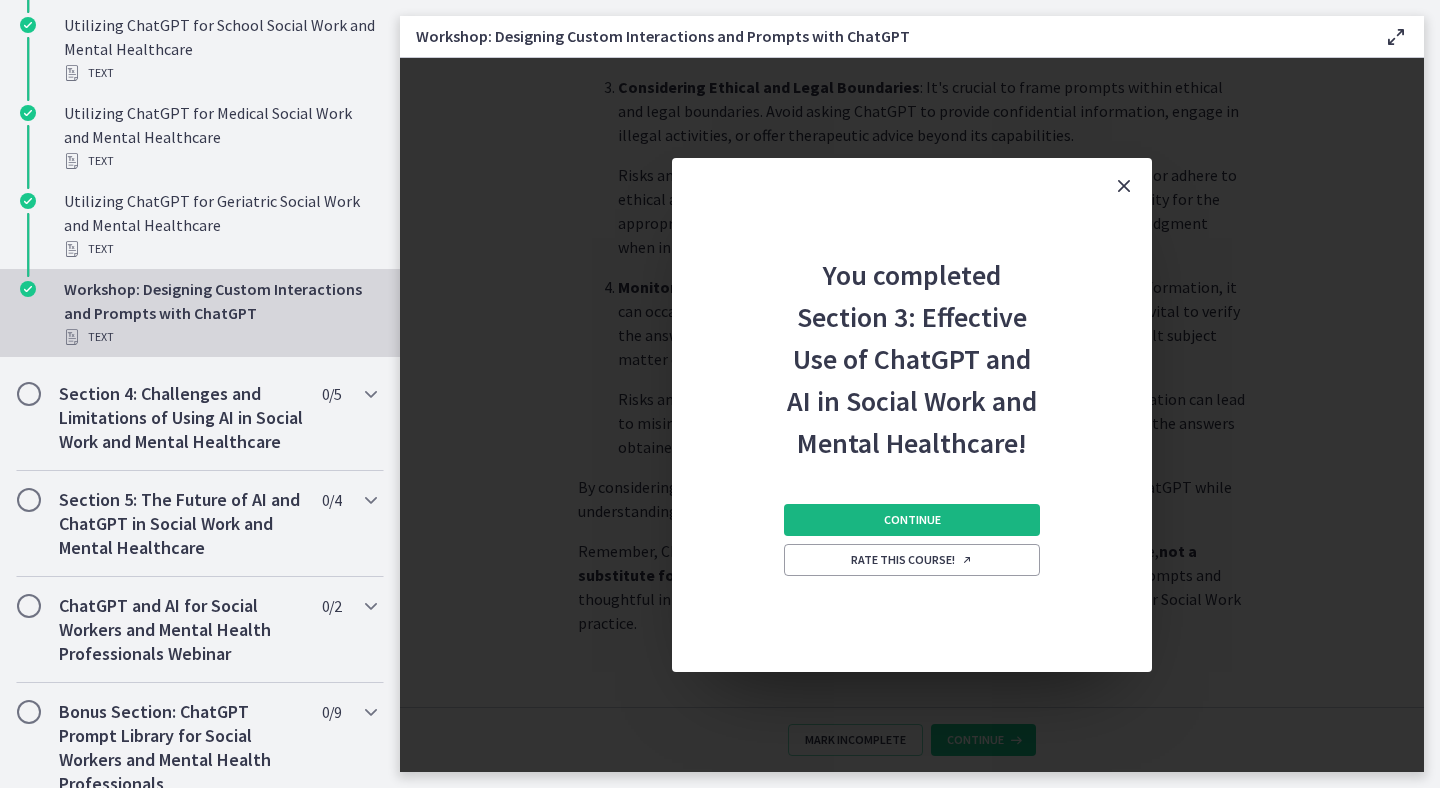 click on "Continue" at bounding box center (912, 520) 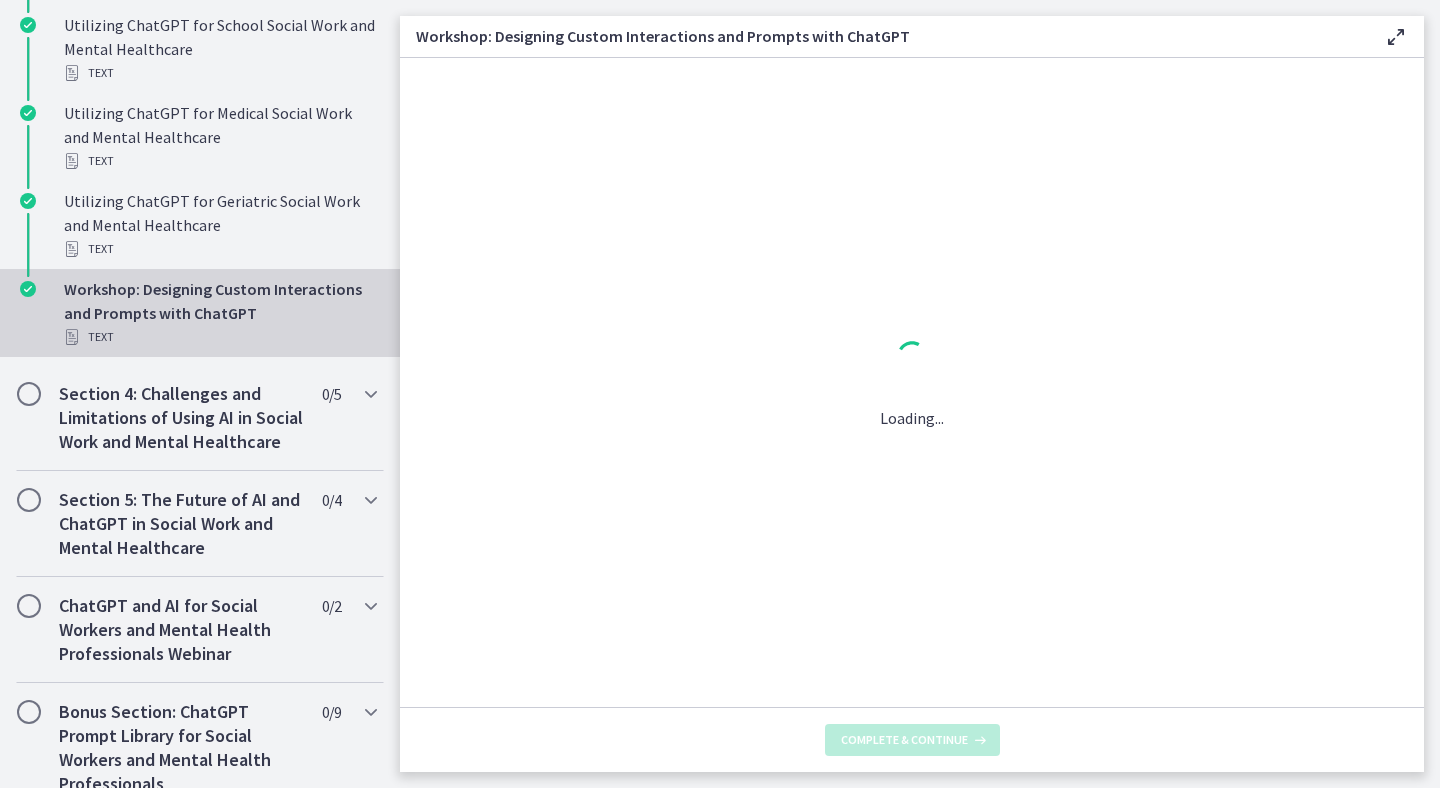 scroll, scrollTop: 0, scrollLeft: 0, axis: both 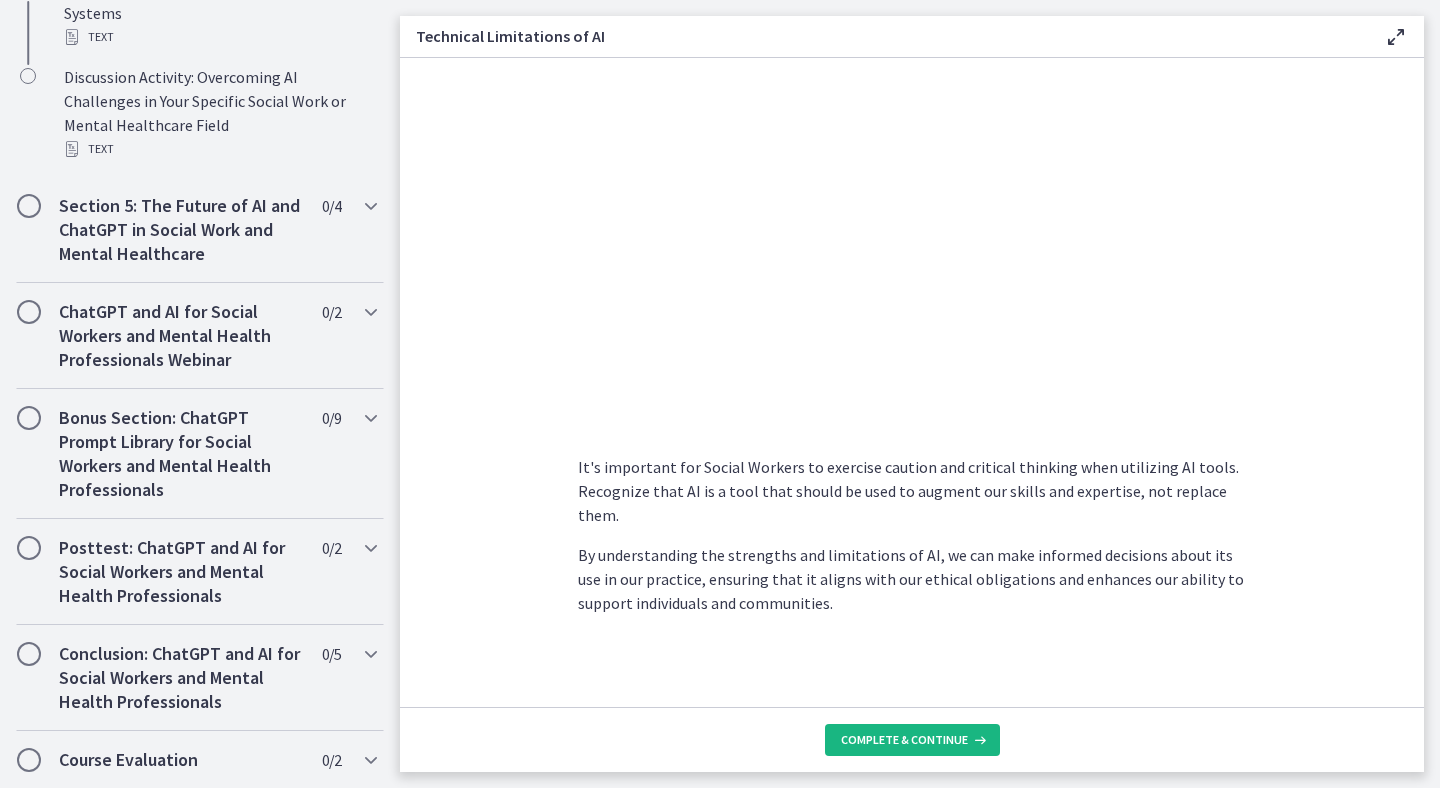 click on "Complete & continue" at bounding box center (912, 740) 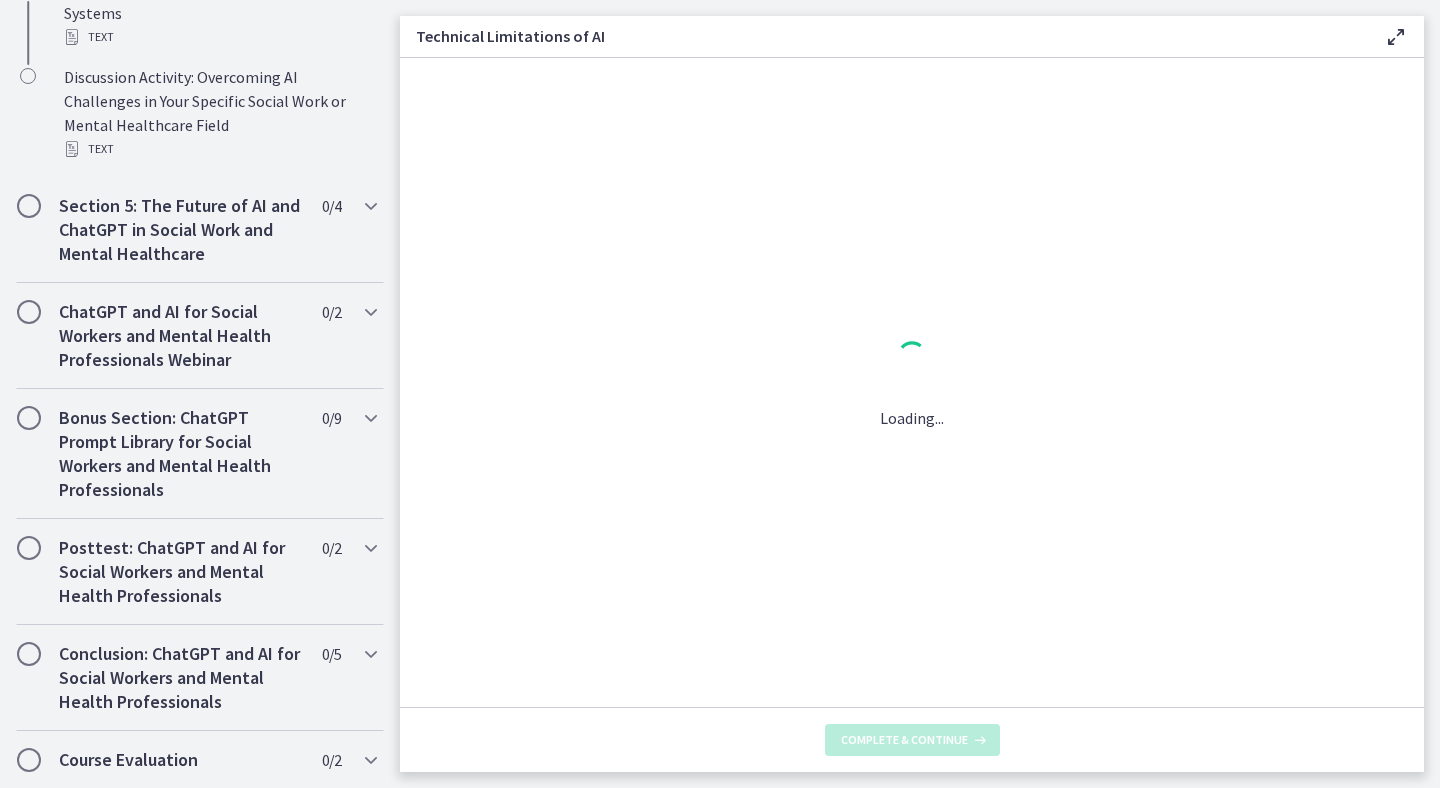 scroll, scrollTop: 0, scrollLeft: 0, axis: both 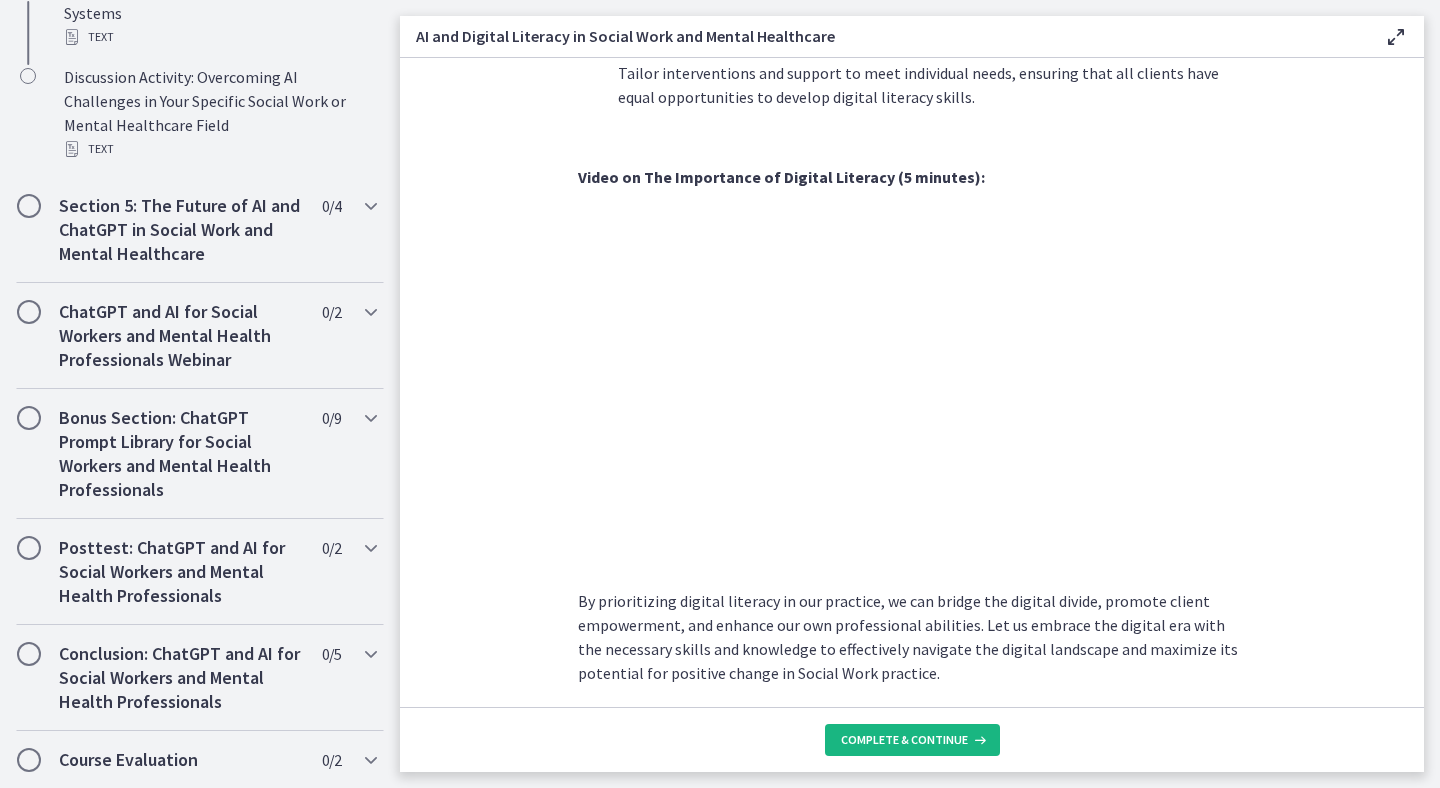 click on "Complete & continue" at bounding box center [912, 740] 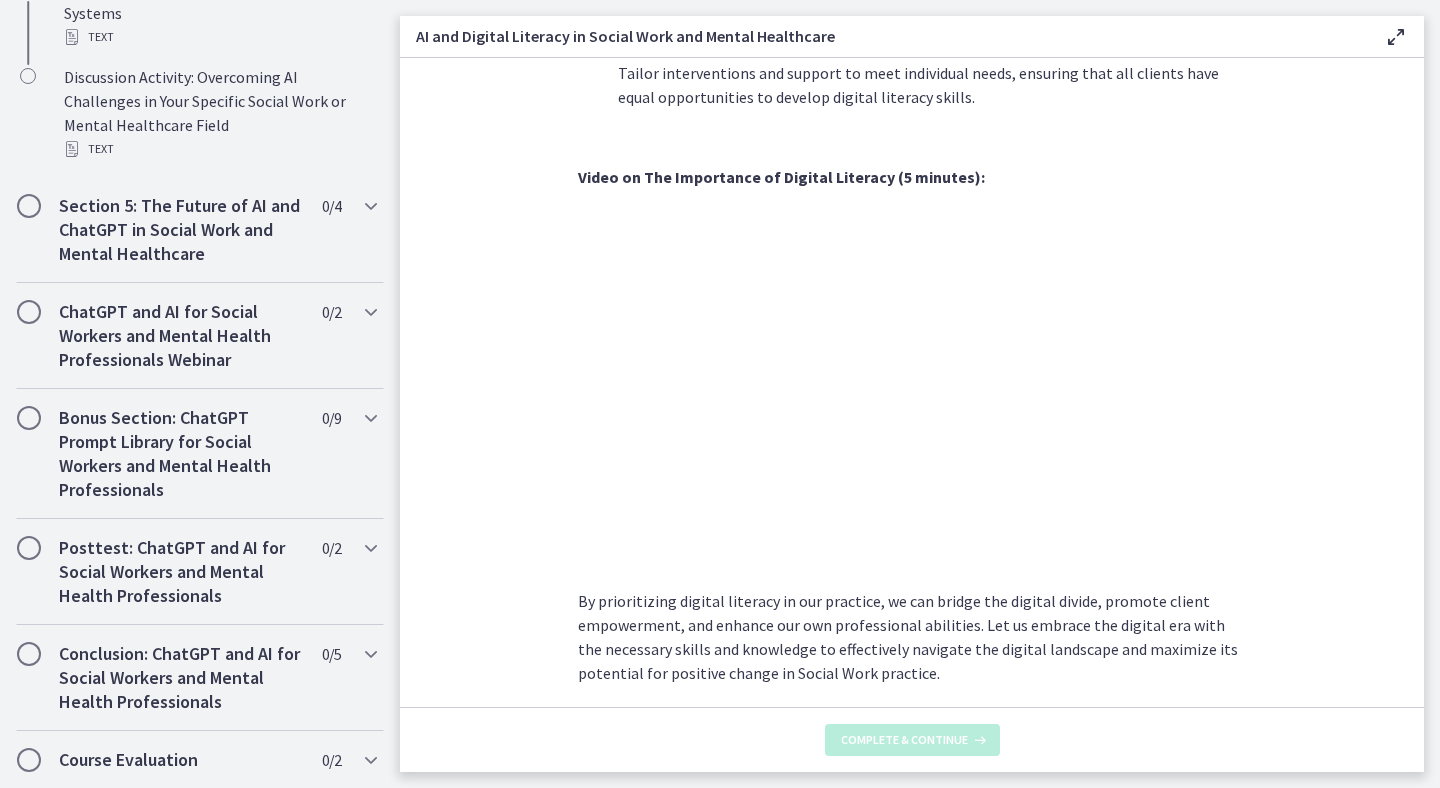 scroll, scrollTop: 0, scrollLeft: 0, axis: both 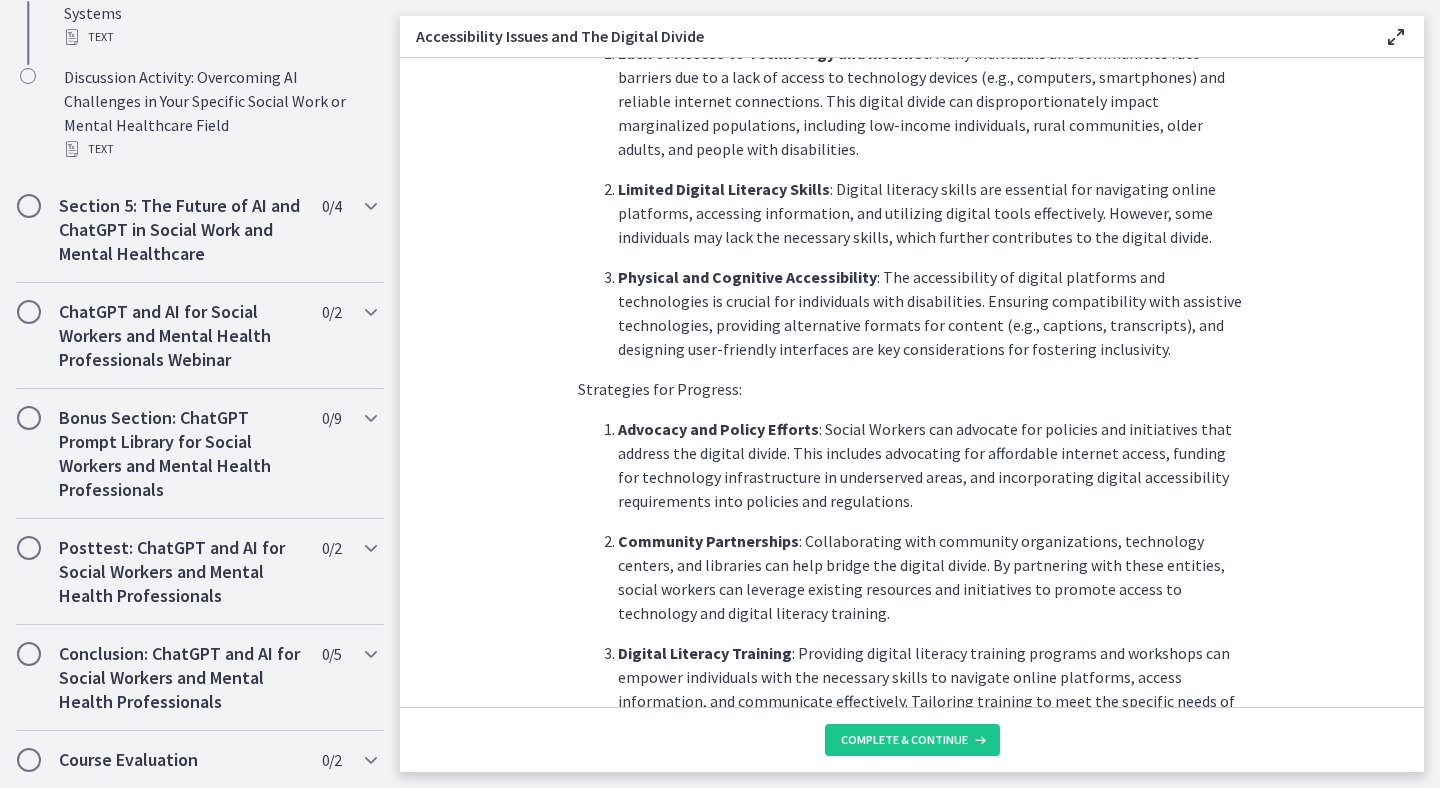 click on "Complete & continue" at bounding box center (912, 739) 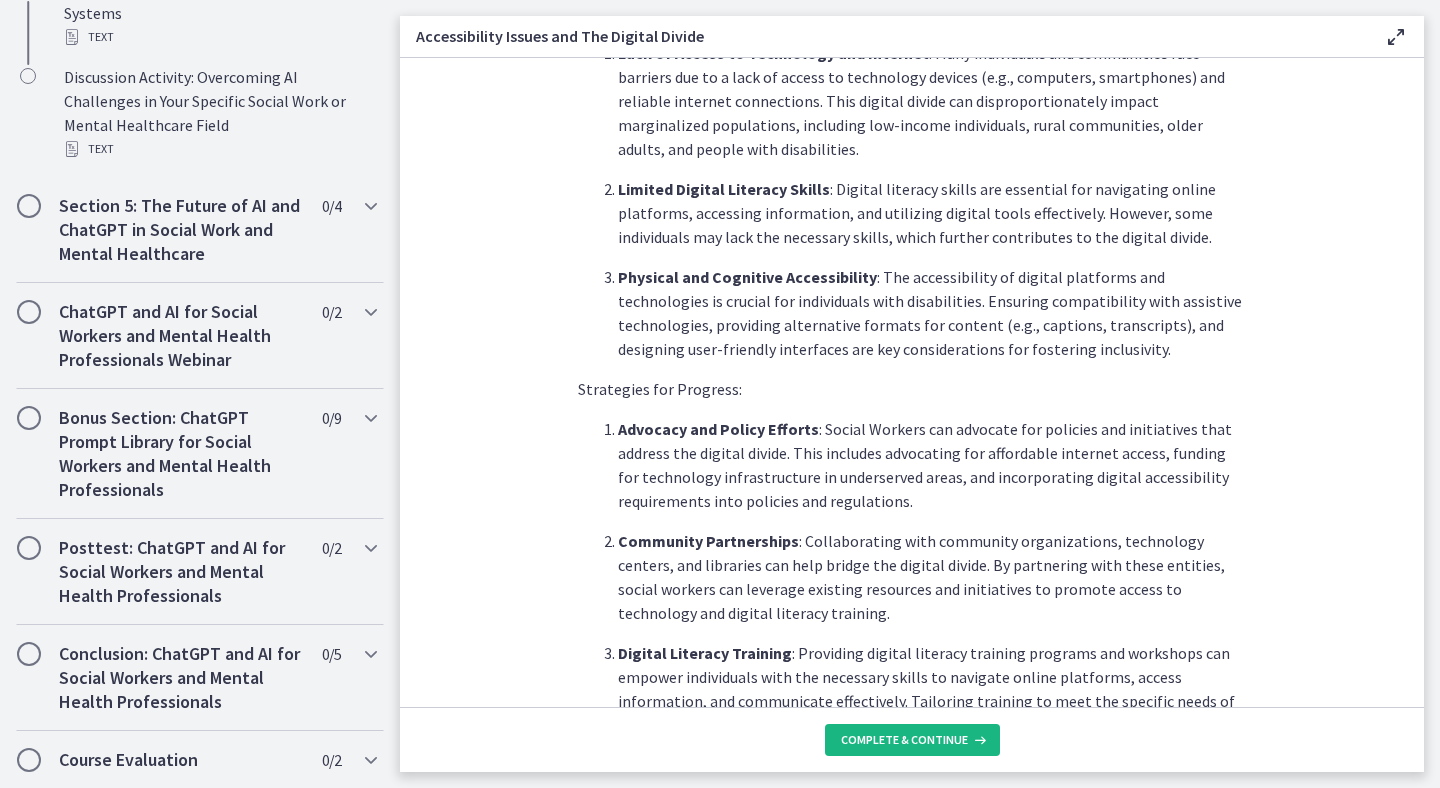 click on "Complete & continue" at bounding box center [912, 740] 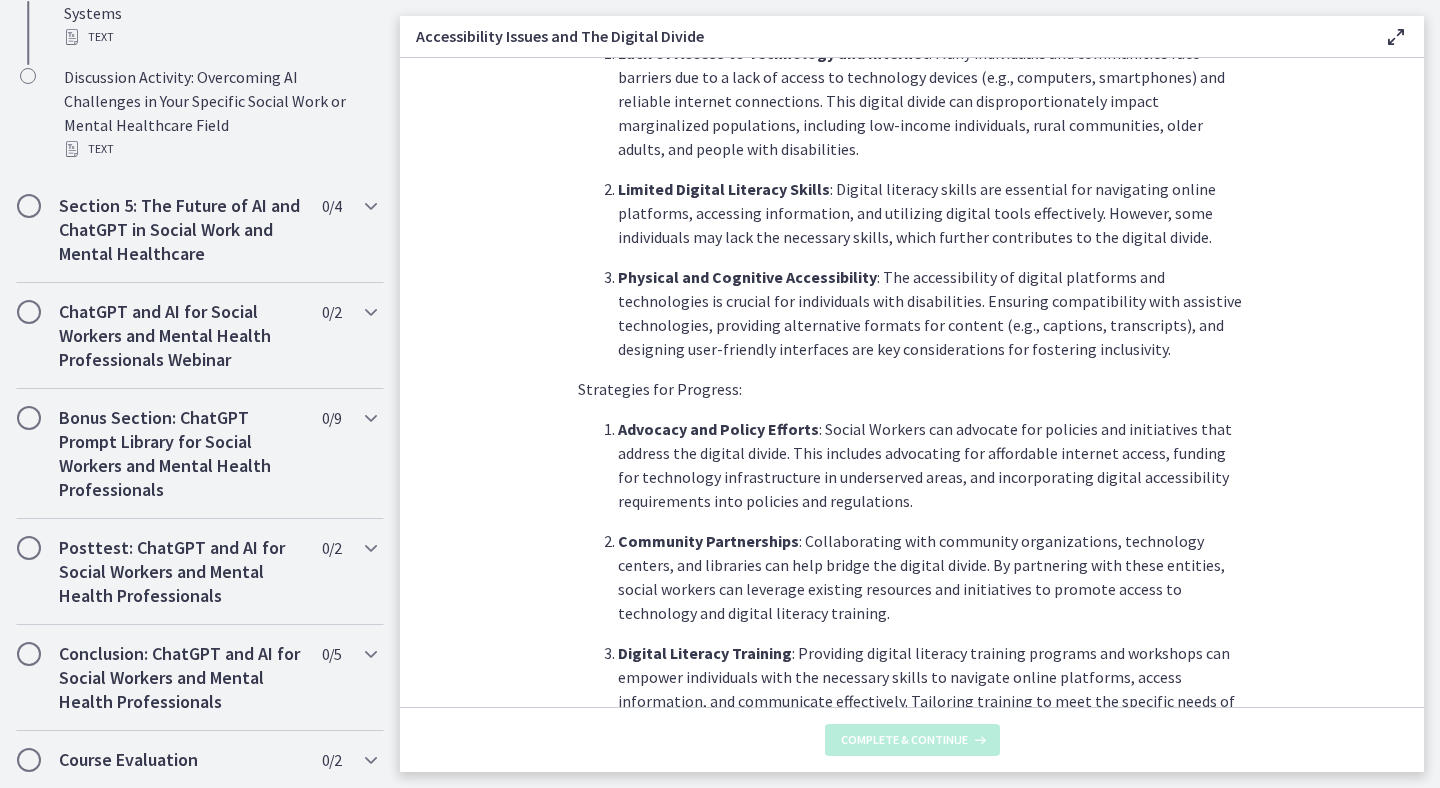 scroll, scrollTop: 0, scrollLeft: 0, axis: both 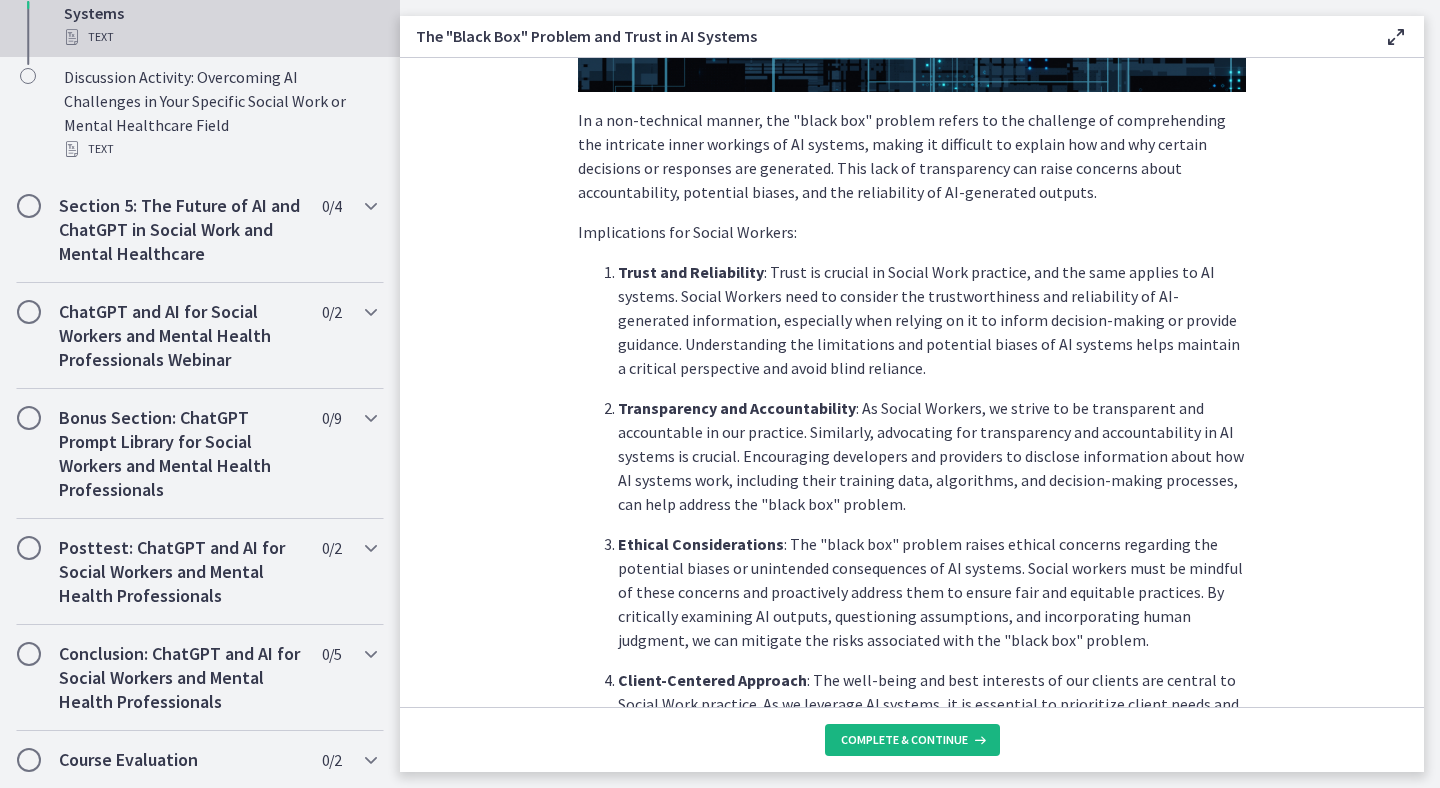 click on "Complete & continue" at bounding box center [904, 740] 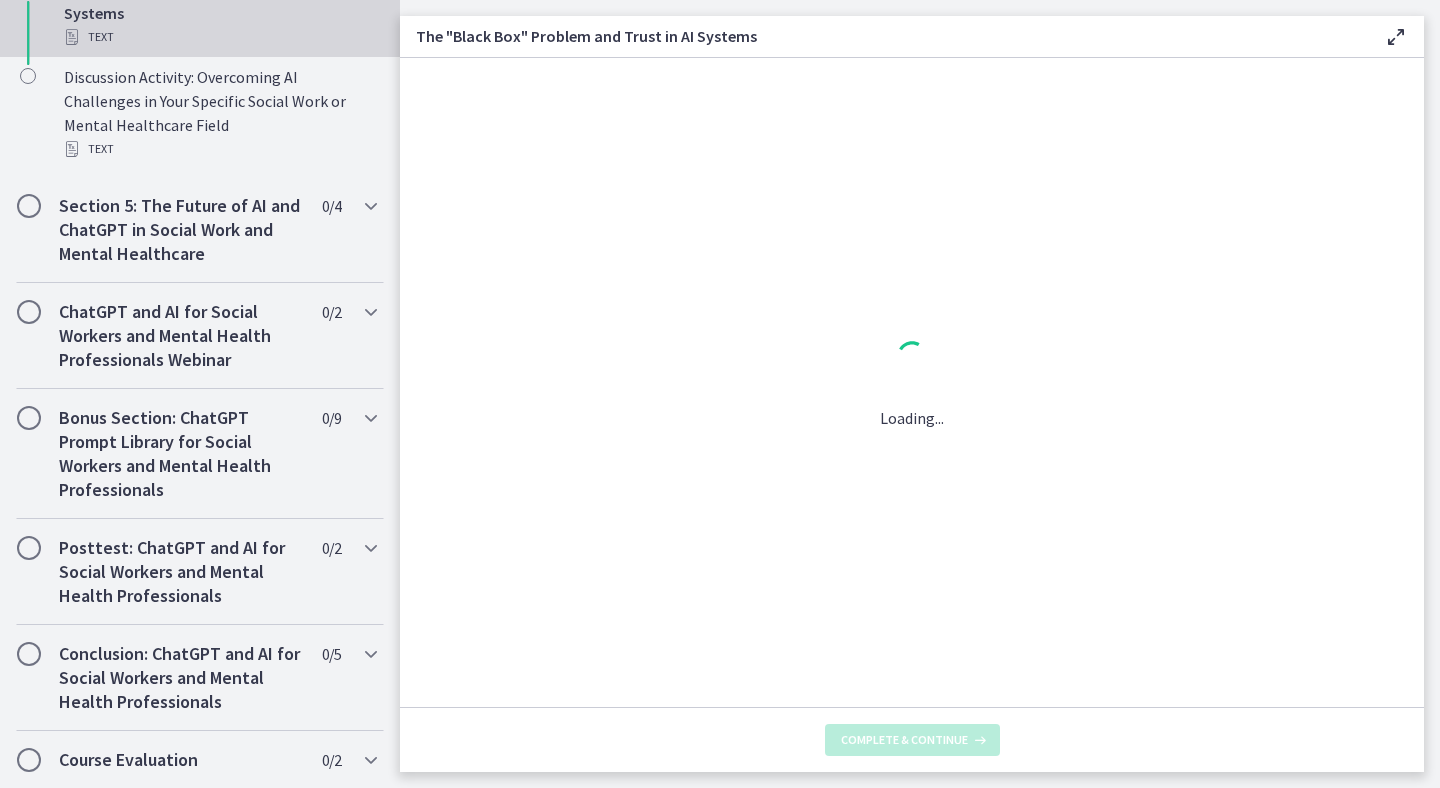 scroll, scrollTop: 0, scrollLeft: 0, axis: both 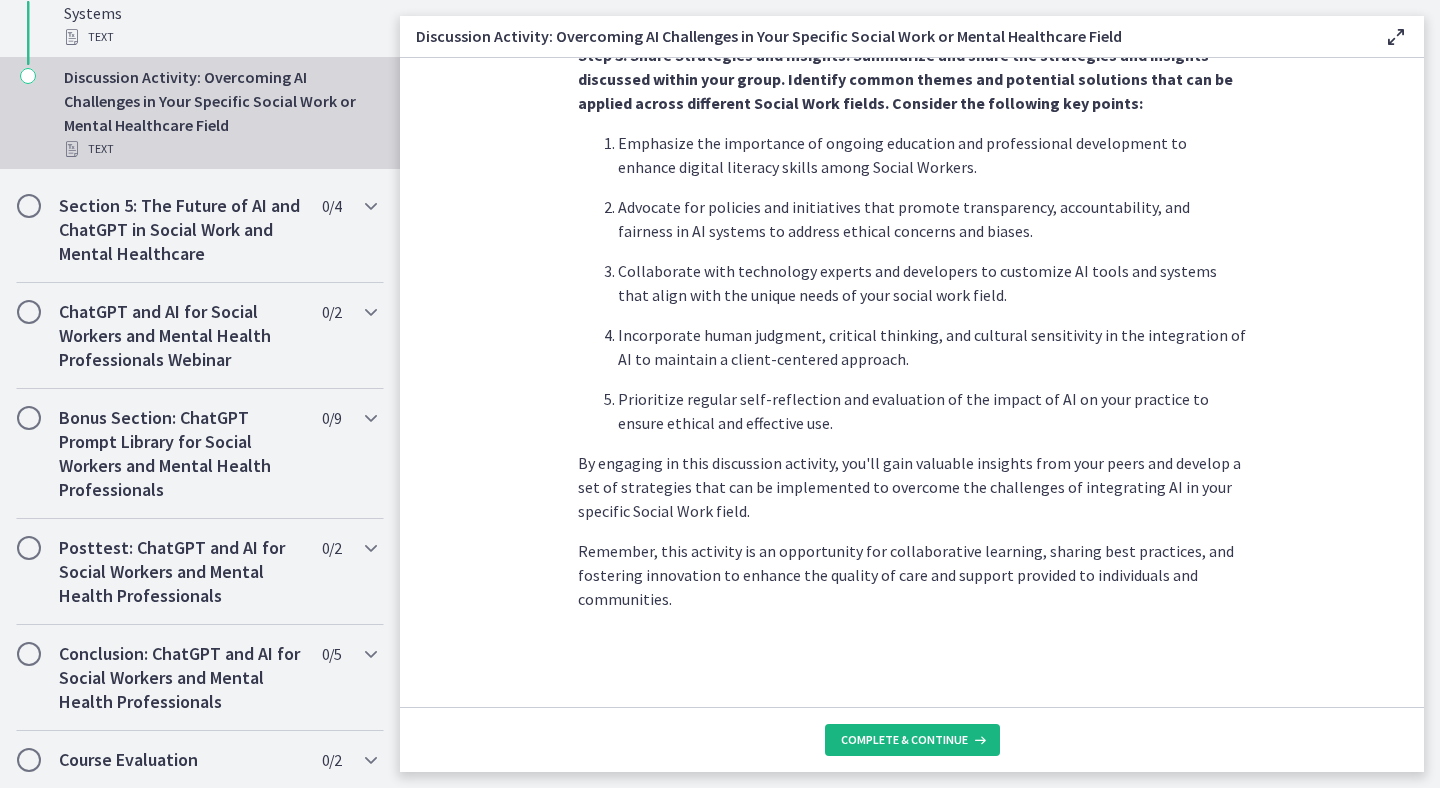 click on "Complete & continue" at bounding box center (904, 740) 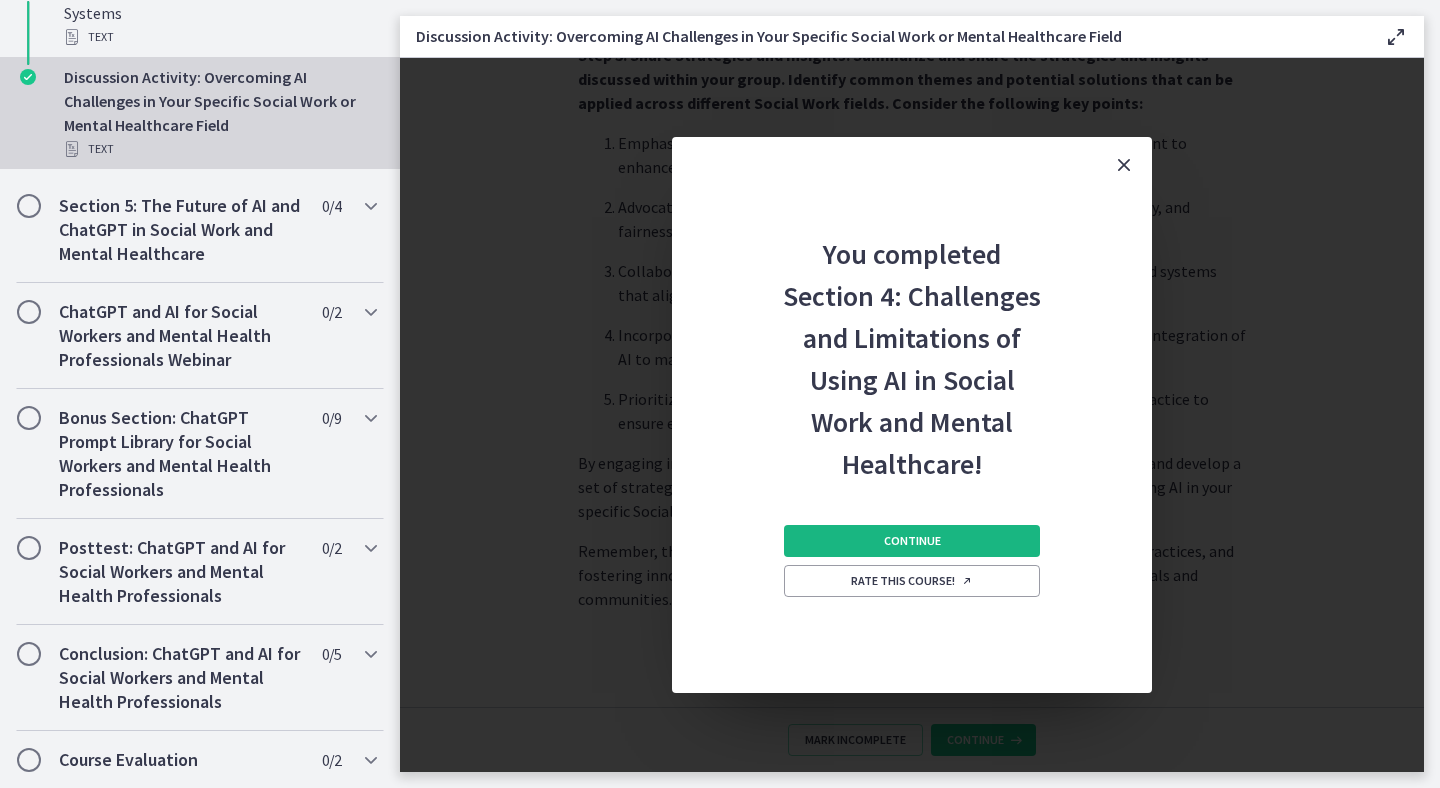 click on "Continue" at bounding box center (912, 541) 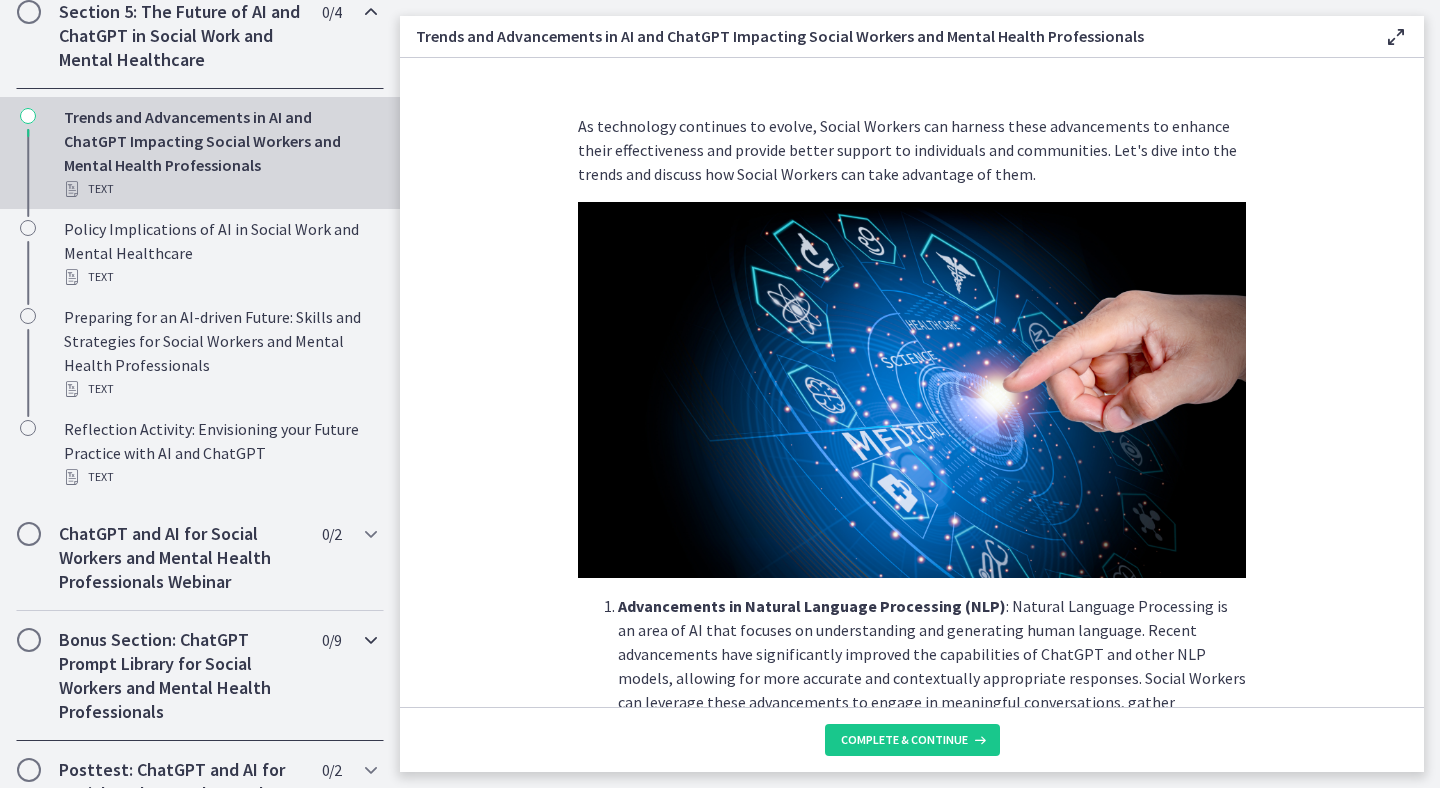 scroll, scrollTop: 933, scrollLeft: 0, axis: vertical 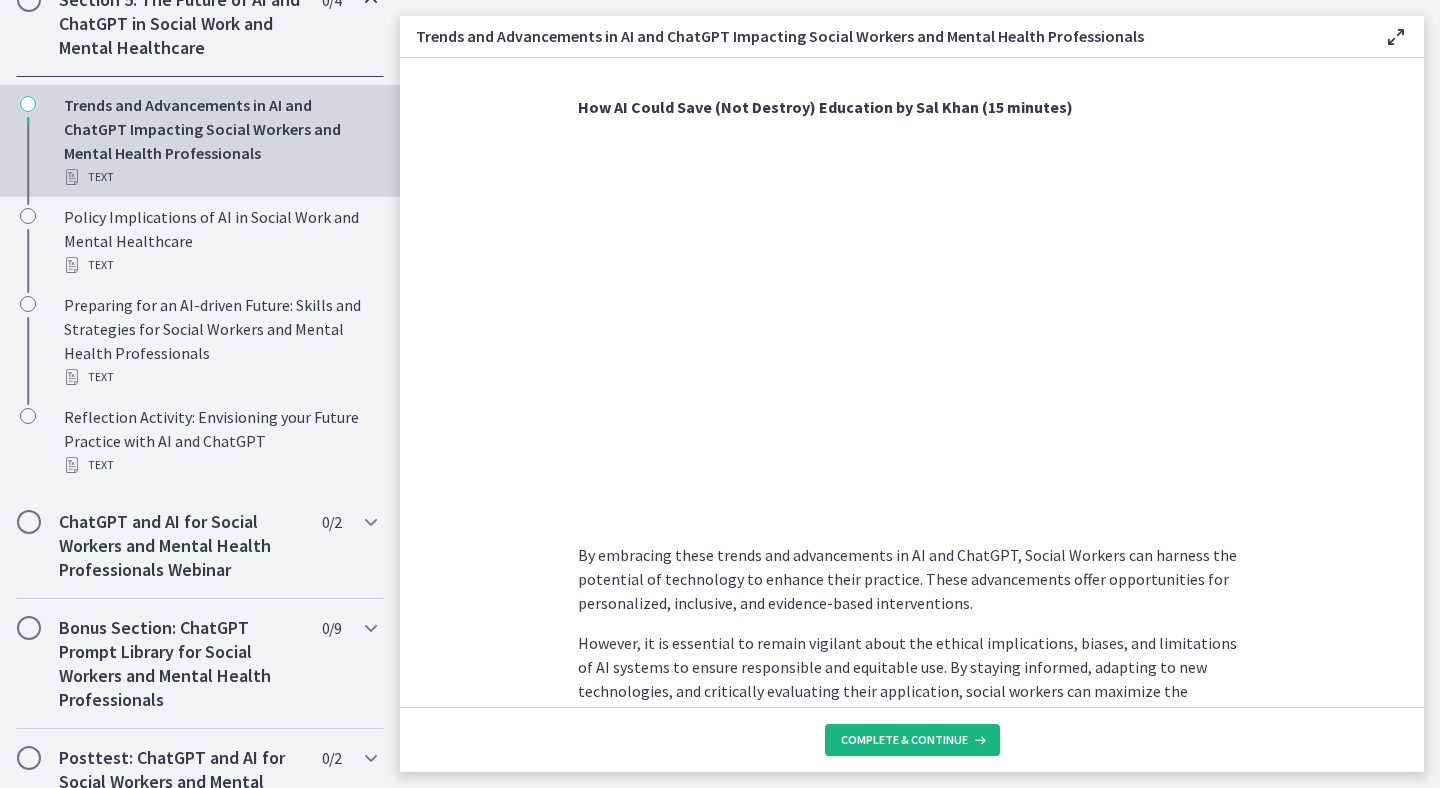 click on "Complete & continue" at bounding box center (904, 740) 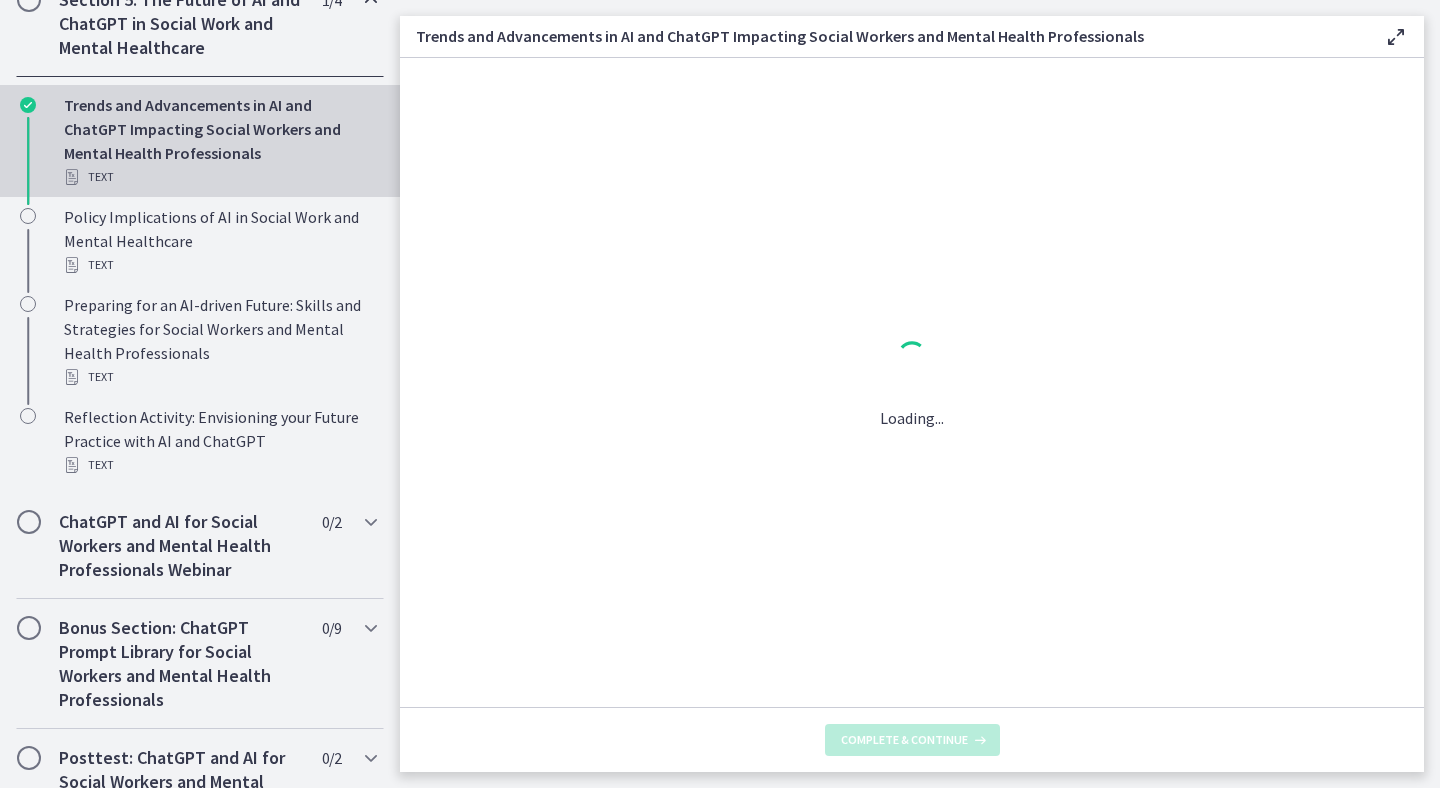 scroll, scrollTop: 0, scrollLeft: 0, axis: both 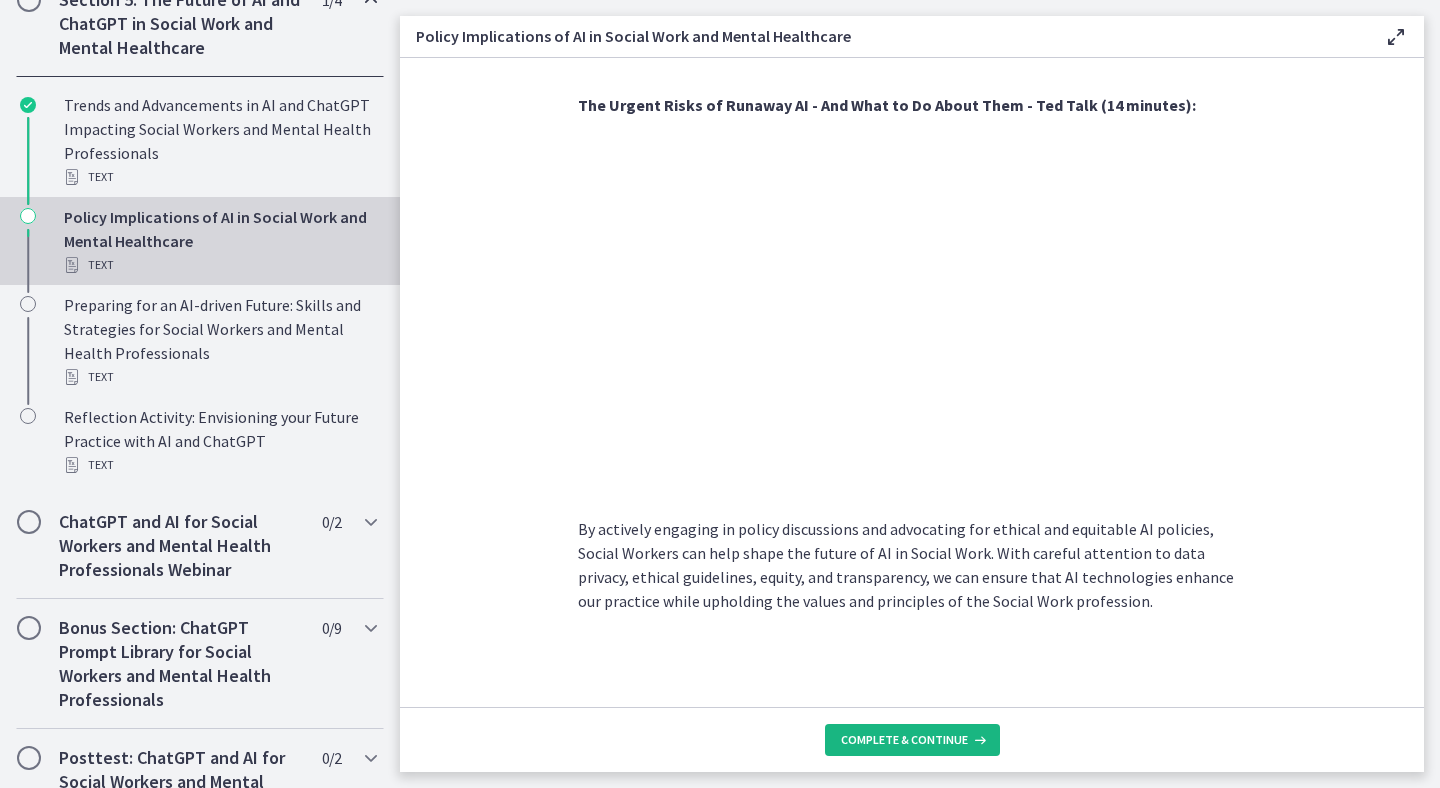 click on "Complete & continue" at bounding box center (904, 740) 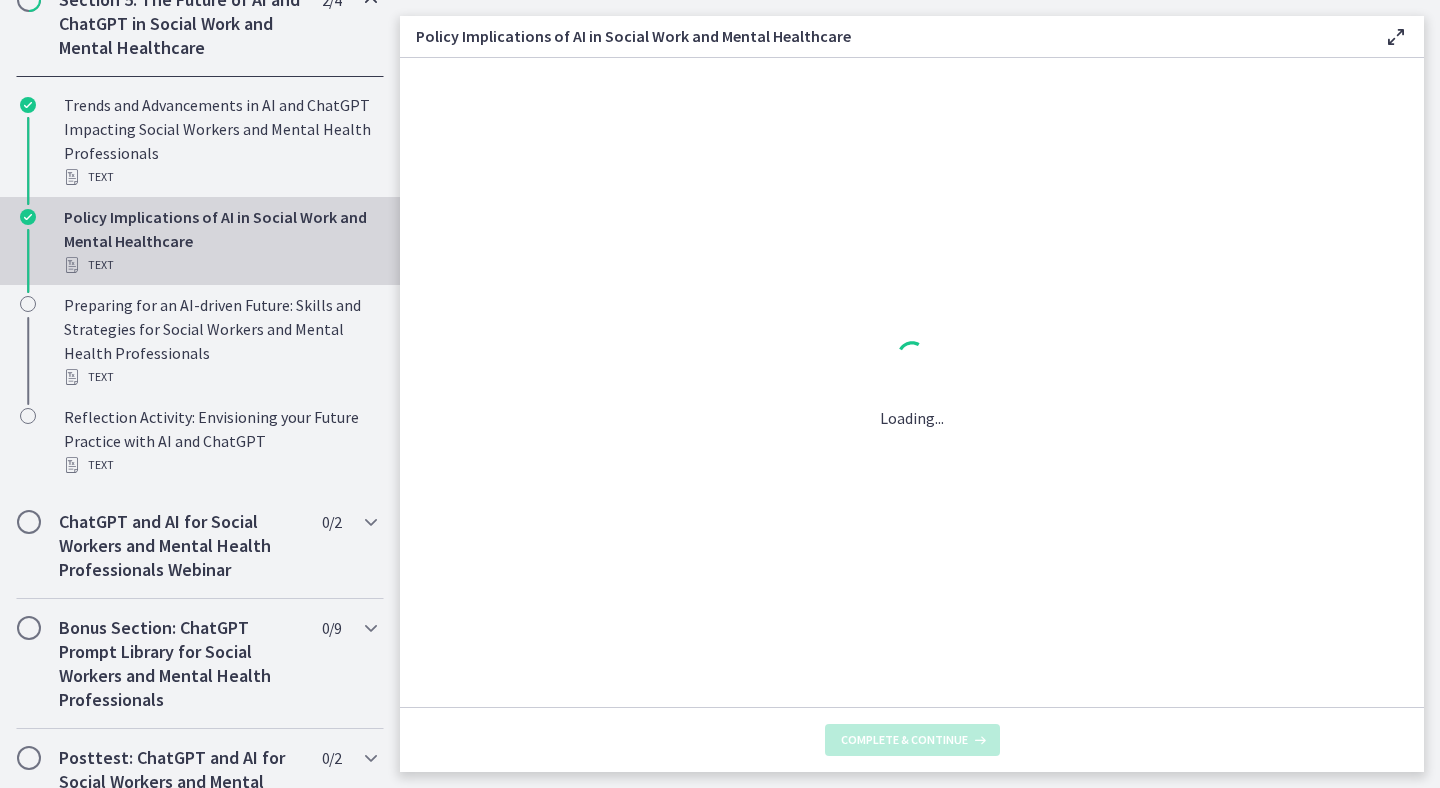 scroll, scrollTop: 0, scrollLeft: 0, axis: both 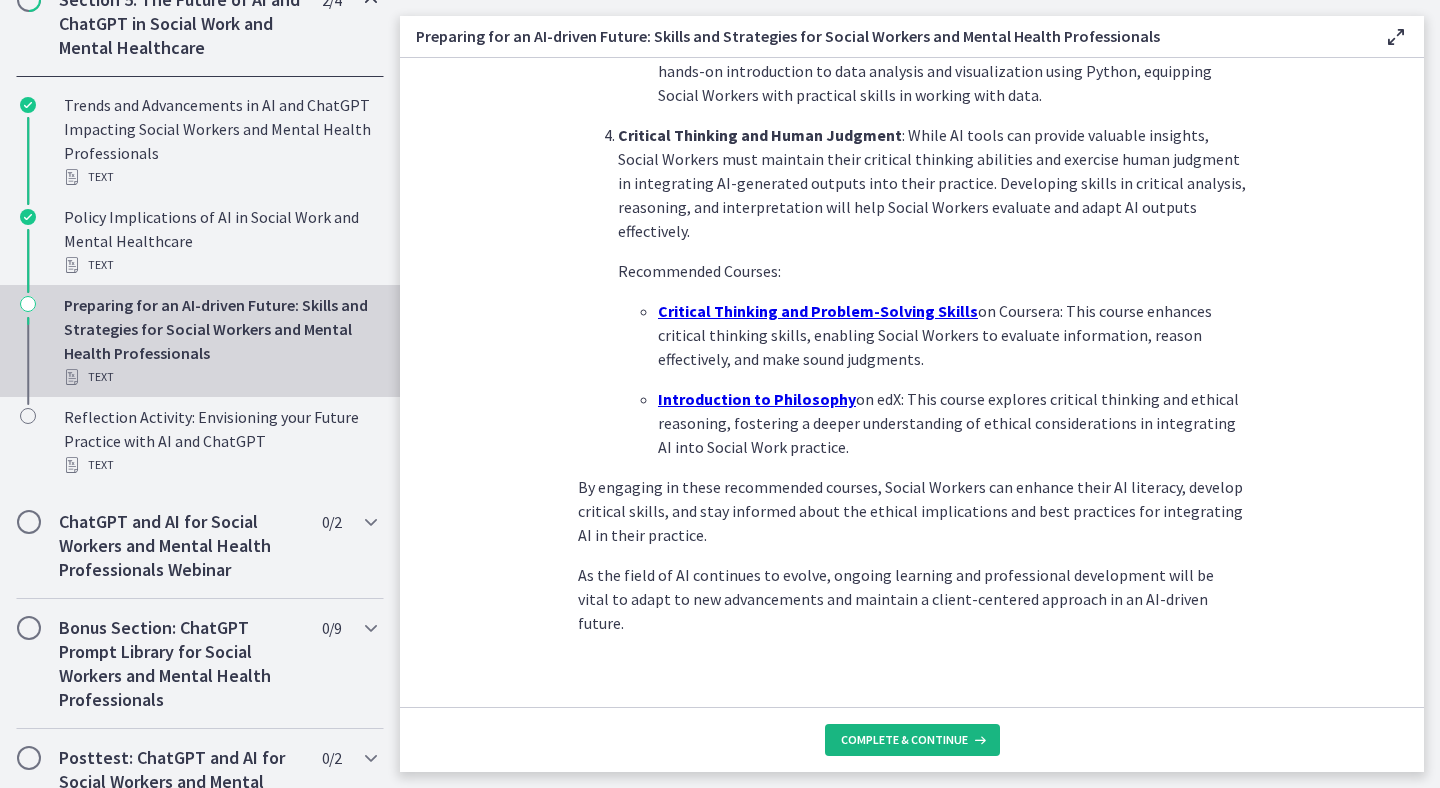 click on "Complete & continue" at bounding box center (904, 740) 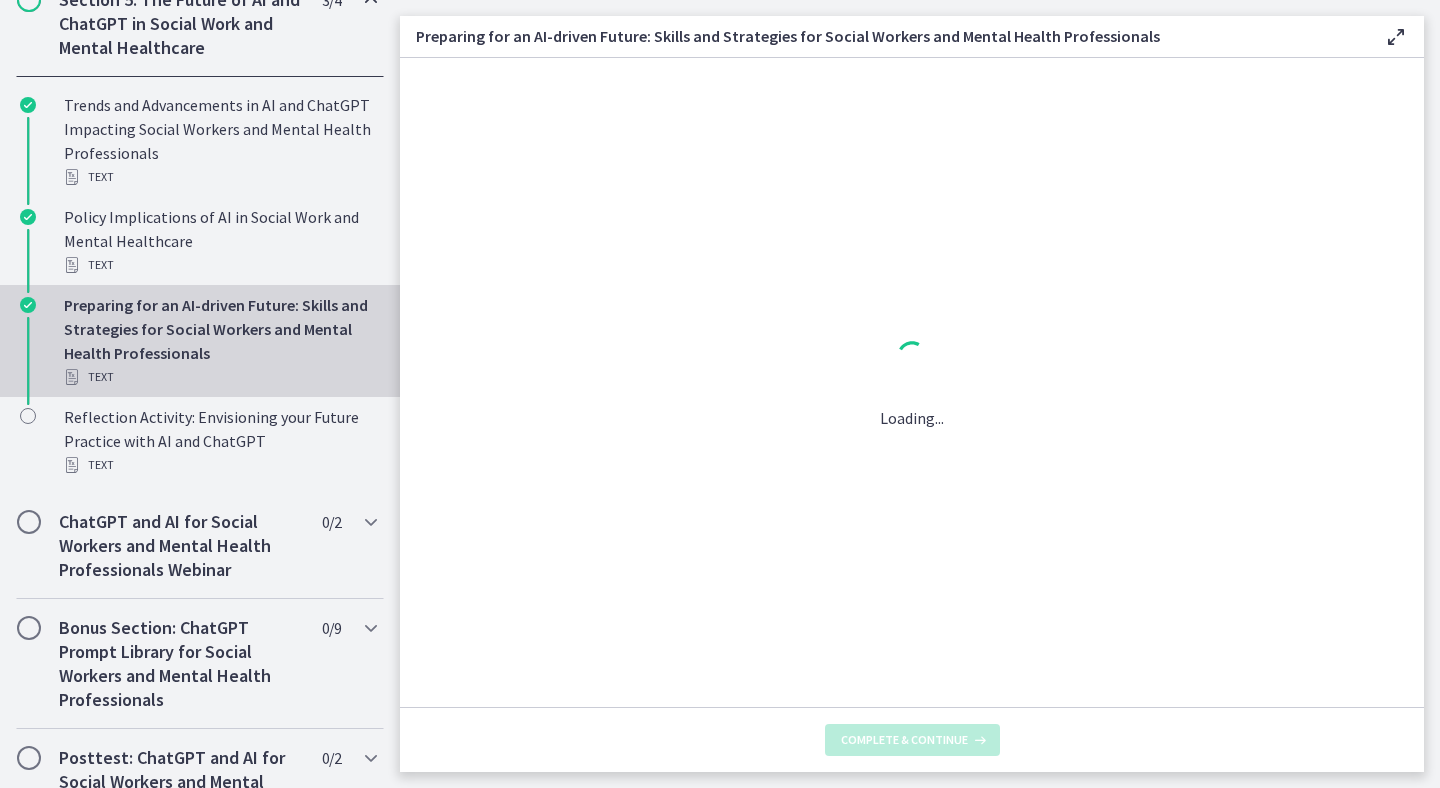 scroll, scrollTop: 0, scrollLeft: 0, axis: both 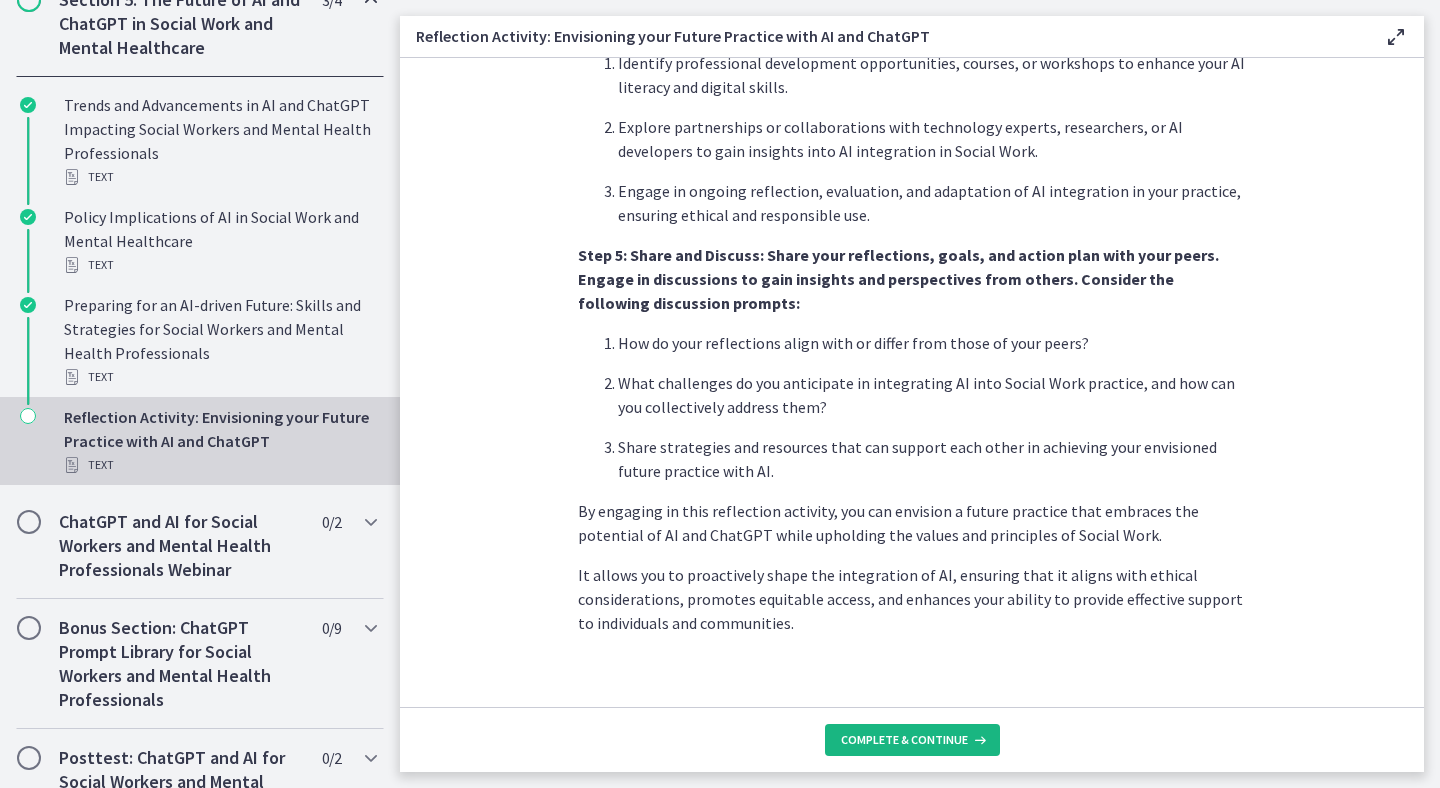 click on "Complete & continue" at bounding box center [904, 740] 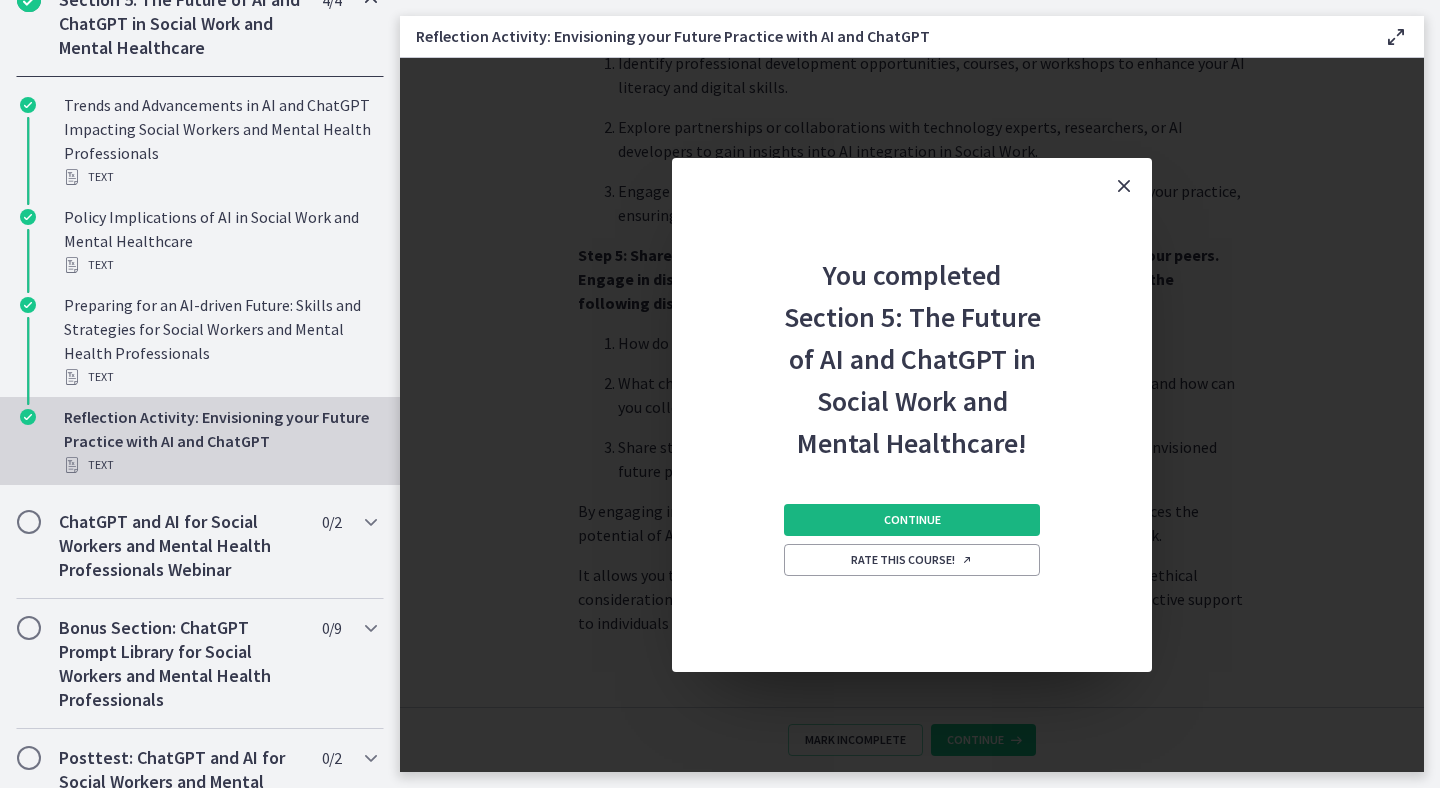 click on "Continue" at bounding box center [912, 520] 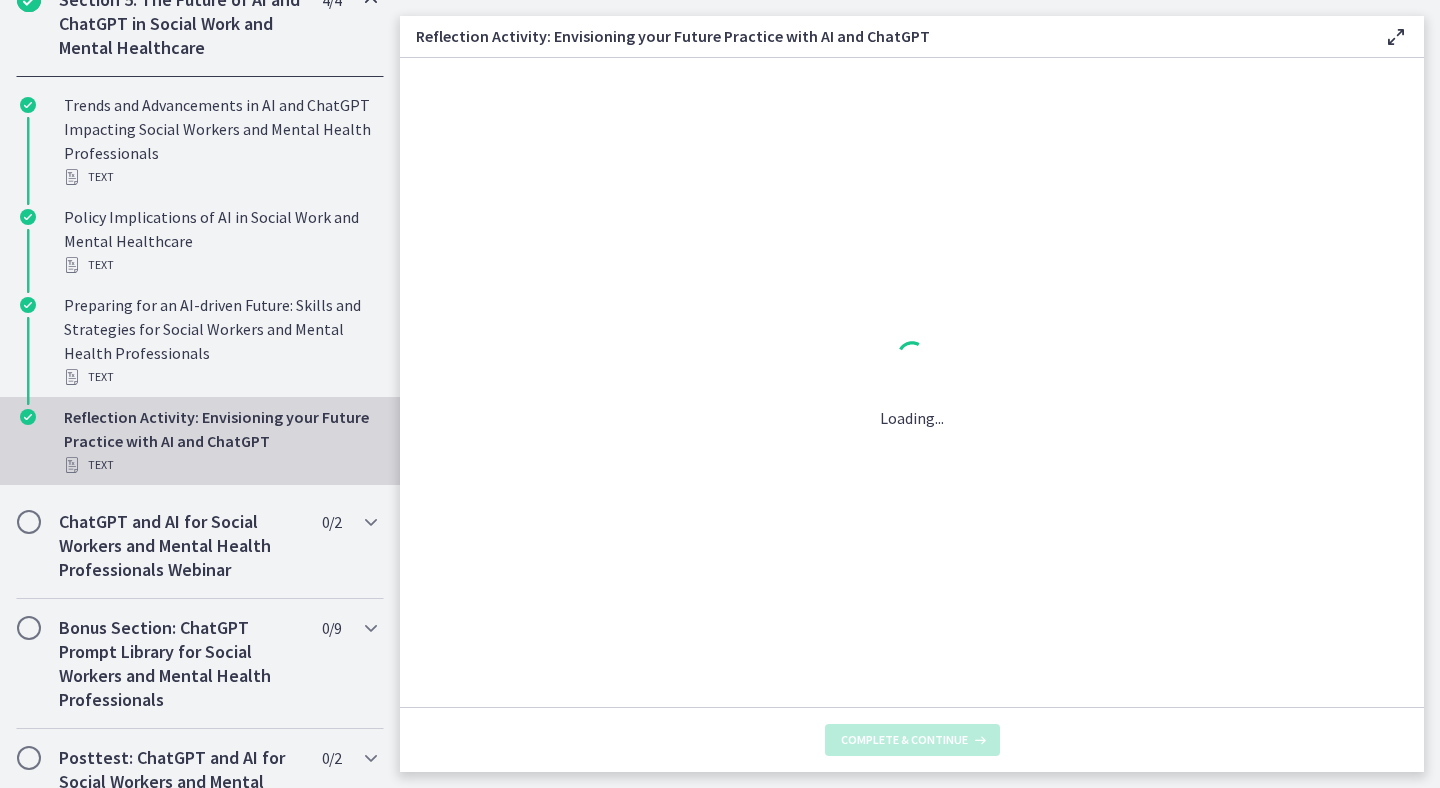 scroll, scrollTop: 0, scrollLeft: 0, axis: both 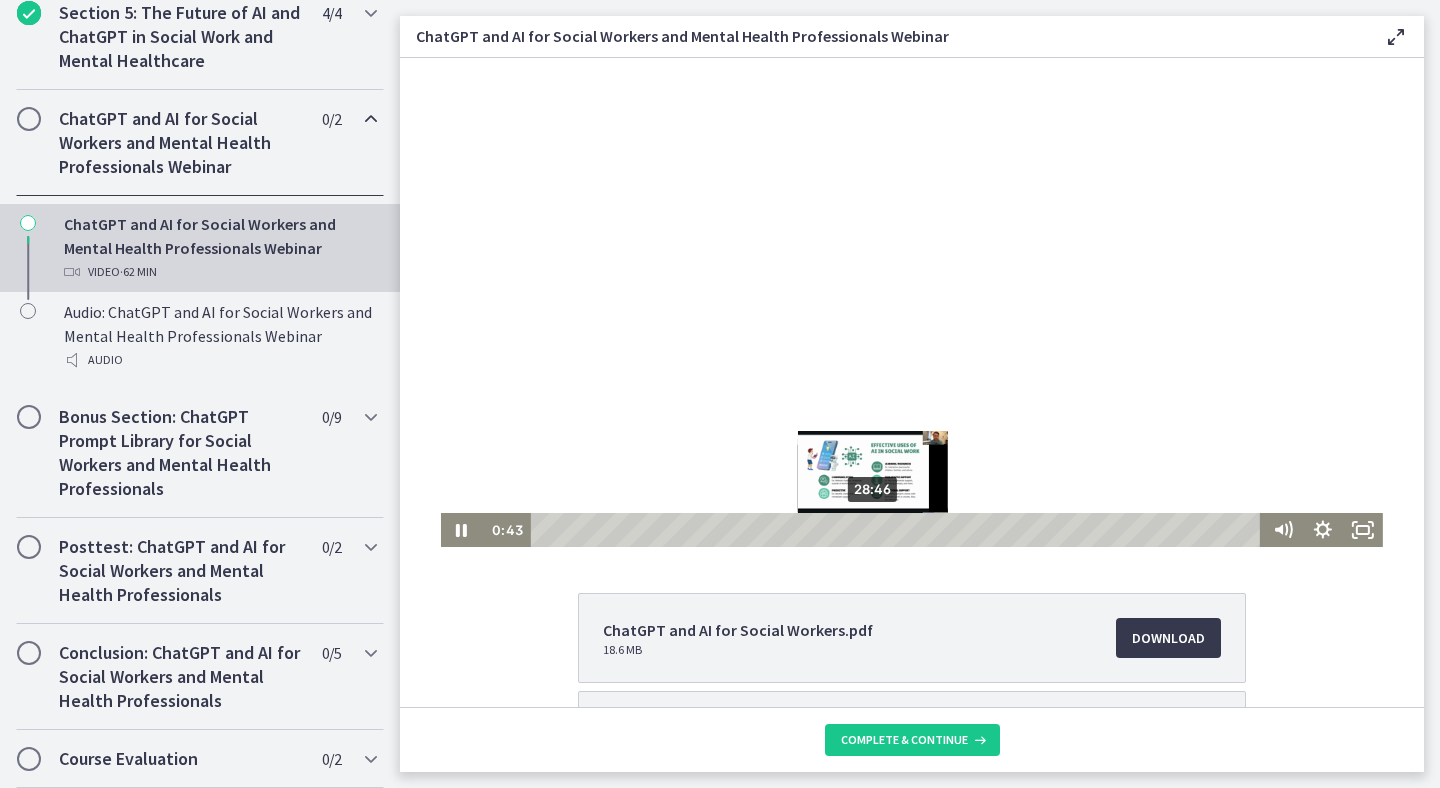 click on "28:46" at bounding box center (898, 530) 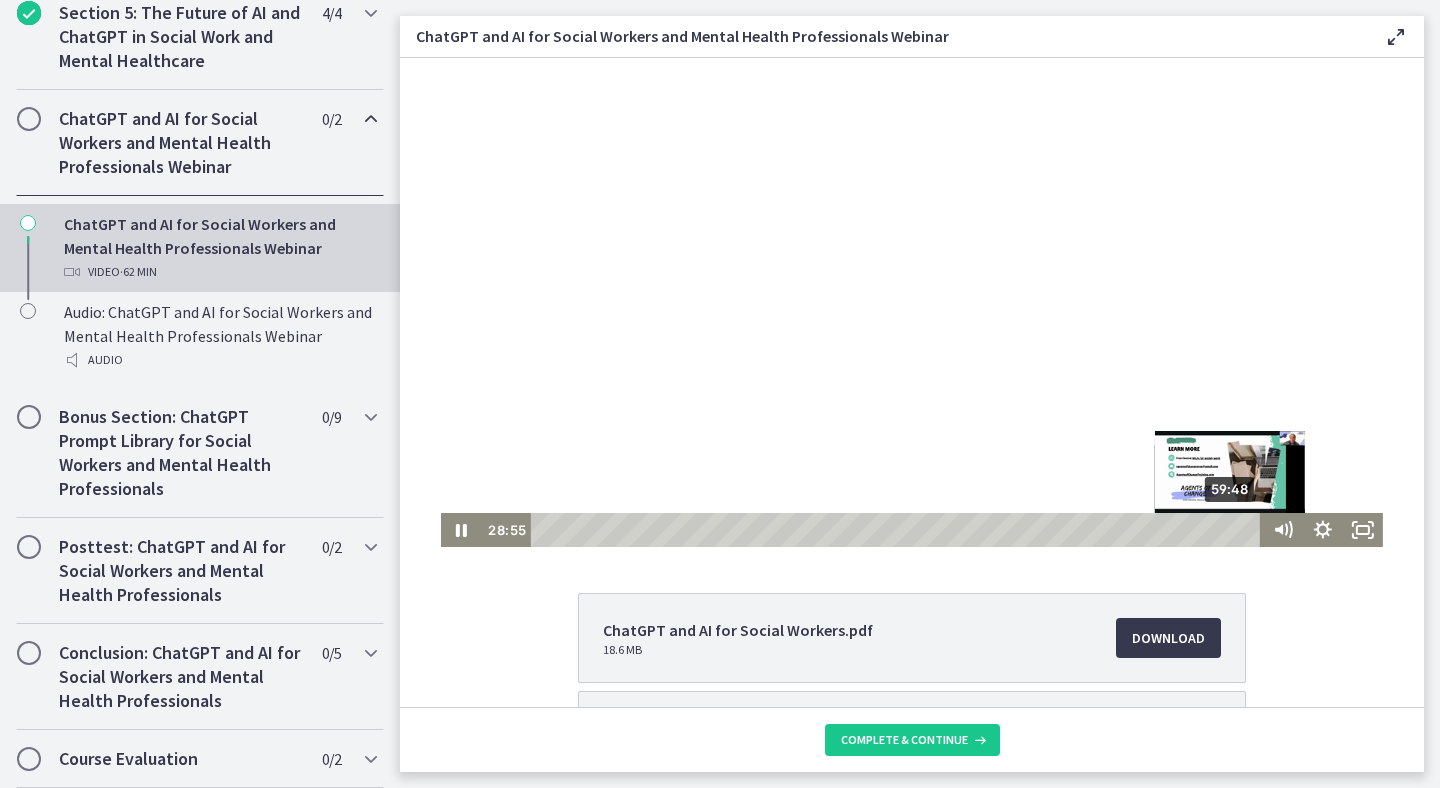 click on "59:48" at bounding box center [898, 530] 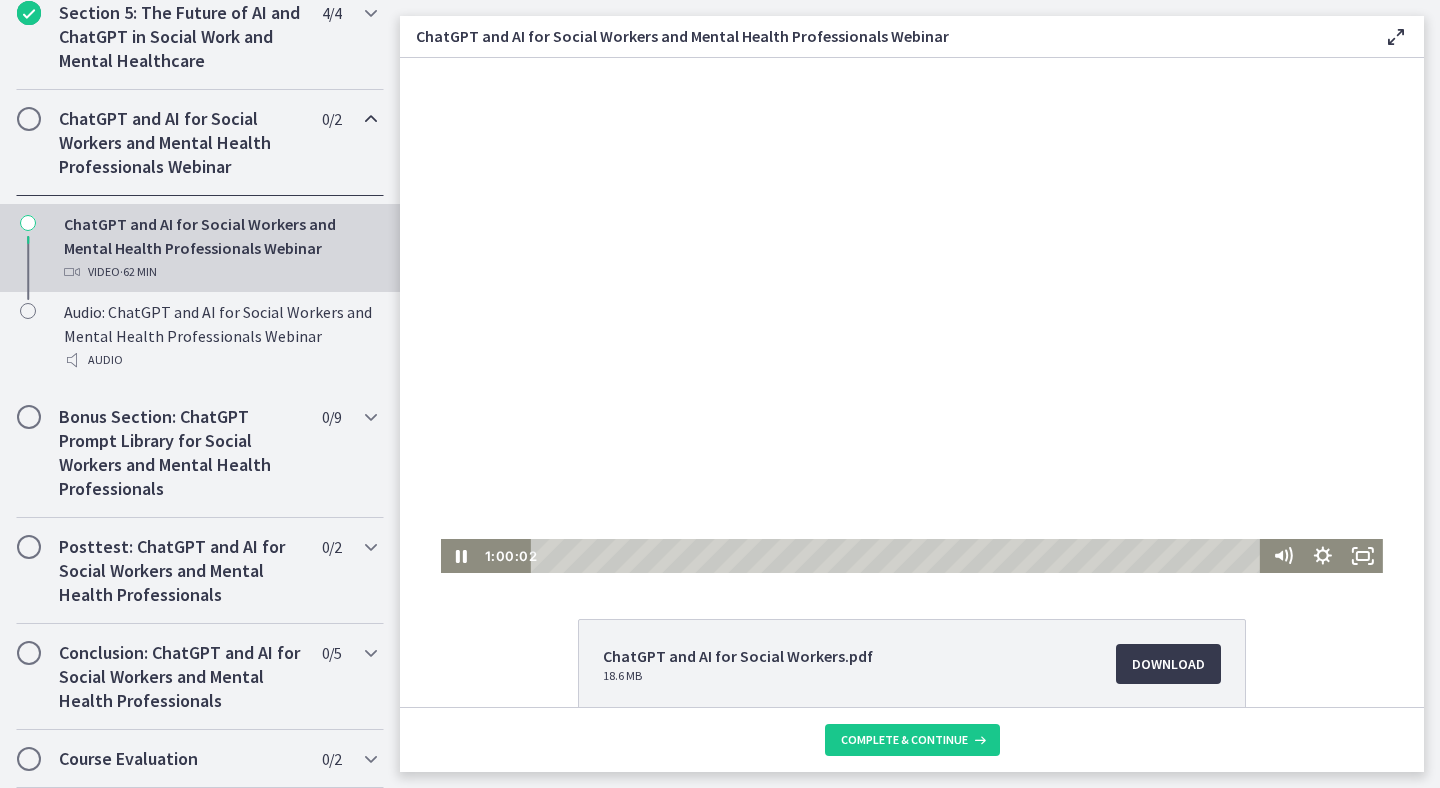 scroll, scrollTop: 8, scrollLeft: 0, axis: vertical 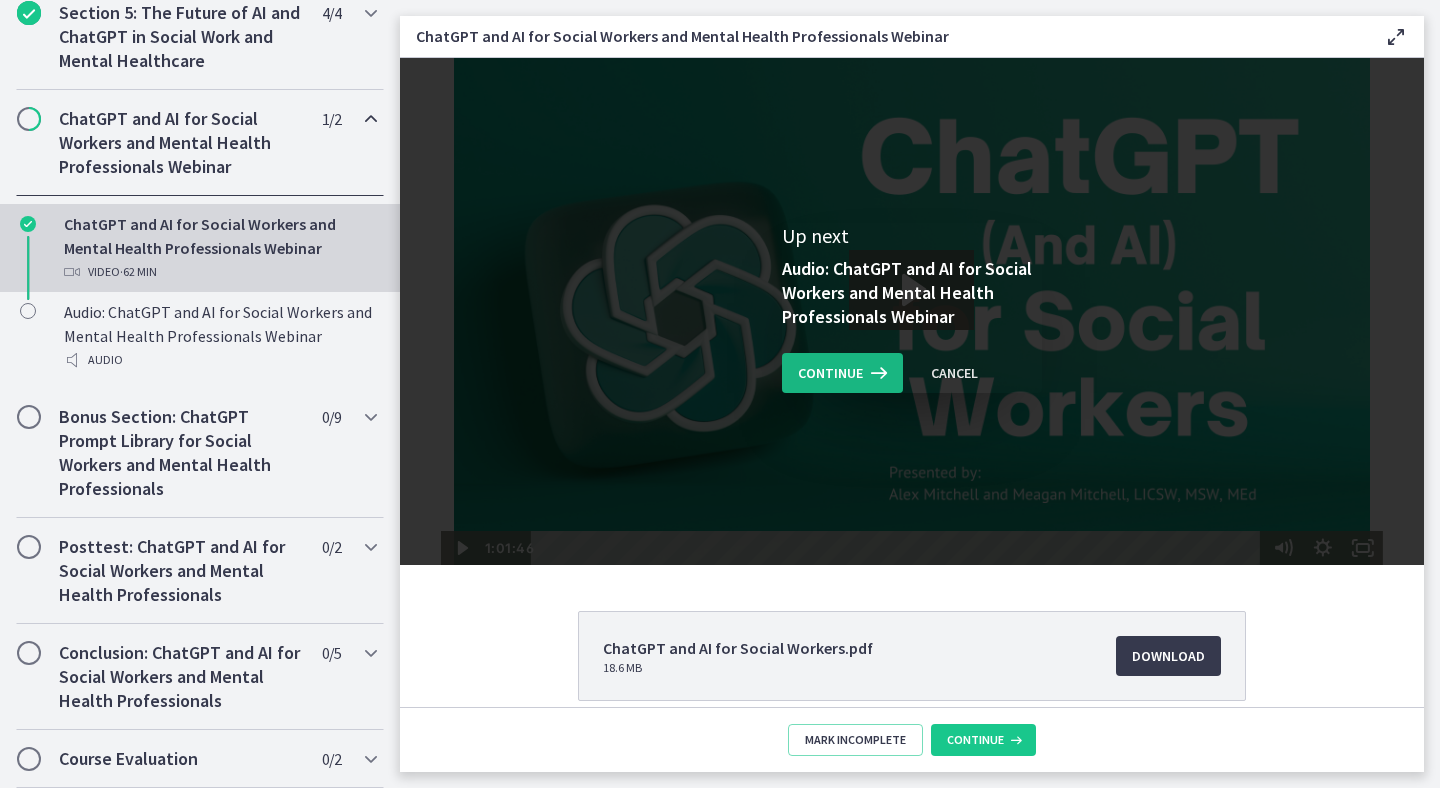 click at bounding box center [877, 373] 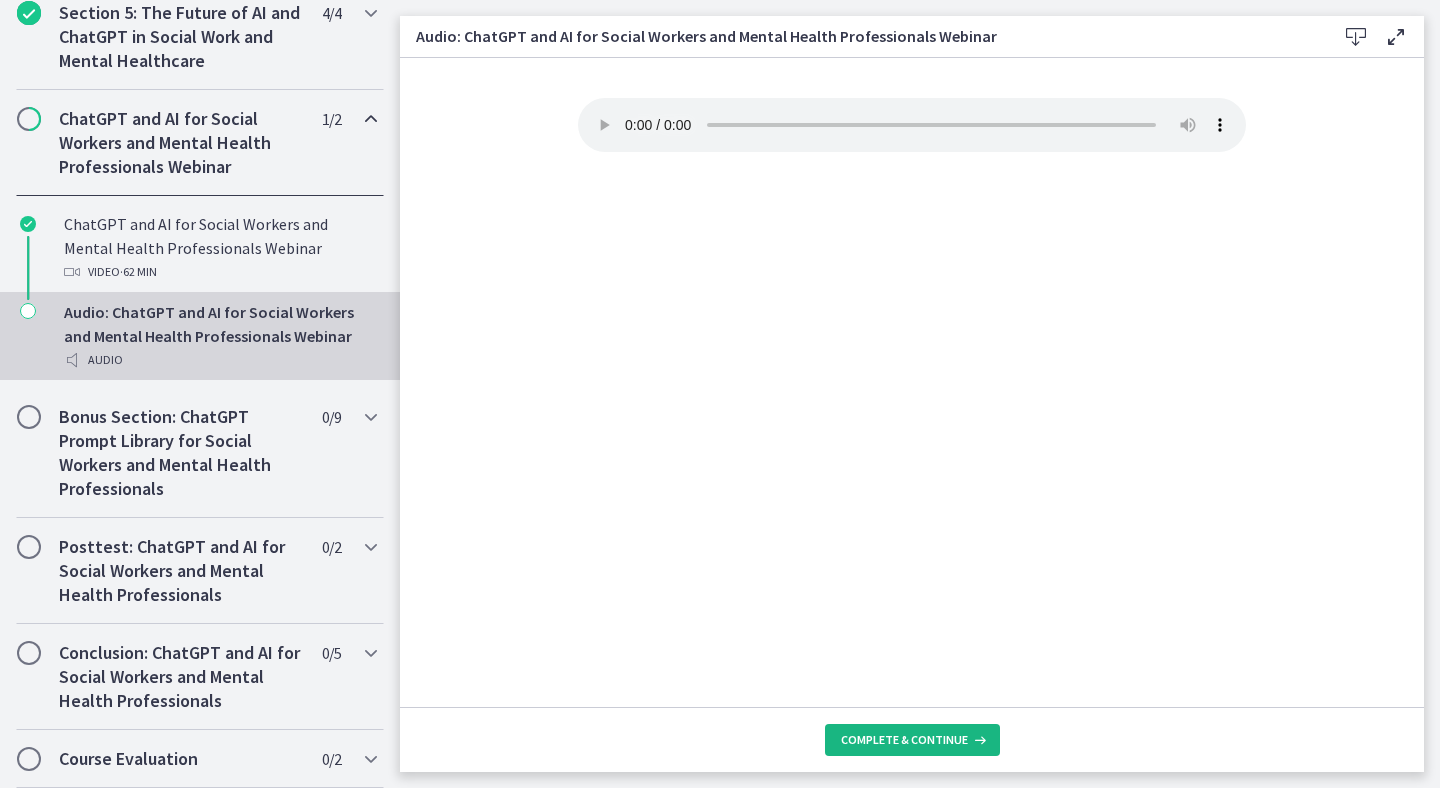 click on "Complete & continue" at bounding box center [904, 740] 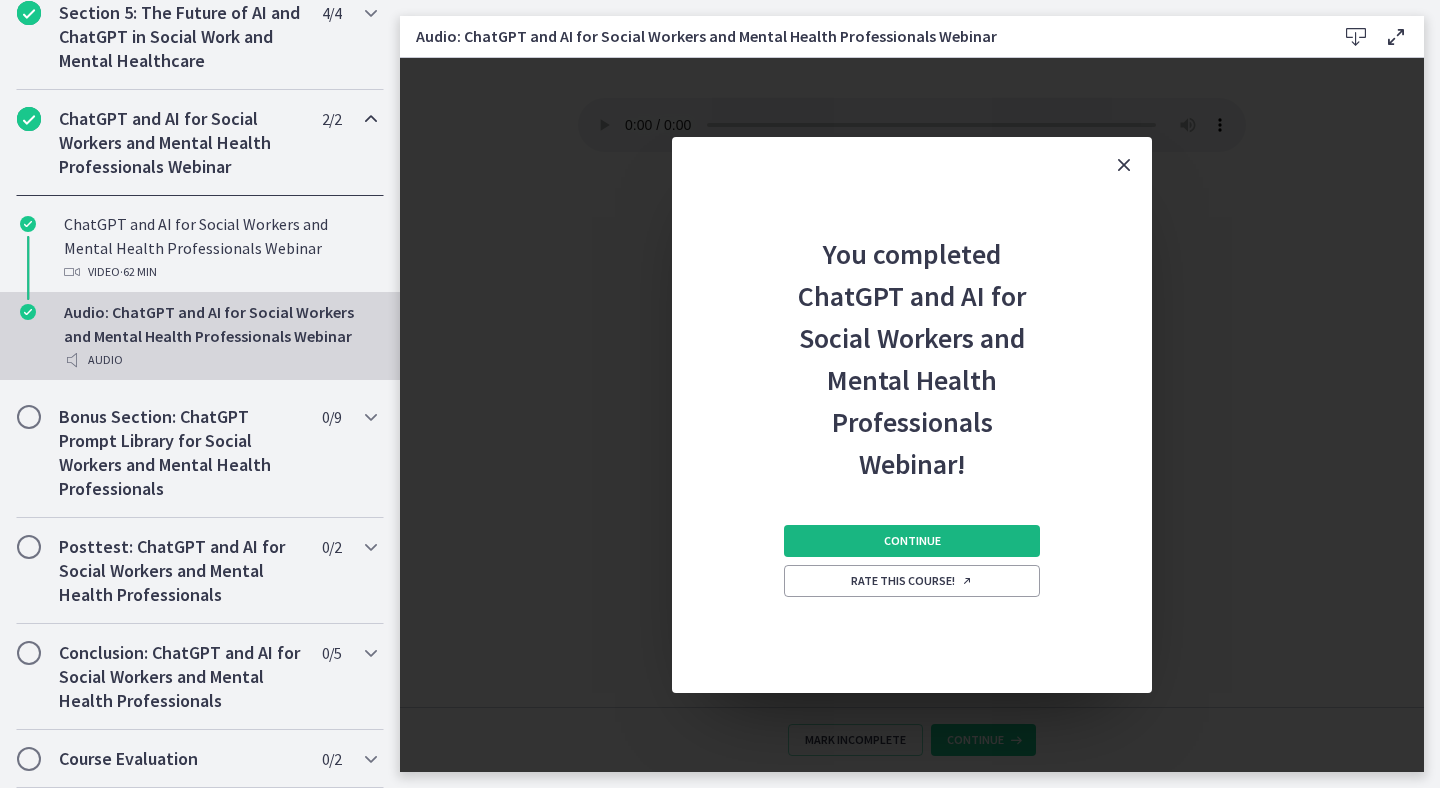 click on "Continue" at bounding box center (912, 541) 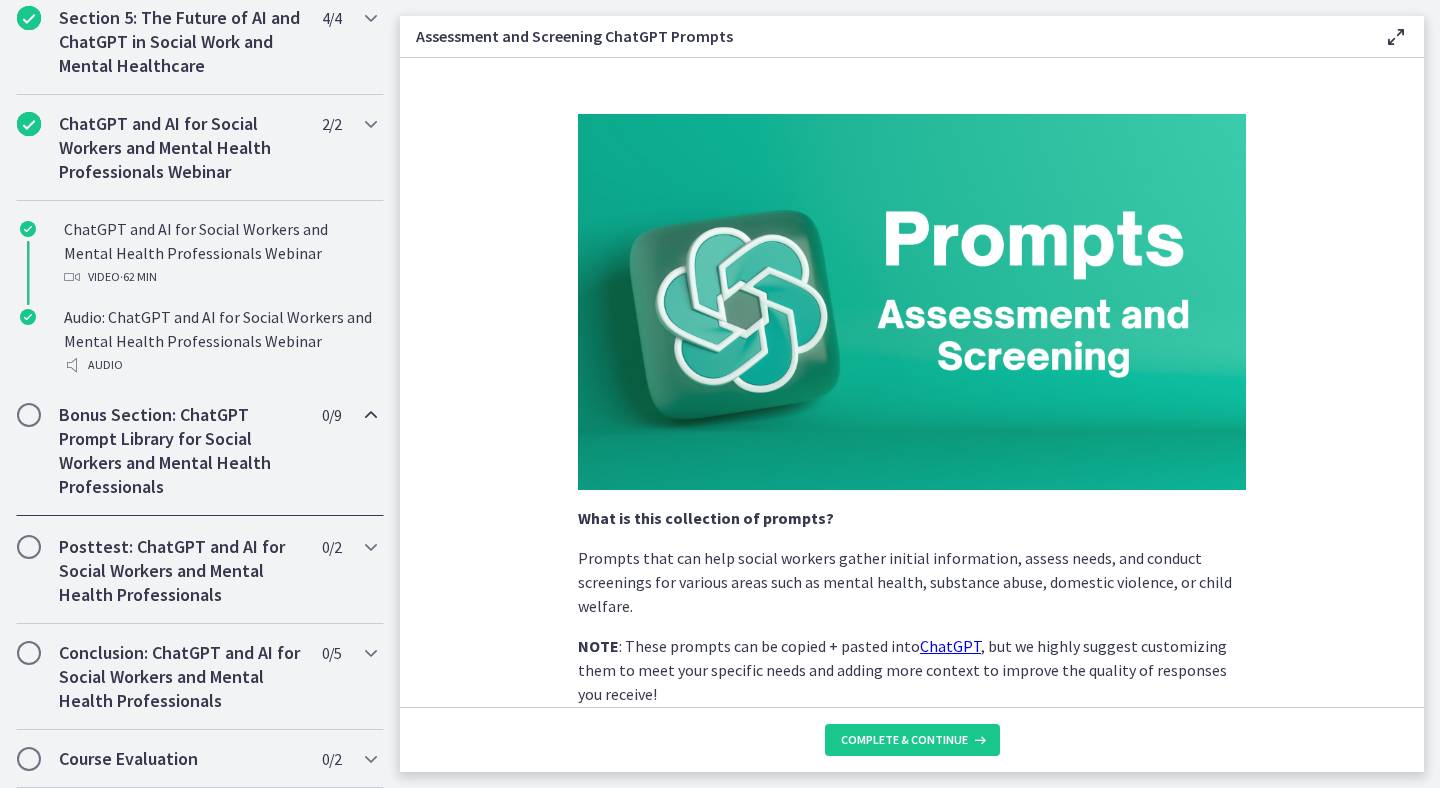 scroll, scrollTop: 920, scrollLeft: 0, axis: vertical 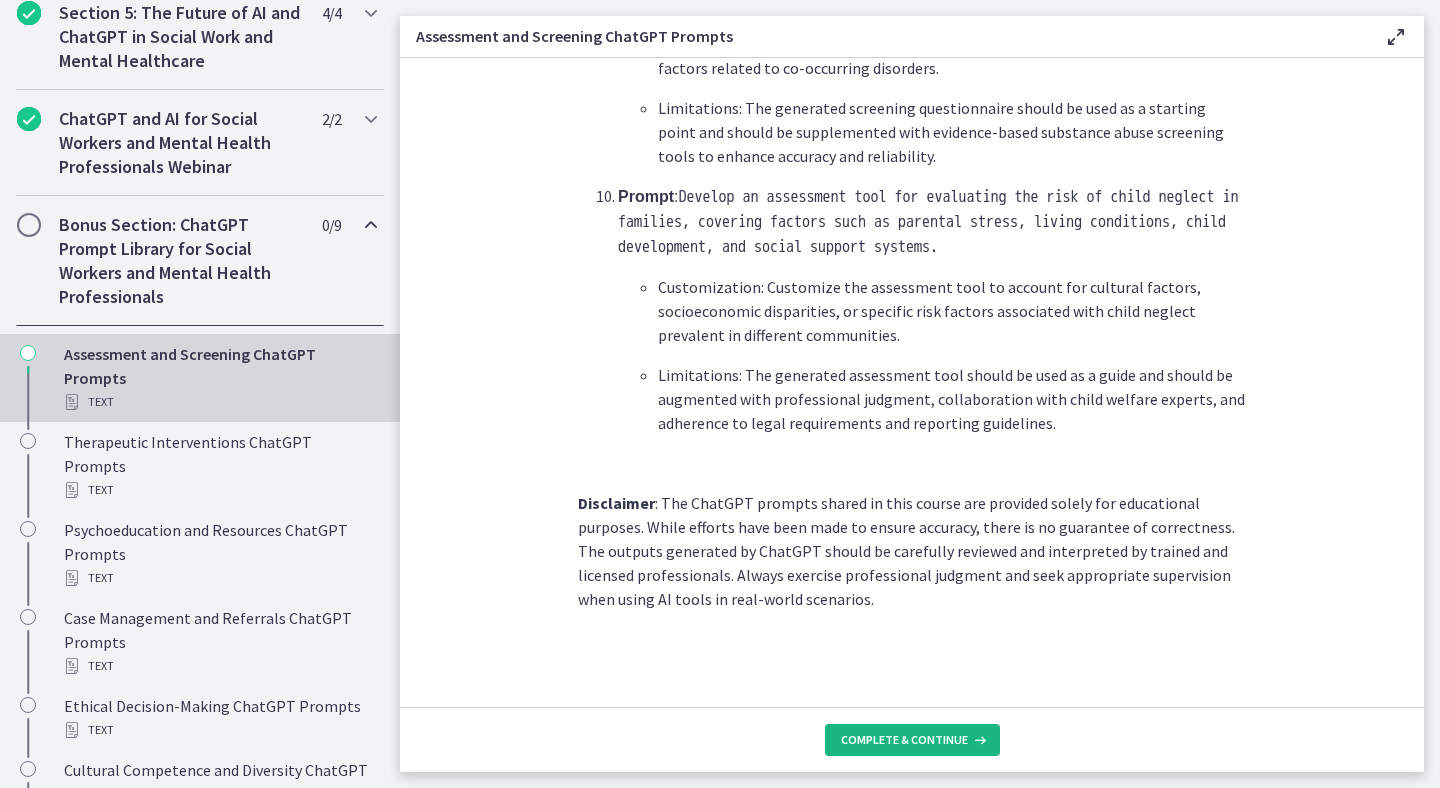 click on "Complete & continue" at bounding box center [904, 740] 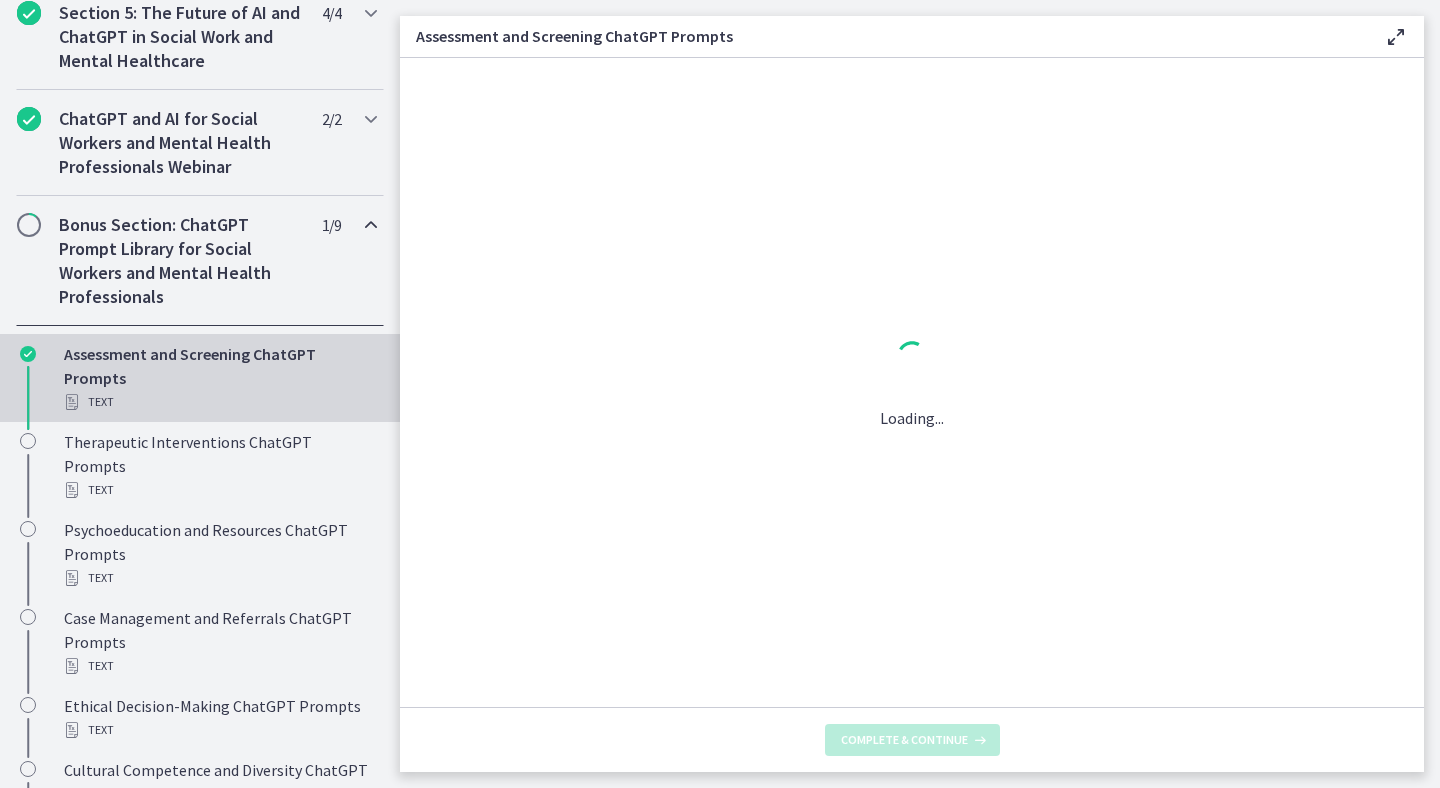 scroll, scrollTop: 0, scrollLeft: 0, axis: both 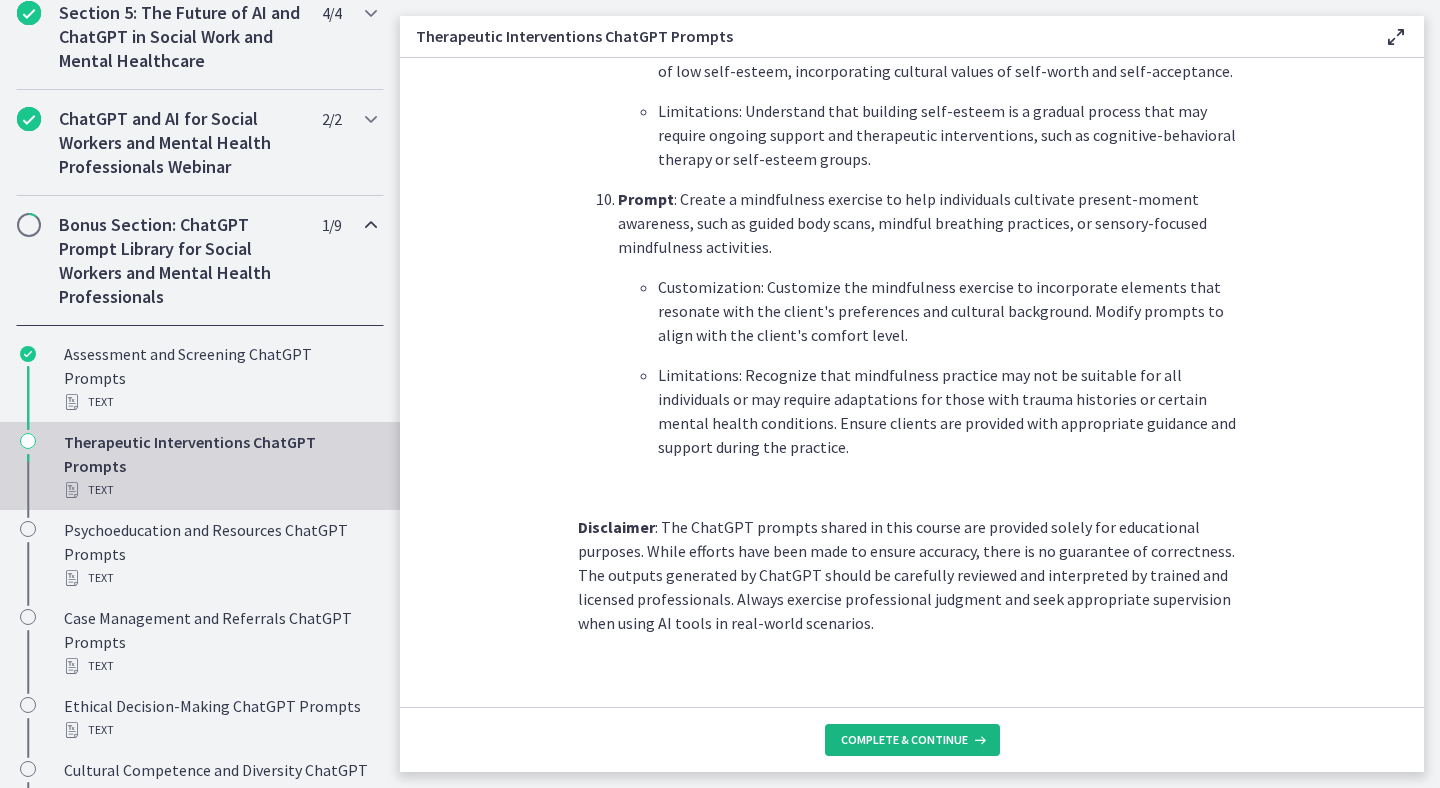 click on "Complete & continue" at bounding box center [904, 740] 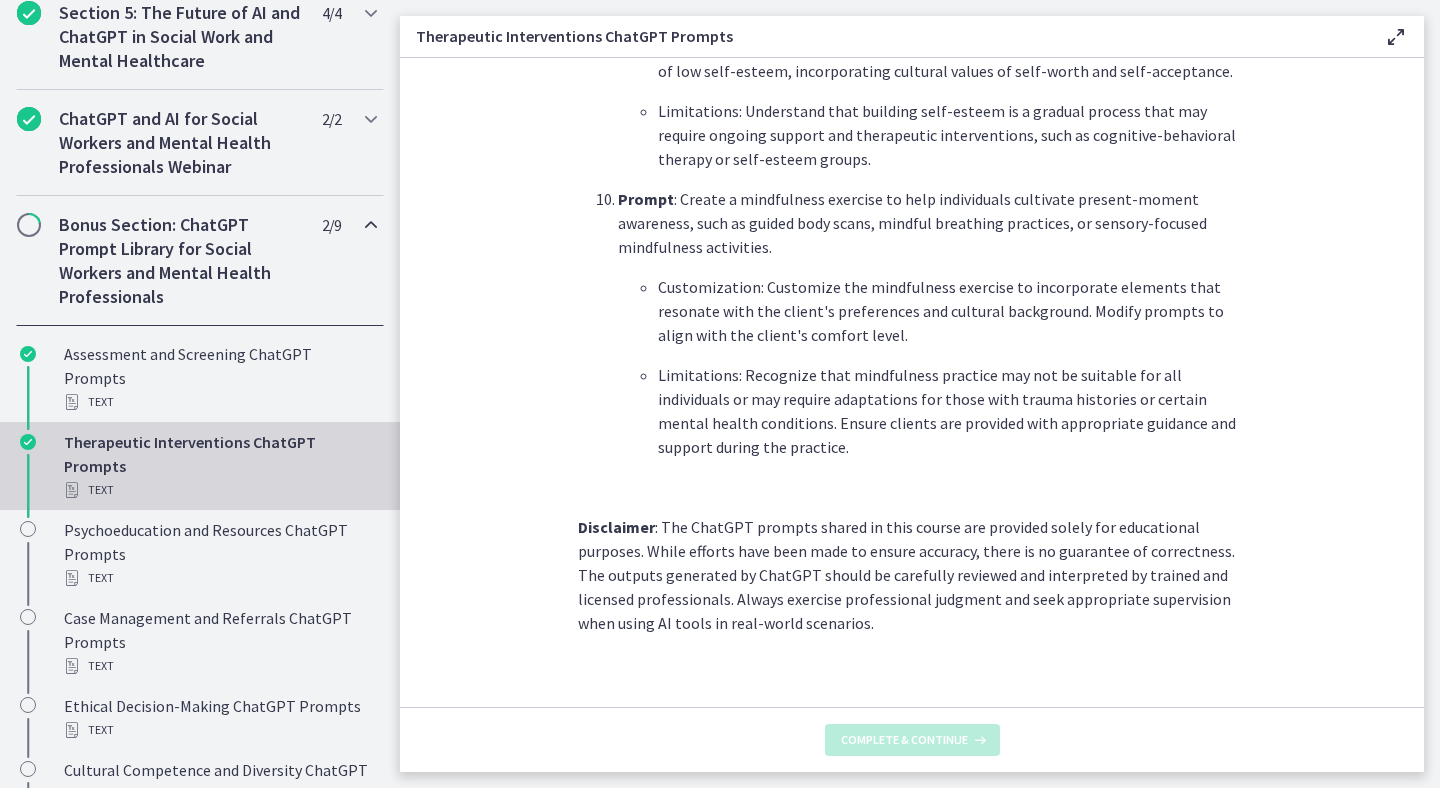 scroll, scrollTop: 0, scrollLeft: 0, axis: both 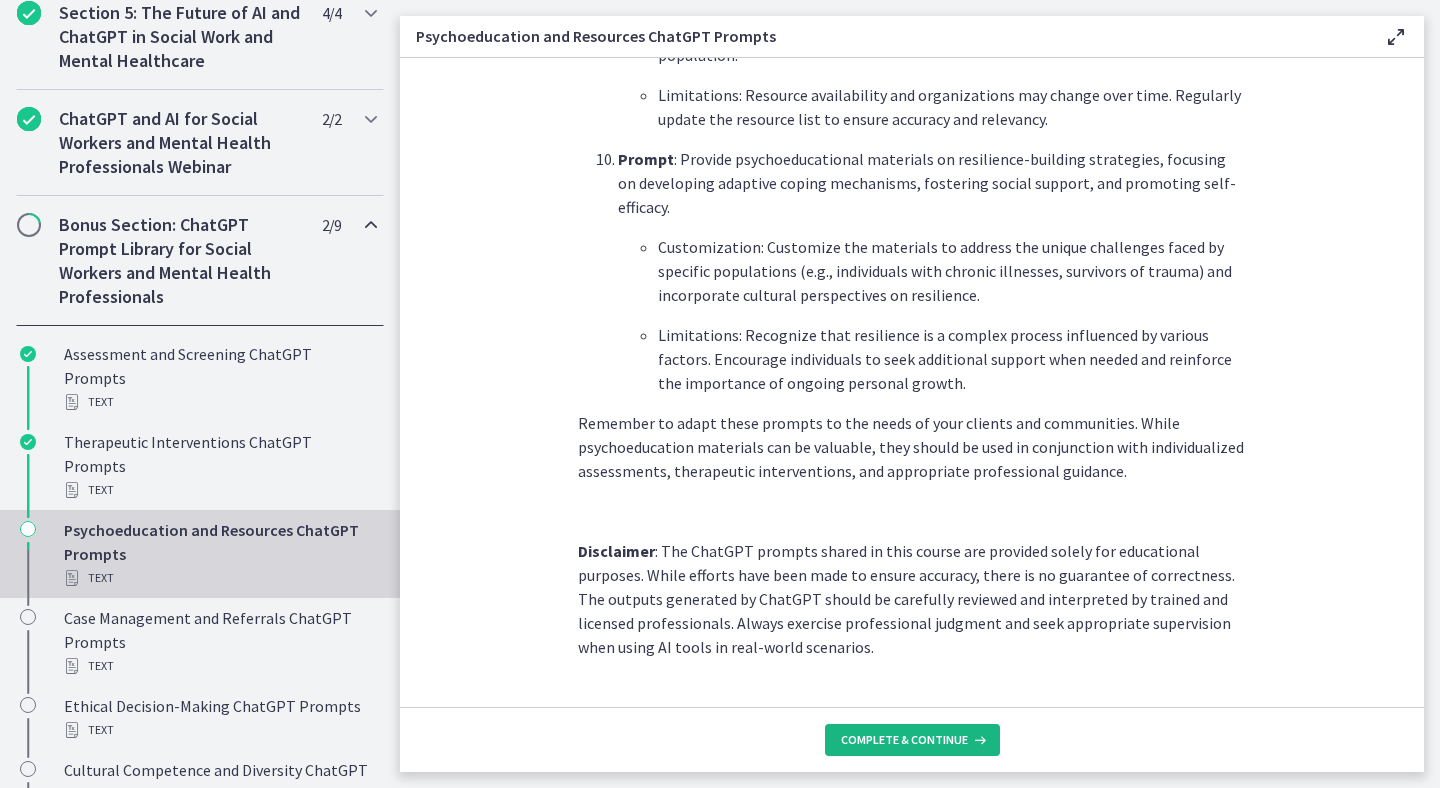 click on "Complete & continue" at bounding box center [904, 740] 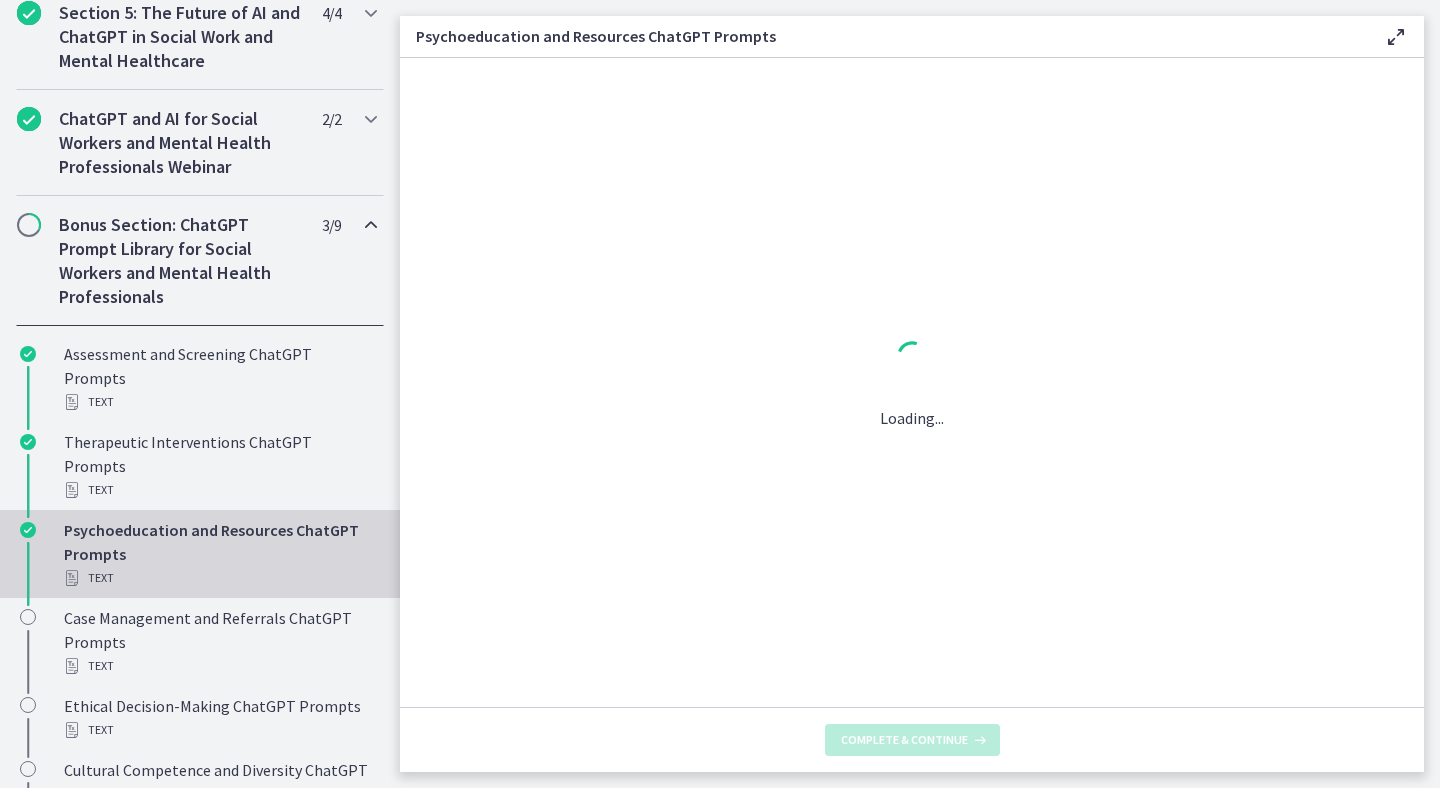scroll, scrollTop: 0, scrollLeft: 0, axis: both 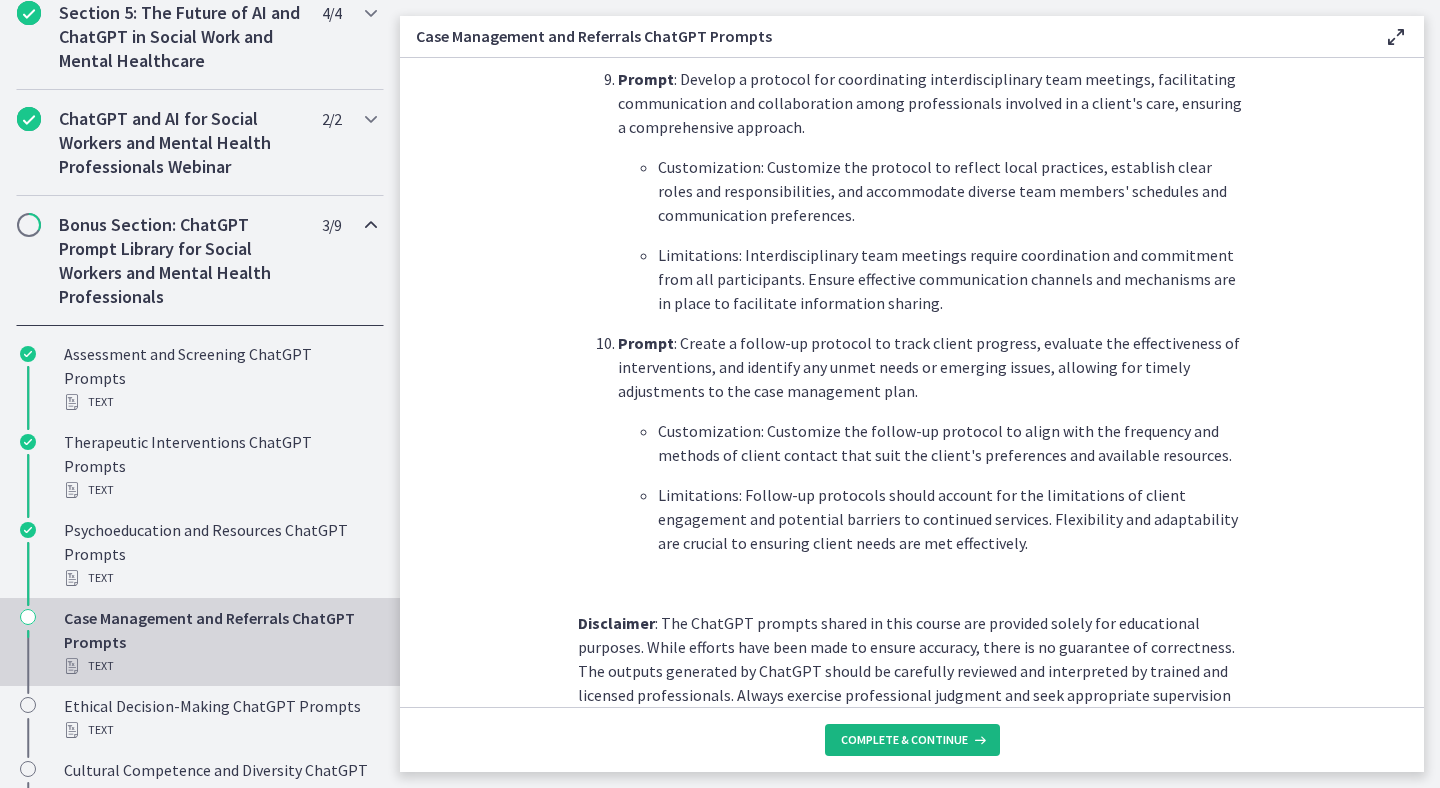 click on "Complete & continue" at bounding box center [904, 740] 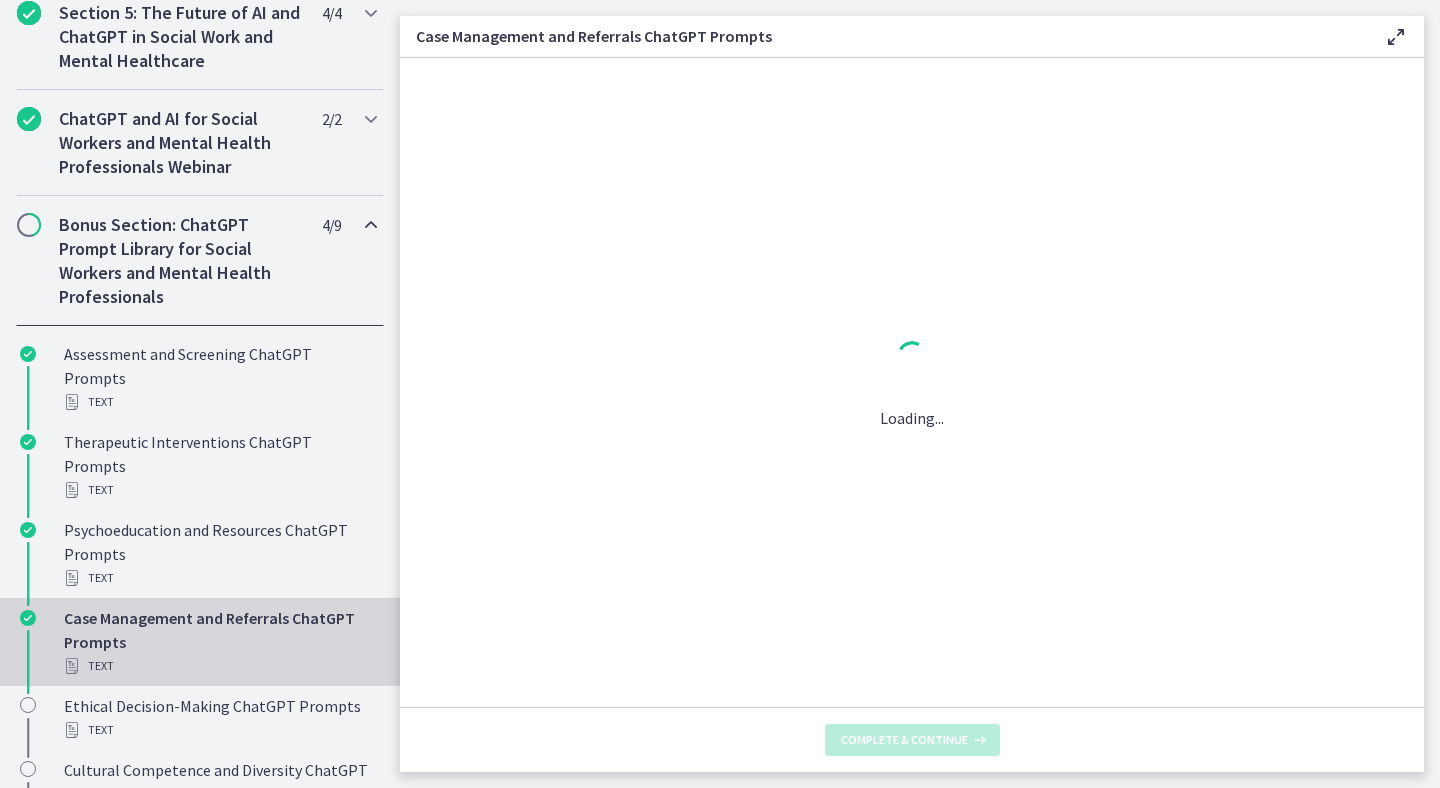 scroll, scrollTop: 0, scrollLeft: 0, axis: both 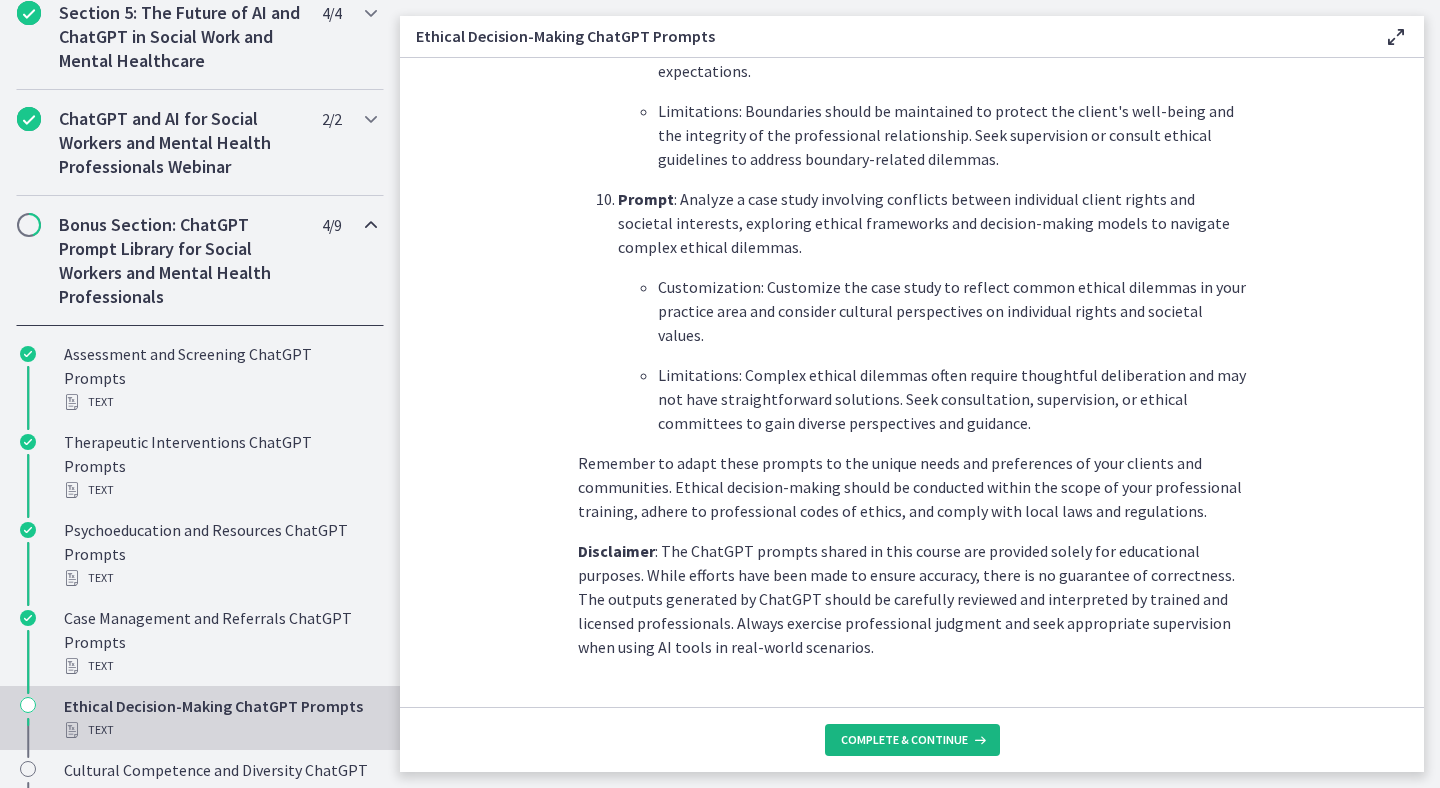 click on "Complete & continue" at bounding box center [912, 740] 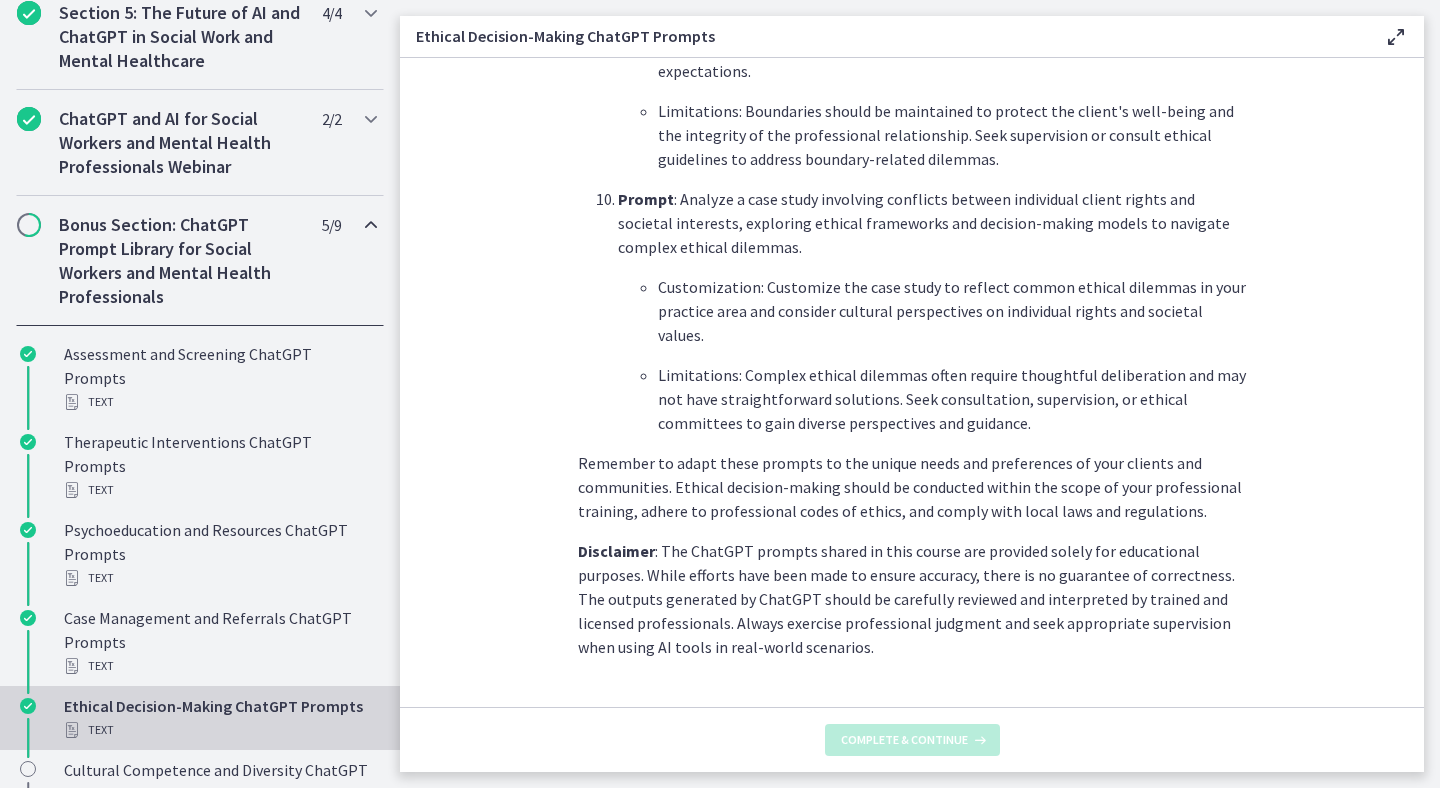 scroll, scrollTop: 0, scrollLeft: 0, axis: both 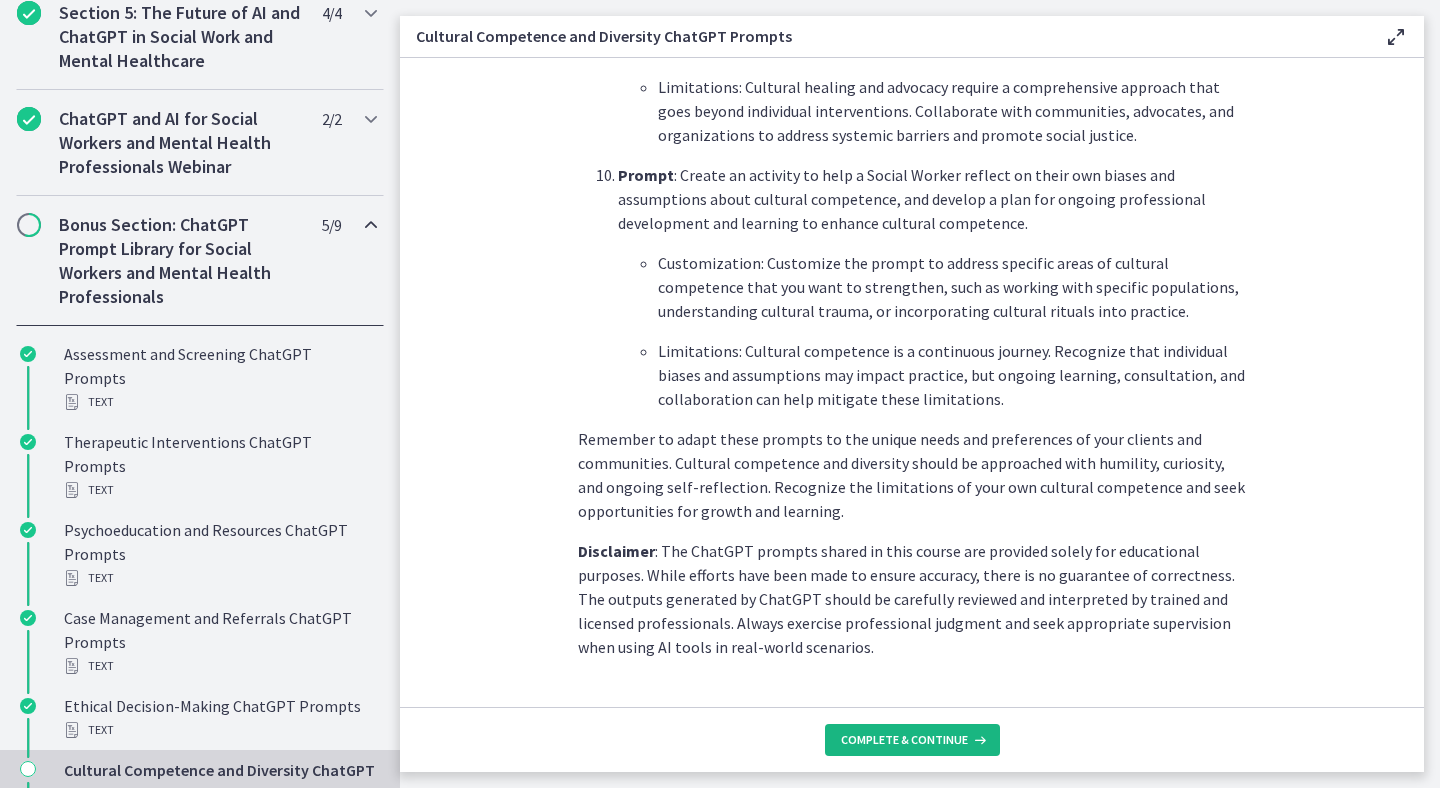 click on "Complete & continue" at bounding box center [904, 740] 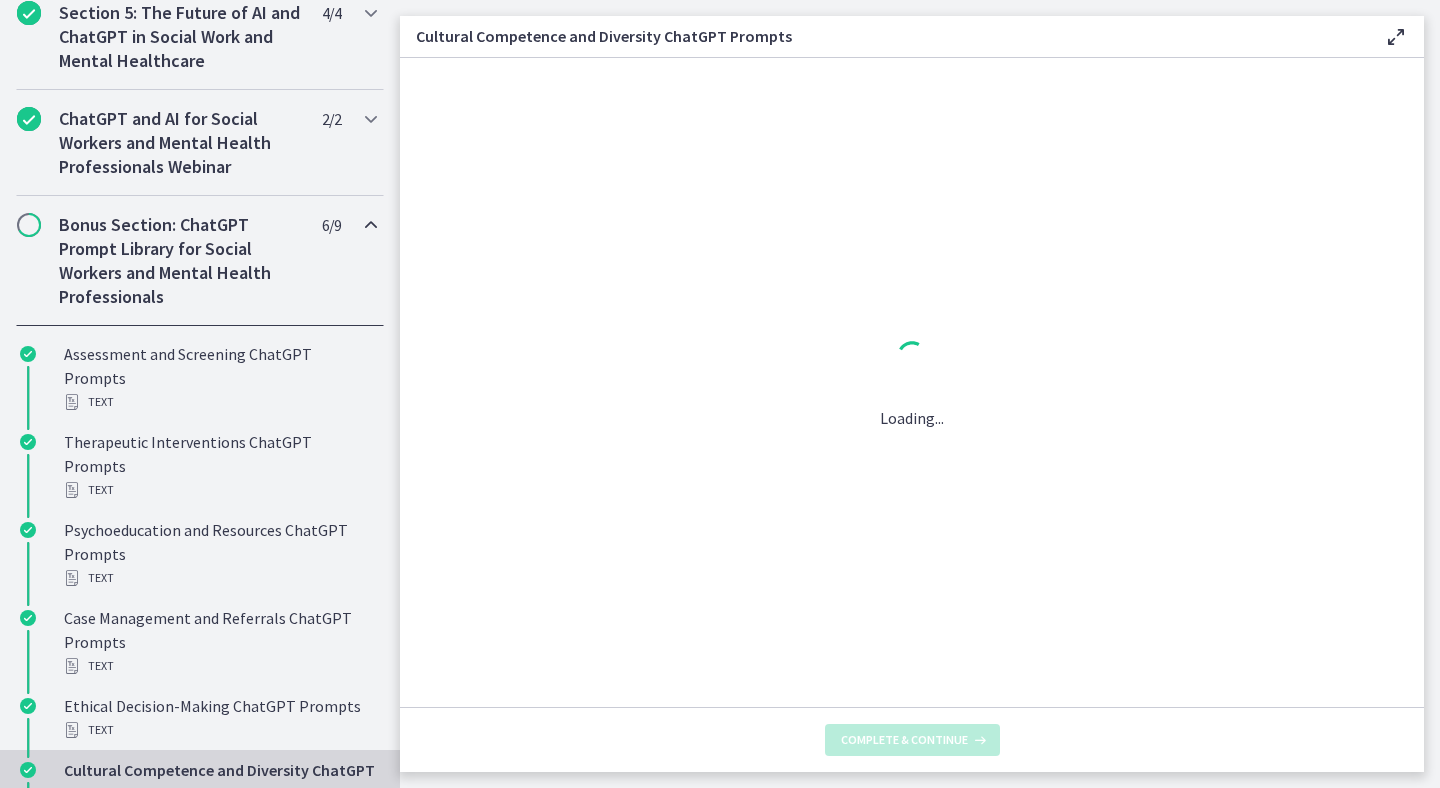 scroll, scrollTop: 0, scrollLeft: 0, axis: both 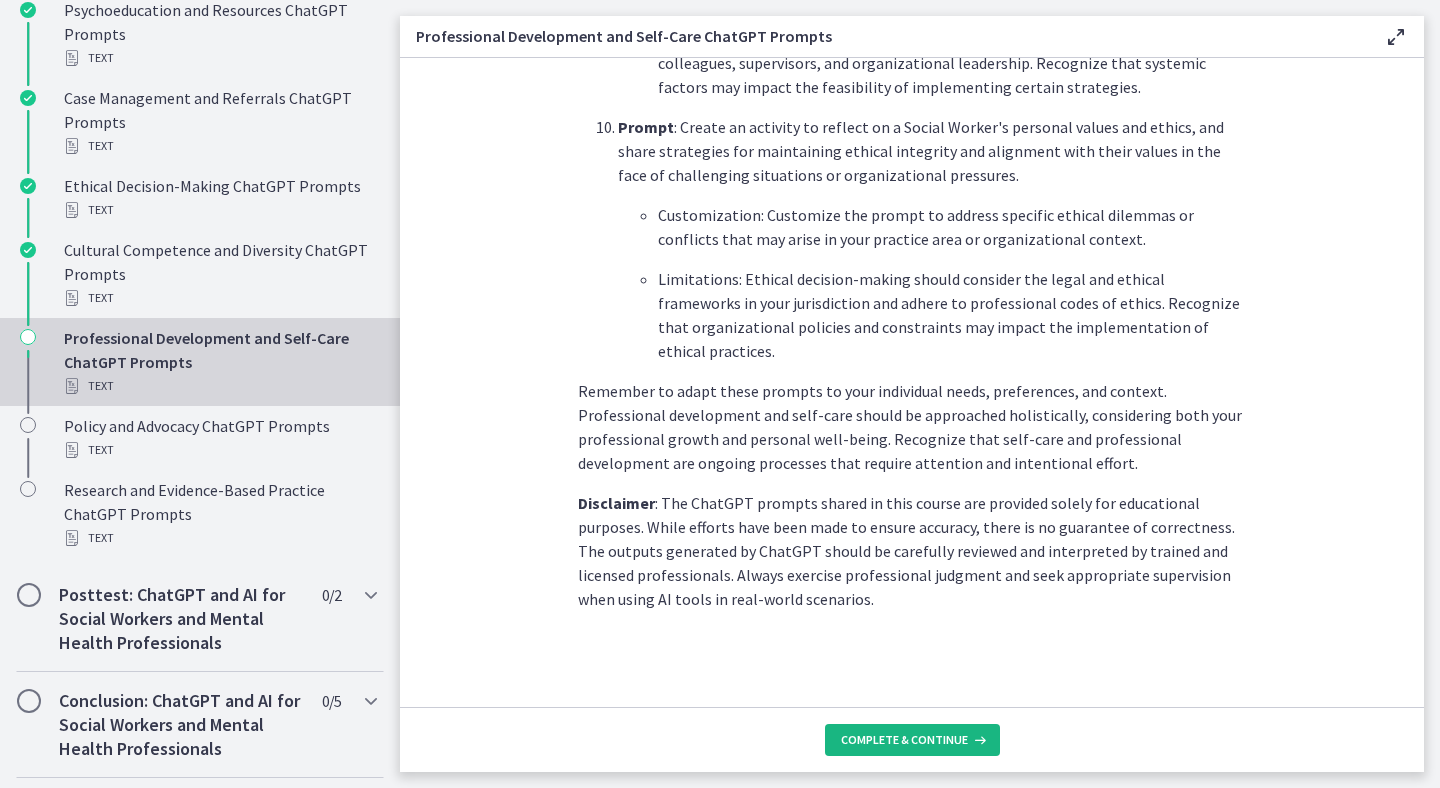 click on "Complete & continue" at bounding box center (904, 740) 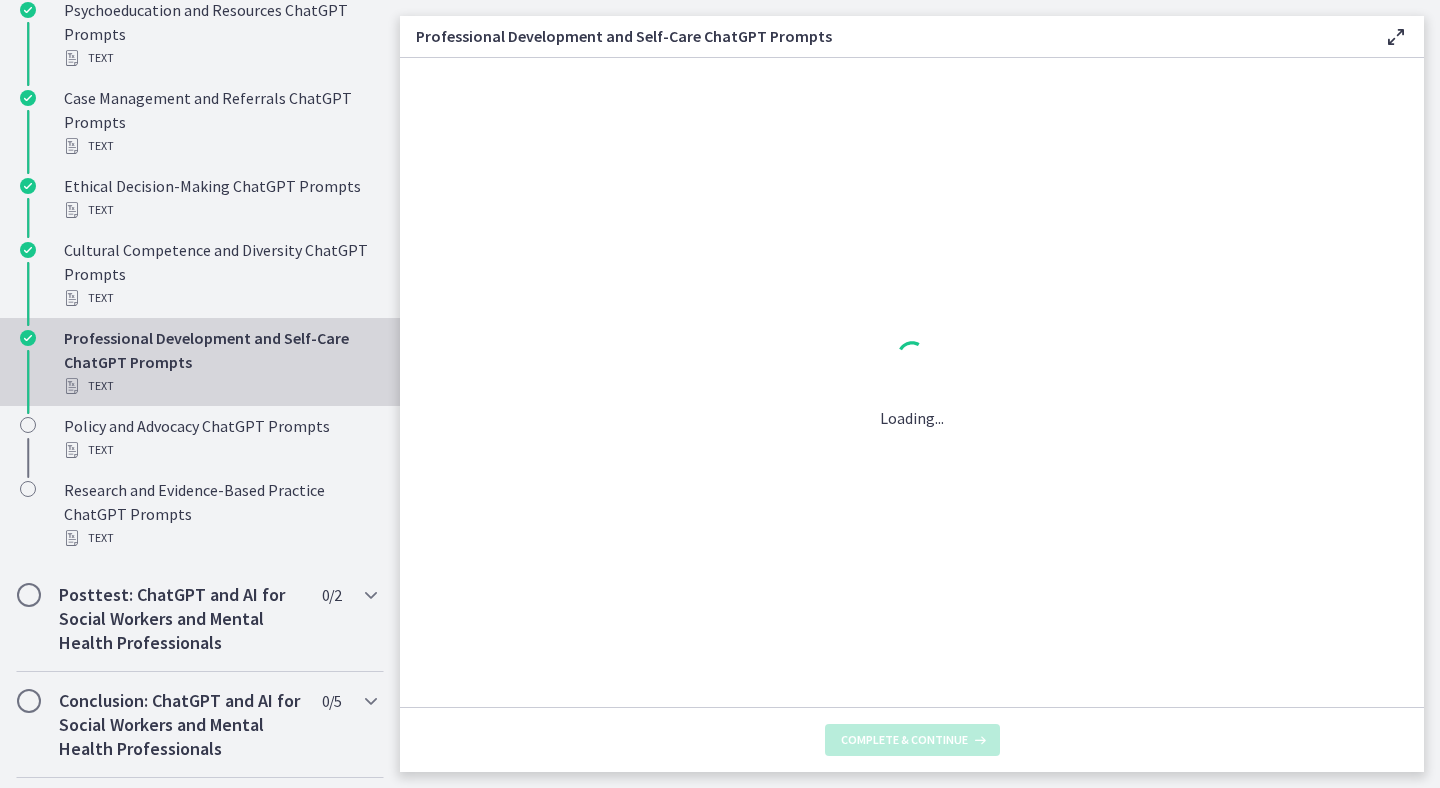 scroll, scrollTop: 0, scrollLeft: 0, axis: both 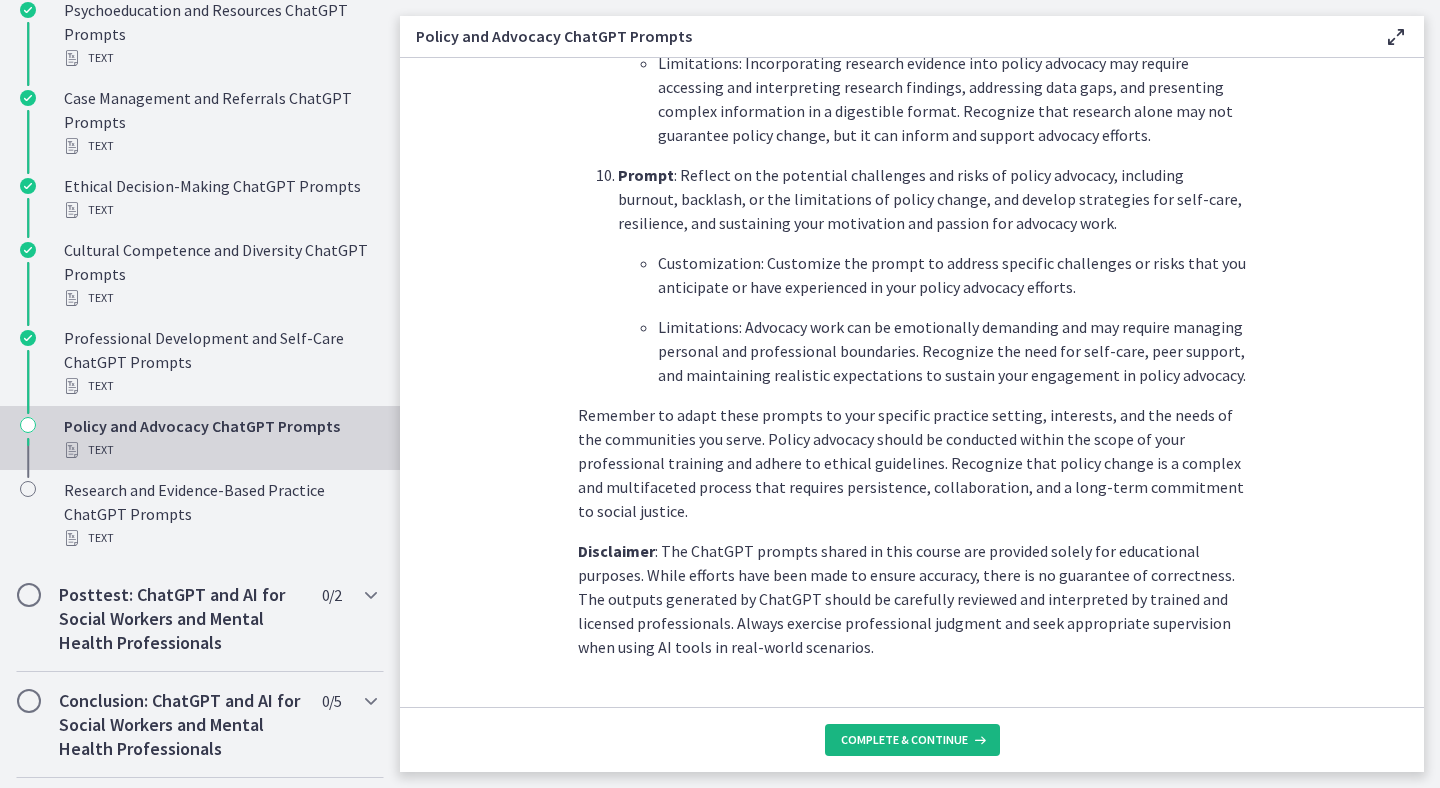 click on "Complete & continue" at bounding box center [904, 740] 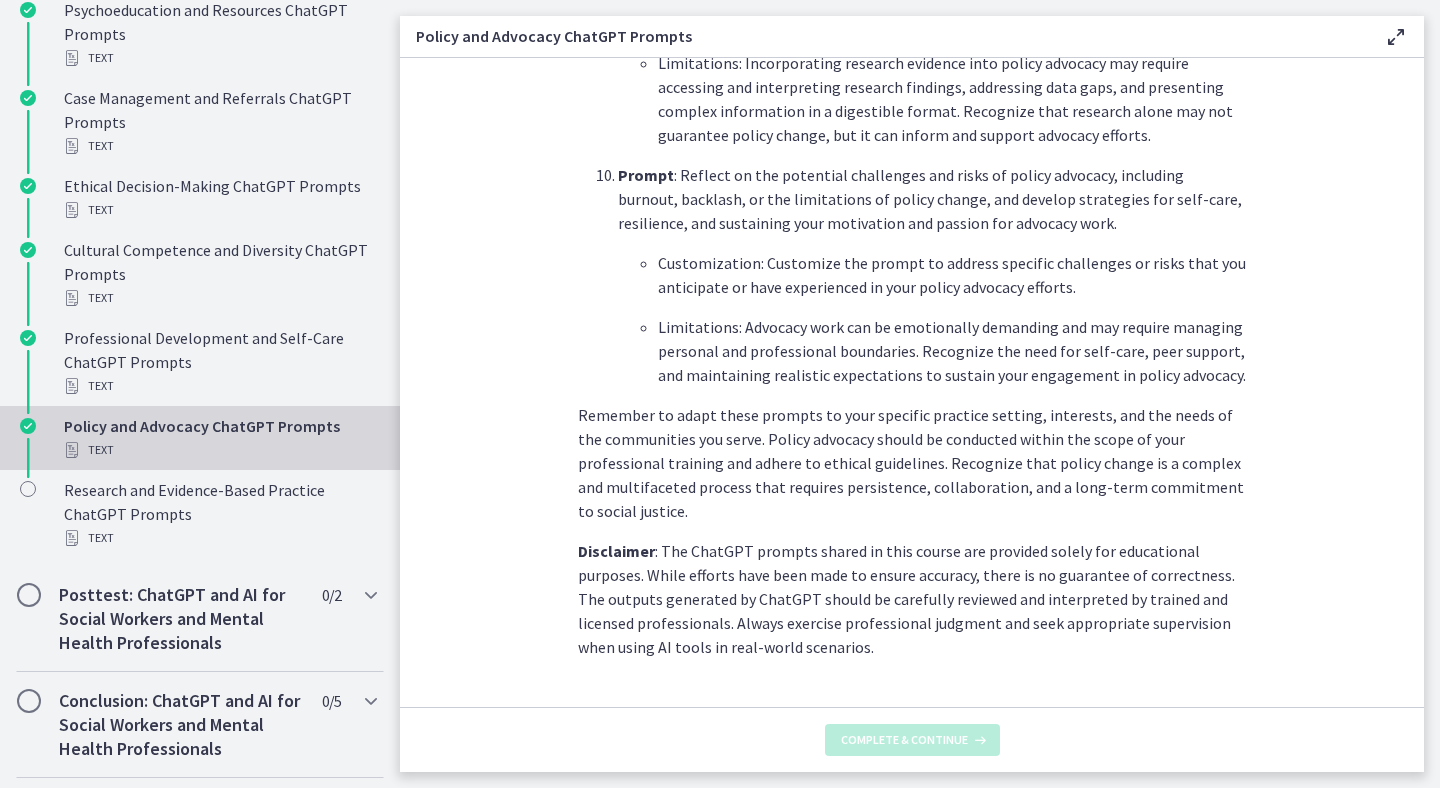 scroll, scrollTop: 0, scrollLeft: 0, axis: both 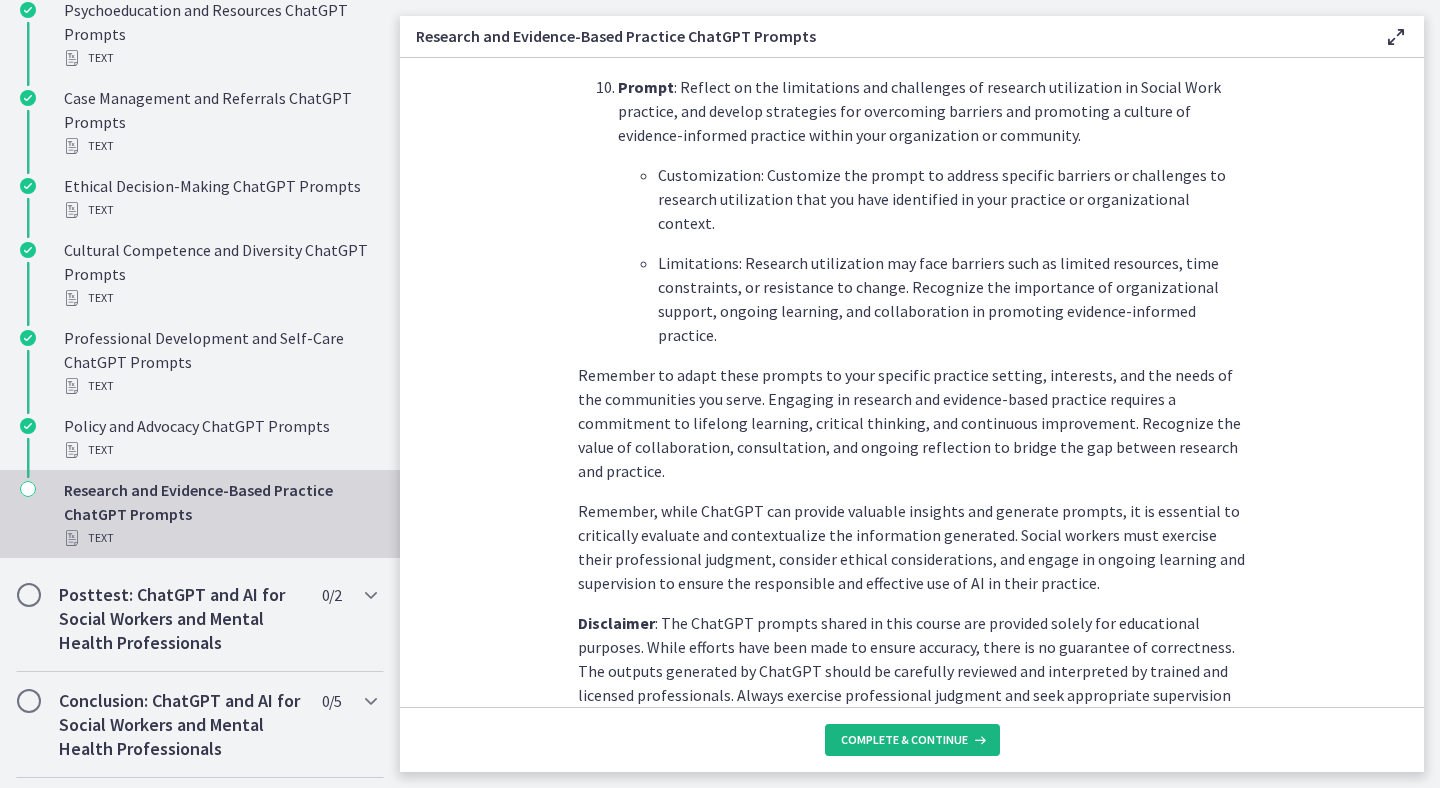 click on "Complete & continue" at bounding box center [904, 740] 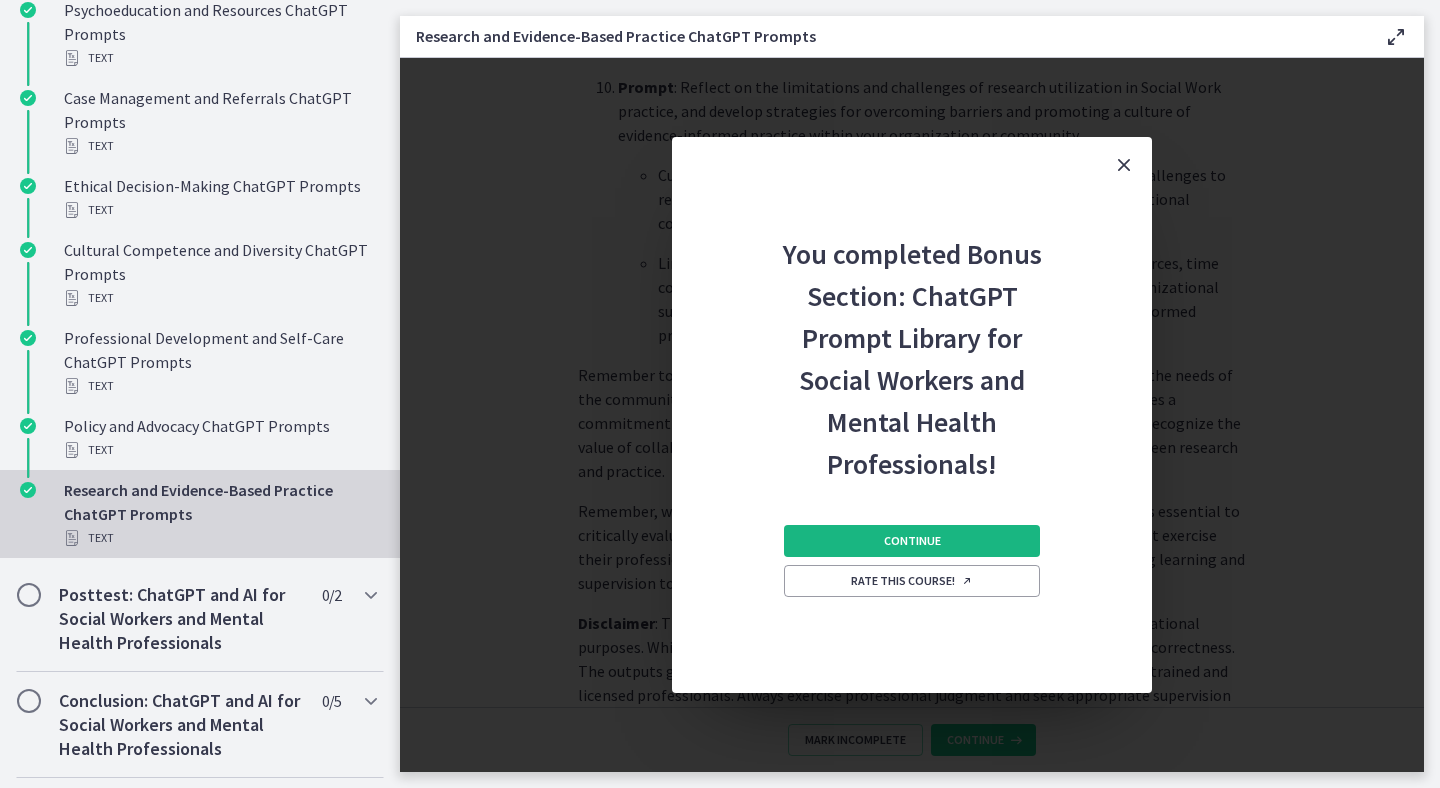 click on "Continue" at bounding box center (912, 541) 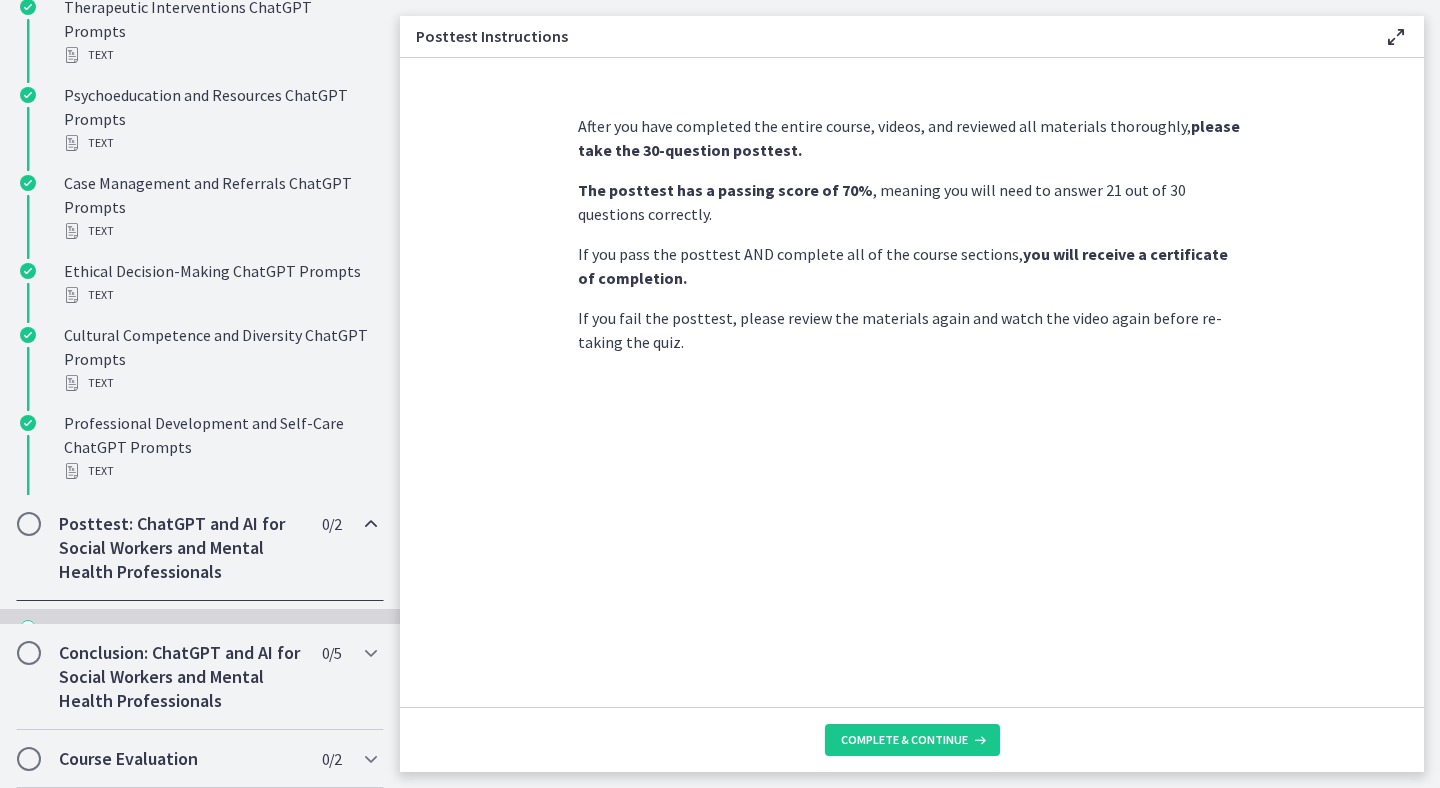 scroll, scrollTop: 896, scrollLeft: 0, axis: vertical 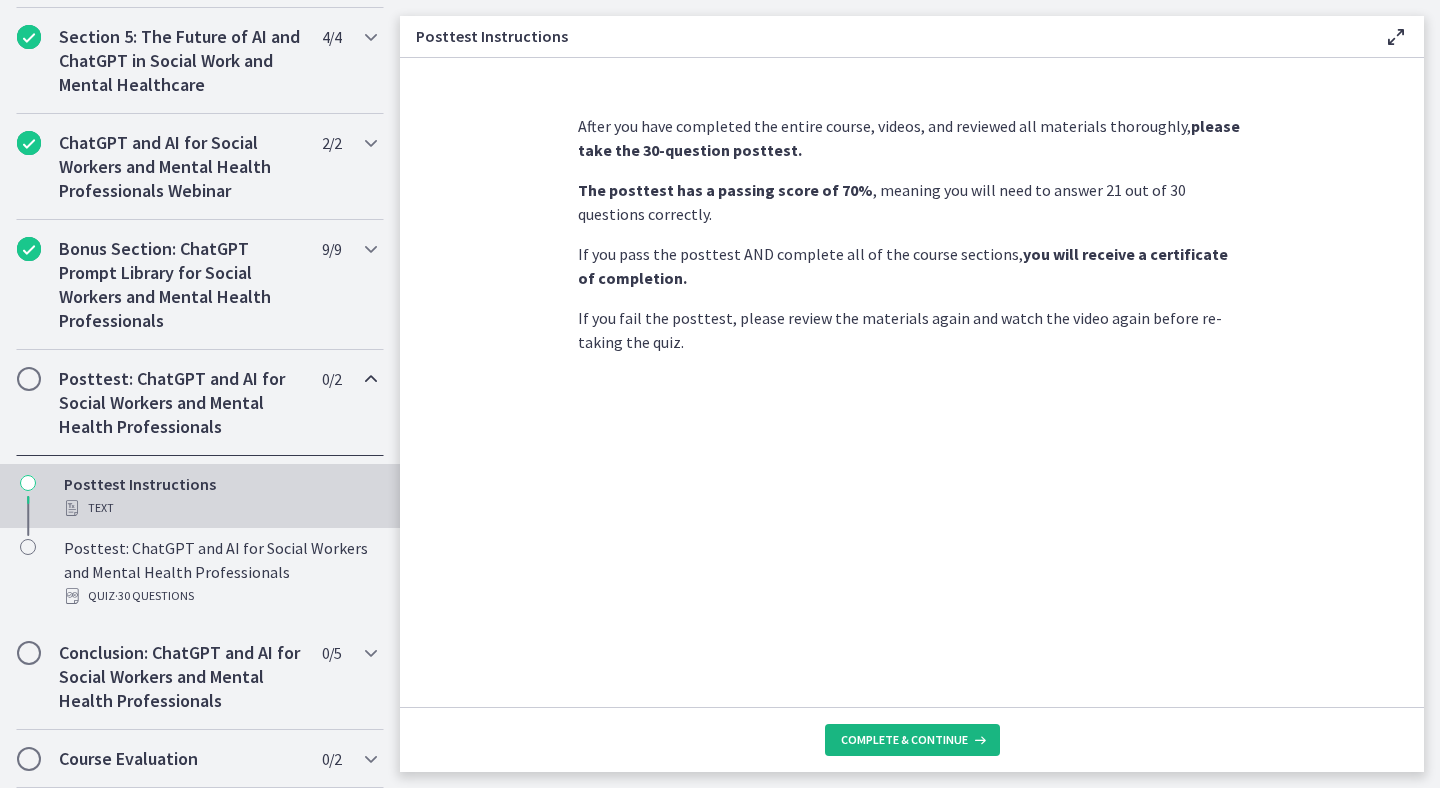 click on "Complete & continue" at bounding box center (904, 740) 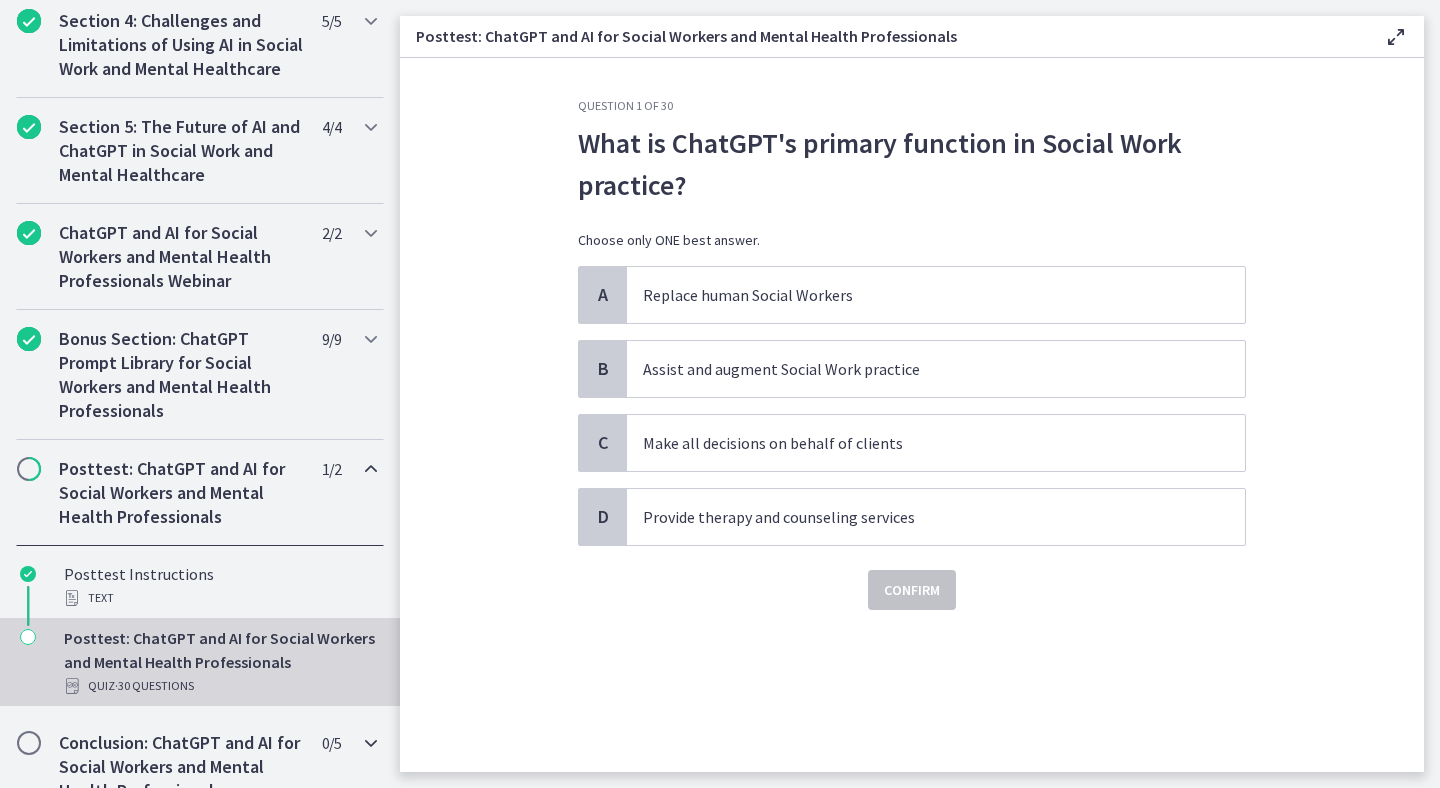scroll, scrollTop: 896, scrollLeft: 0, axis: vertical 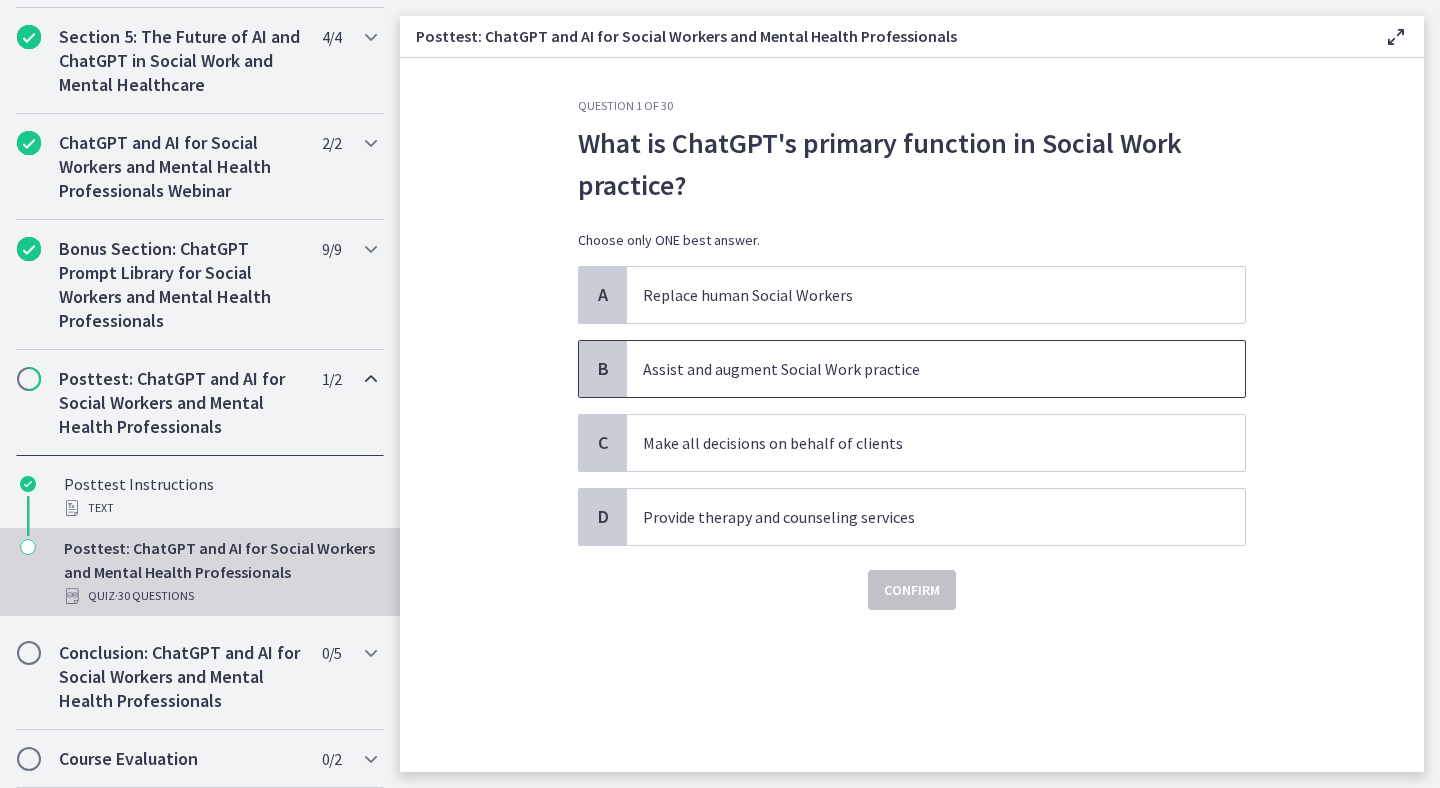 click on "Assist and augment Social Work practice" at bounding box center (916, 369) 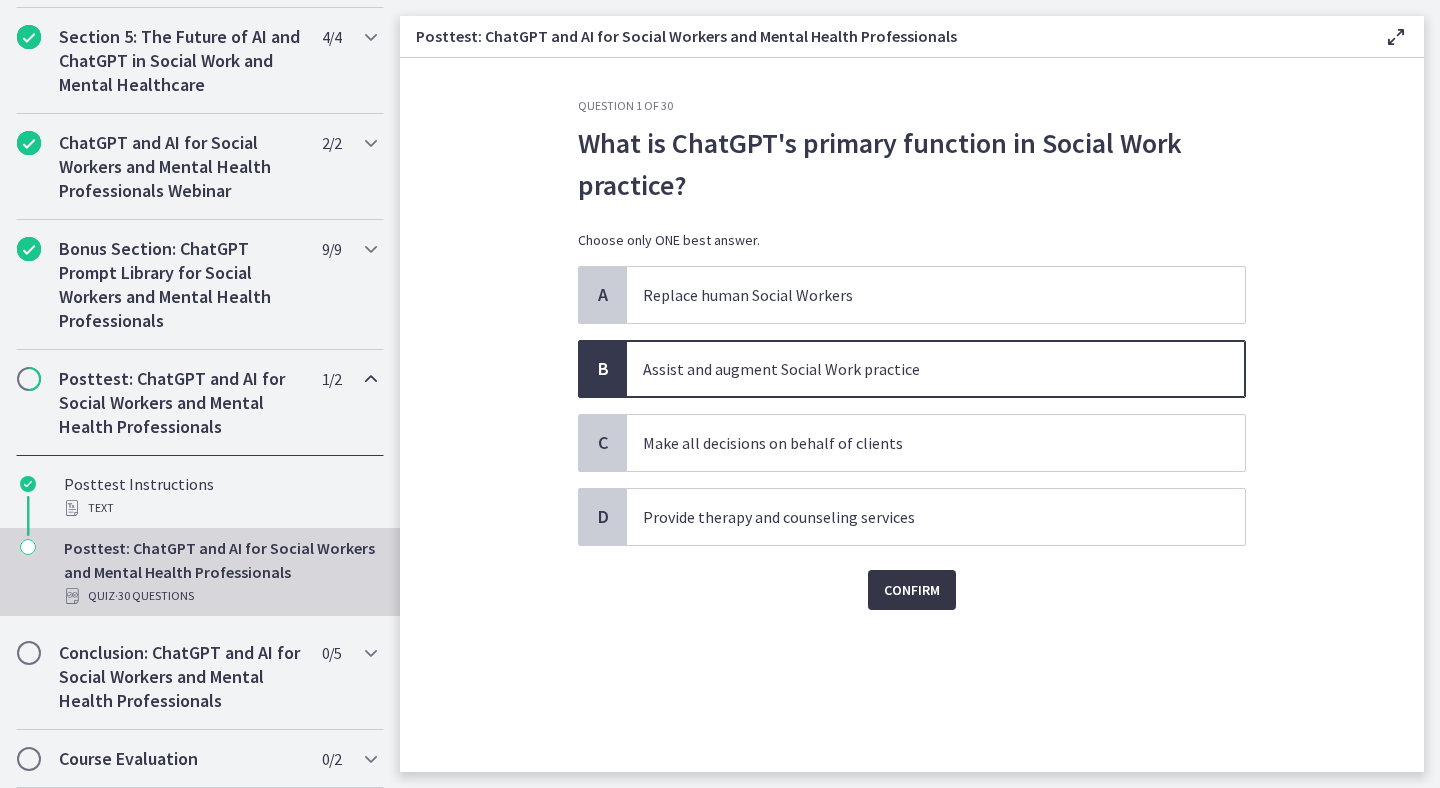 click on "Confirm" at bounding box center (912, 590) 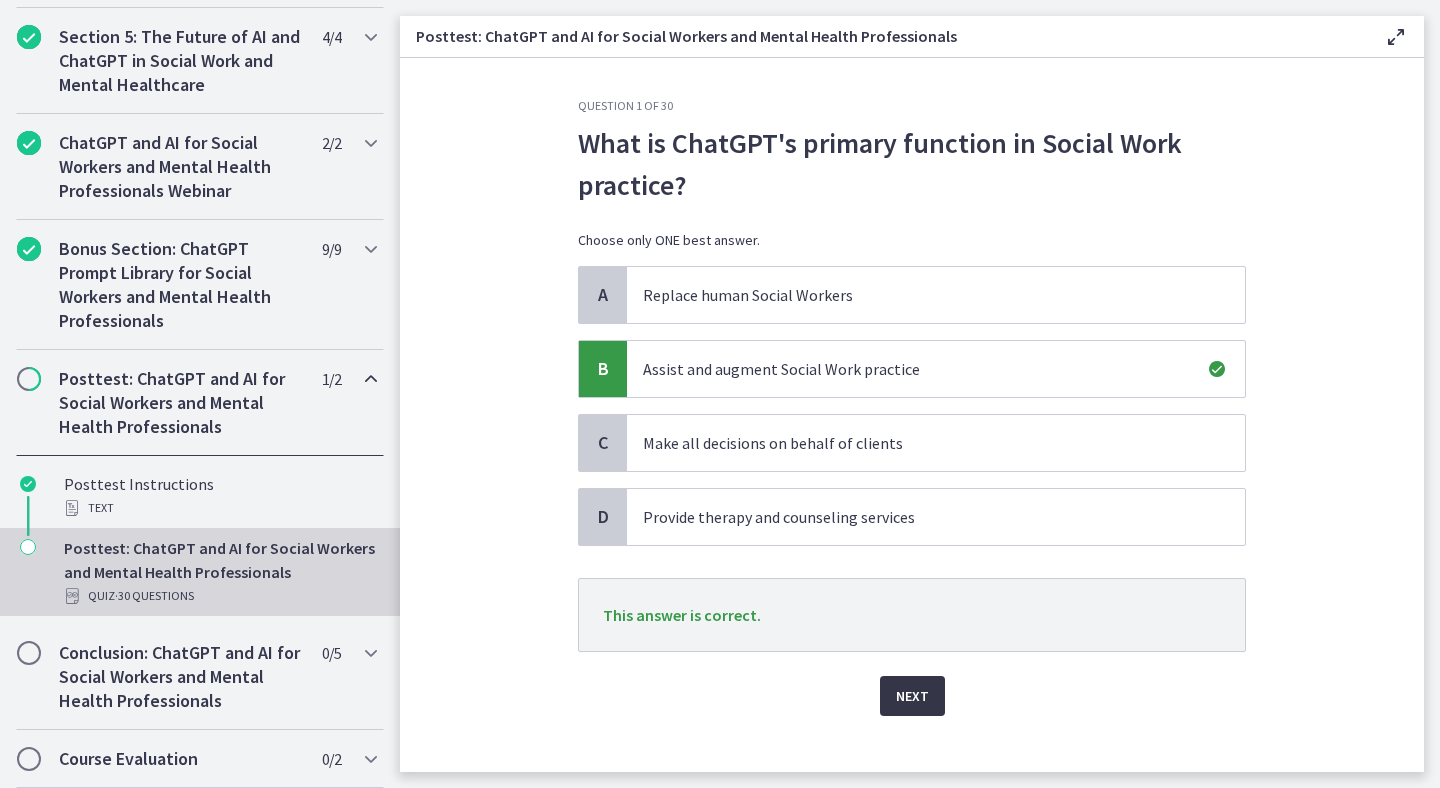 click on "Next" at bounding box center (912, 696) 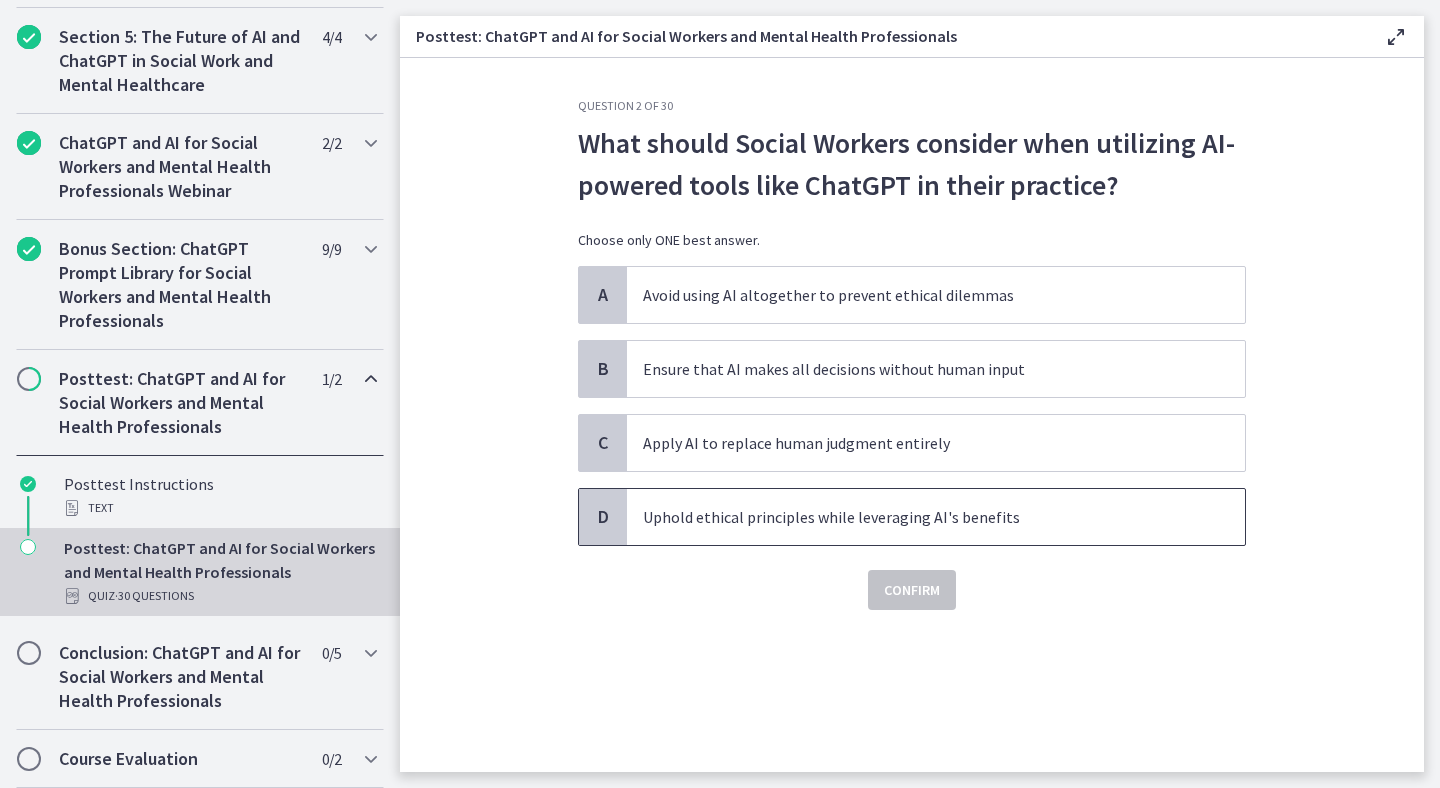 click on "Uphold ethical principles while leveraging AI's benefits" at bounding box center (916, 517) 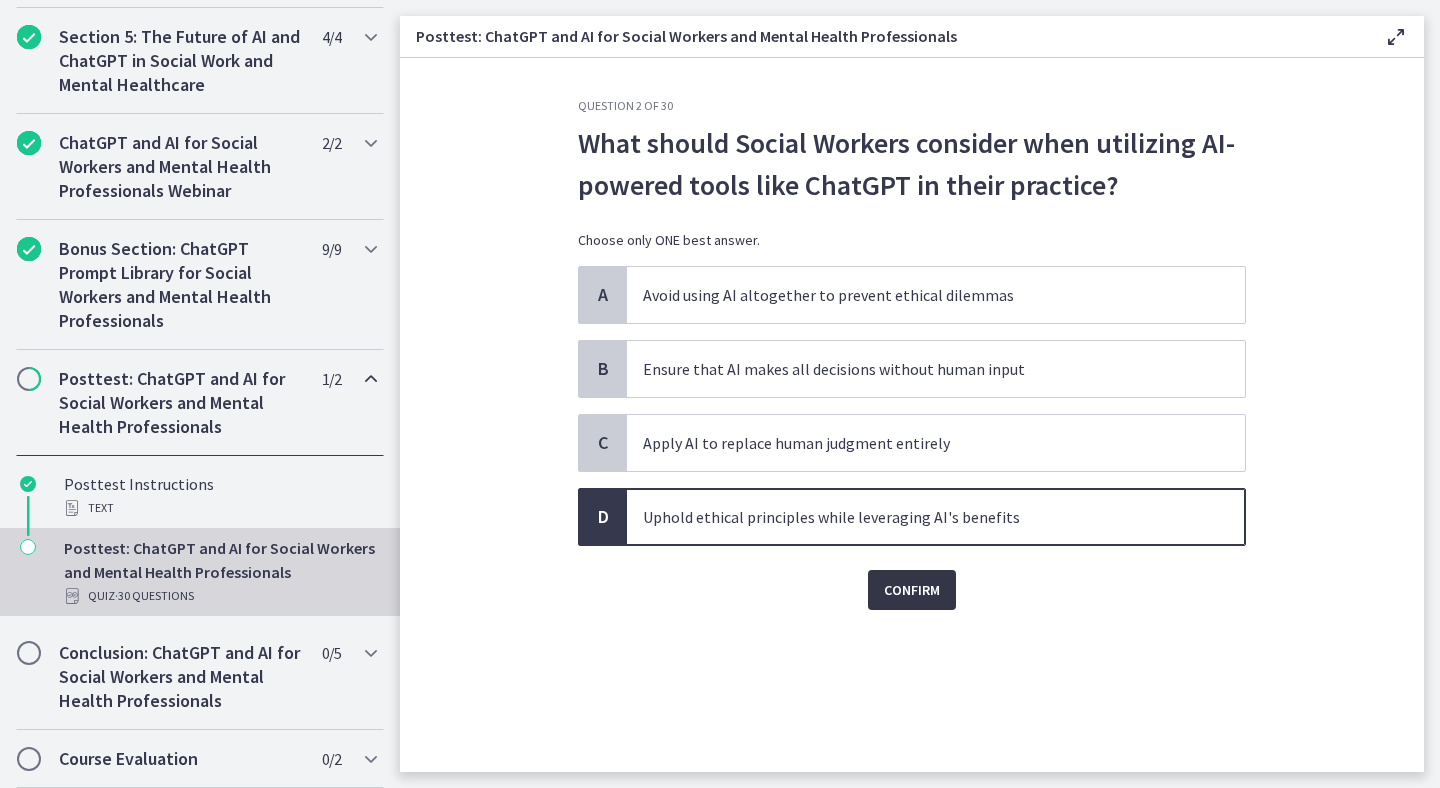 click on "Confirm" at bounding box center (912, 590) 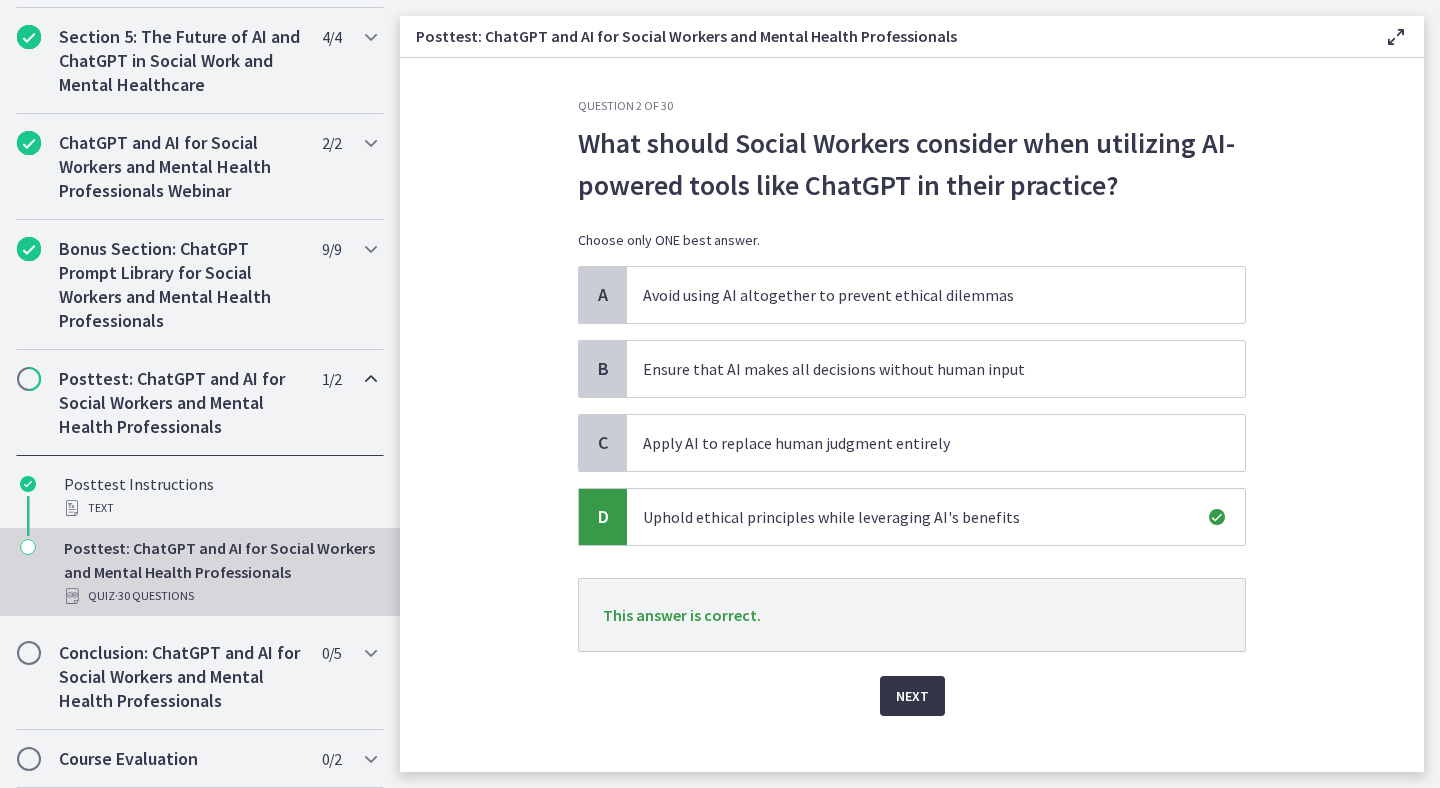click on "Next" at bounding box center (912, 696) 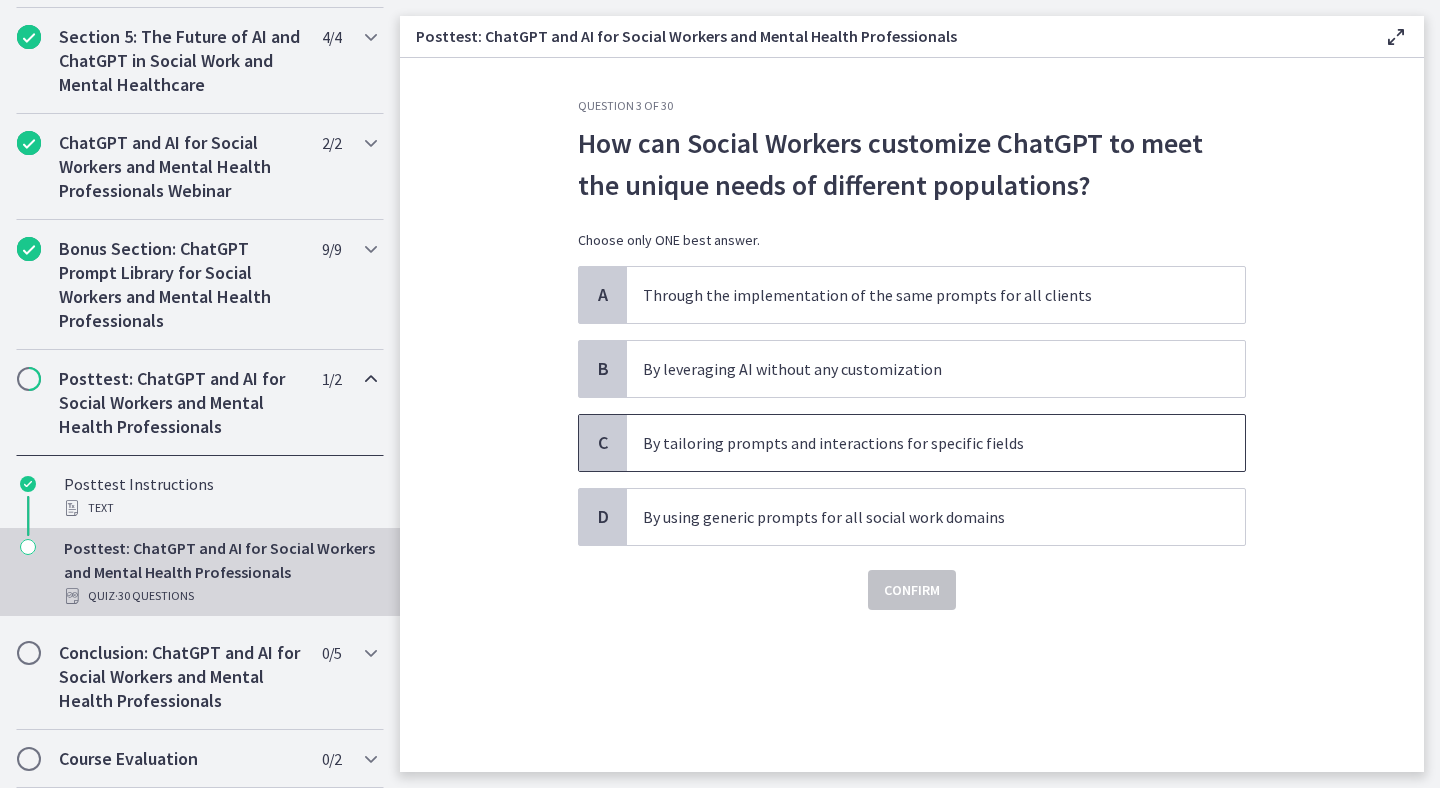 click on "By tailoring prompts and interactions for specific fields" at bounding box center (916, 443) 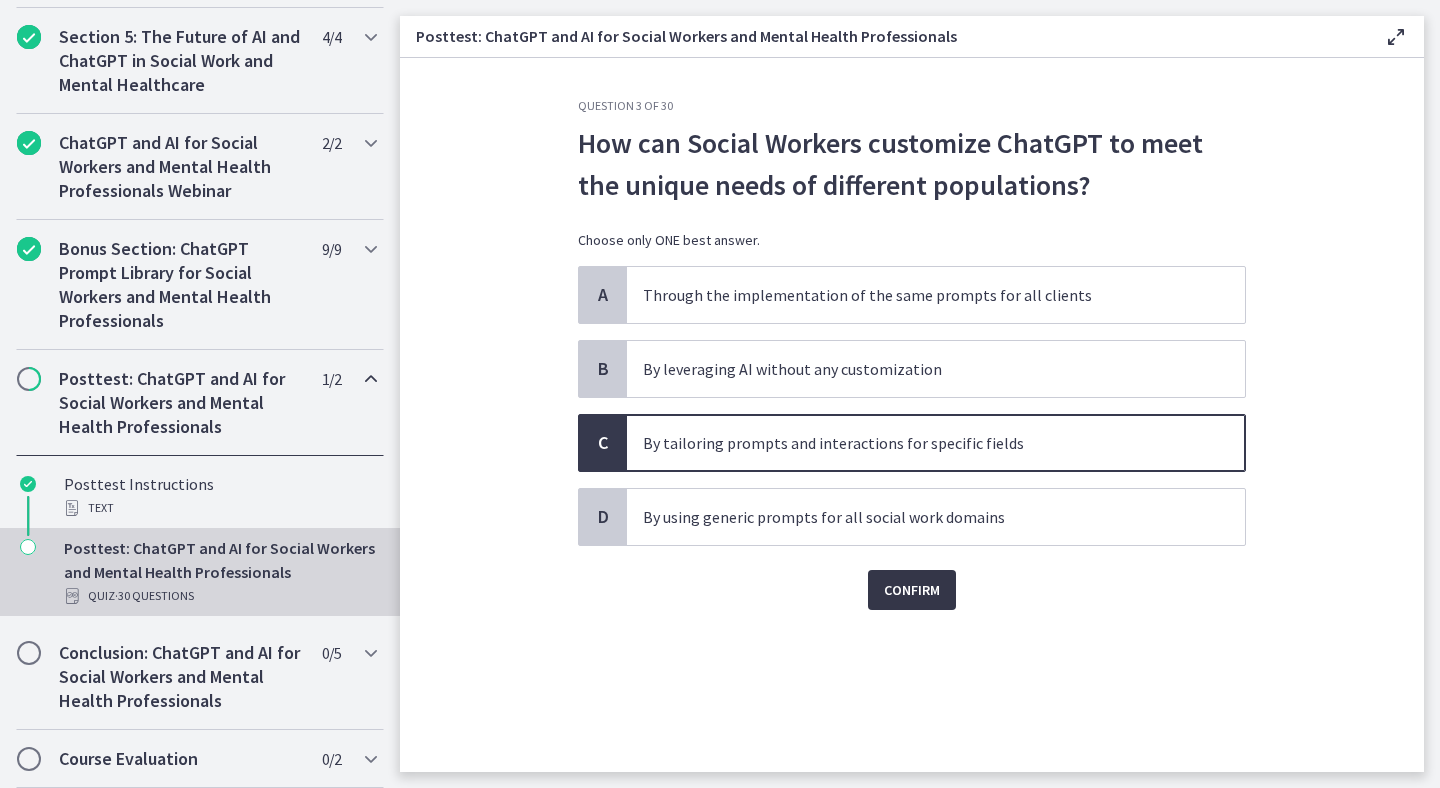 click on "Confirm" at bounding box center (912, 590) 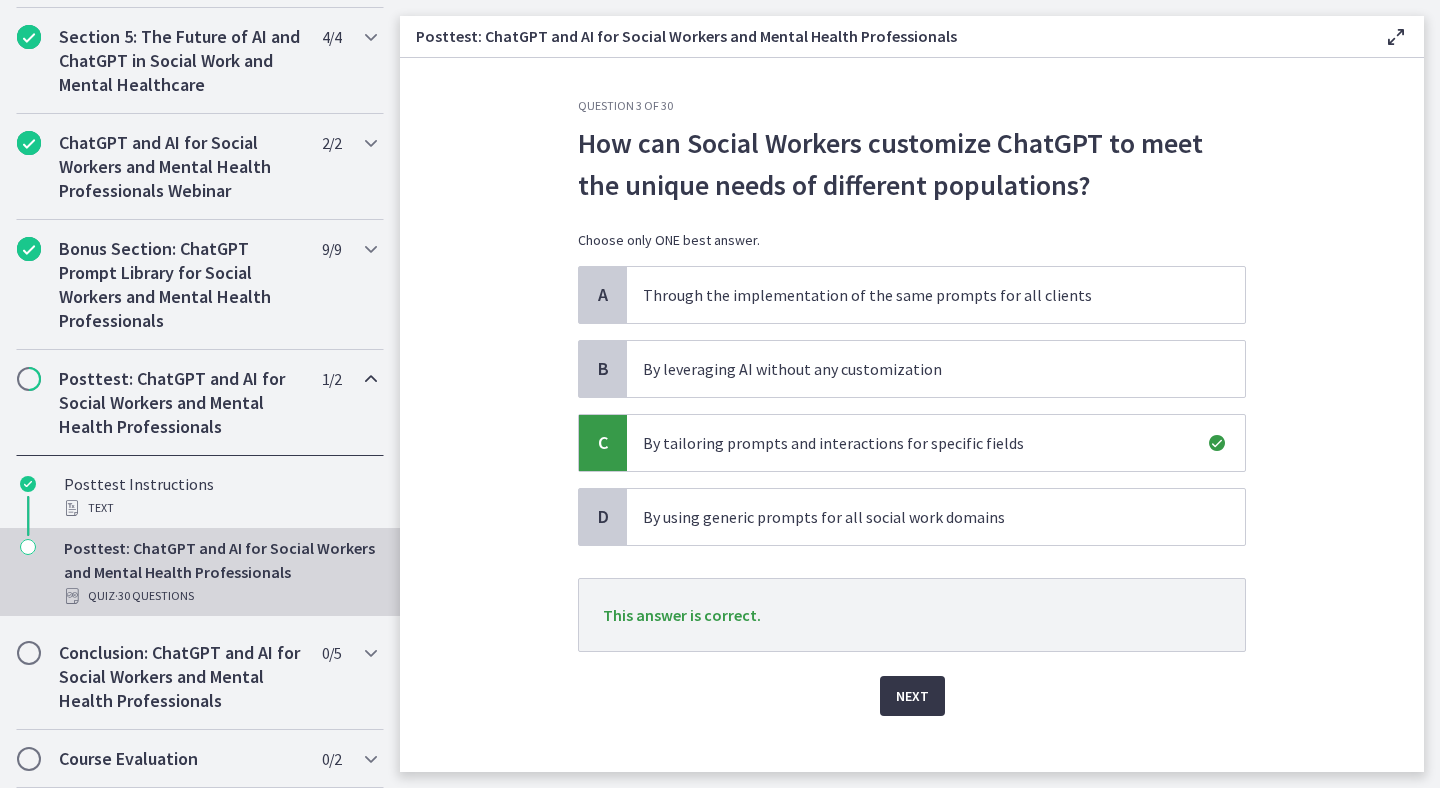 click on "Next" at bounding box center [912, 696] 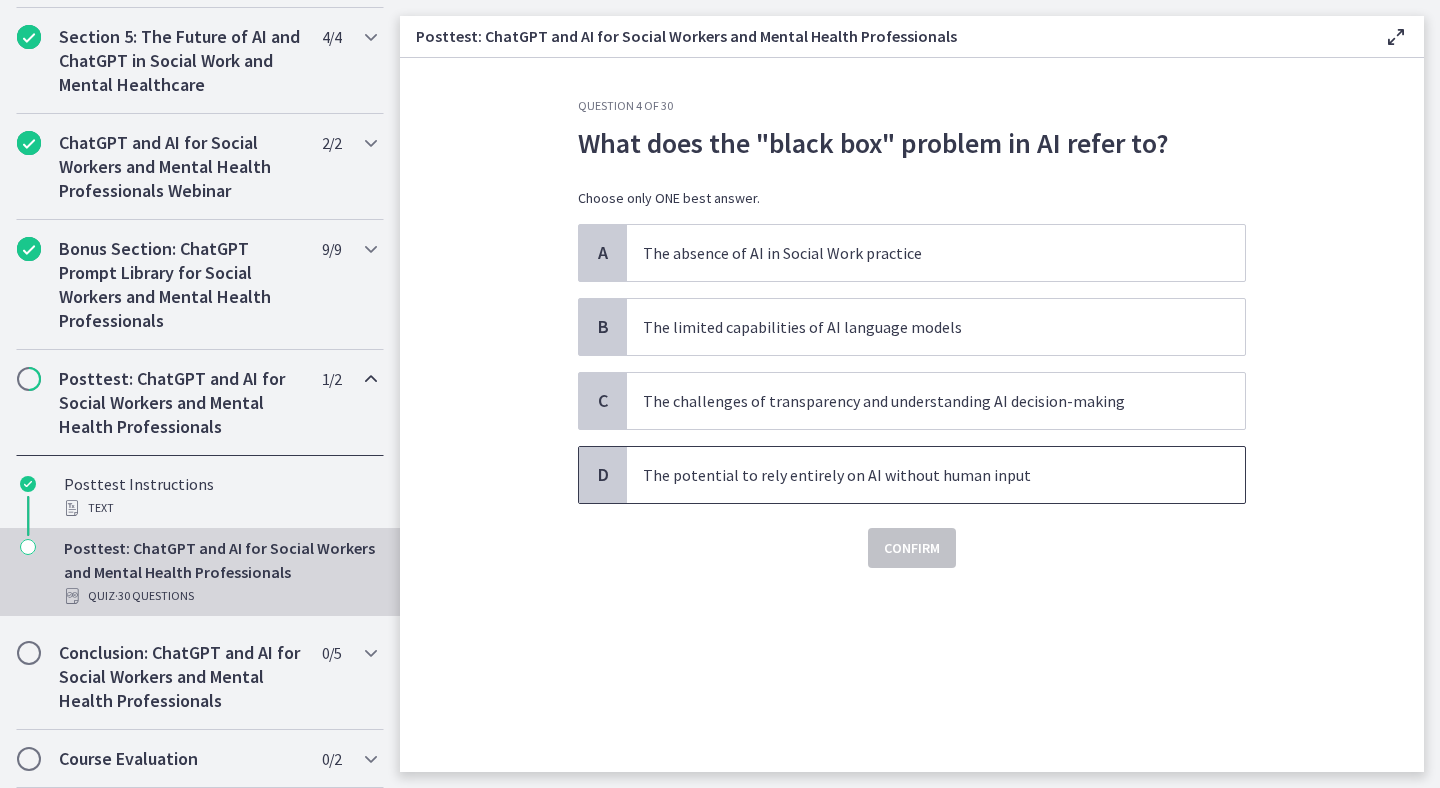 click on "The potential to rely entirely on AI without human input" at bounding box center (916, 475) 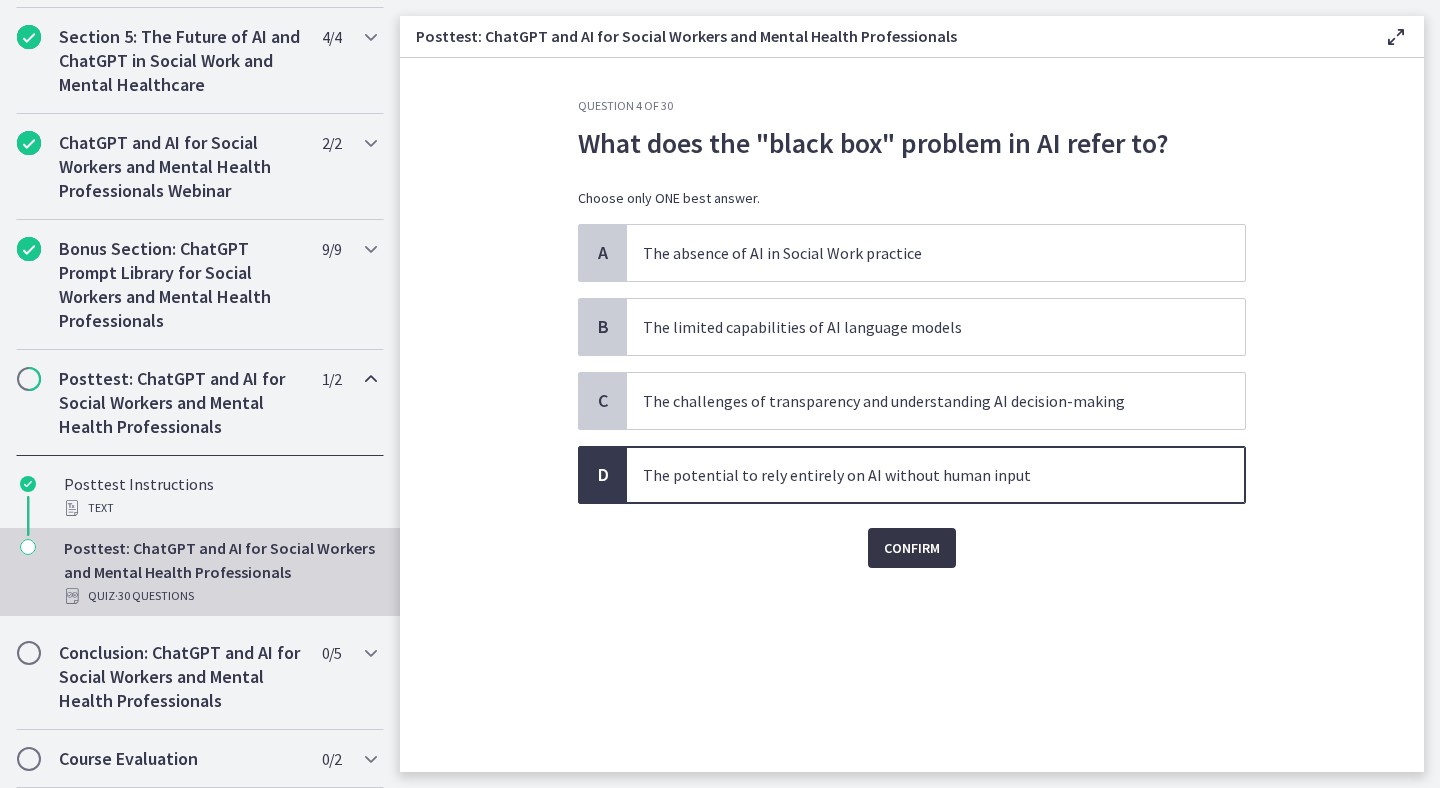 click on "Confirm" at bounding box center (912, 548) 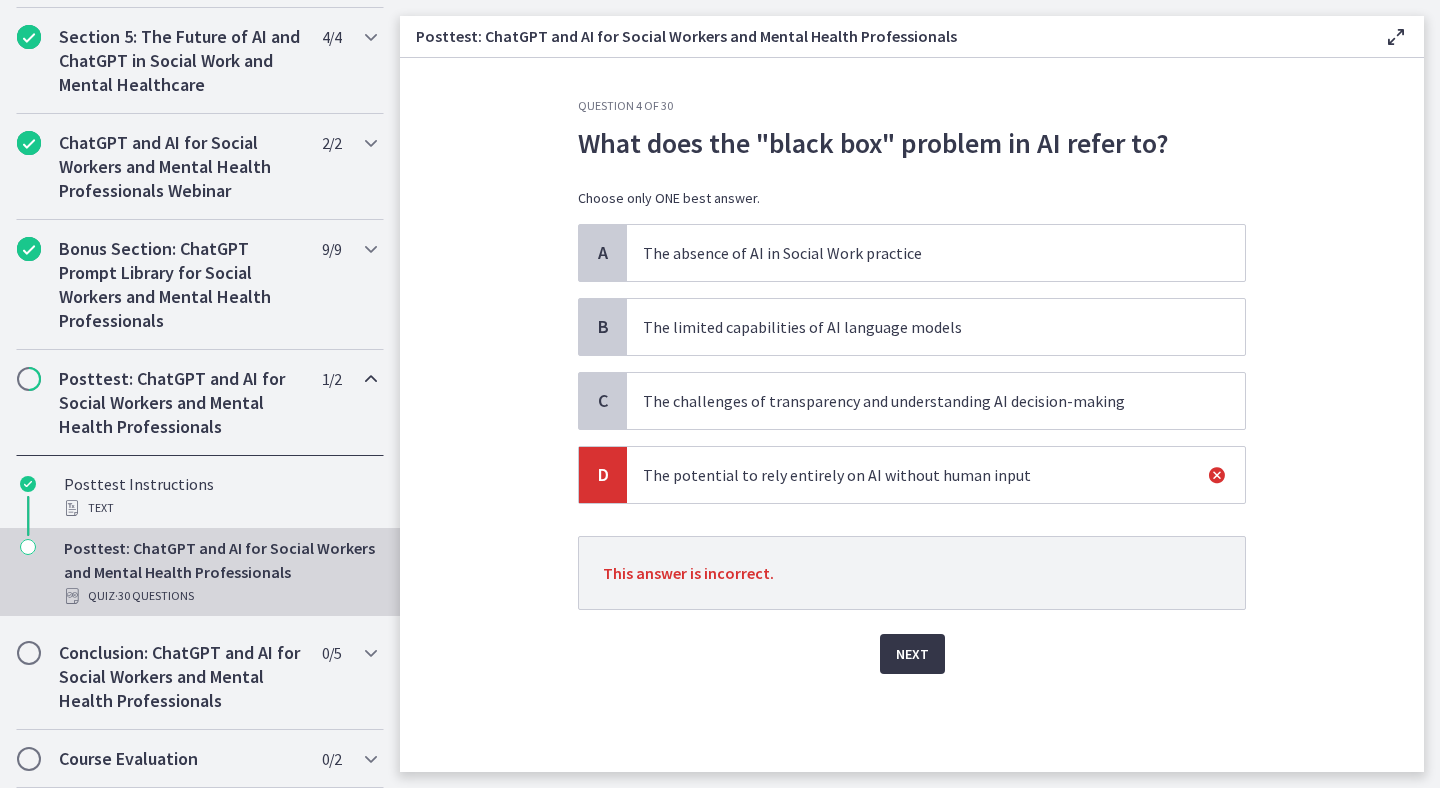 click on "Next" at bounding box center (912, 654) 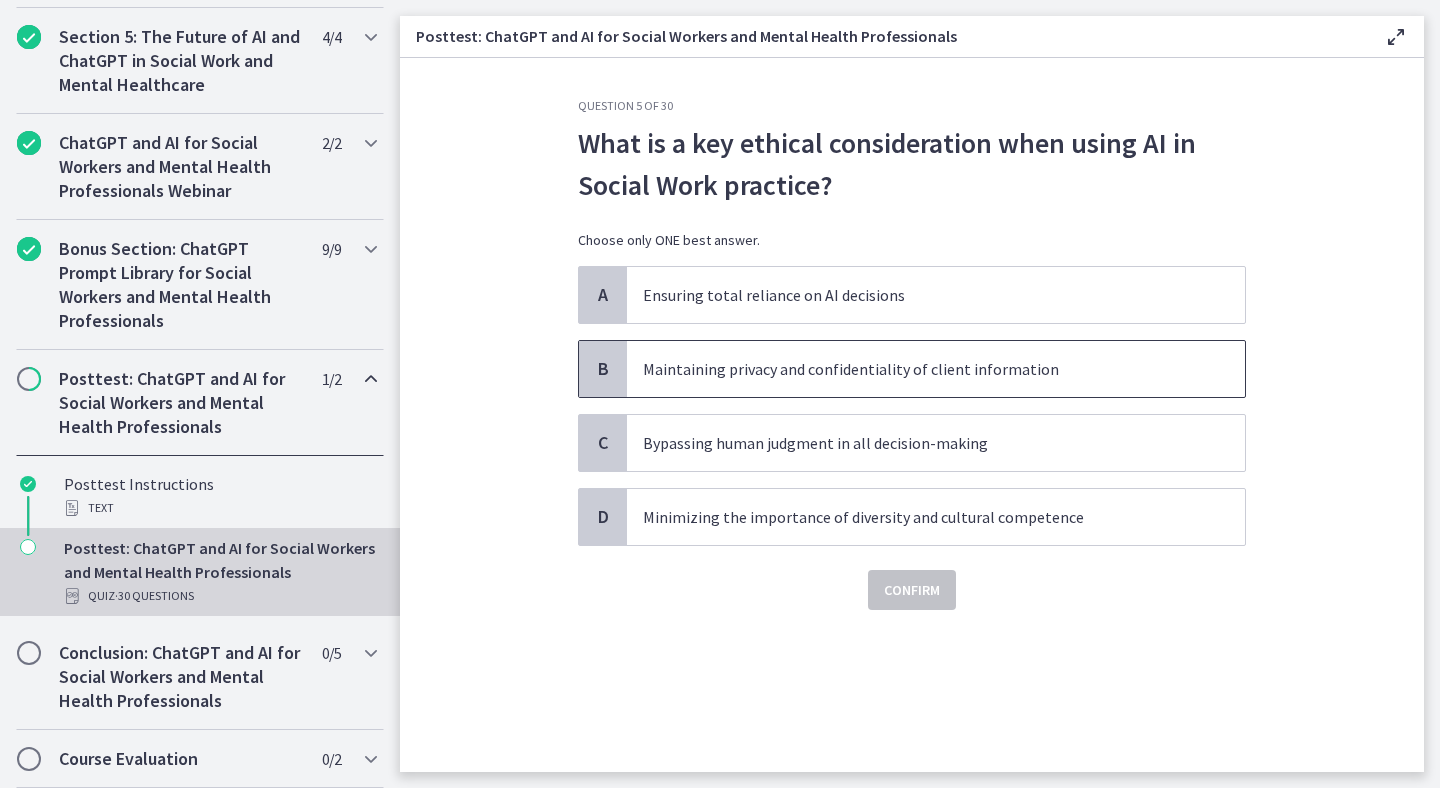click on "Maintaining privacy and confidentiality of client information" at bounding box center (916, 369) 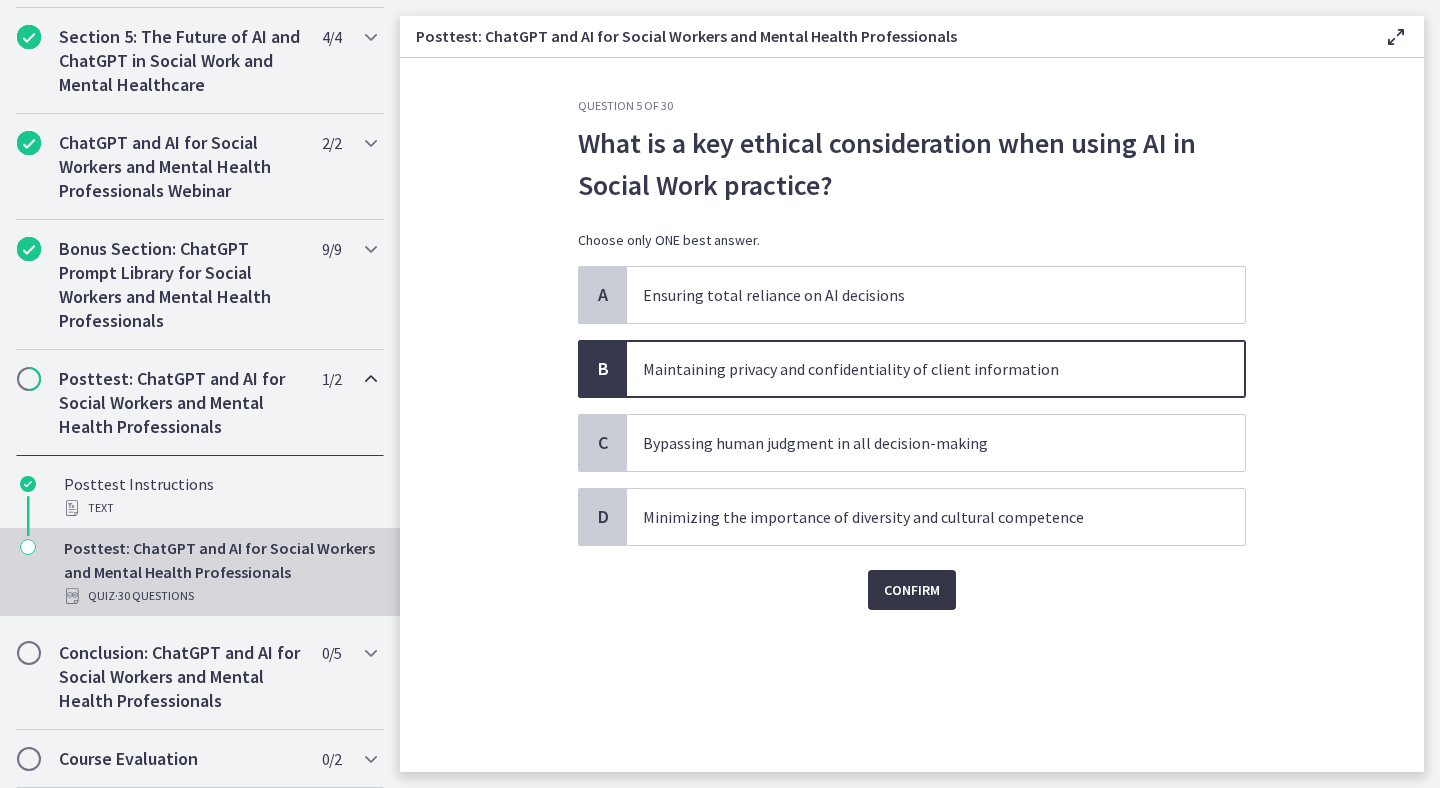 click on "Confirm" at bounding box center [912, 590] 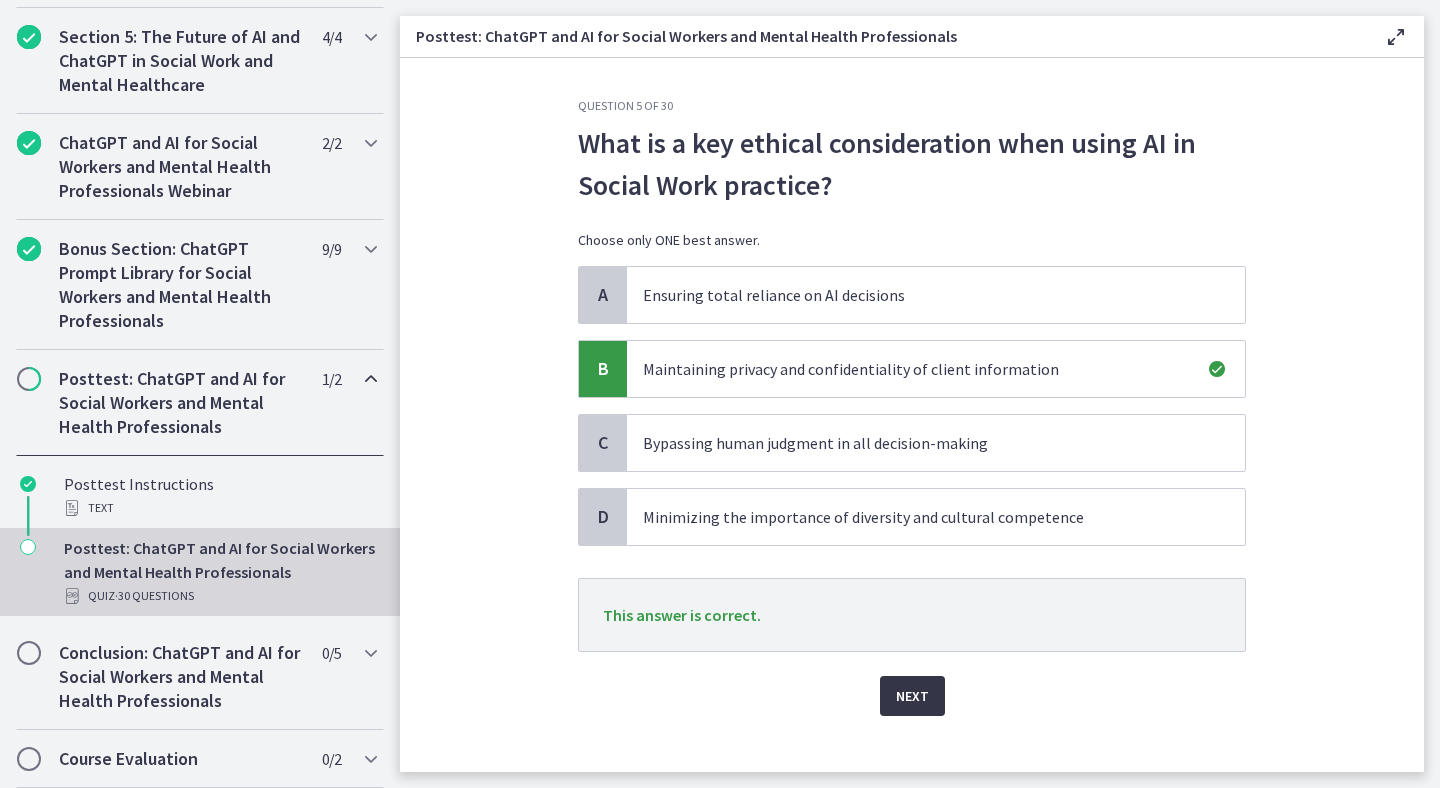 click on "Next" at bounding box center (912, 696) 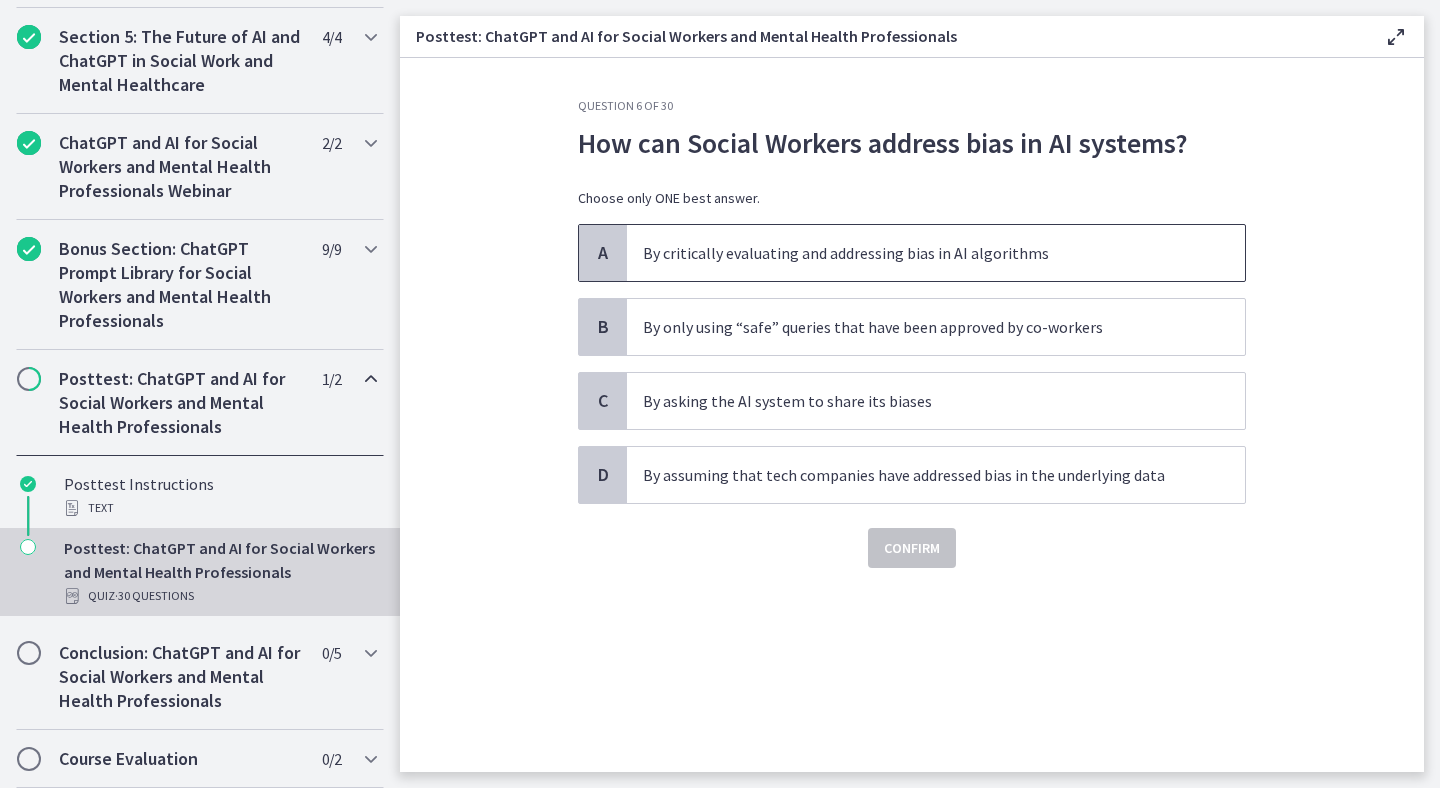 click on "By critically evaluating and addressing bias in AI algorithms" at bounding box center (916, 253) 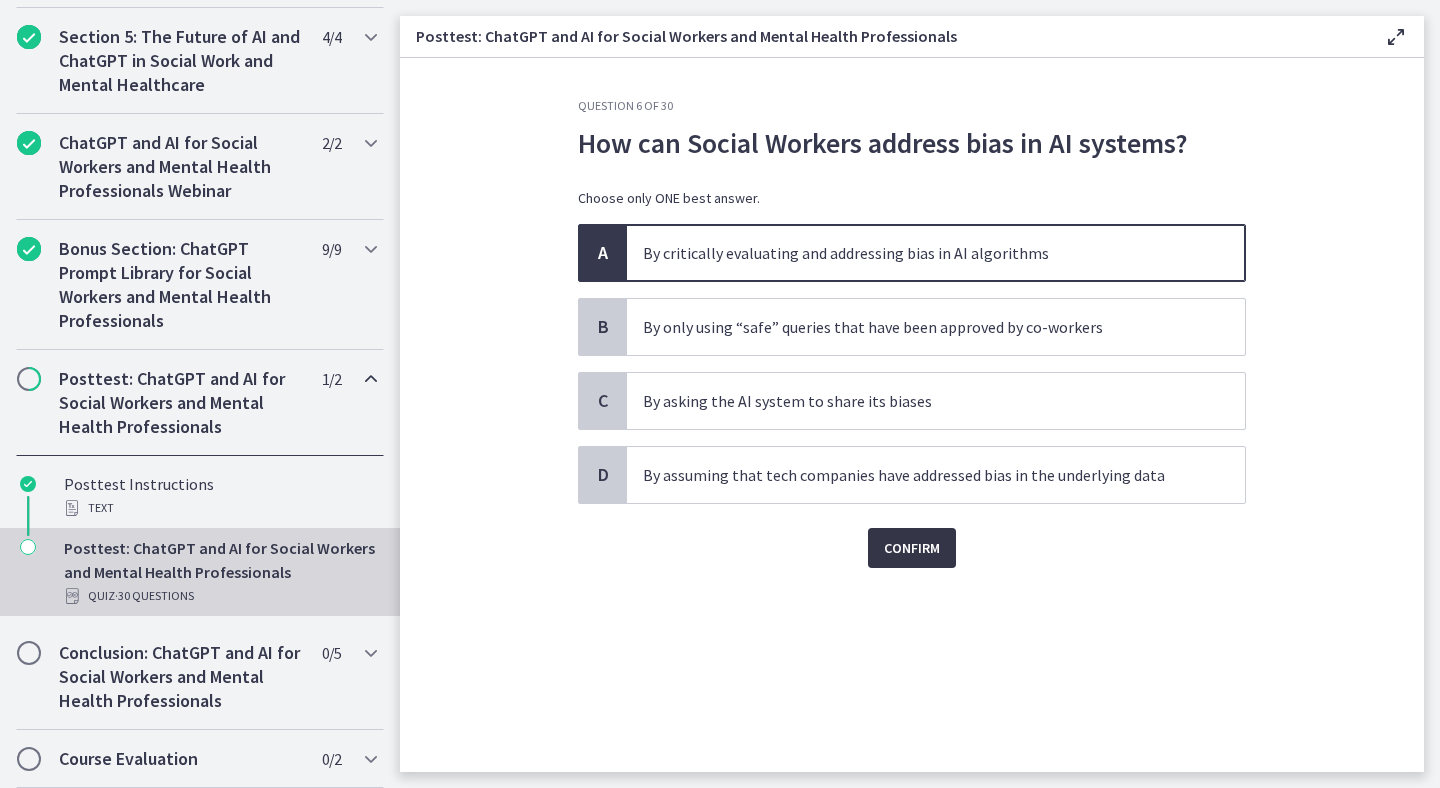 click on "Confirm" at bounding box center [912, 548] 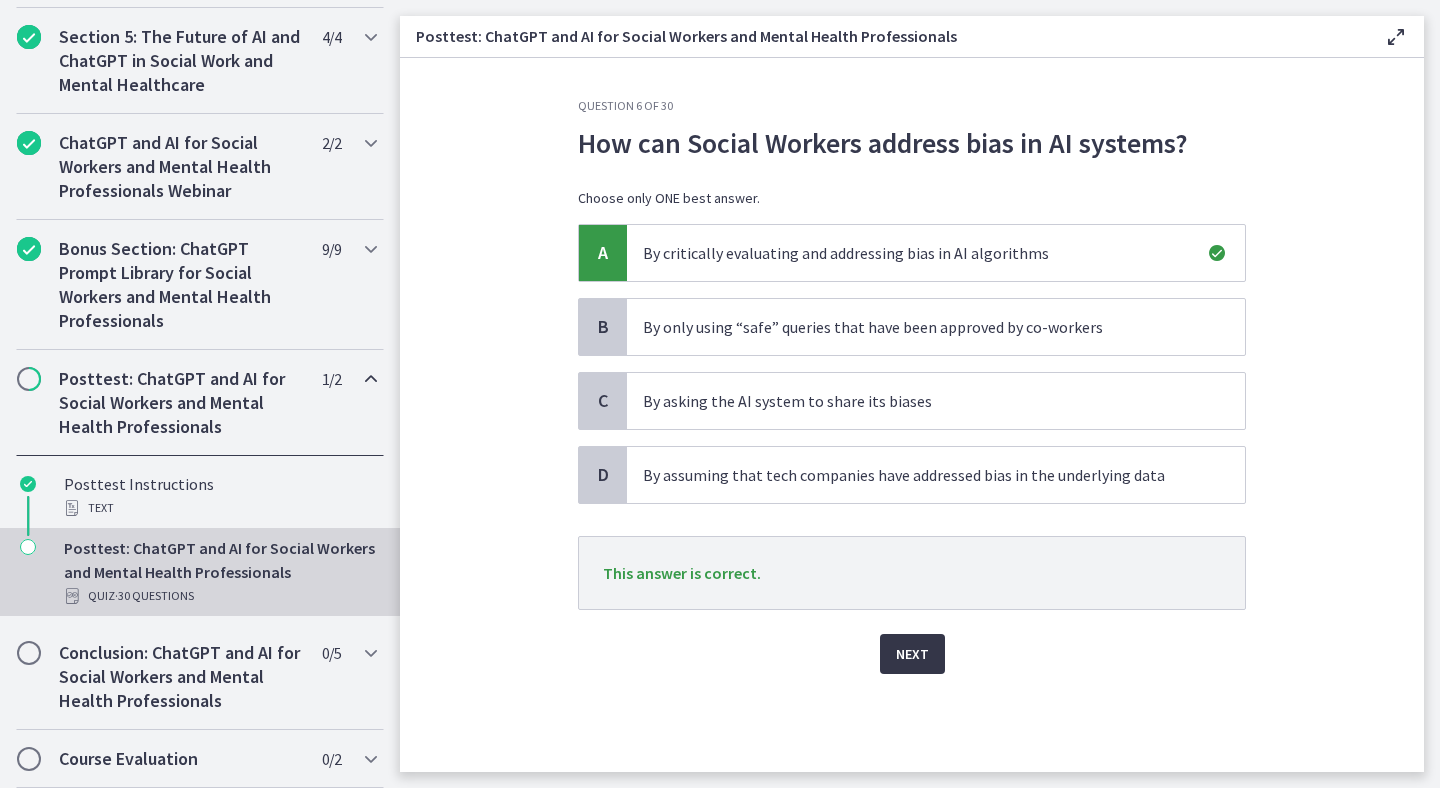 click on "Next" at bounding box center (912, 654) 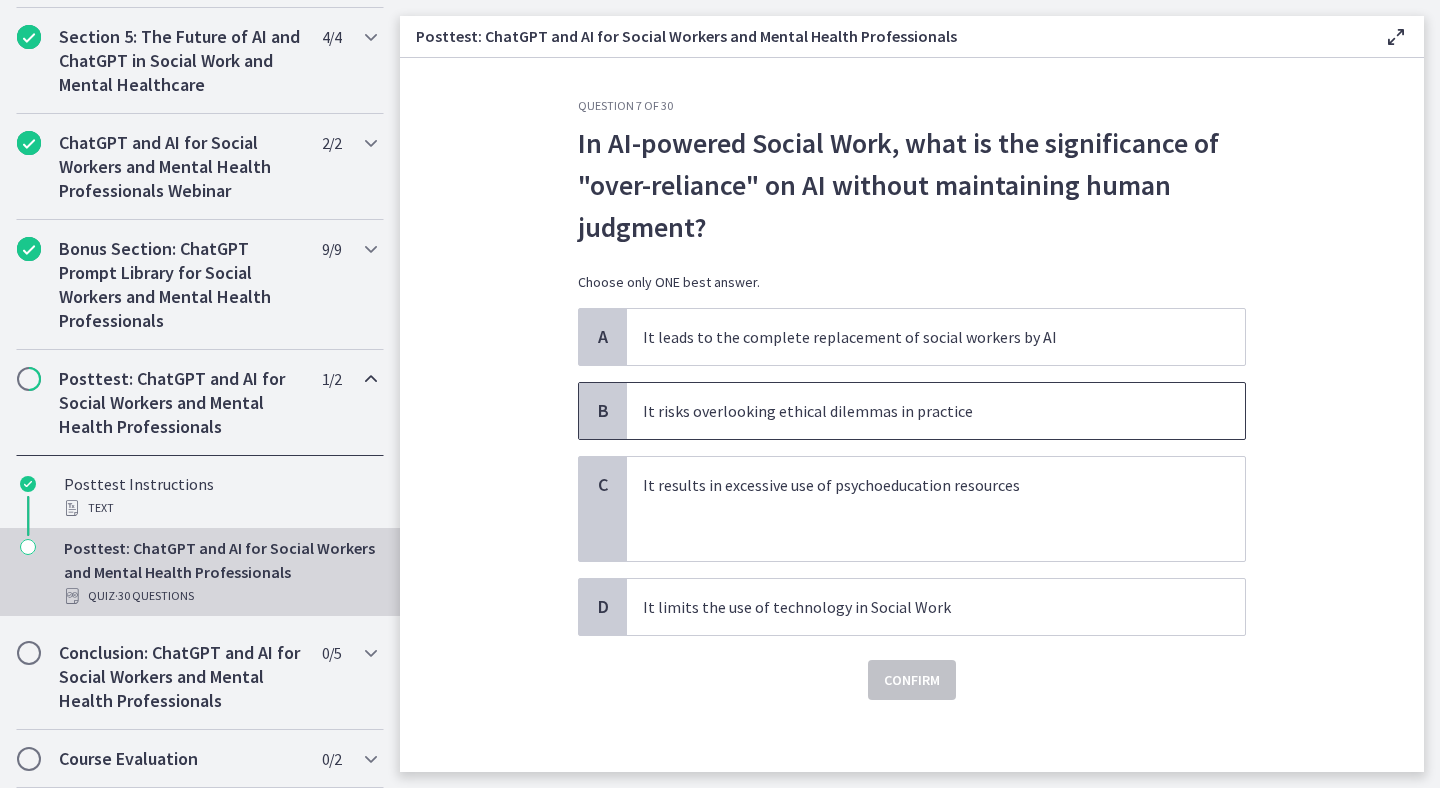 click on "It risks overlooking ethical dilemmas in practice" at bounding box center (916, 411) 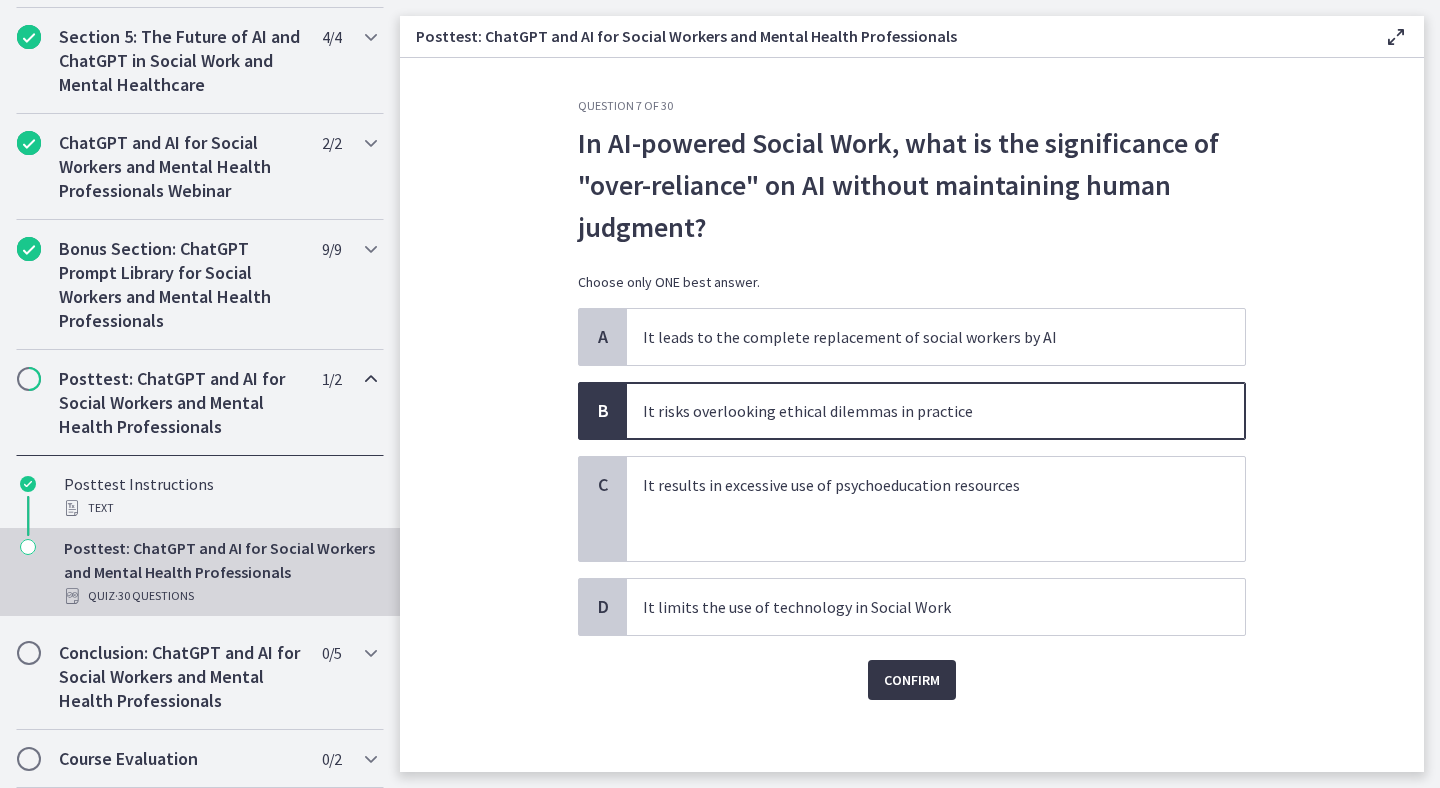 click on "Confirm" at bounding box center [912, 680] 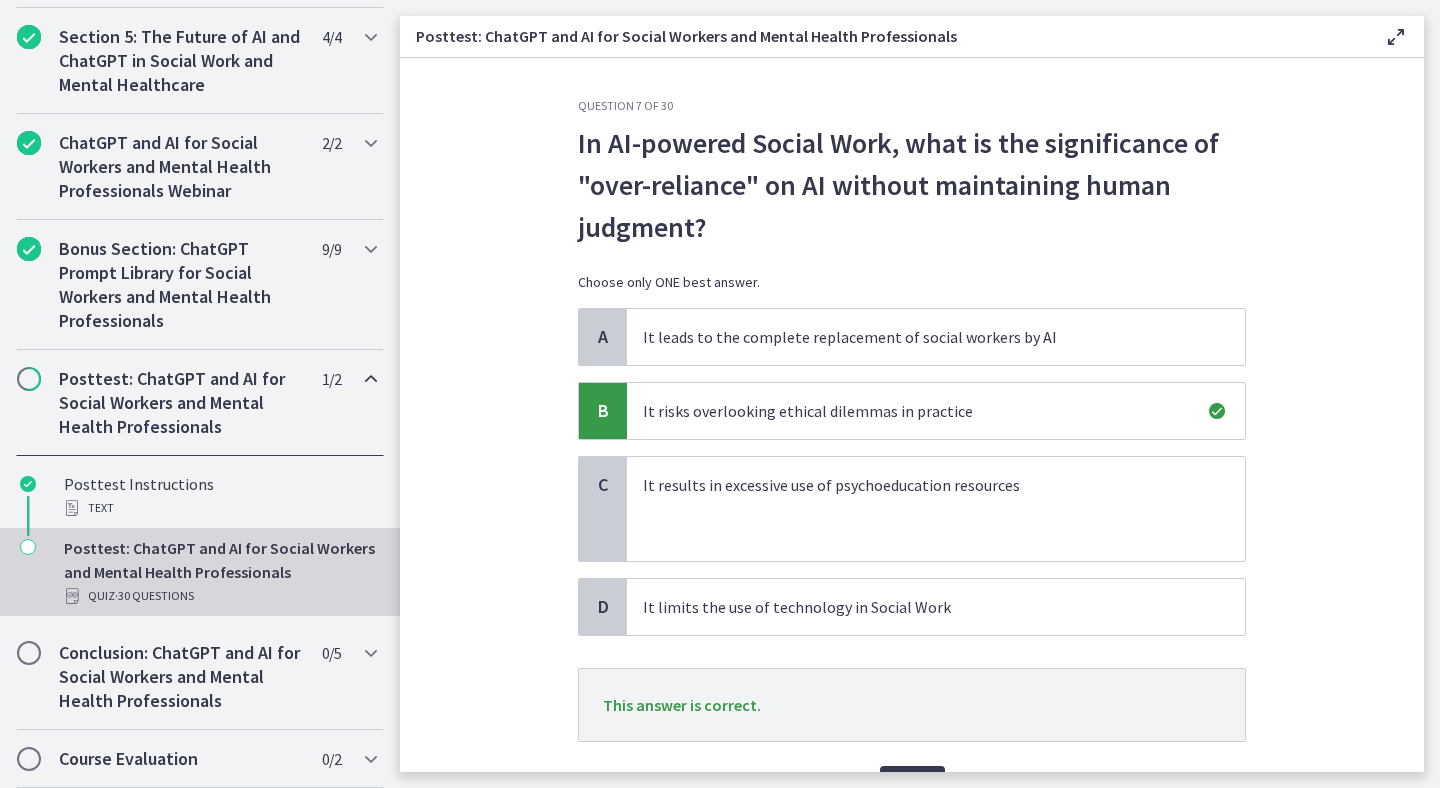 scroll, scrollTop: 114, scrollLeft: 0, axis: vertical 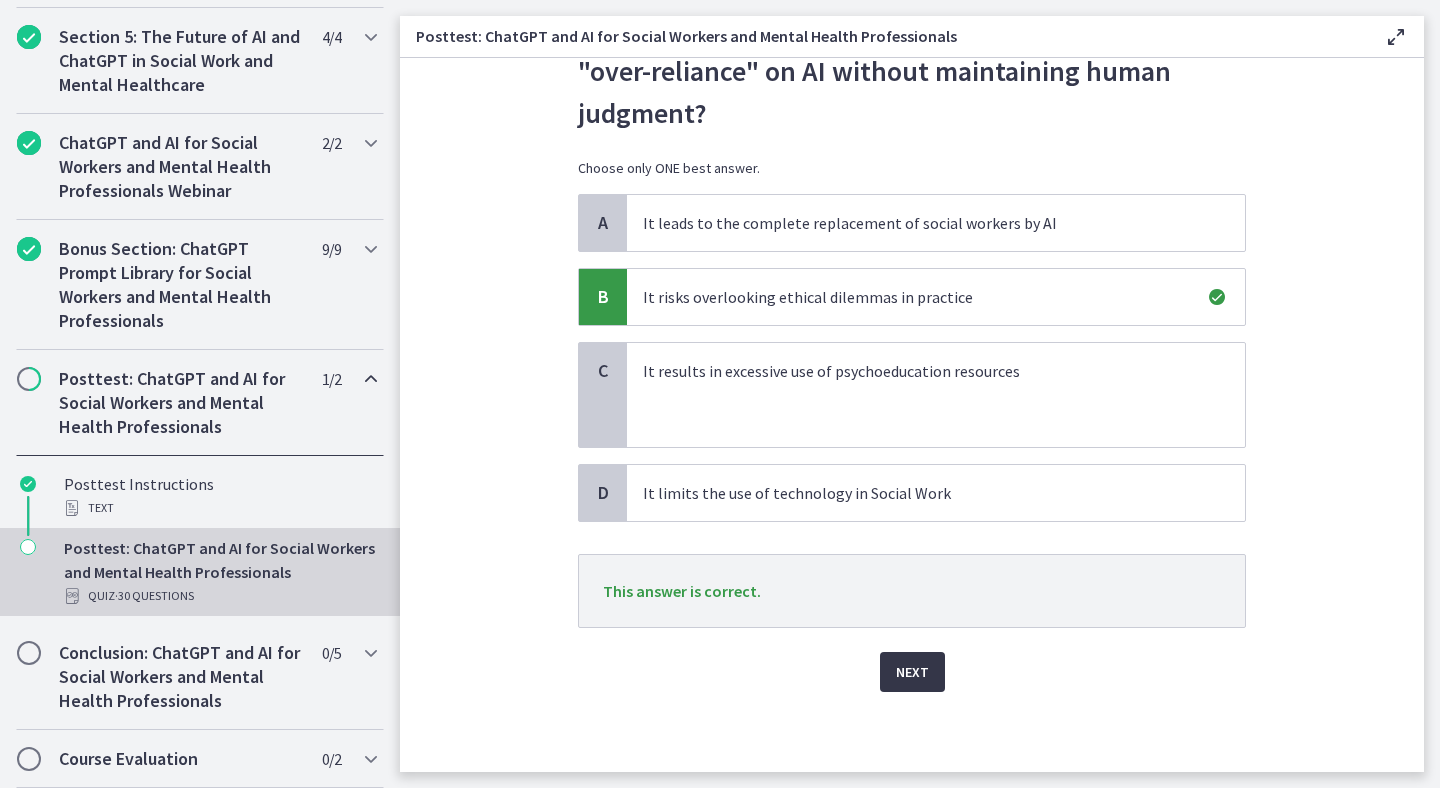 click on "Next" at bounding box center (912, 672) 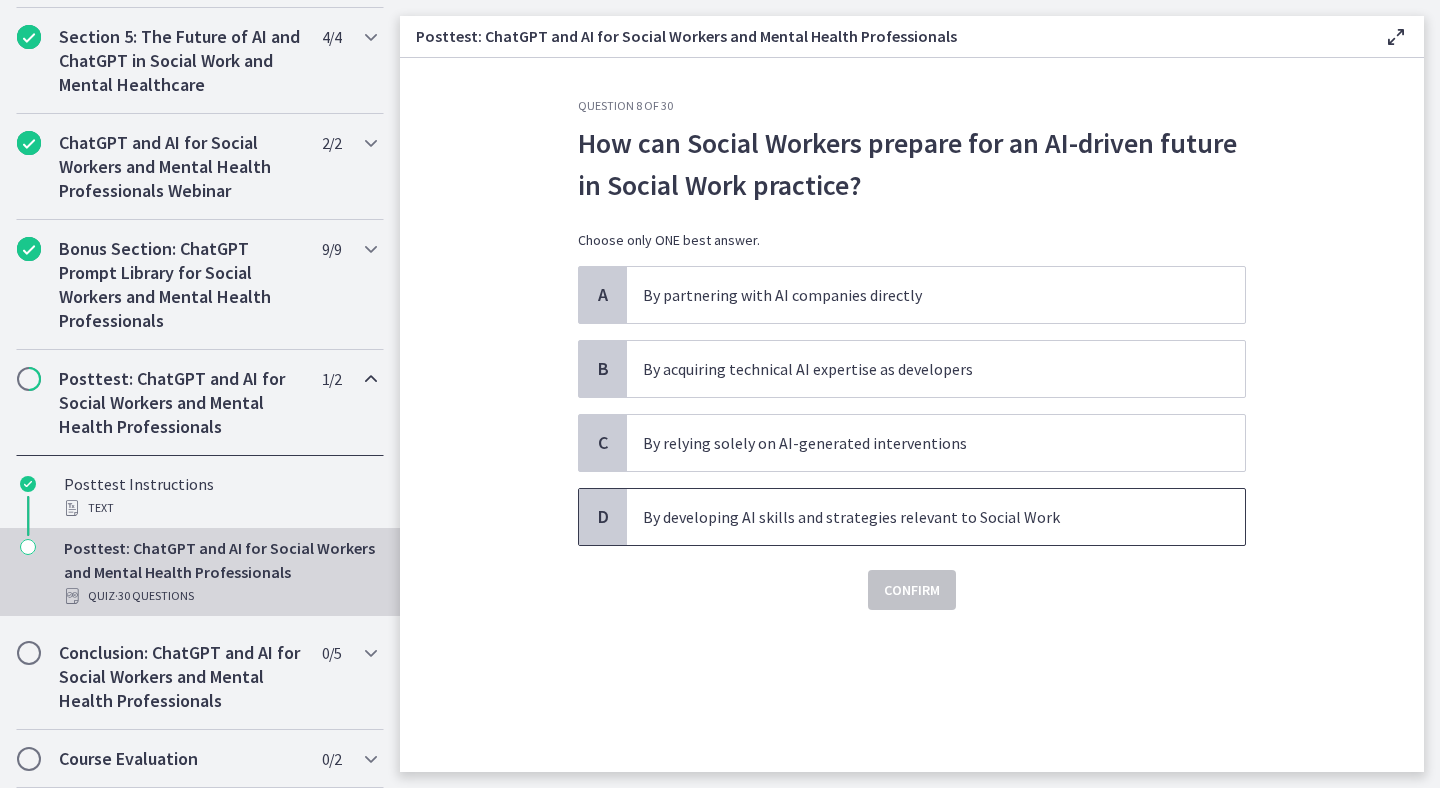 click on "By developing AI skills and strategies relevant to Social Work" at bounding box center [916, 517] 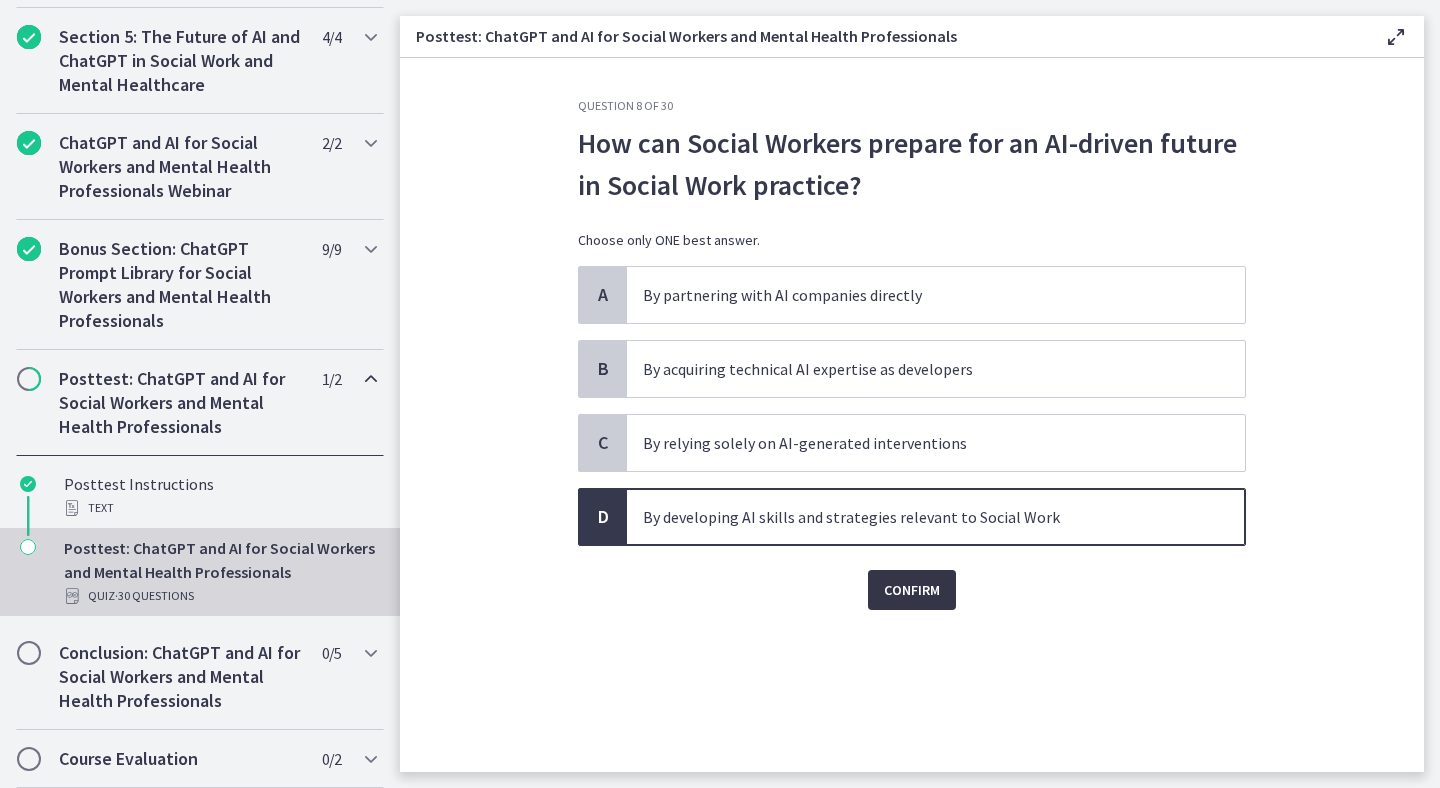 click on "Confirm" at bounding box center [912, 590] 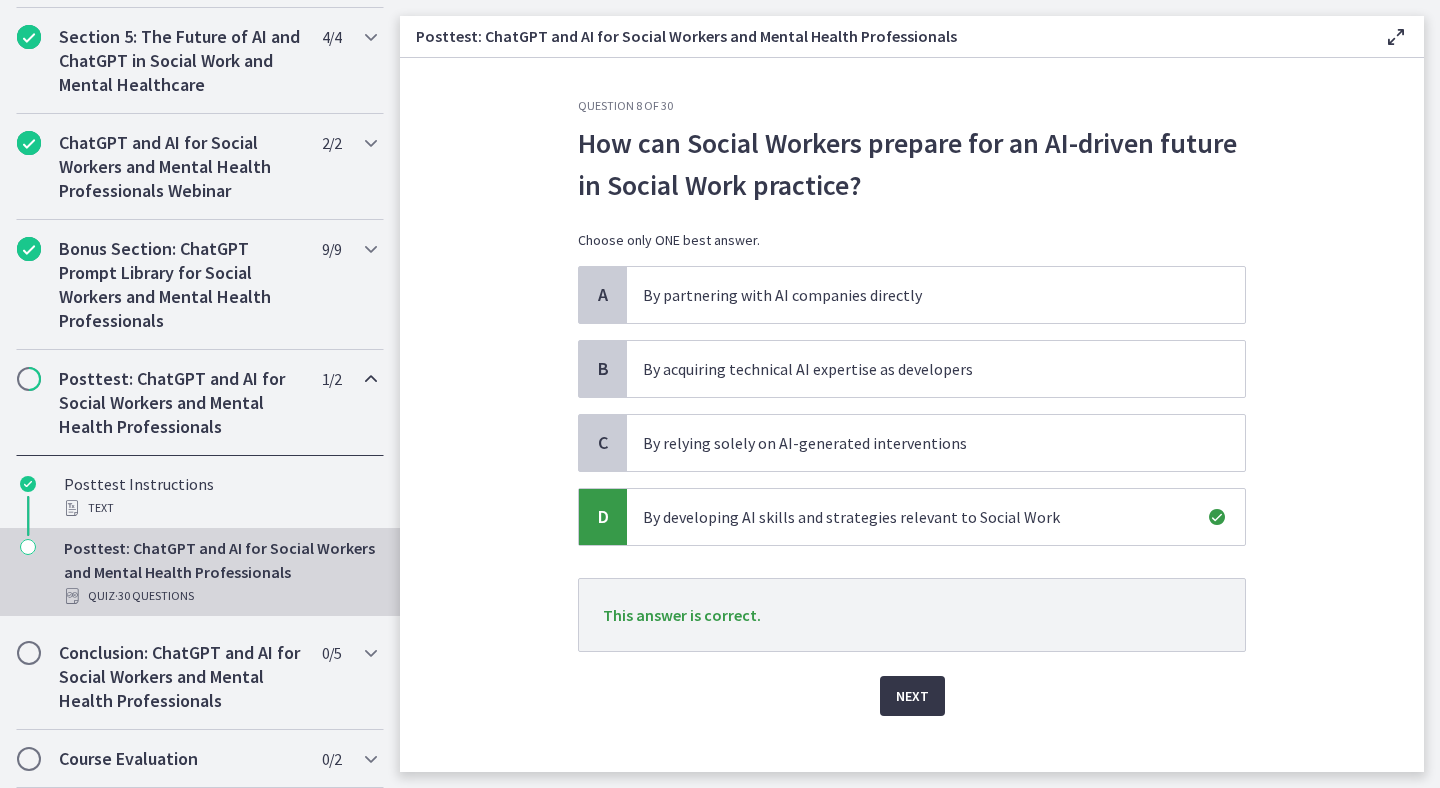 click on "Next" at bounding box center [912, 696] 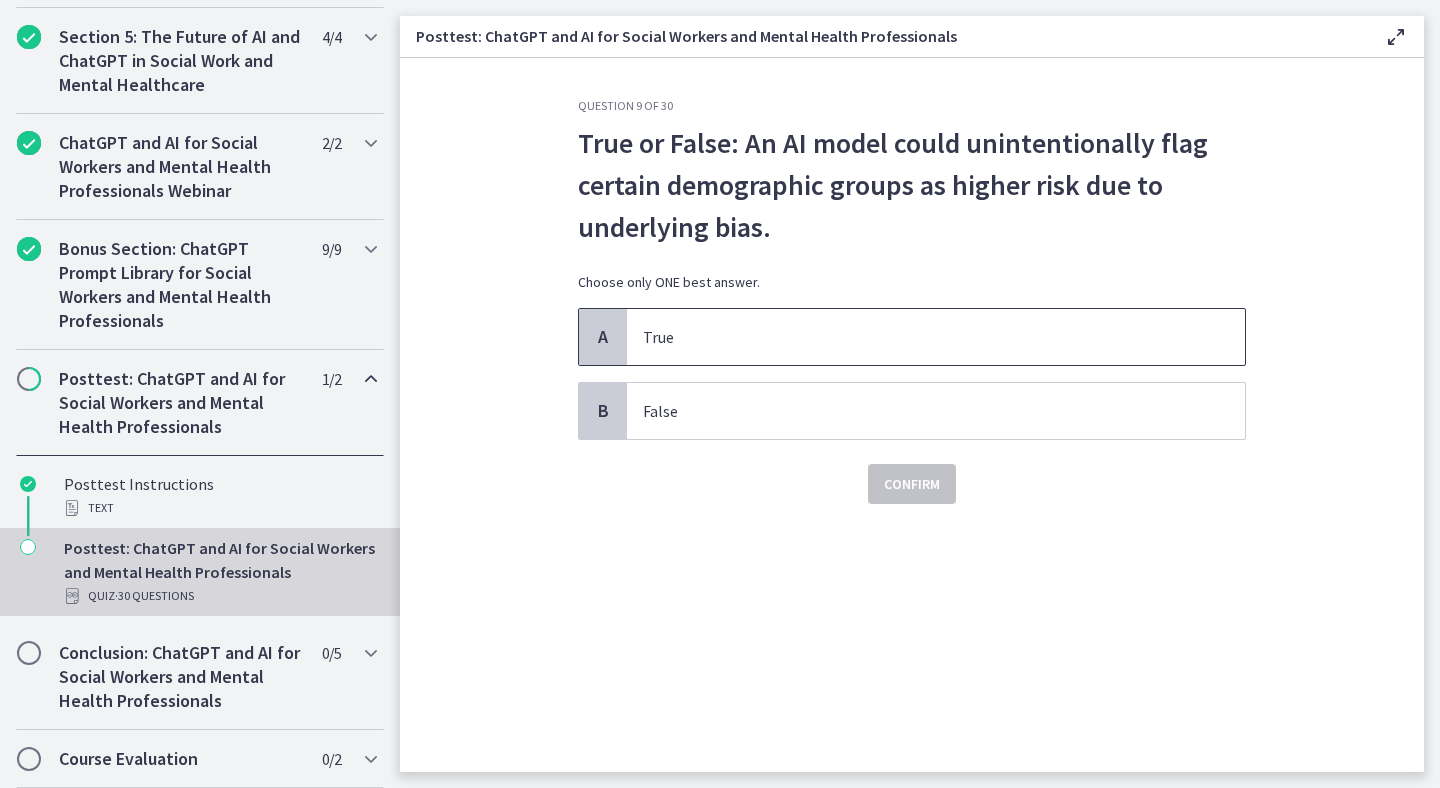 click on "True" at bounding box center [936, 337] 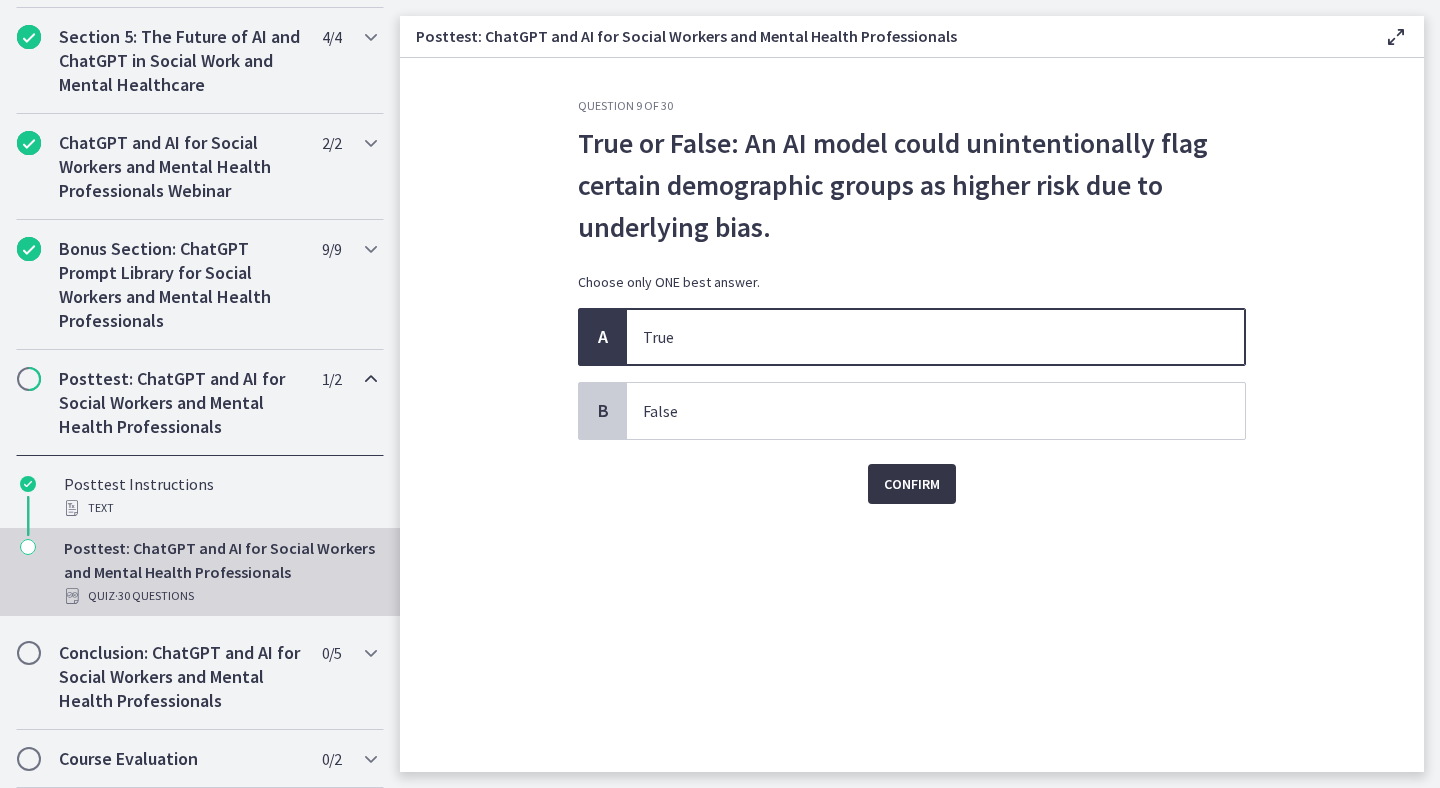 click on "Confirm" at bounding box center (912, 484) 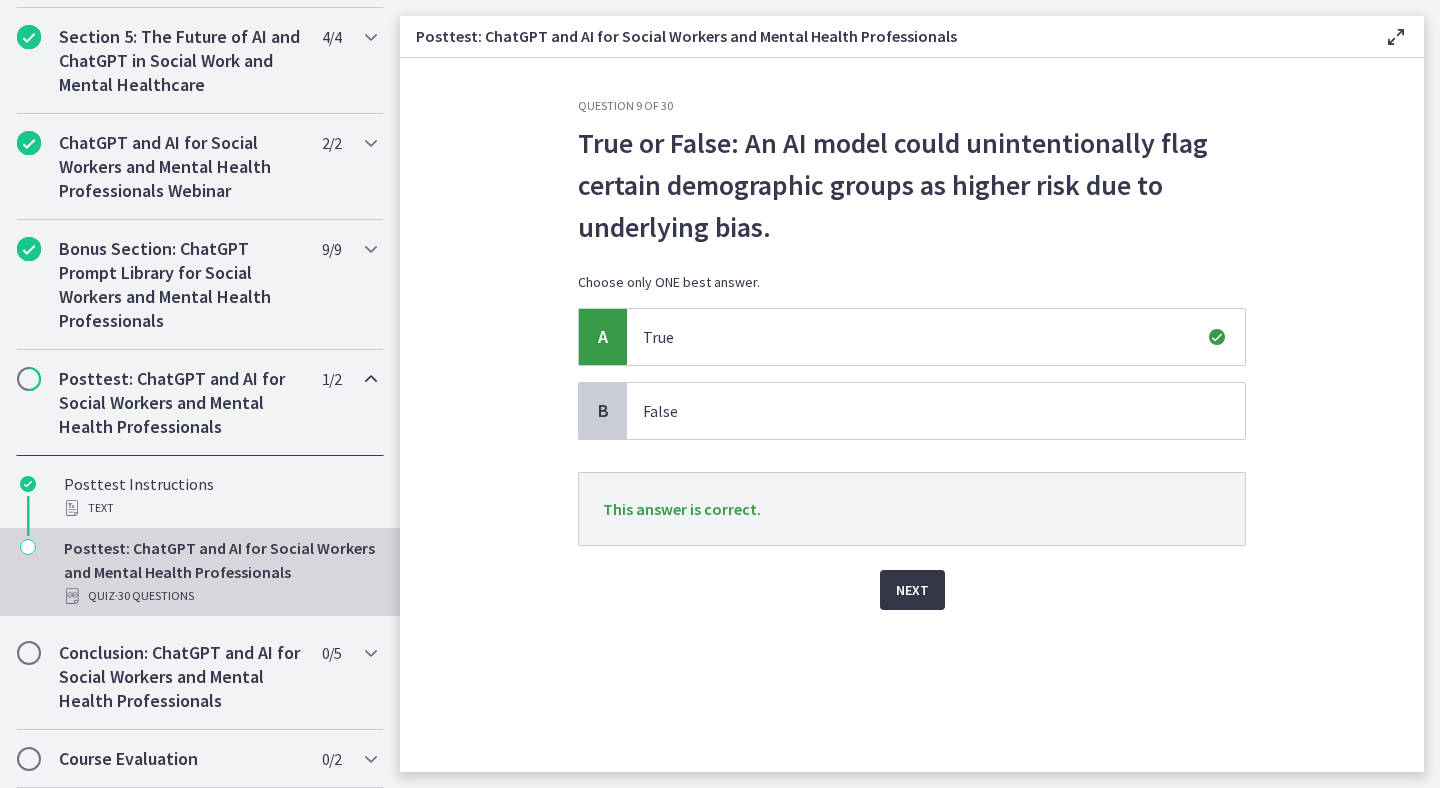 click on "Next" at bounding box center [912, 590] 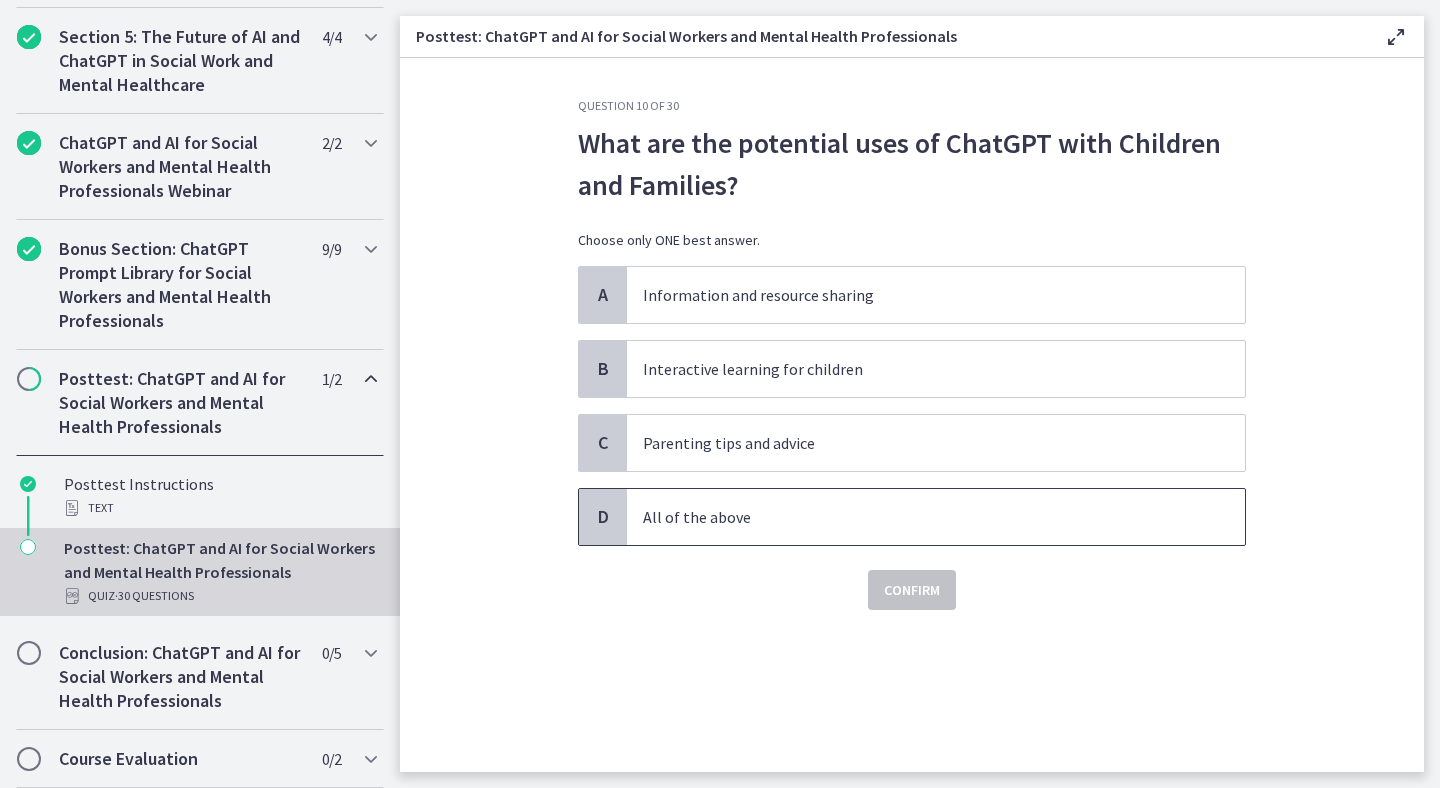 click on "All of the above" at bounding box center [916, 517] 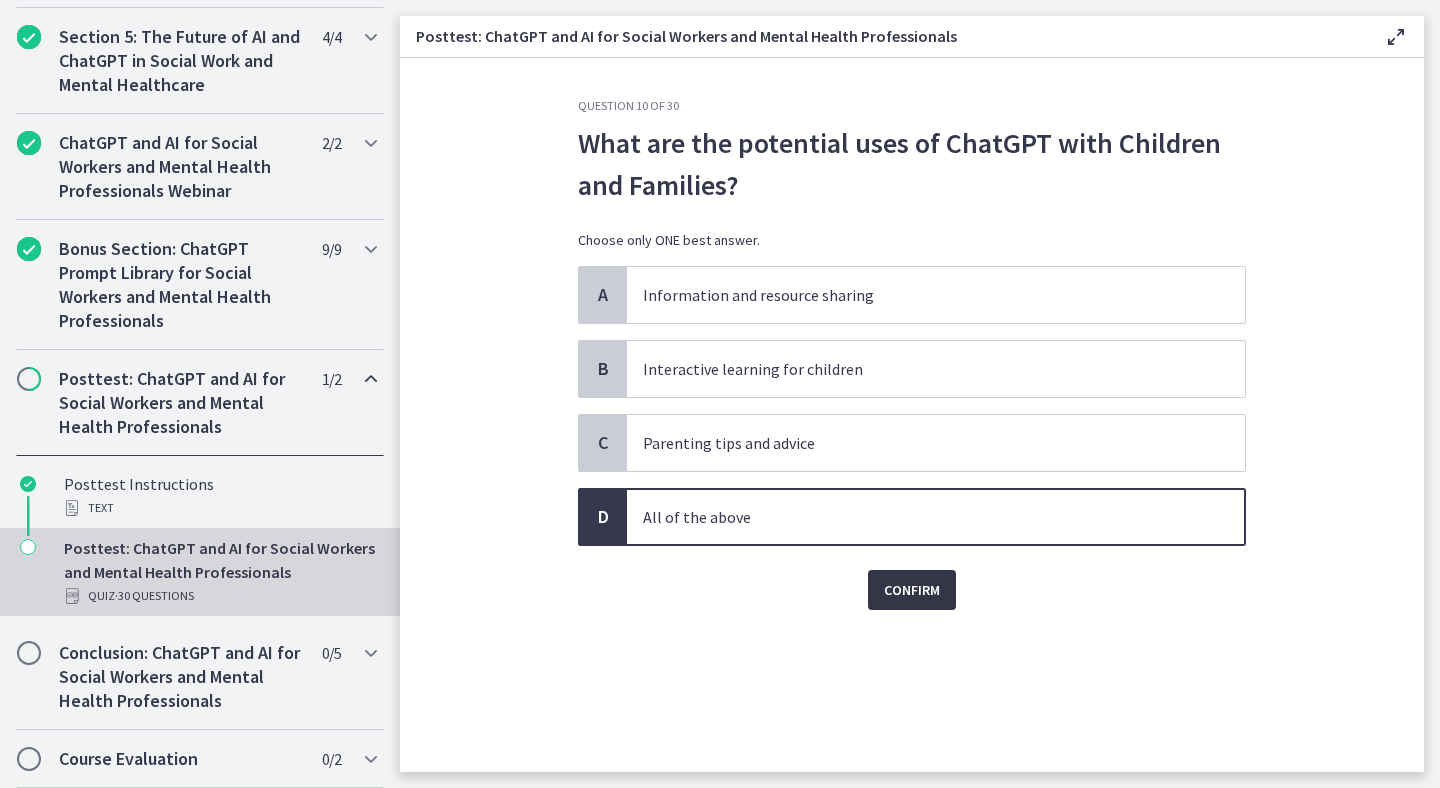 click on "Confirm" at bounding box center [912, 590] 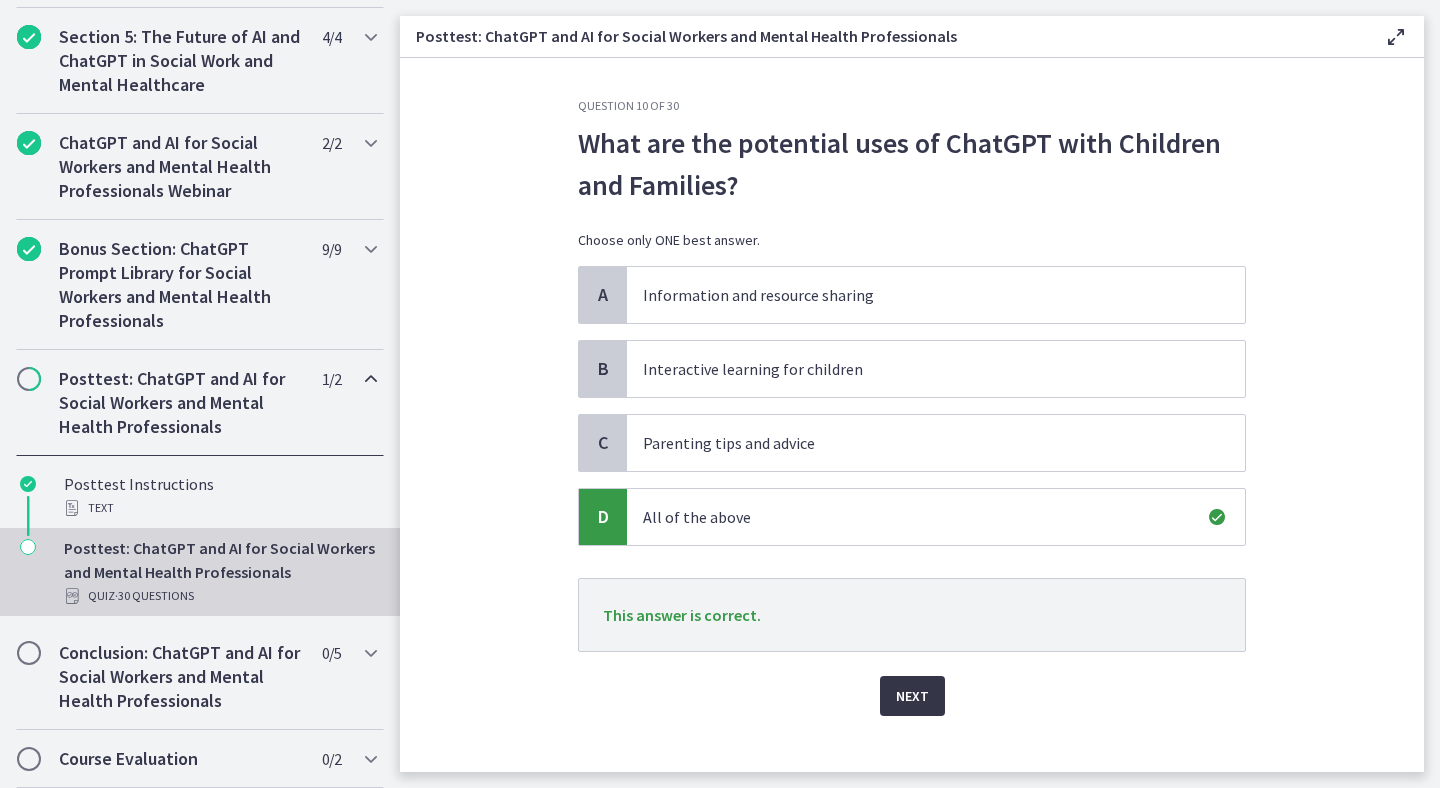 click on "Next" at bounding box center (912, 696) 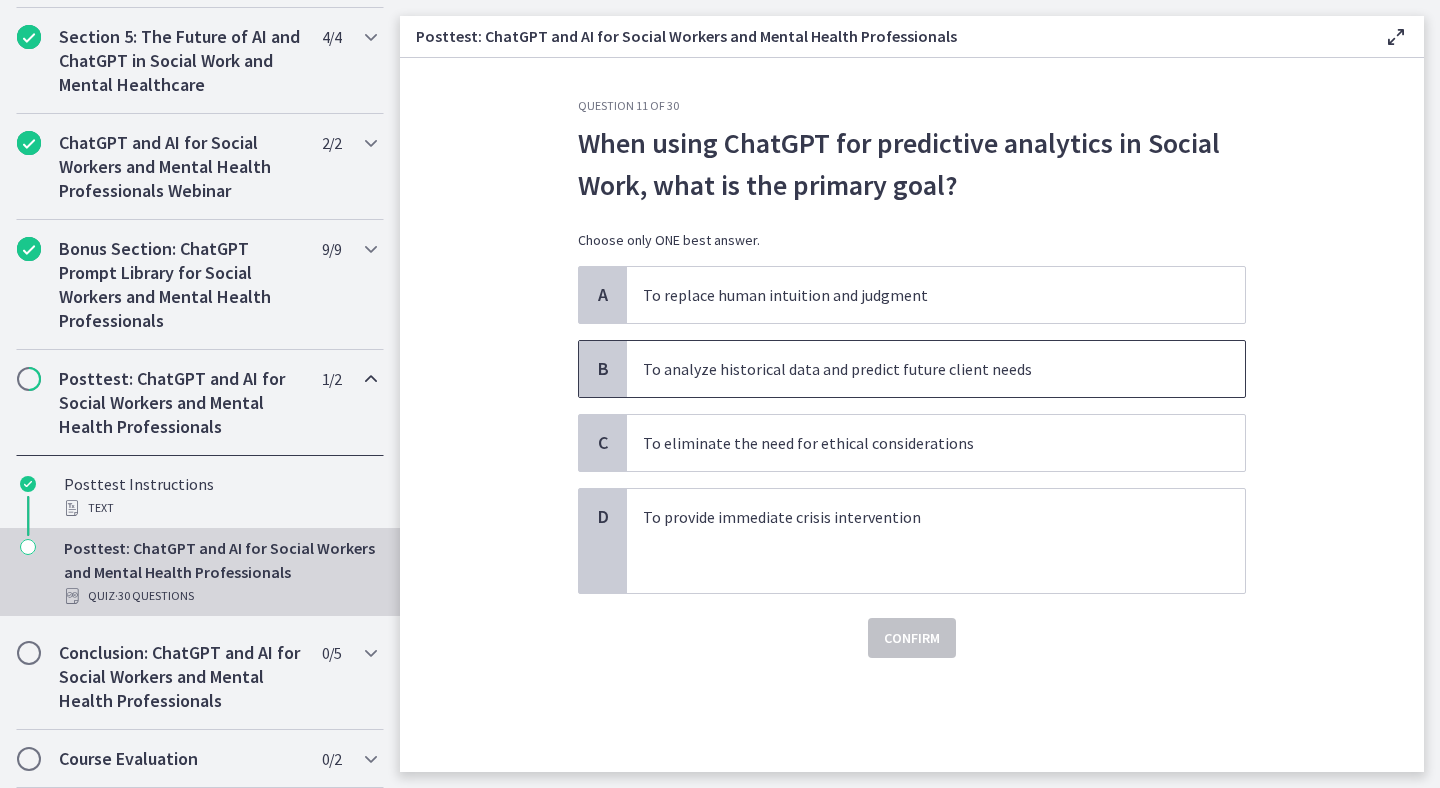 click on "To analyze historical data and predict future client needs" at bounding box center [916, 369] 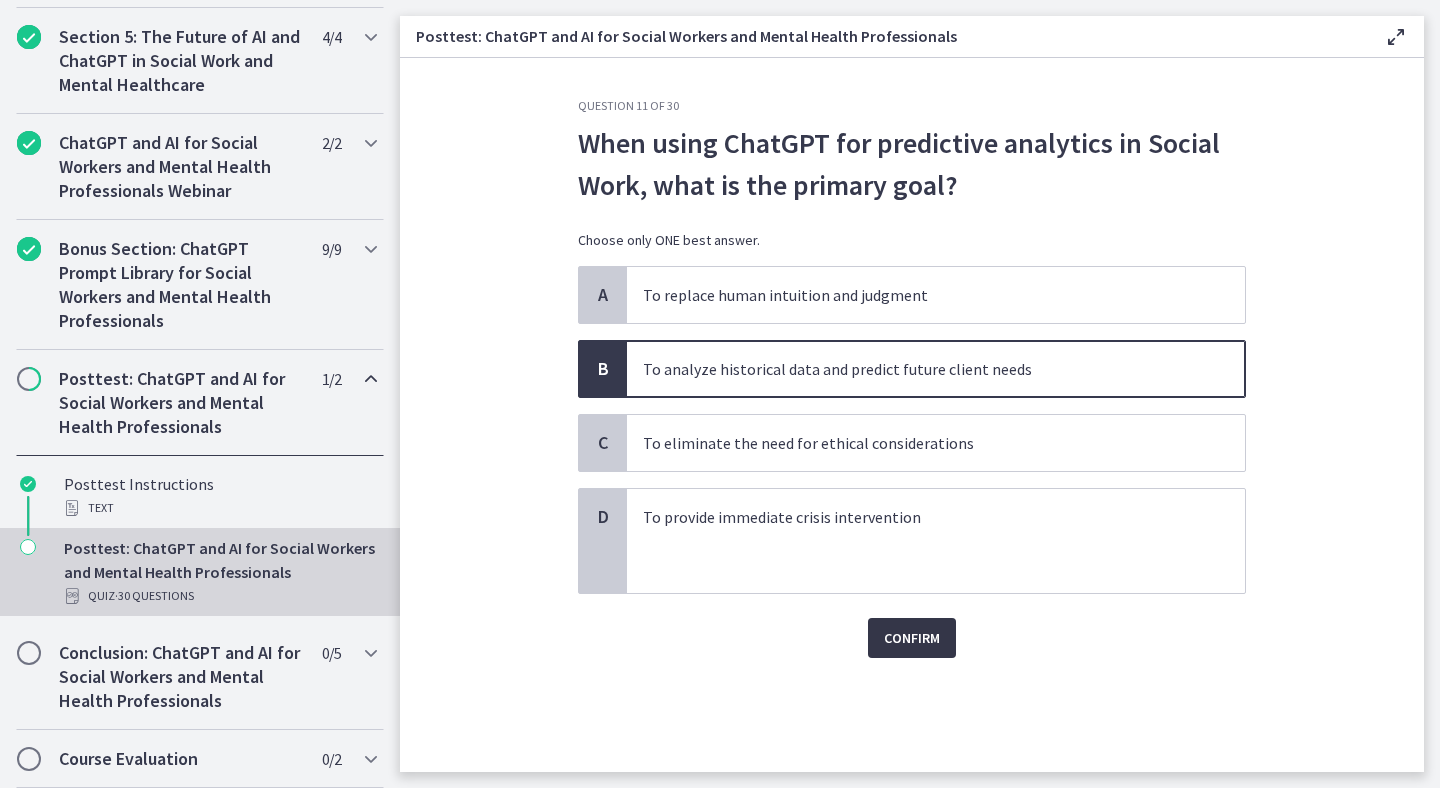 click on "Confirm" at bounding box center (912, 638) 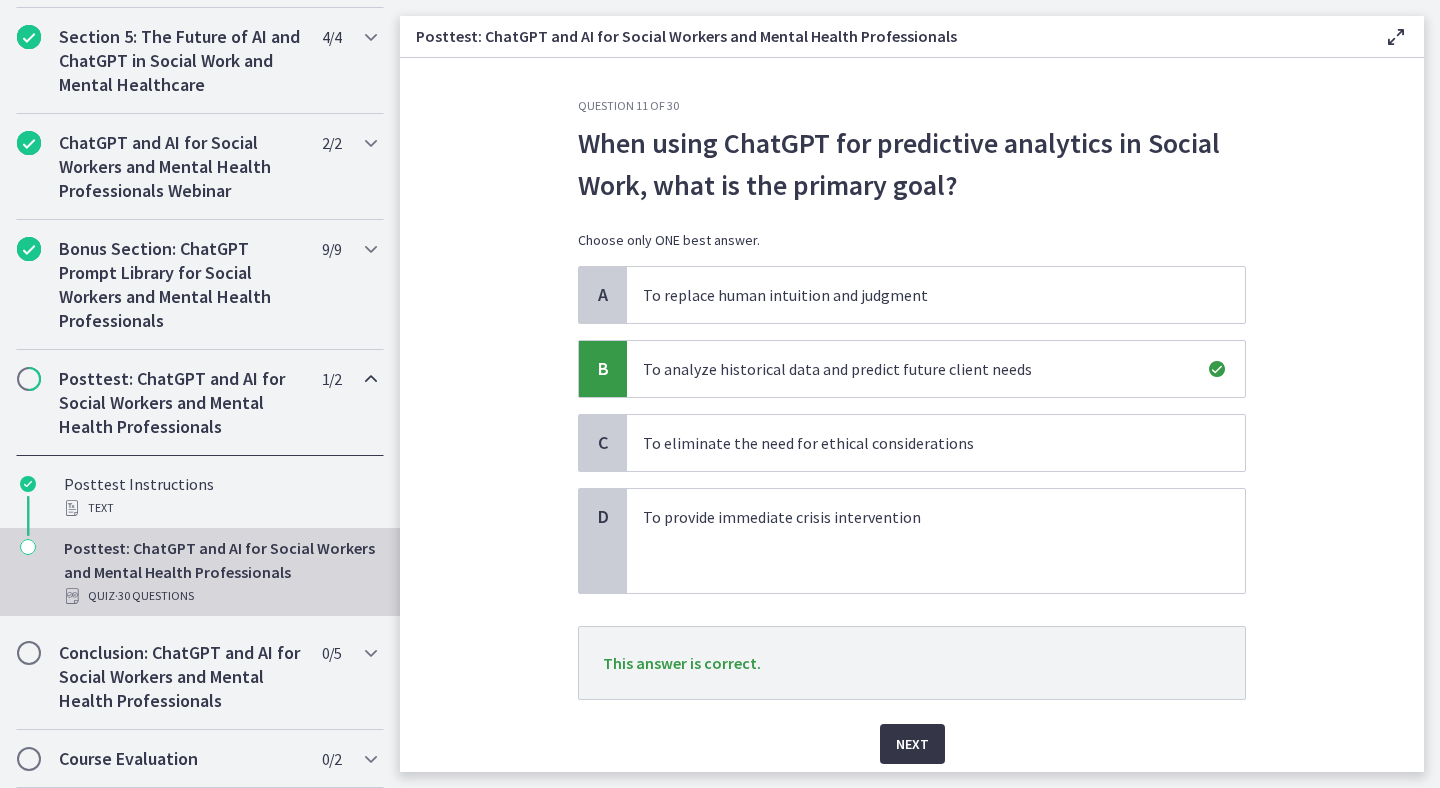 click on "Next" at bounding box center (912, 744) 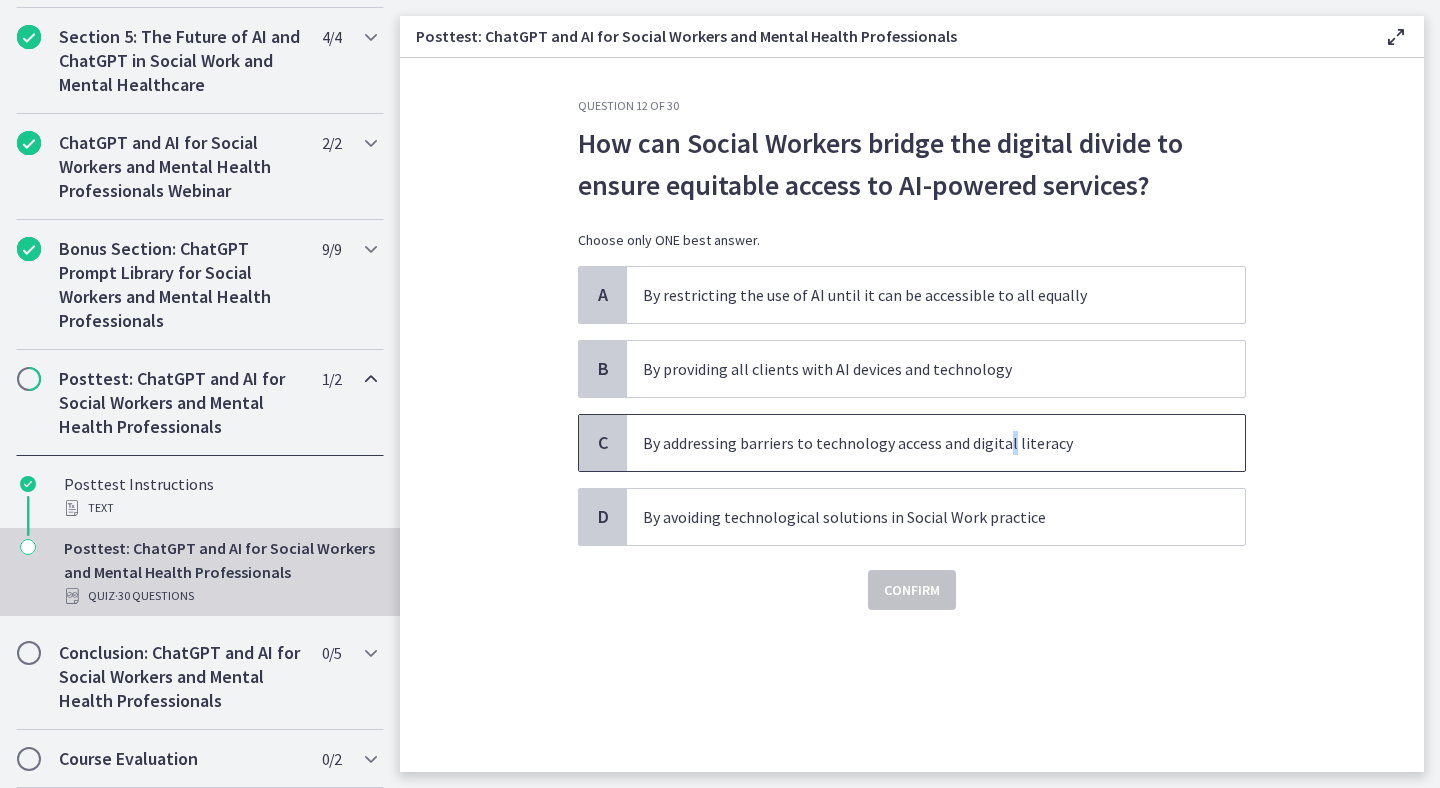 click on "By addressing barriers to technology access and digital literacy" at bounding box center [916, 443] 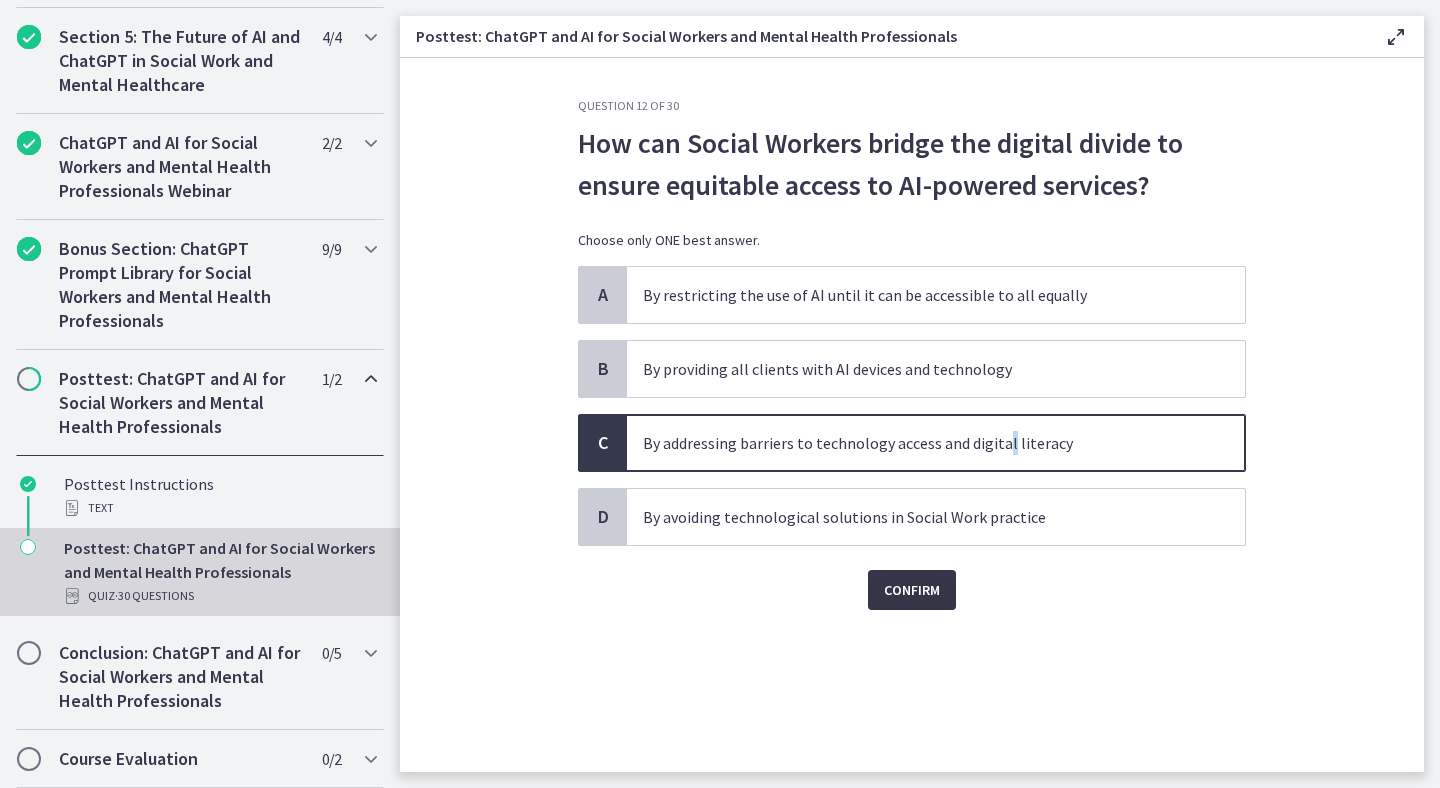 click on "Confirm" at bounding box center [912, 590] 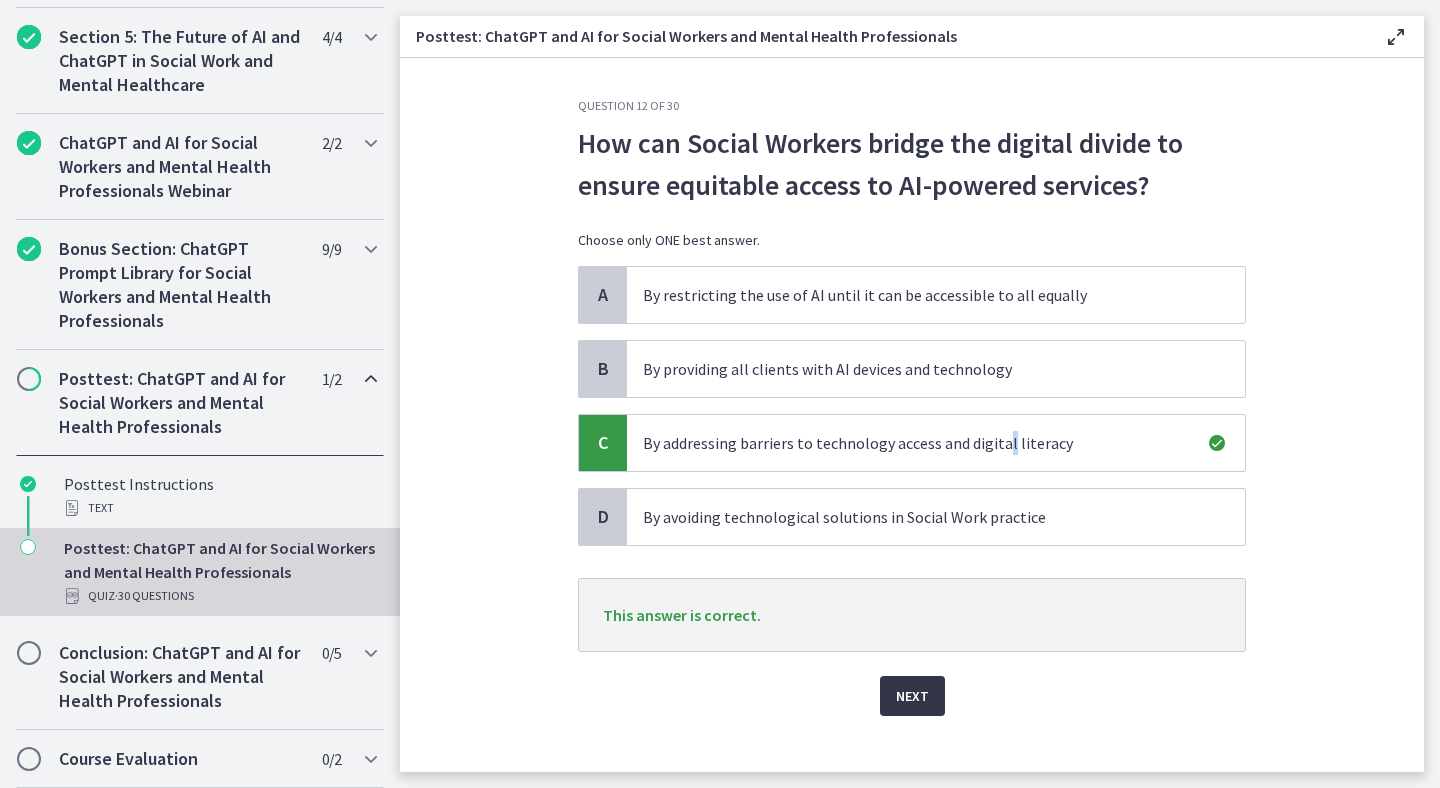 click on "Next" at bounding box center [912, 696] 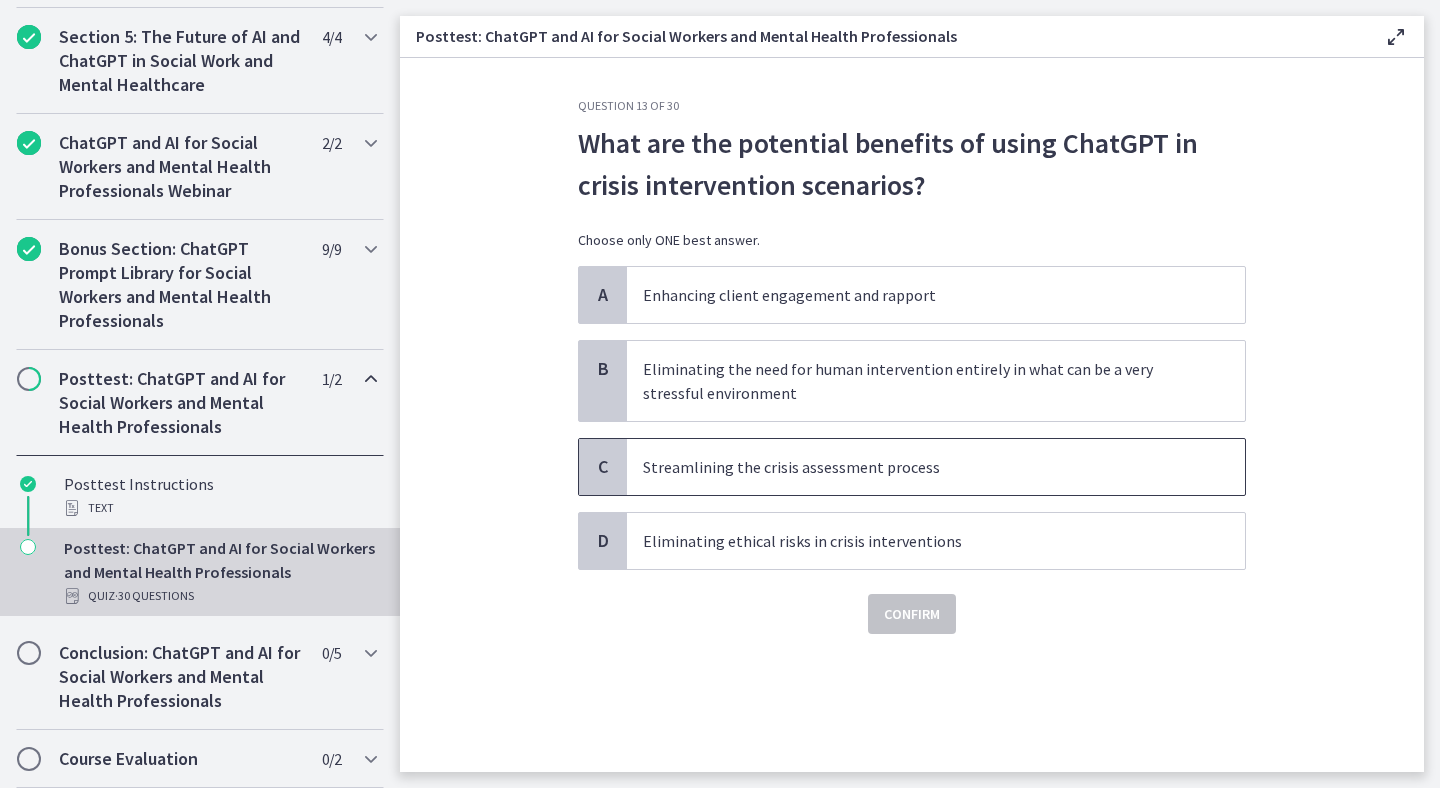 click on "Streamlining the crisis assessment process" at bounding box center [916, 467] 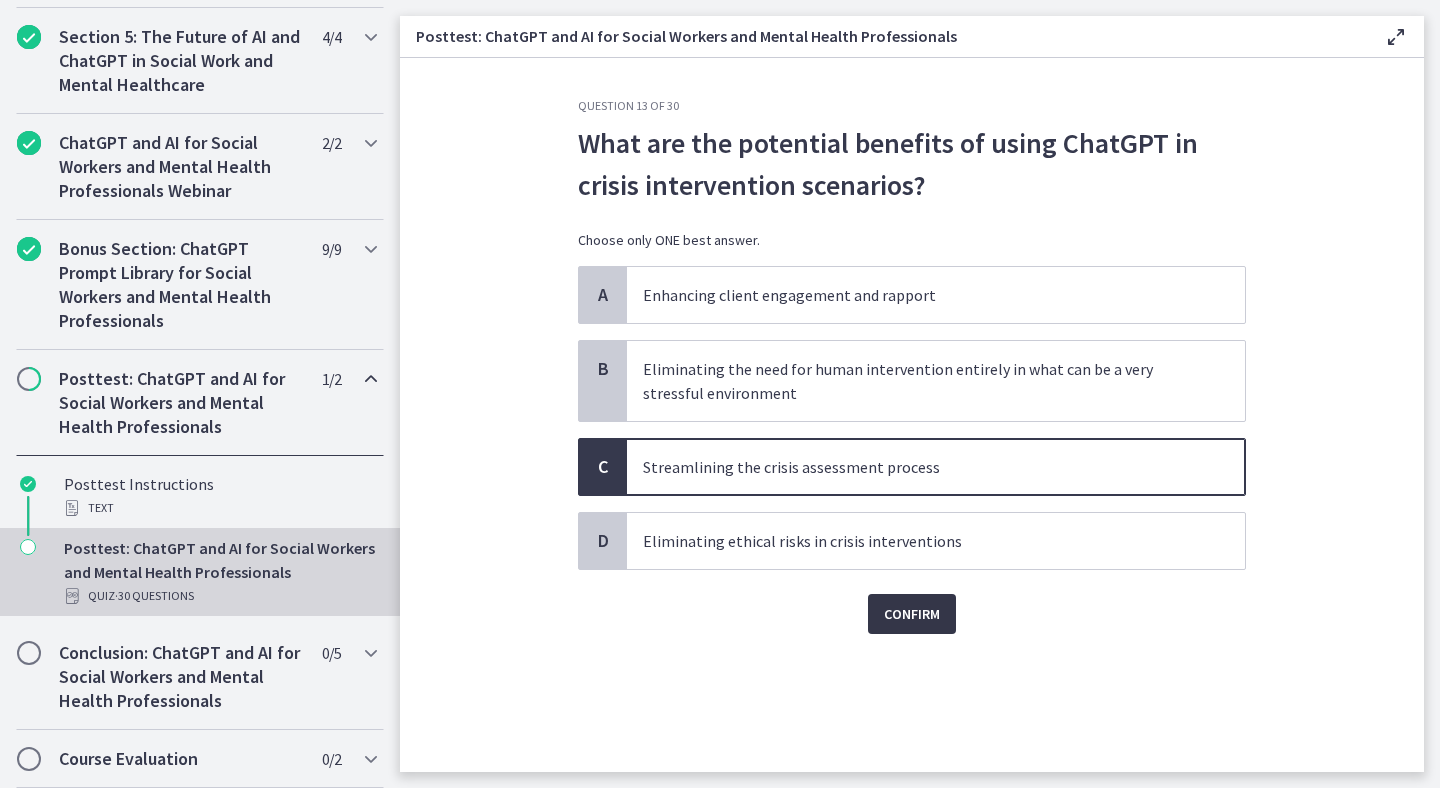 click on "Confirm" at bounding box center (912, 614) 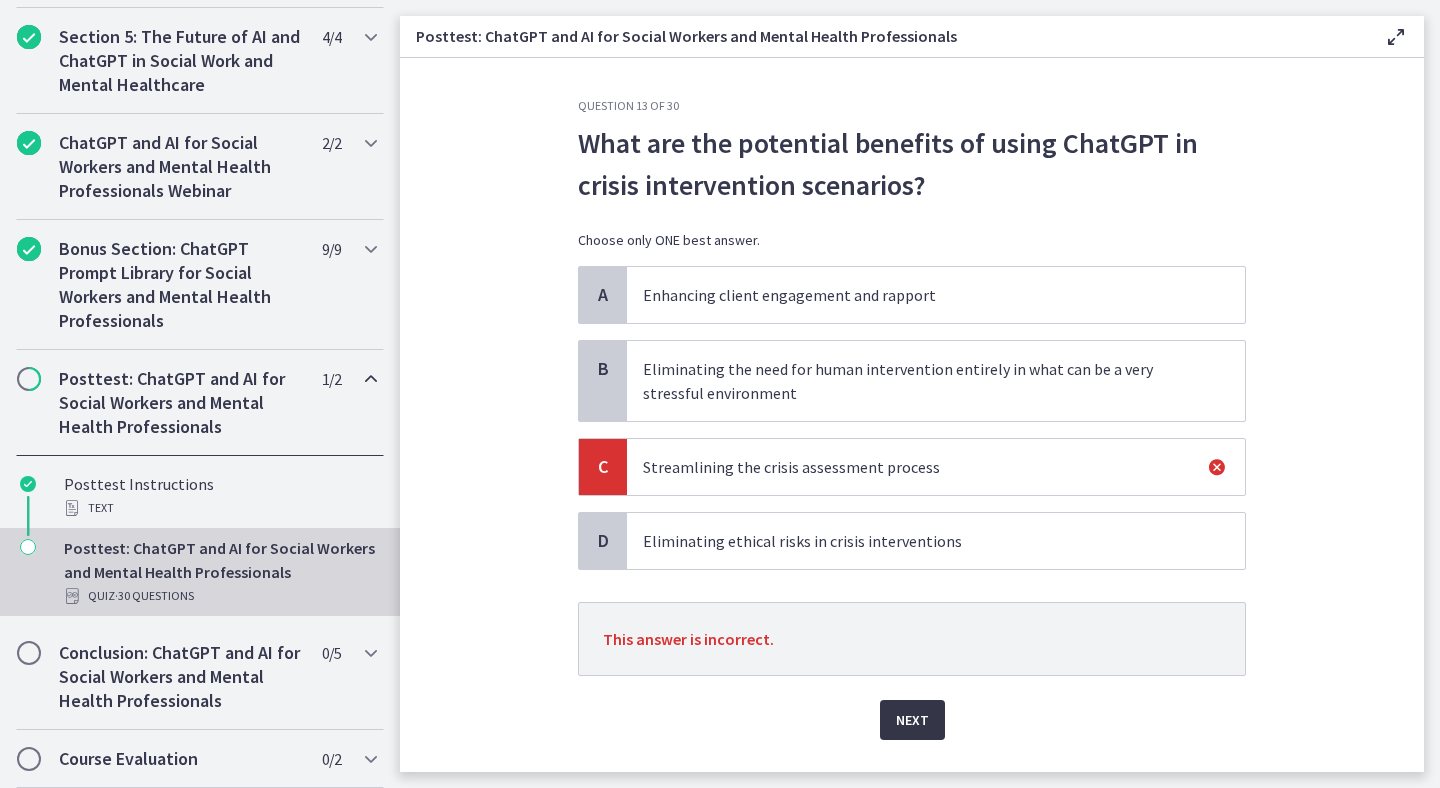click on "Next" at bounding box center [912, 720] 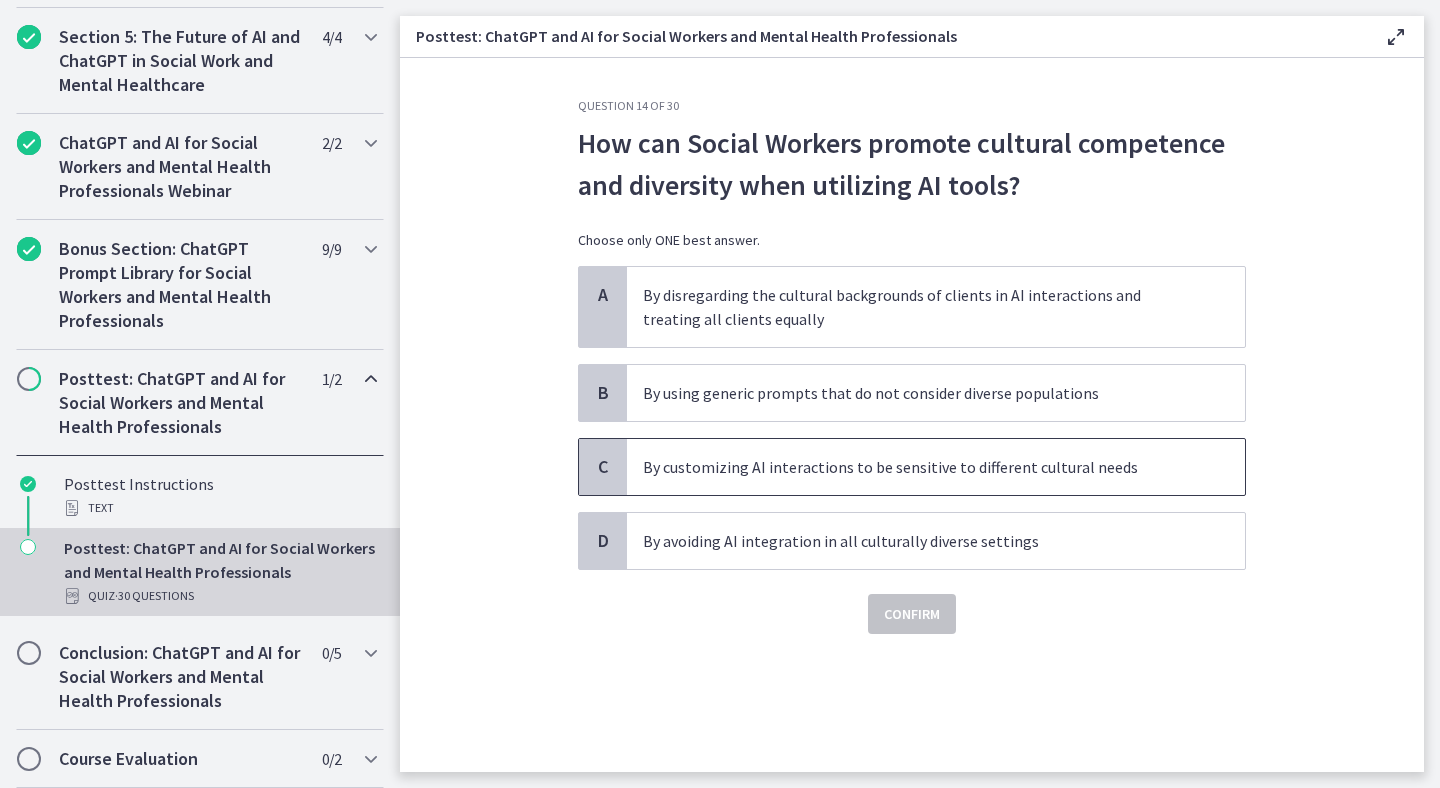 click on "By customizing AI interactions to be sensitive to different cultural needs" at bounding box center [916, 467] 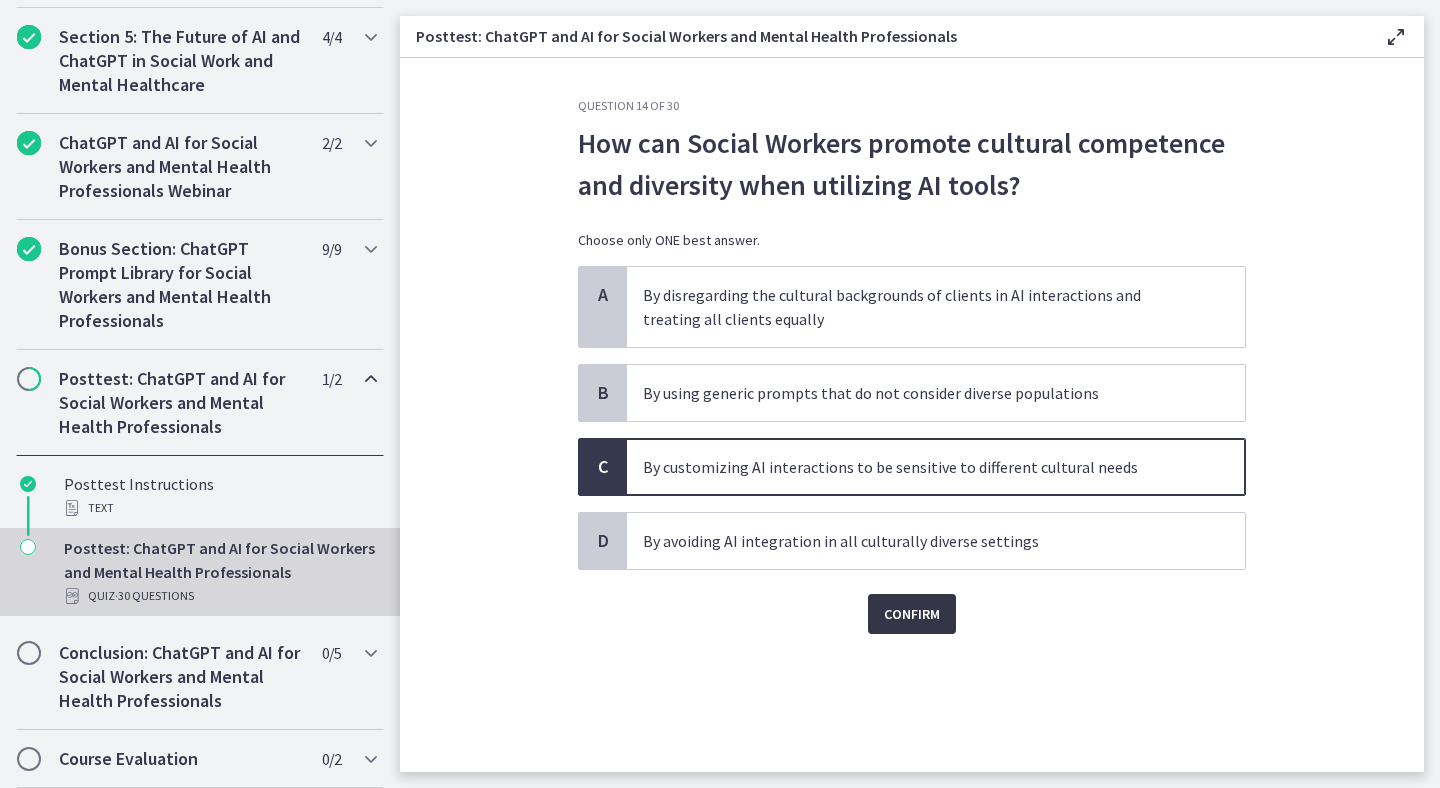 click on "Confirm" at bounding box center [912, 614] 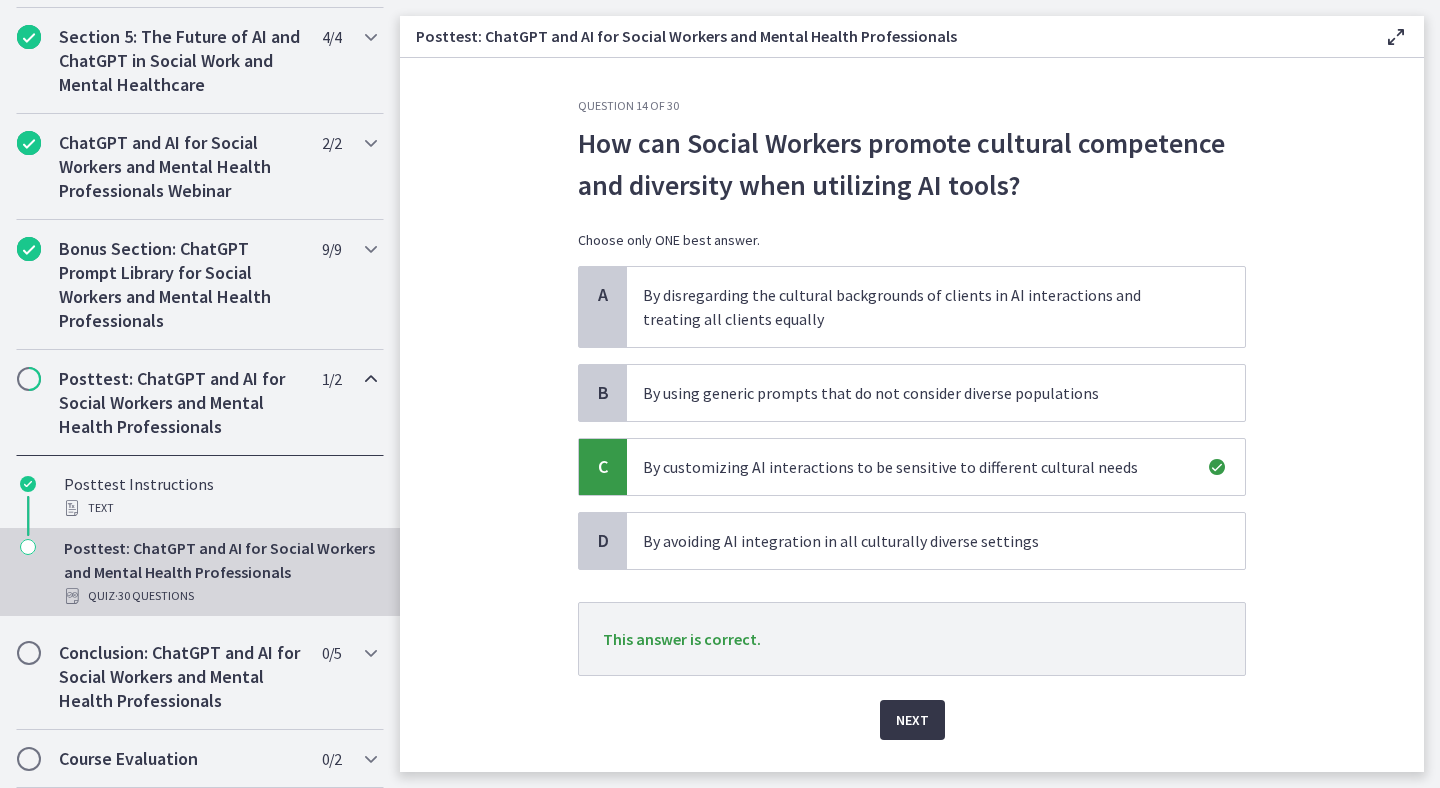 click on "Next" at bounding box center [912, 720] 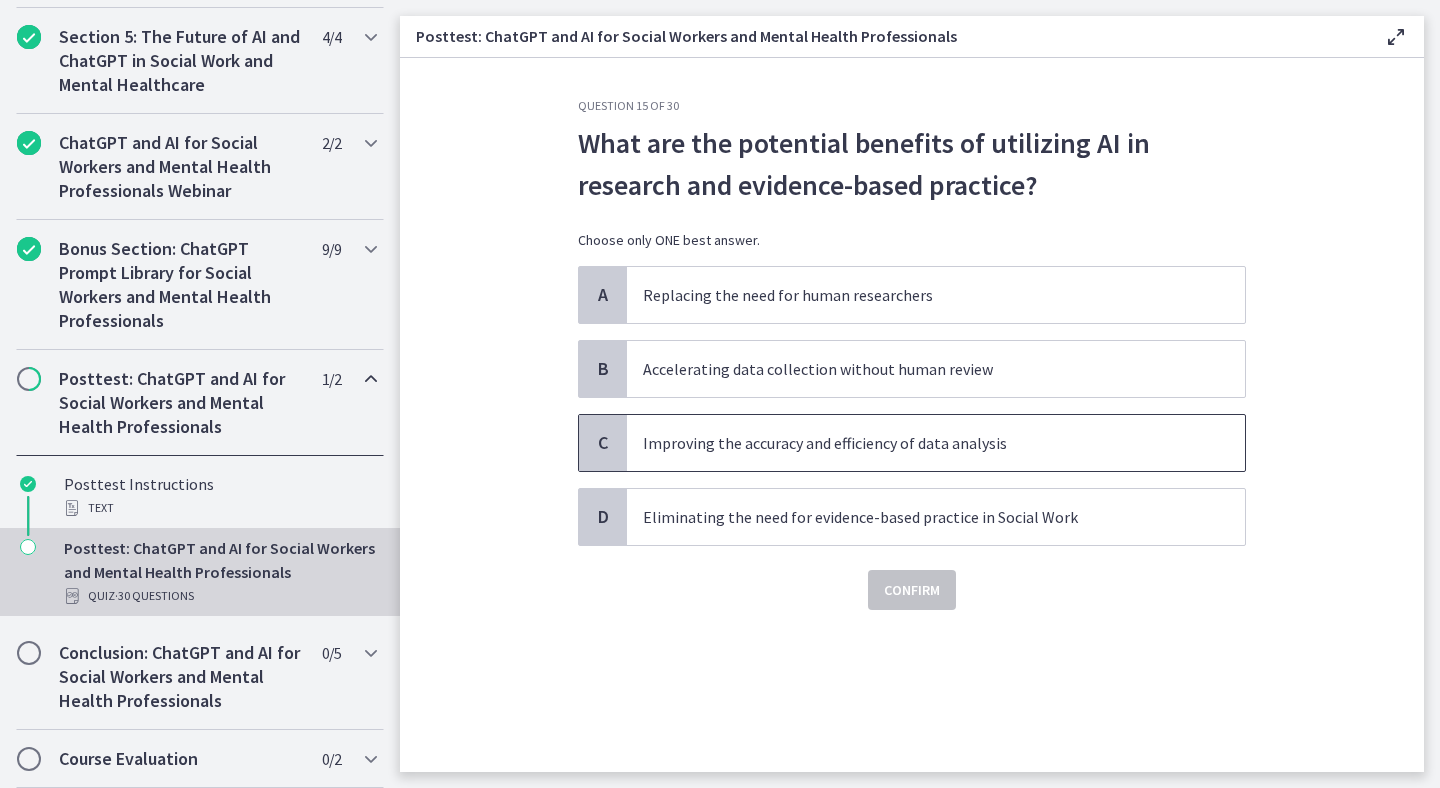 click on "Improving the accuracy and efficiency of data analysis" at bounding box center (916, 443) 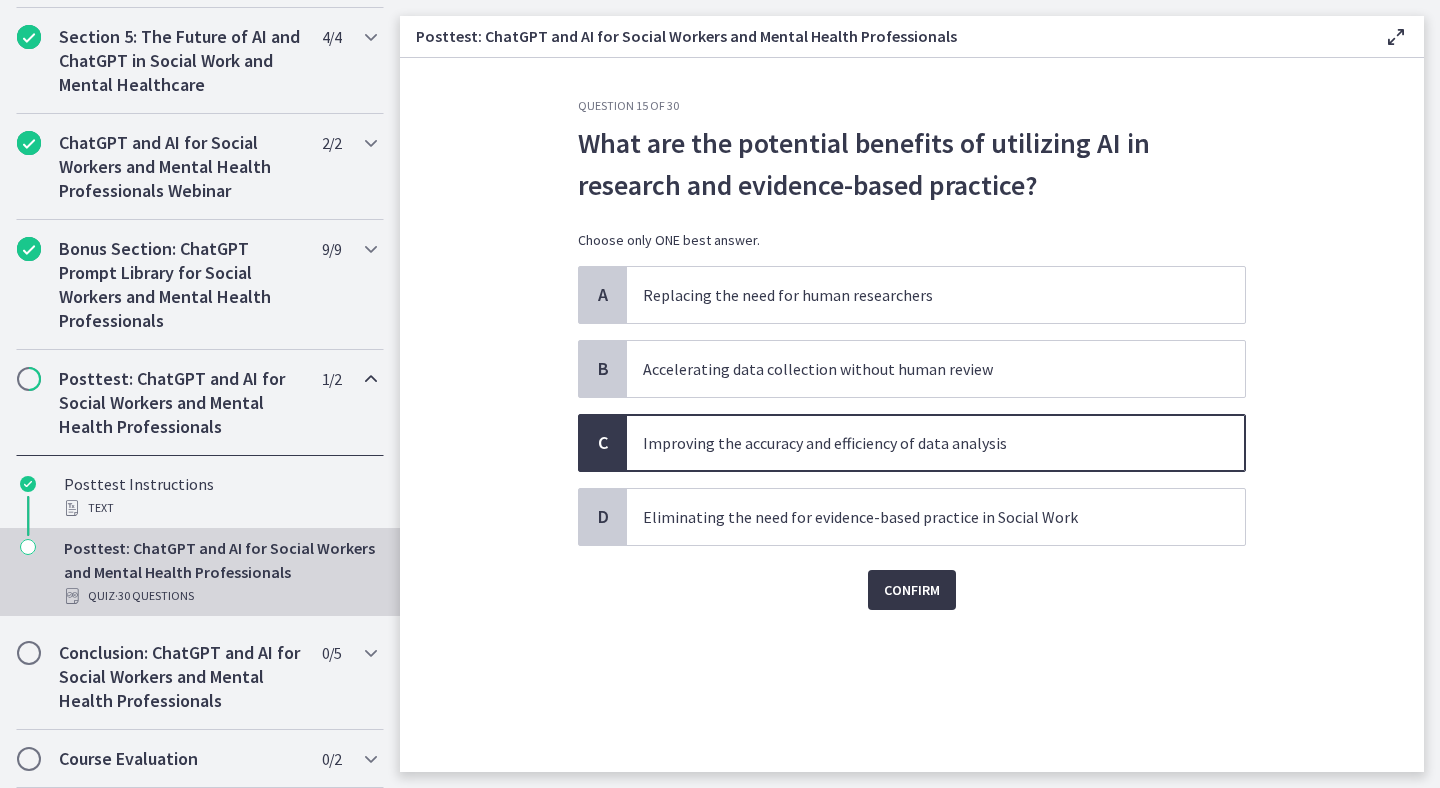click on "Confirm" at bounding box center (912, 590) 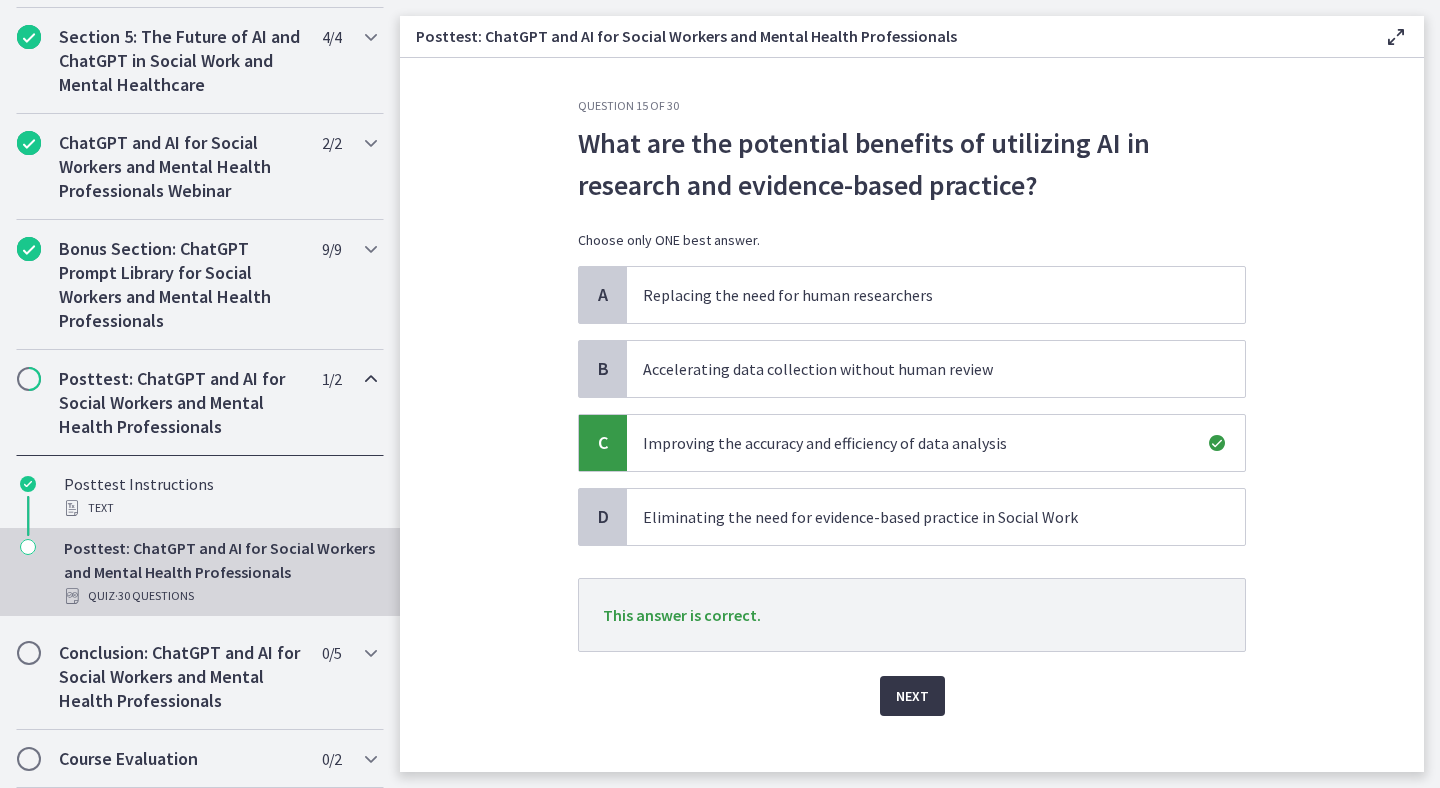 click on "Next" at bounding box center [912, 696] 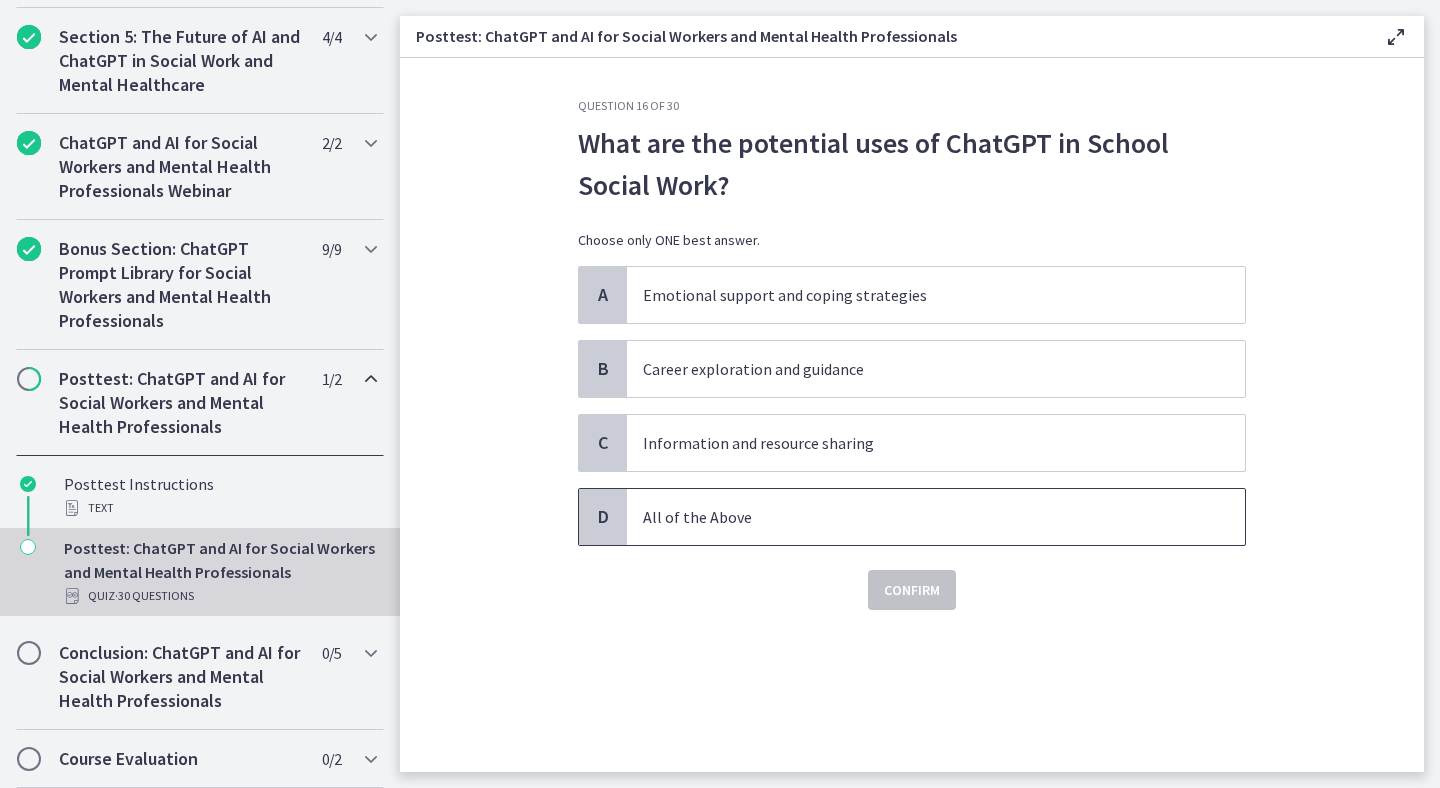 click on "All of the Above" at bounding box center [916, 517] 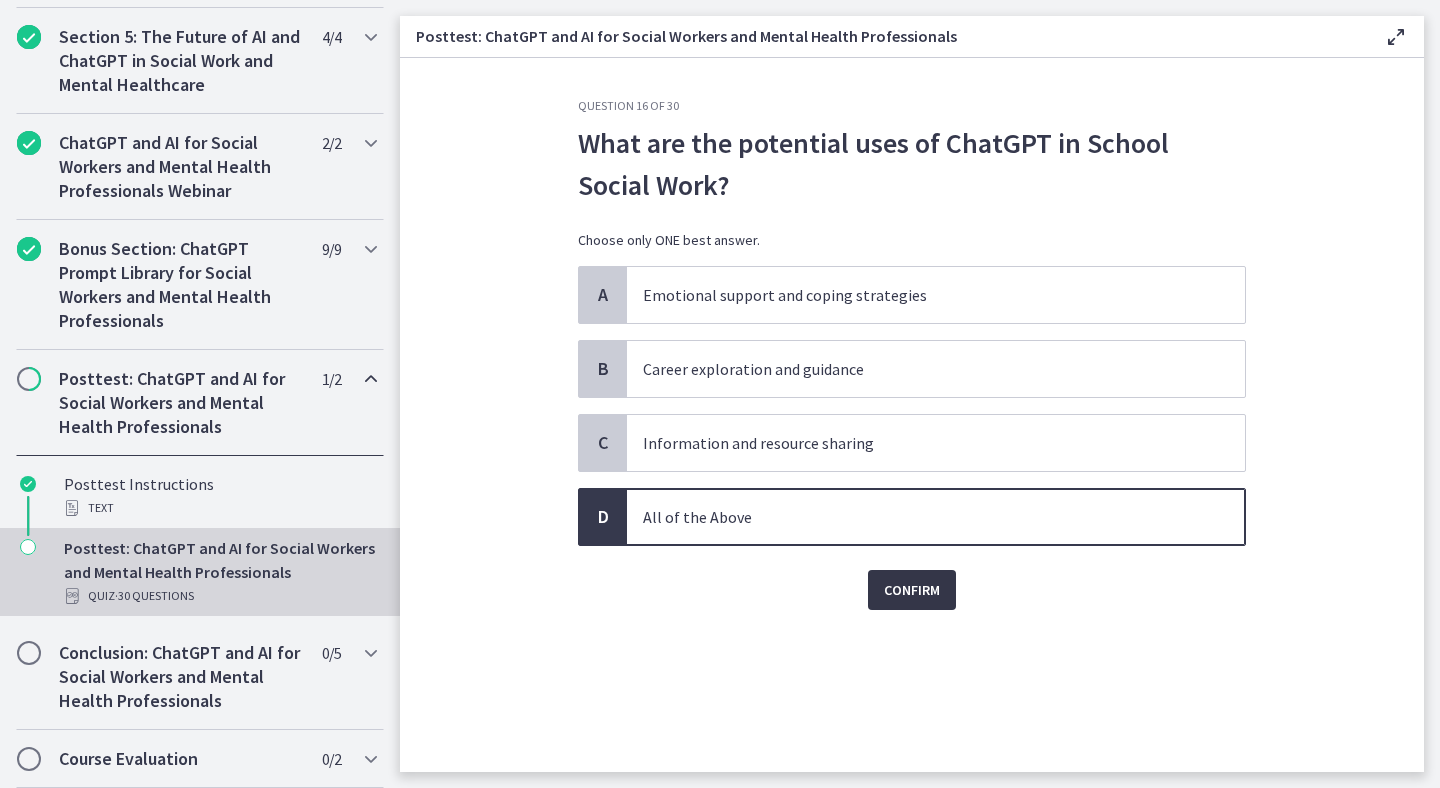 click on "Confirm" at bounding box center [912, 590] 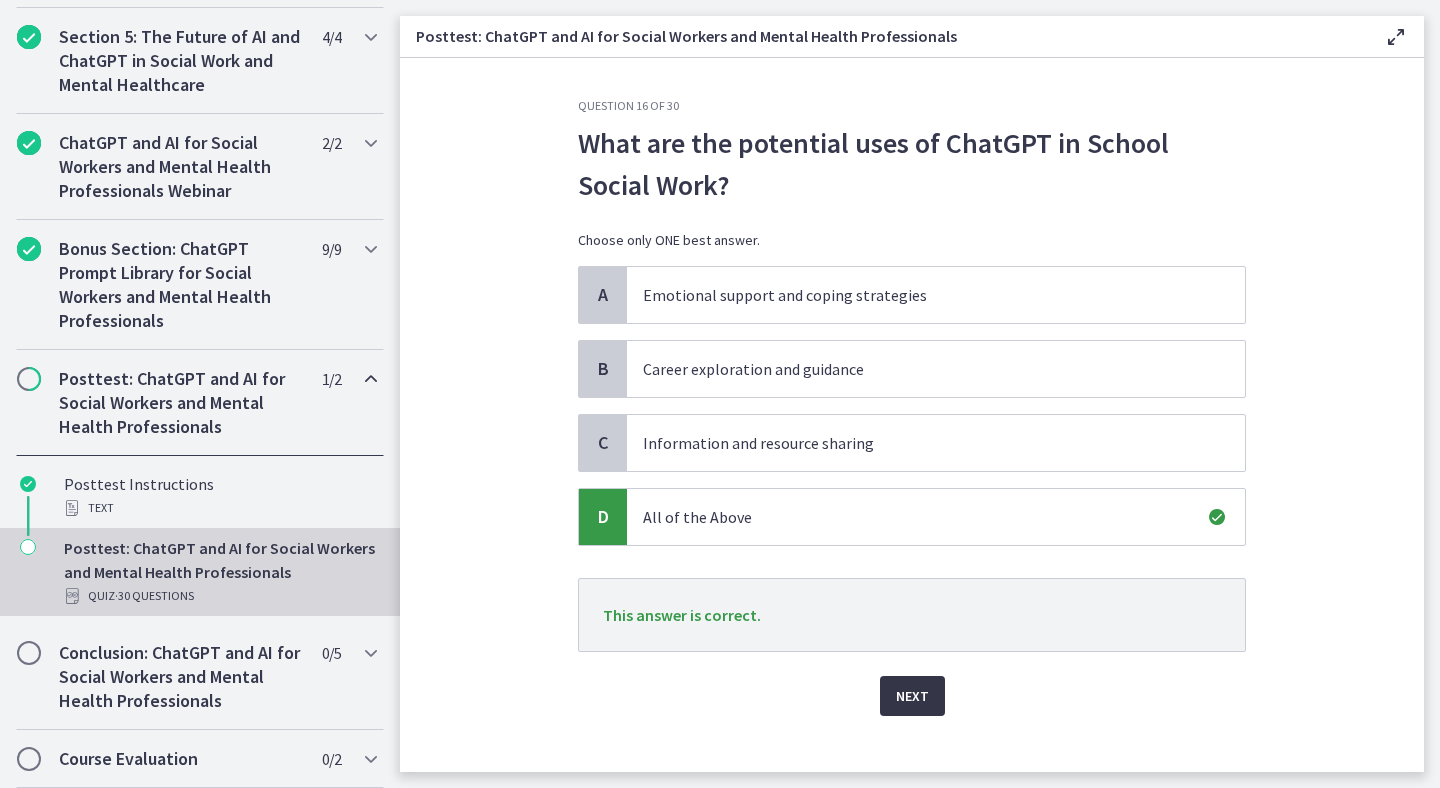 click on "Next" at bounding box center (912, 696) 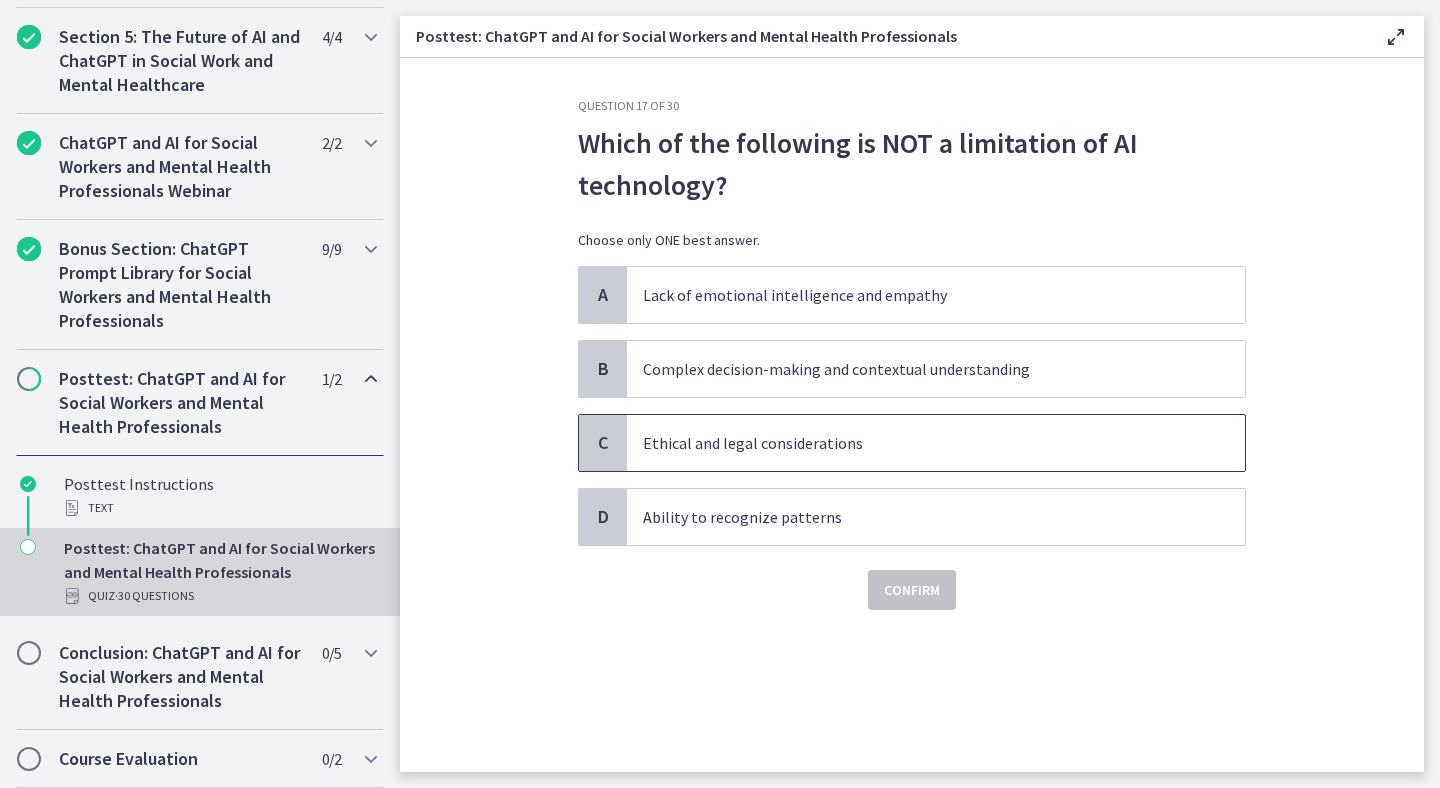 click on "Ethical and legal considerations" at bounding box center (916, 443) 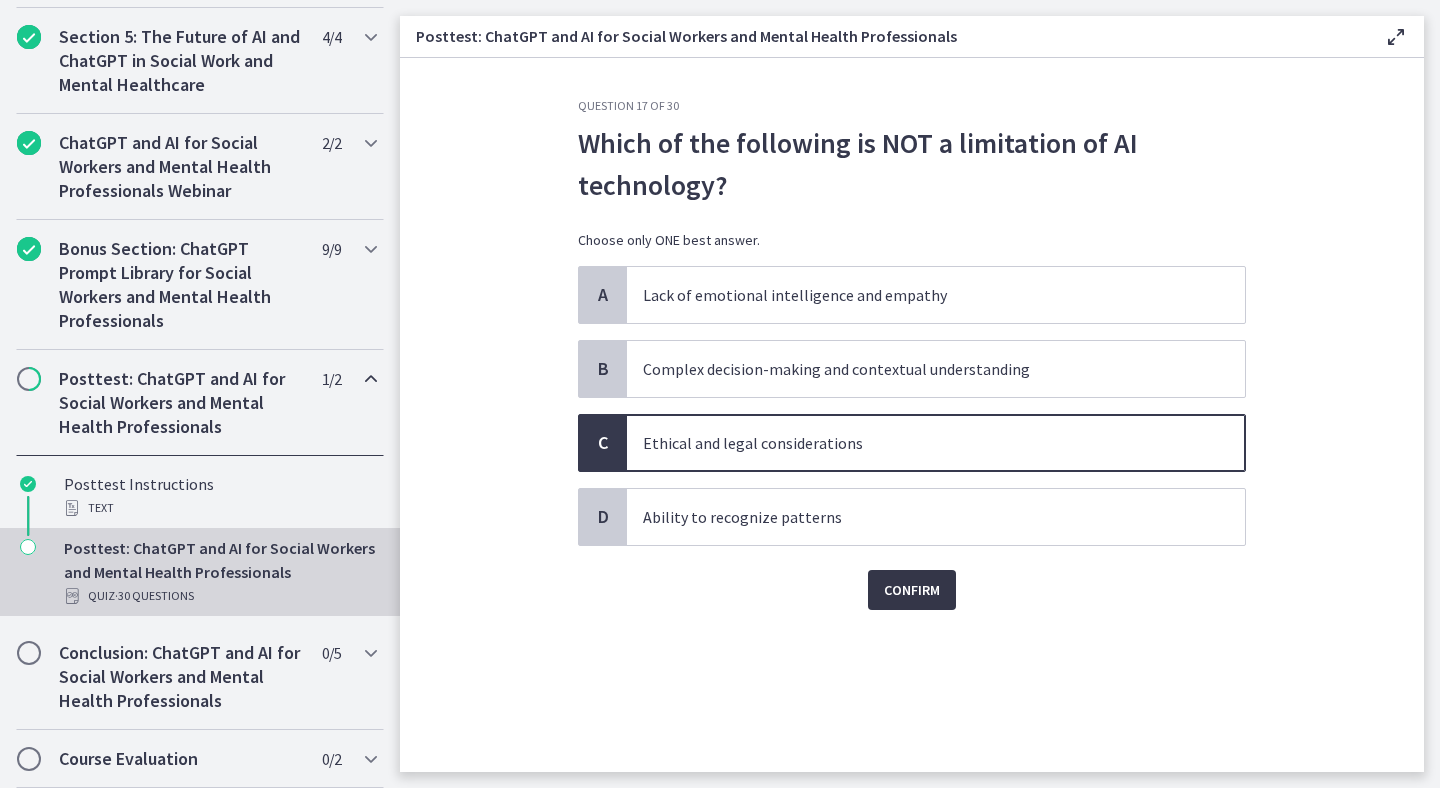click on "Confirm" at bounding box center [912, 590] 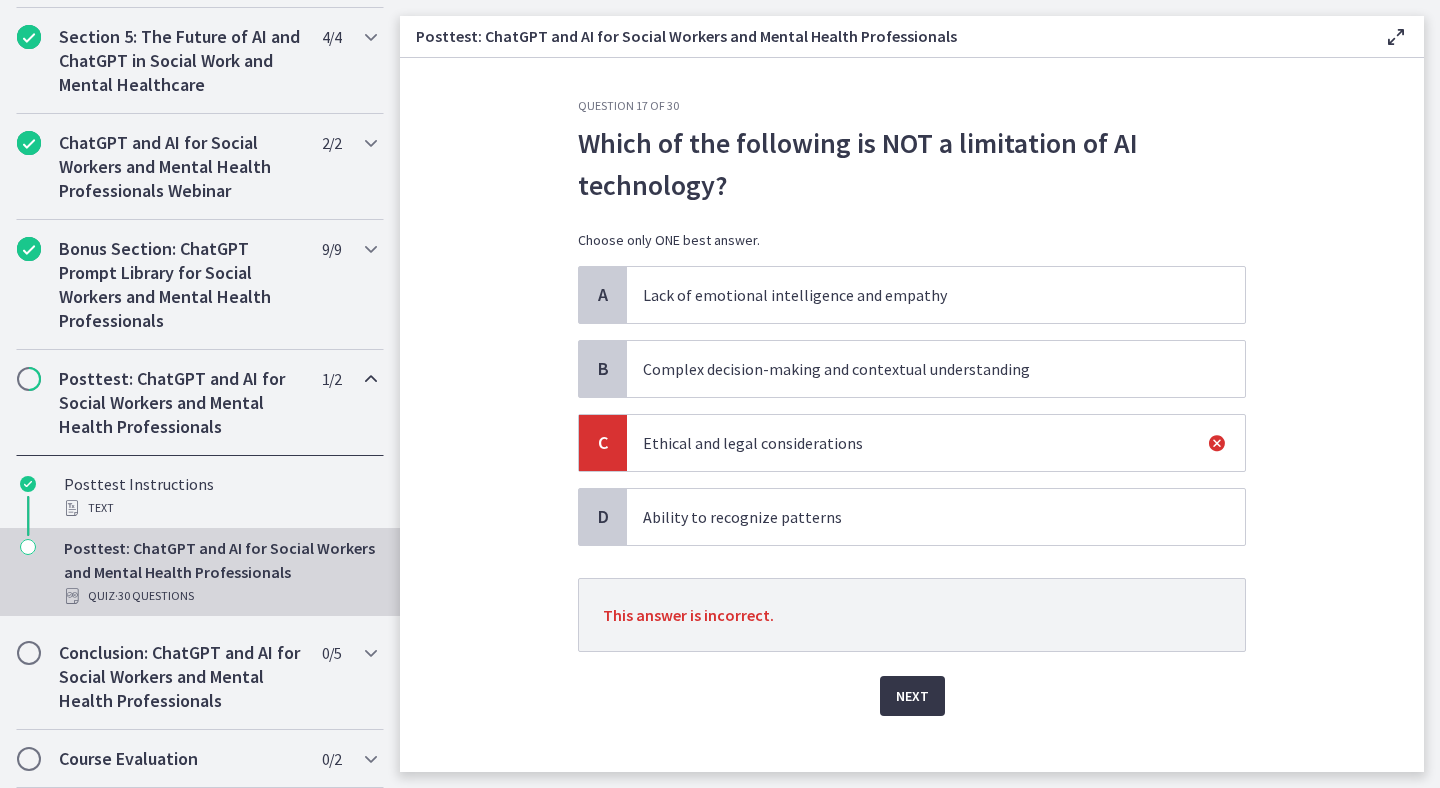 click on "Next" at bounding box center [912, 696] 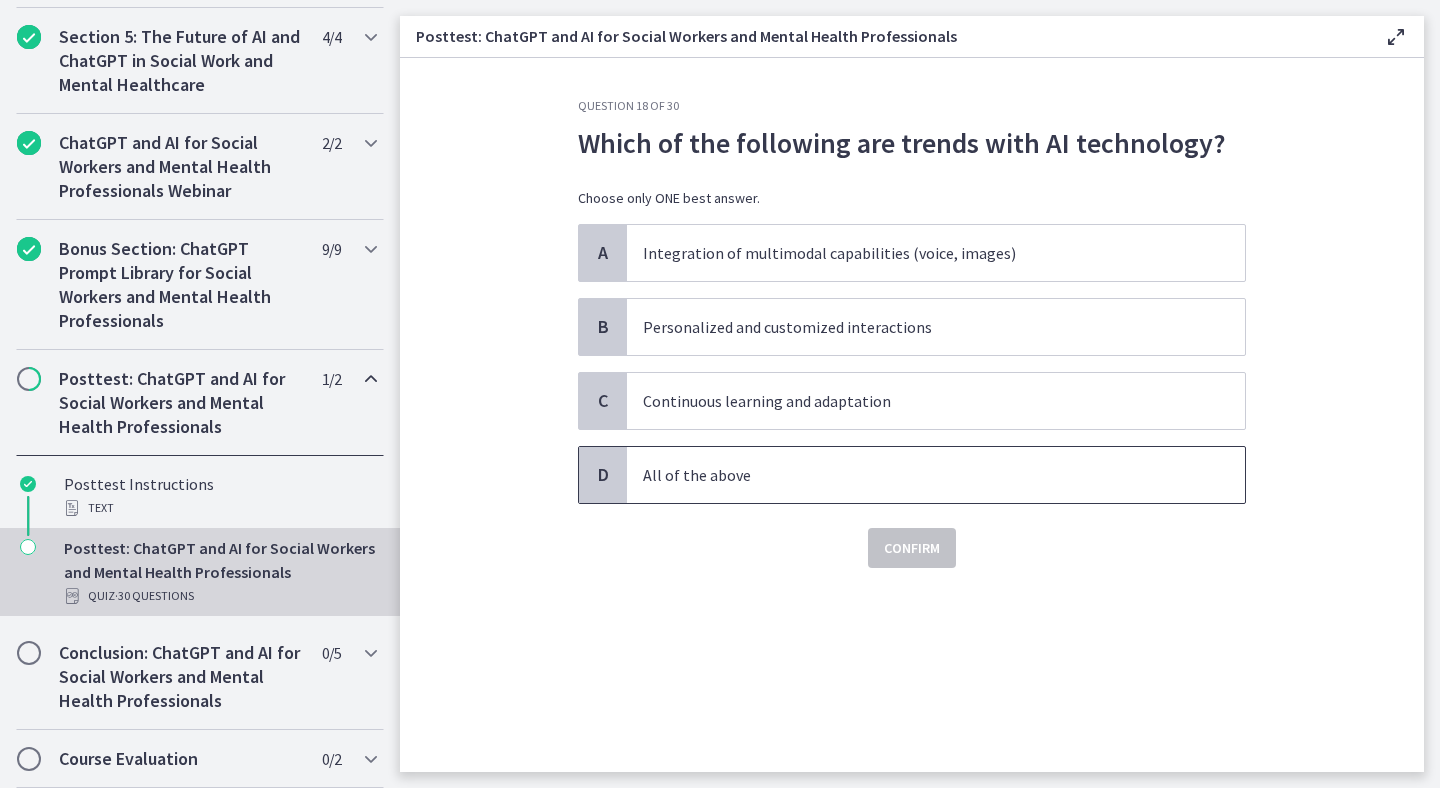 click on "All of the above" at bounding box center [916, 475] 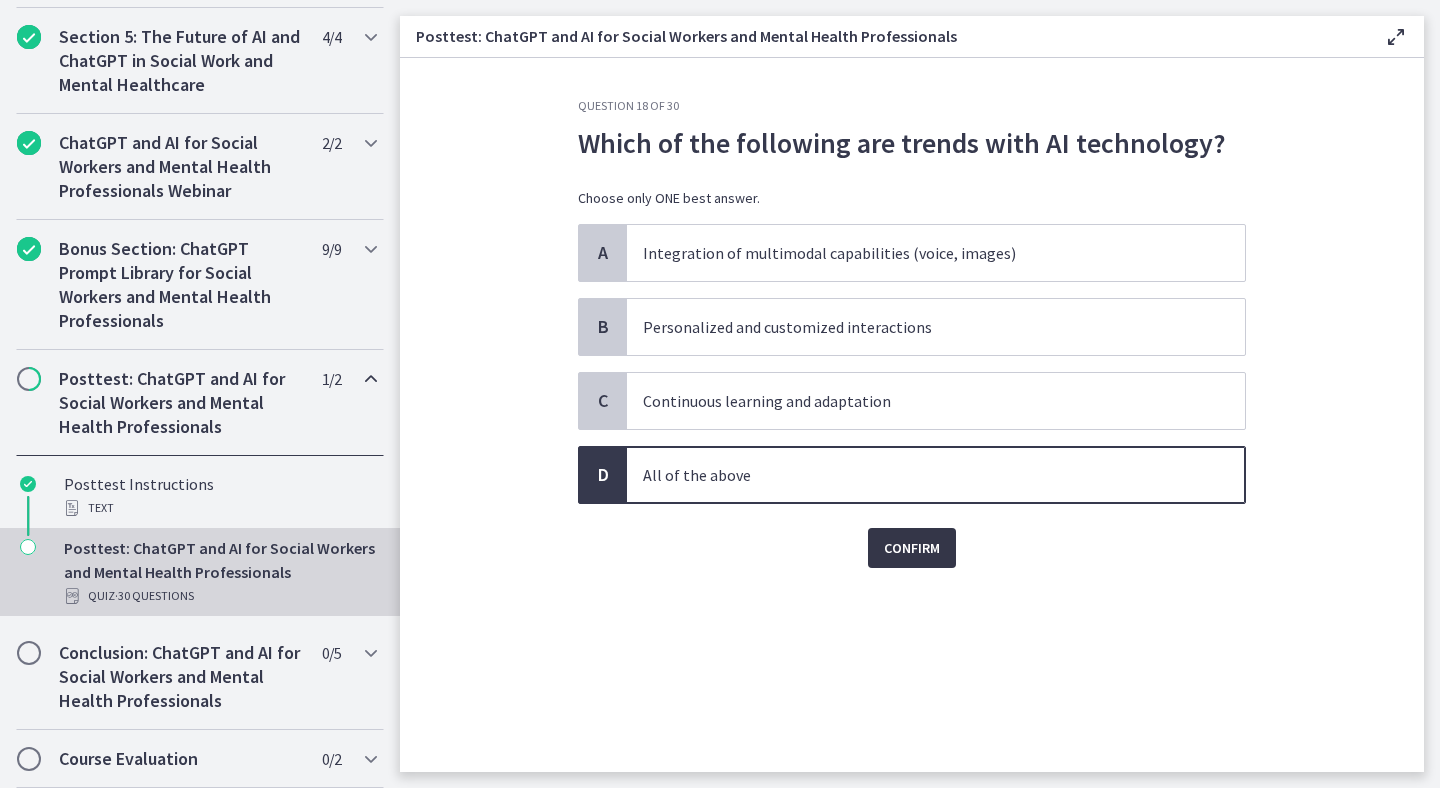 click on "Confirm" at bounding box center [912, 548] 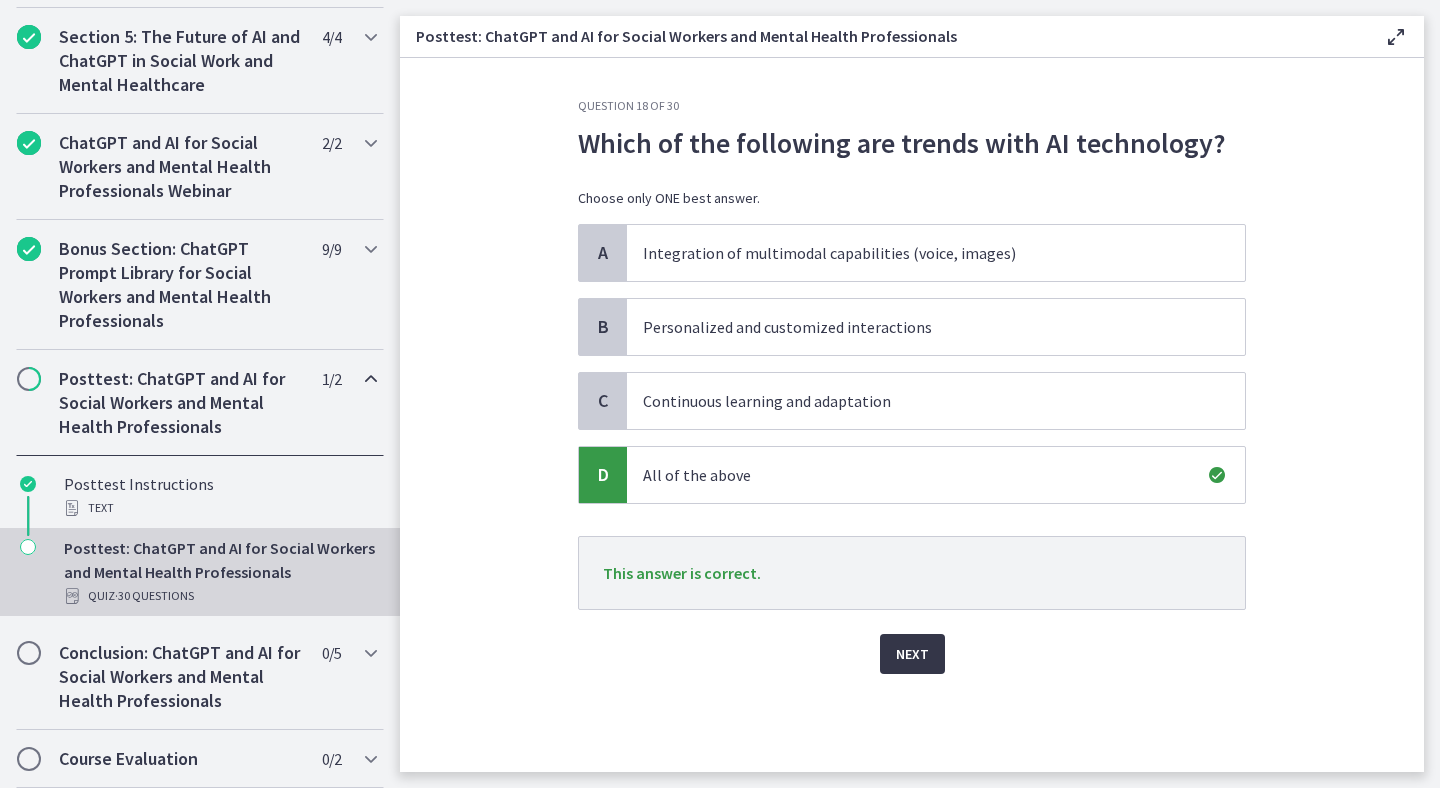 click on "Next" at bounding box center [912, 654] 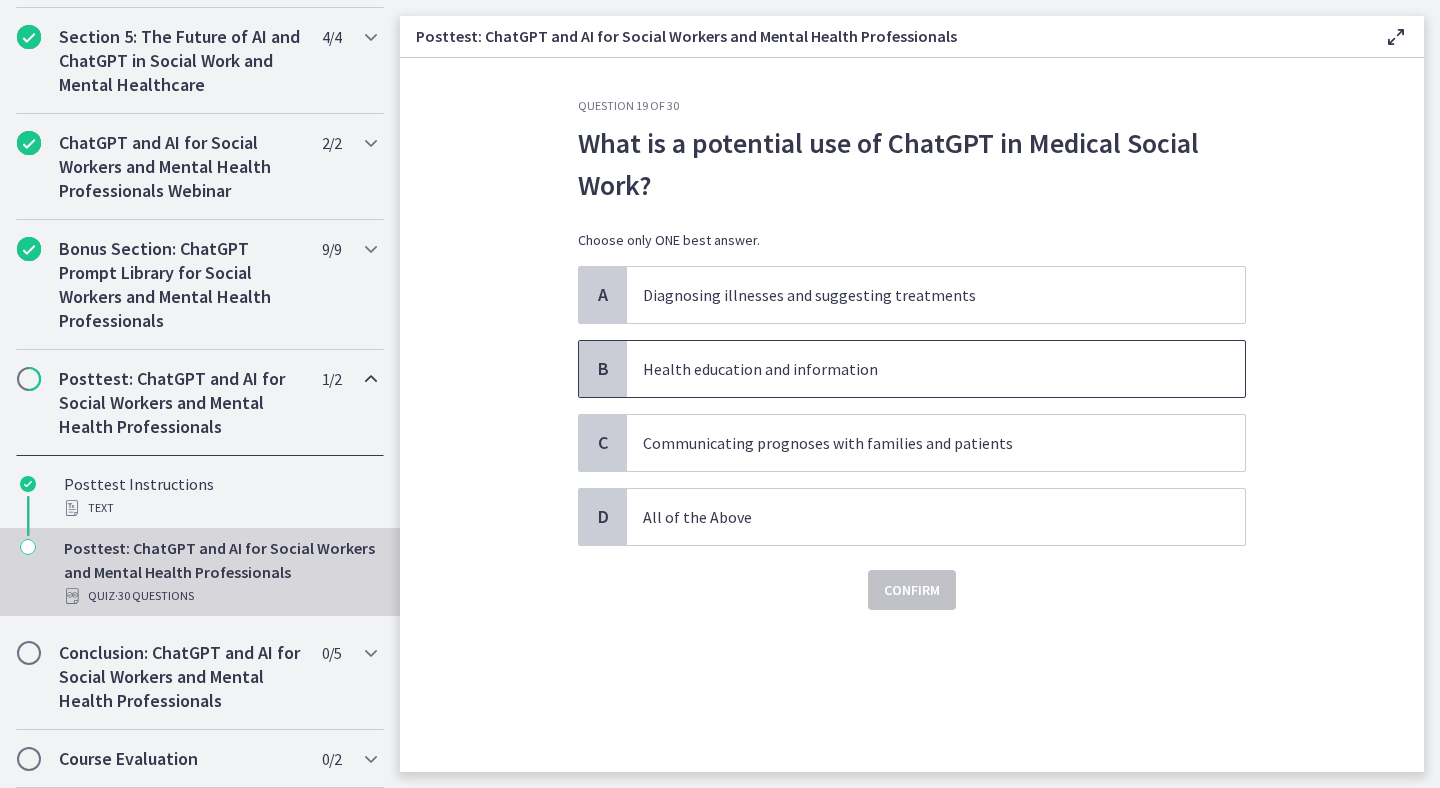 click on "Health education and information" at bounding box center (916, 369) 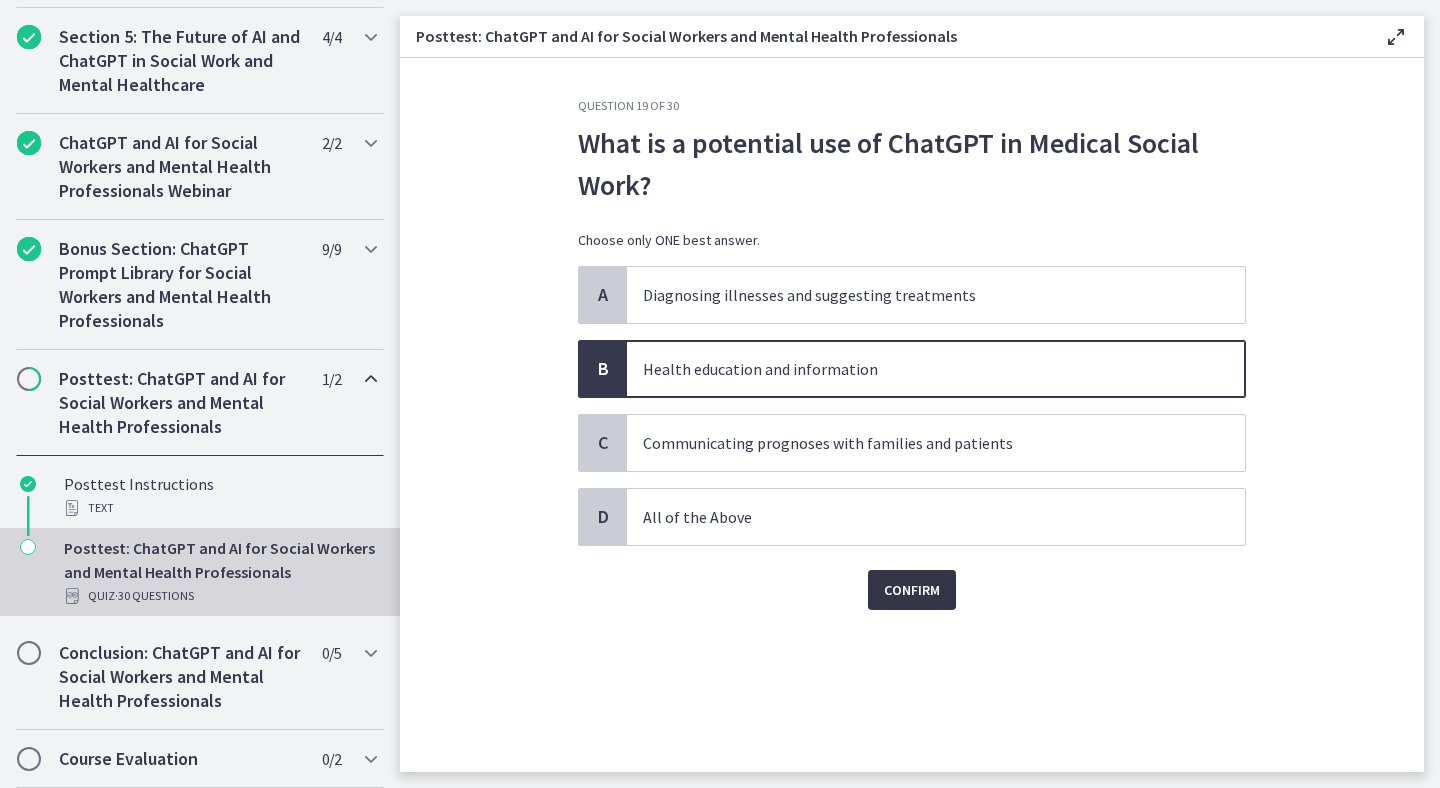 click on "Confirm" at bounding box center (912, 590) 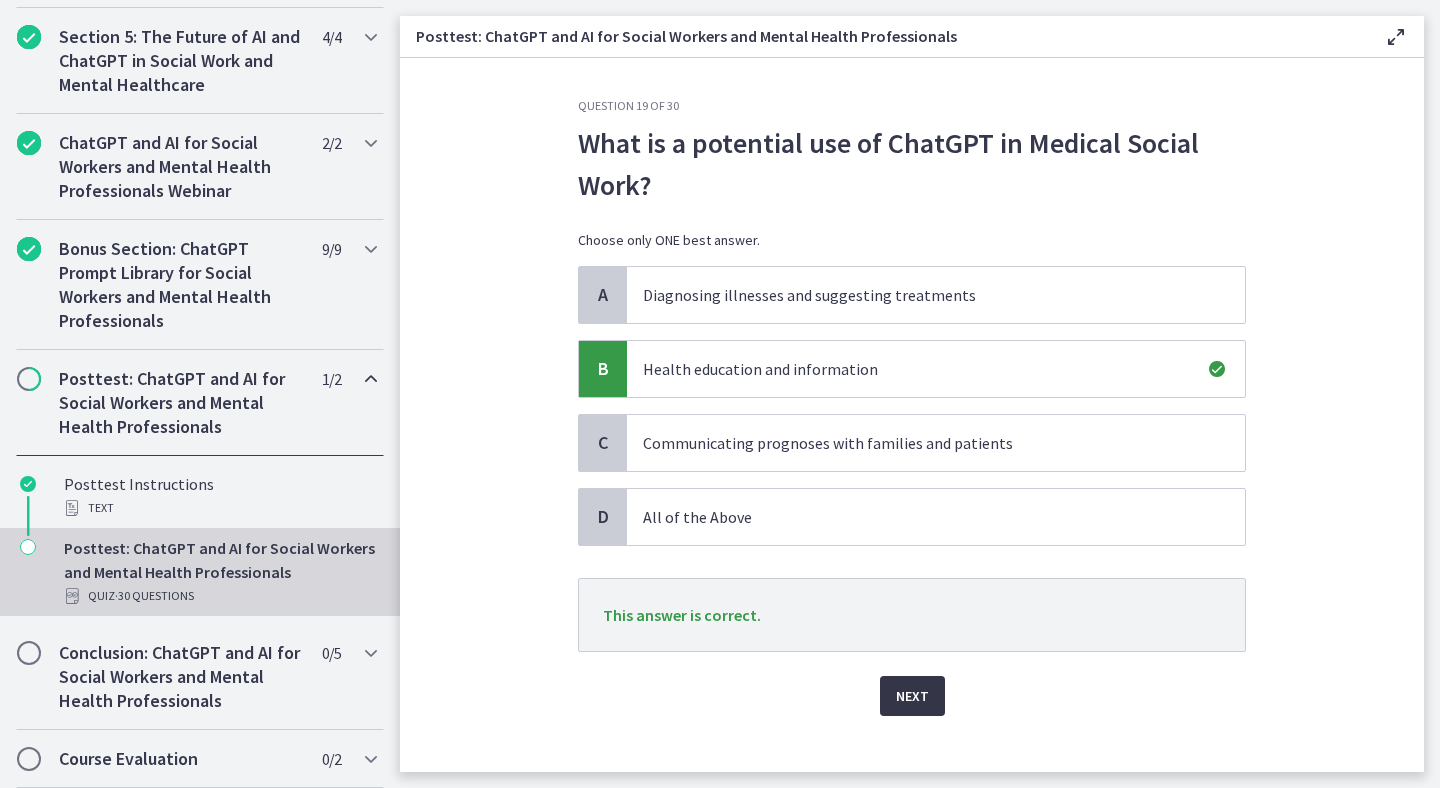 click on "Next" at bounding box center [912, 696] 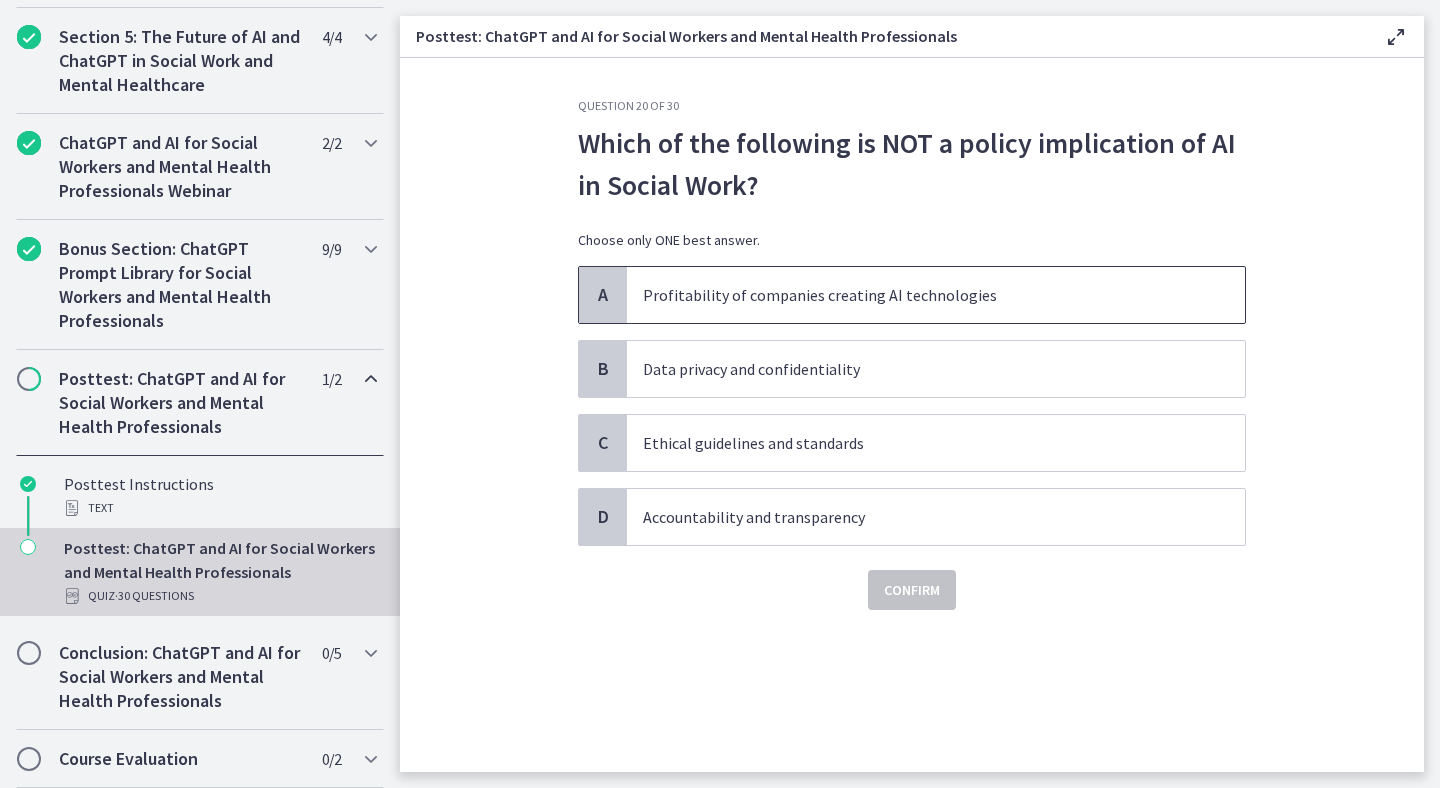 click on "Profitability of companies creating AI technologies" at bounding box center (916, 295) 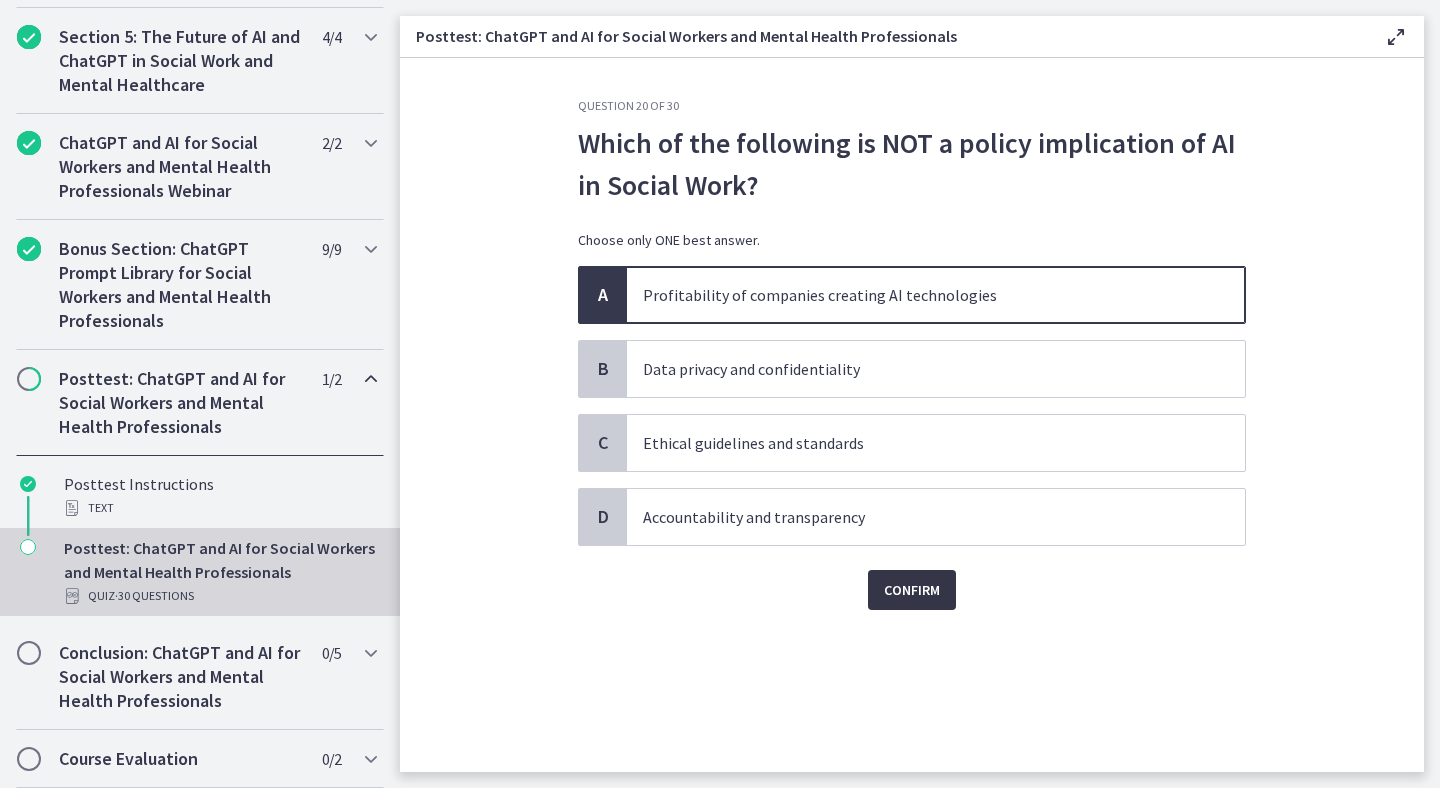 click on "Confirm" at bounding box center [912, 590] 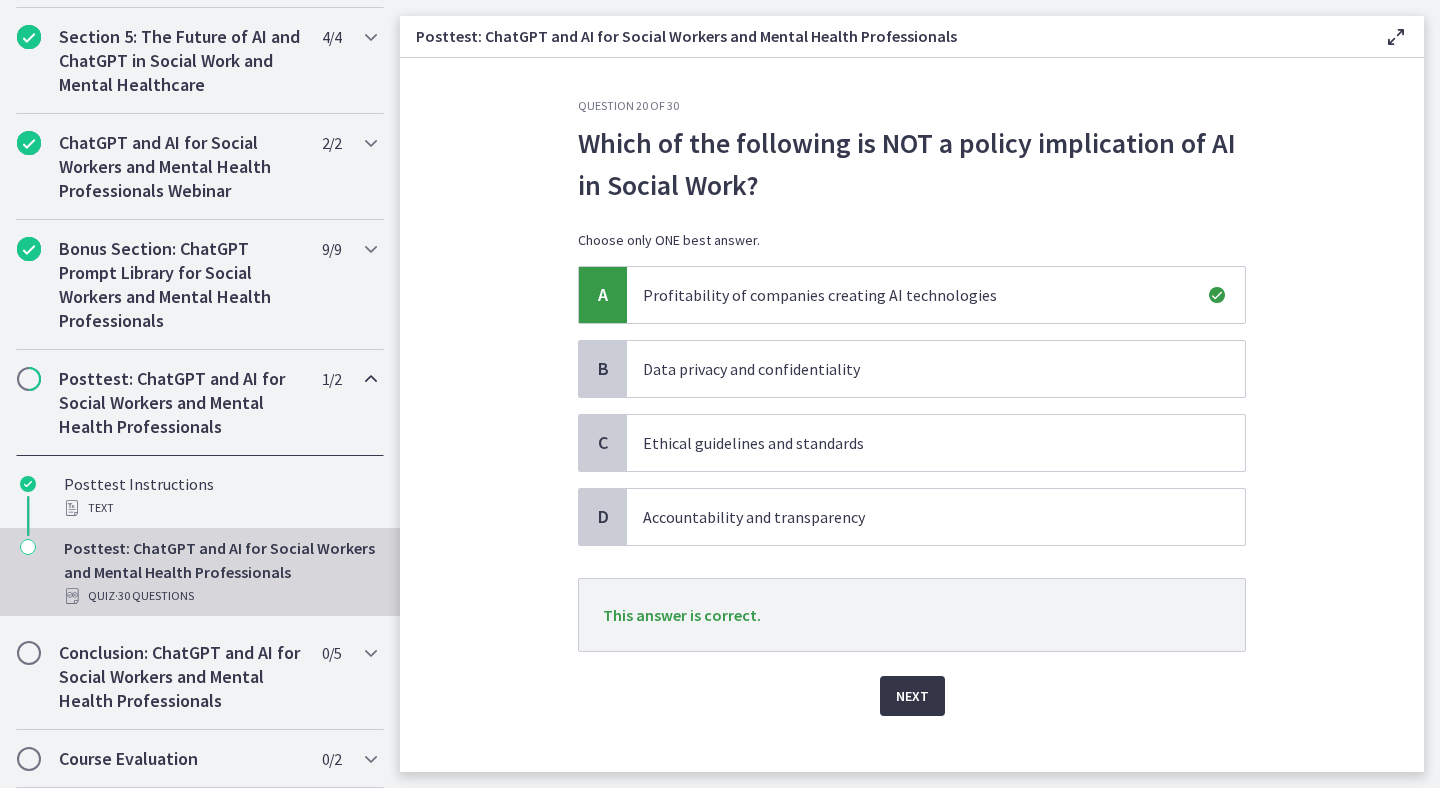 click on "Next" at bounding box center (912, 696) 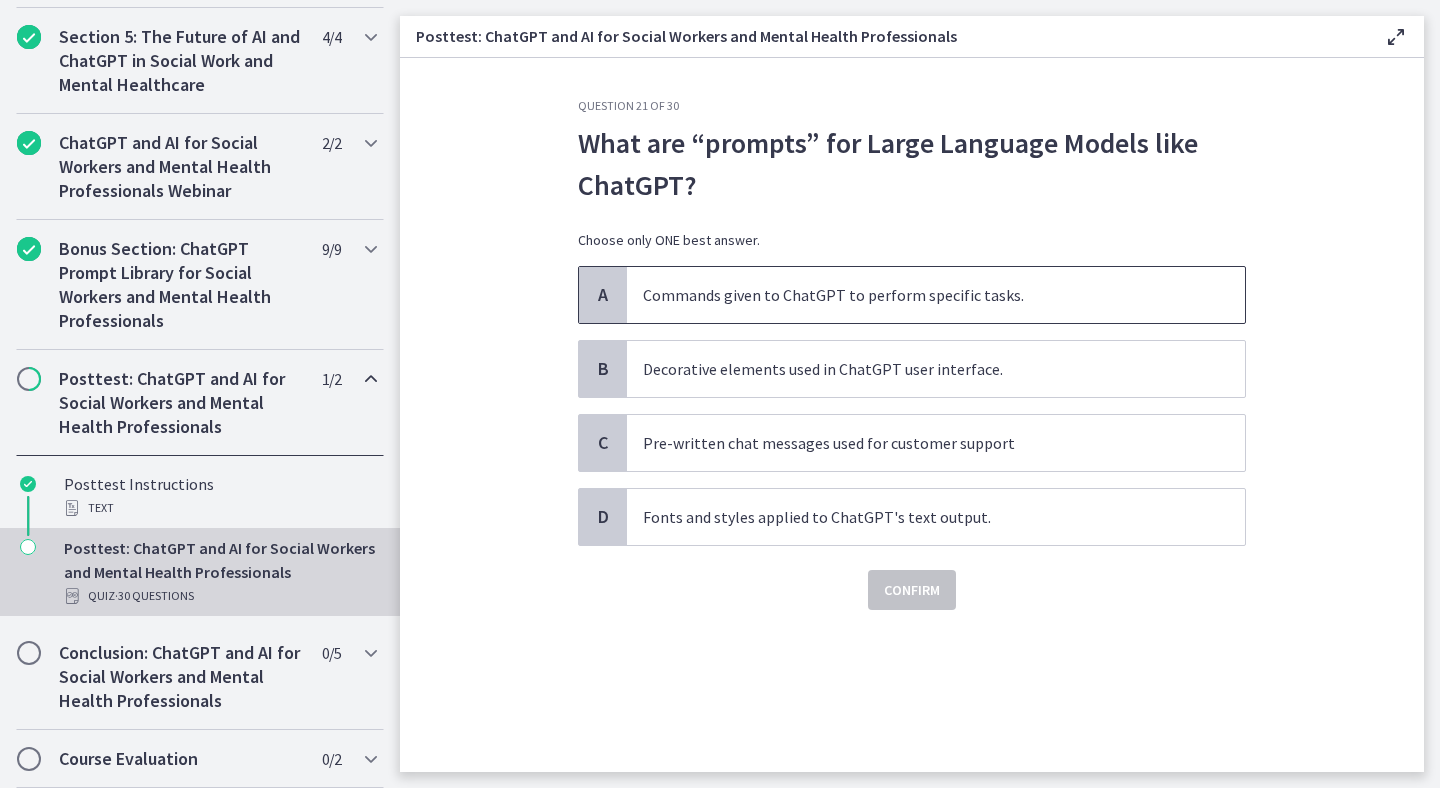 click on "Commands given to ChatGPT to perform specific tasks." at bounding box center (916, 295) 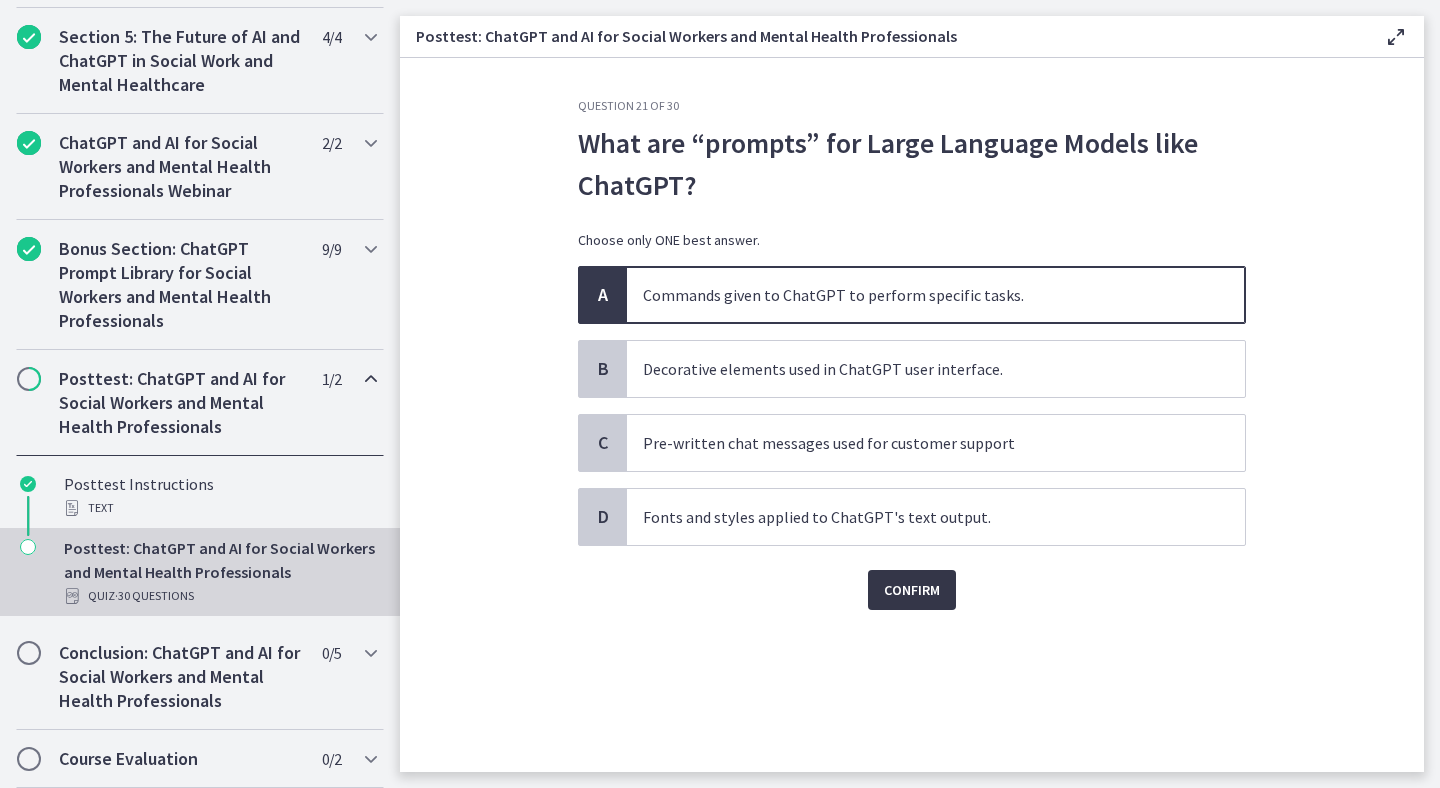 click on "Confirm" at bounding box center (912, 590) 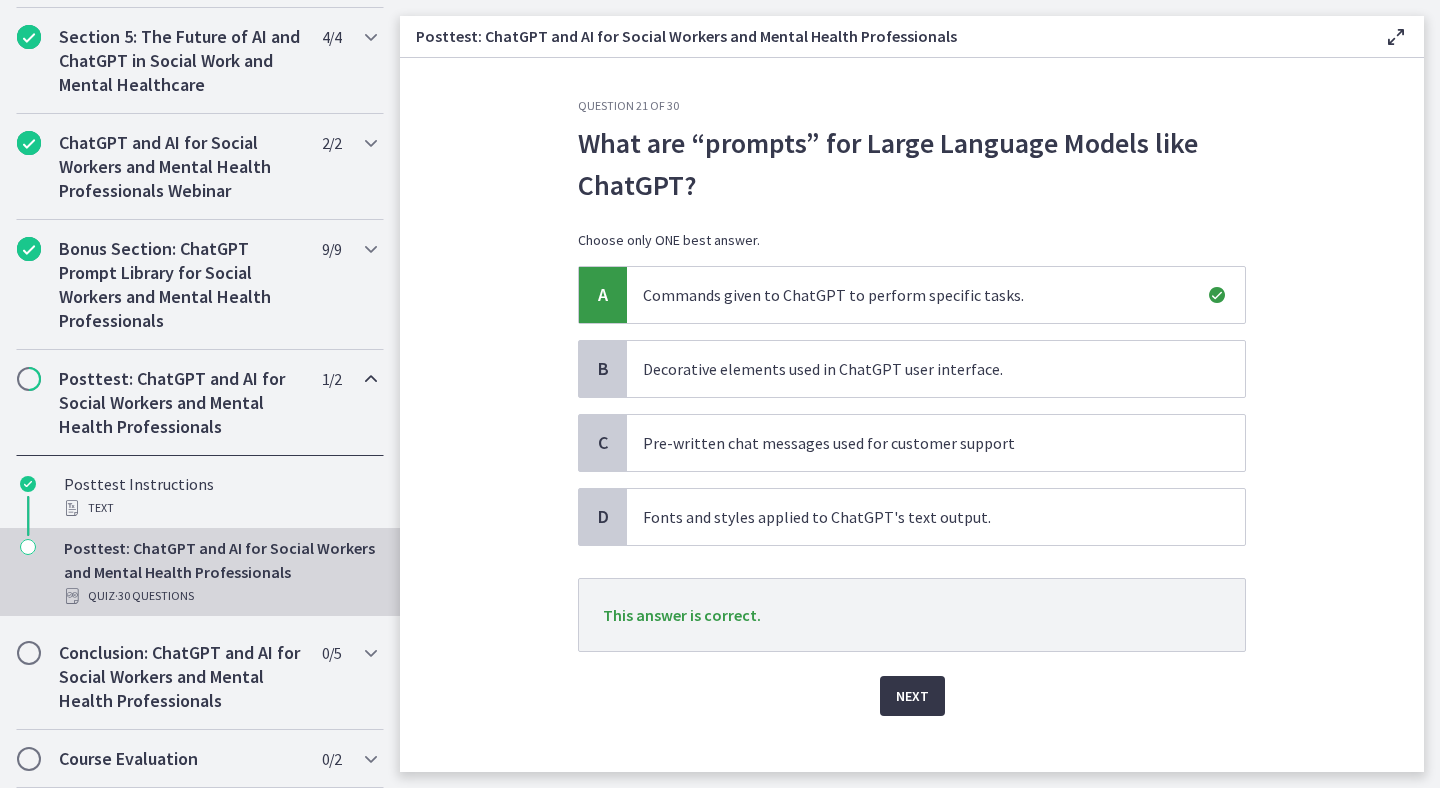 click on "Next" at bounding box center [912, 696] 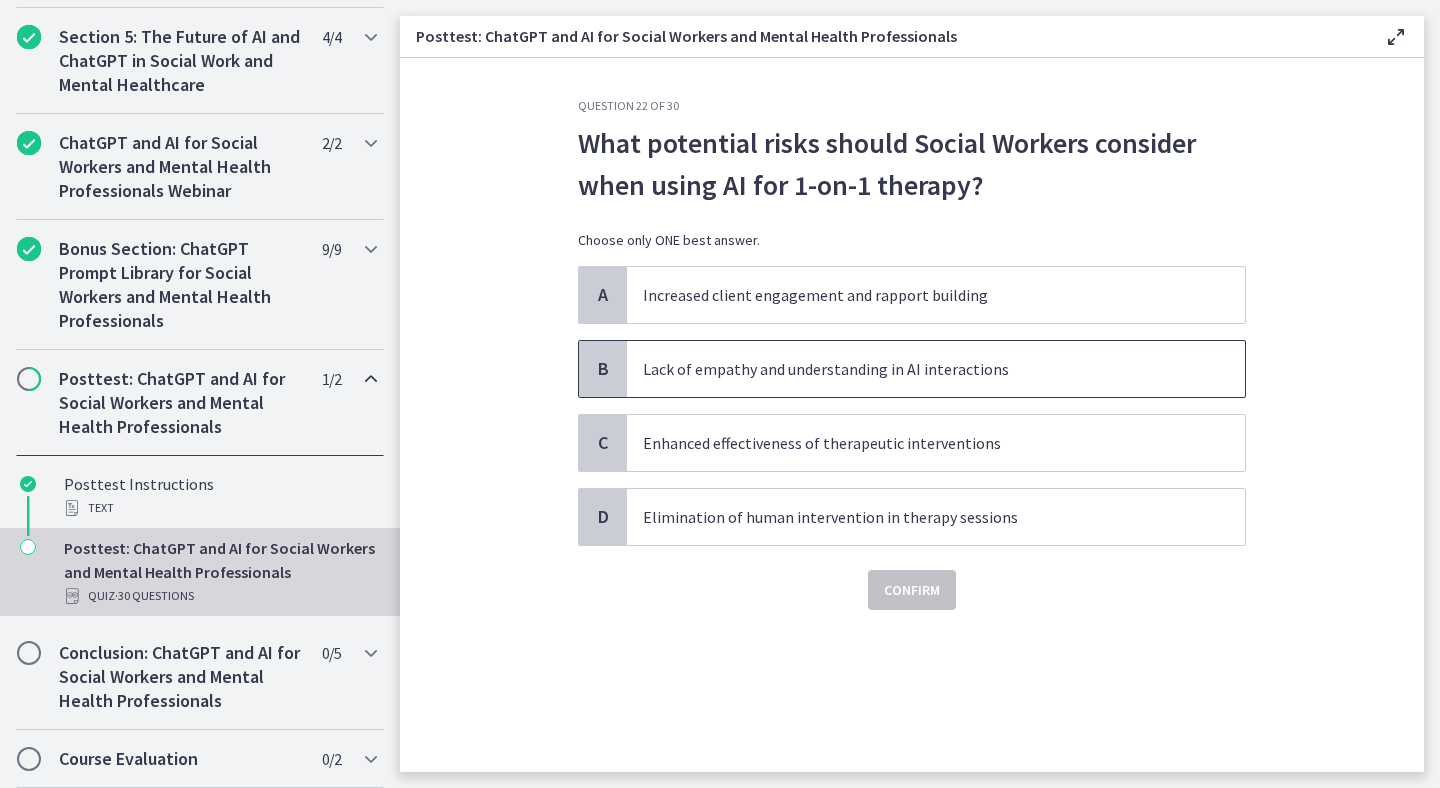 click on "Lack of empathy and understanding in AI interactions" at bounding box center [916, 369] 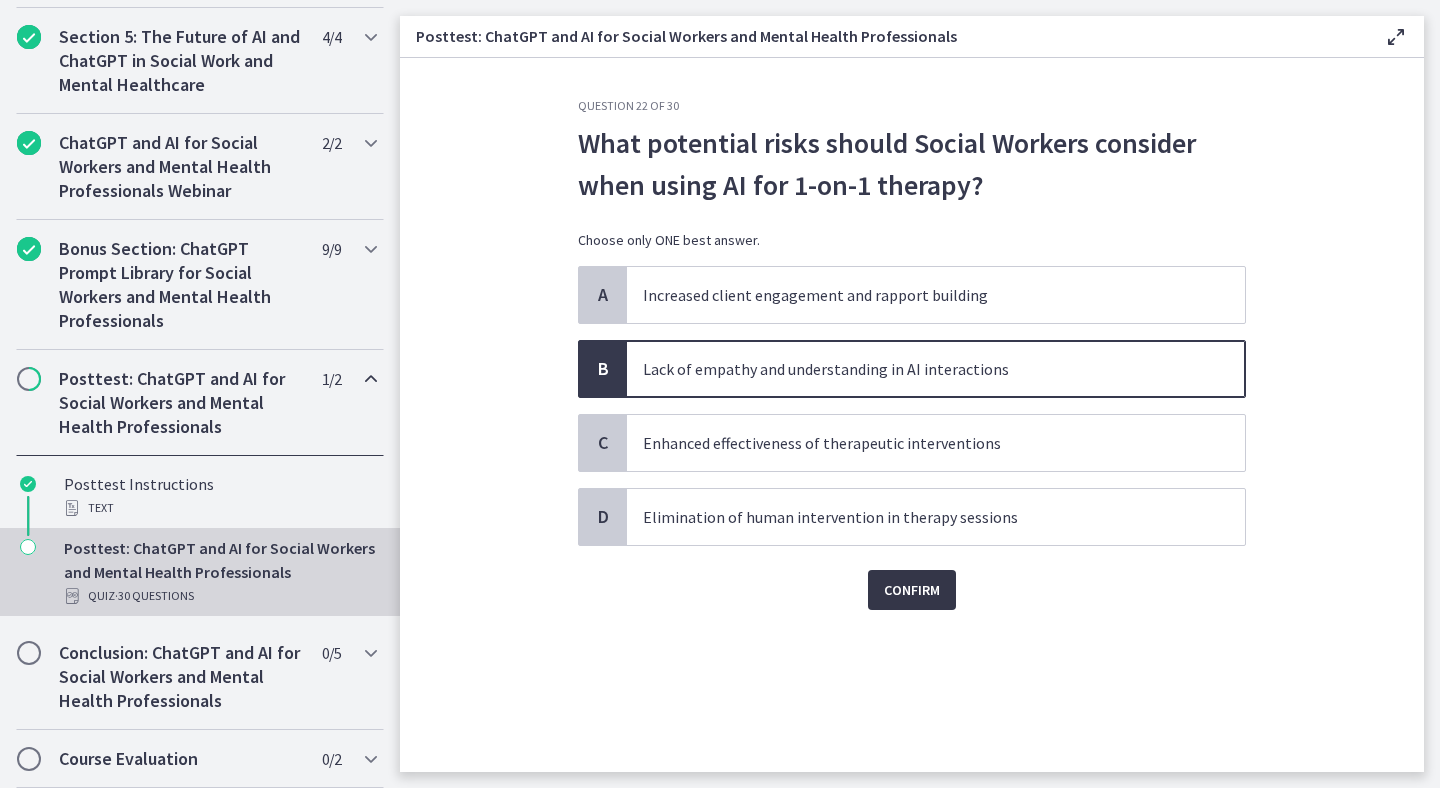 click on "Confirm" at bounding box center (912, 590) 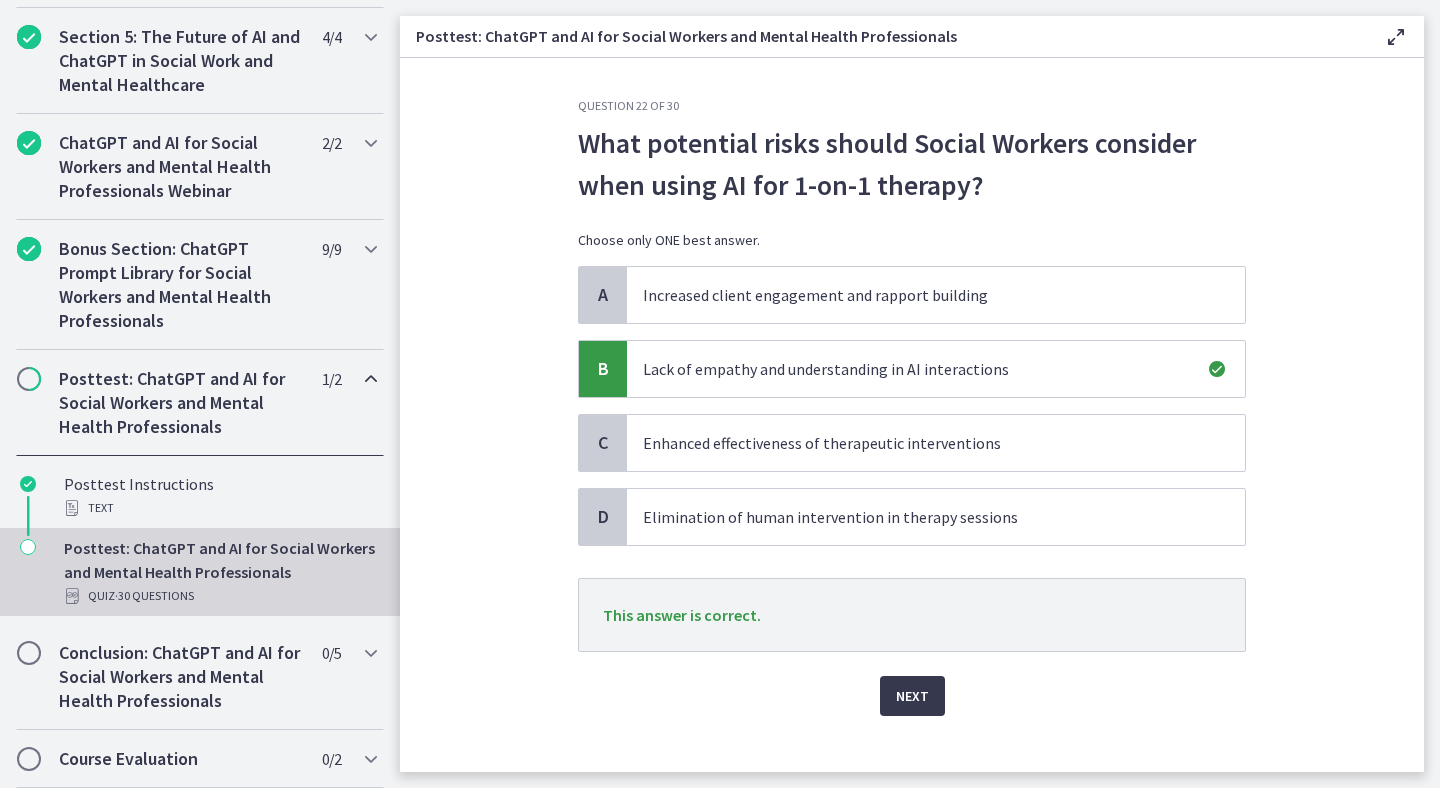 click on "Question   22   of   30
What potential risks should Social Workers consider when using AI for 1-on-1 therapy?
Choose only ONE best answer.
A
Increased client engagement and rapport building
B
Lack of empathy and understanding in AI interactions
C
Enhanced effectiveness of therapeutic interventions
D
Elimination of human intervention in therapy sessions
This answer is correct.
Next" 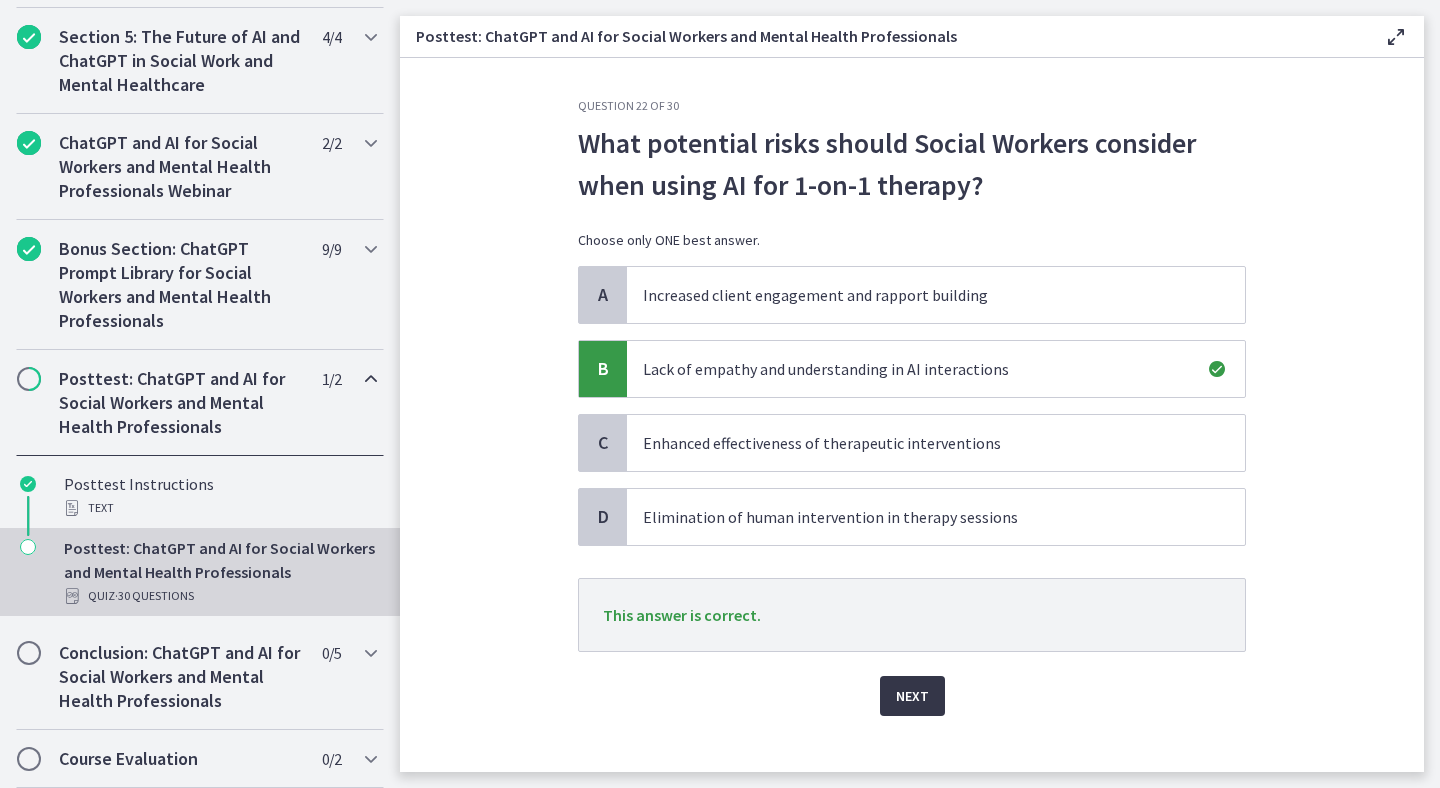click on "Next" at bounding box center [912, 696] 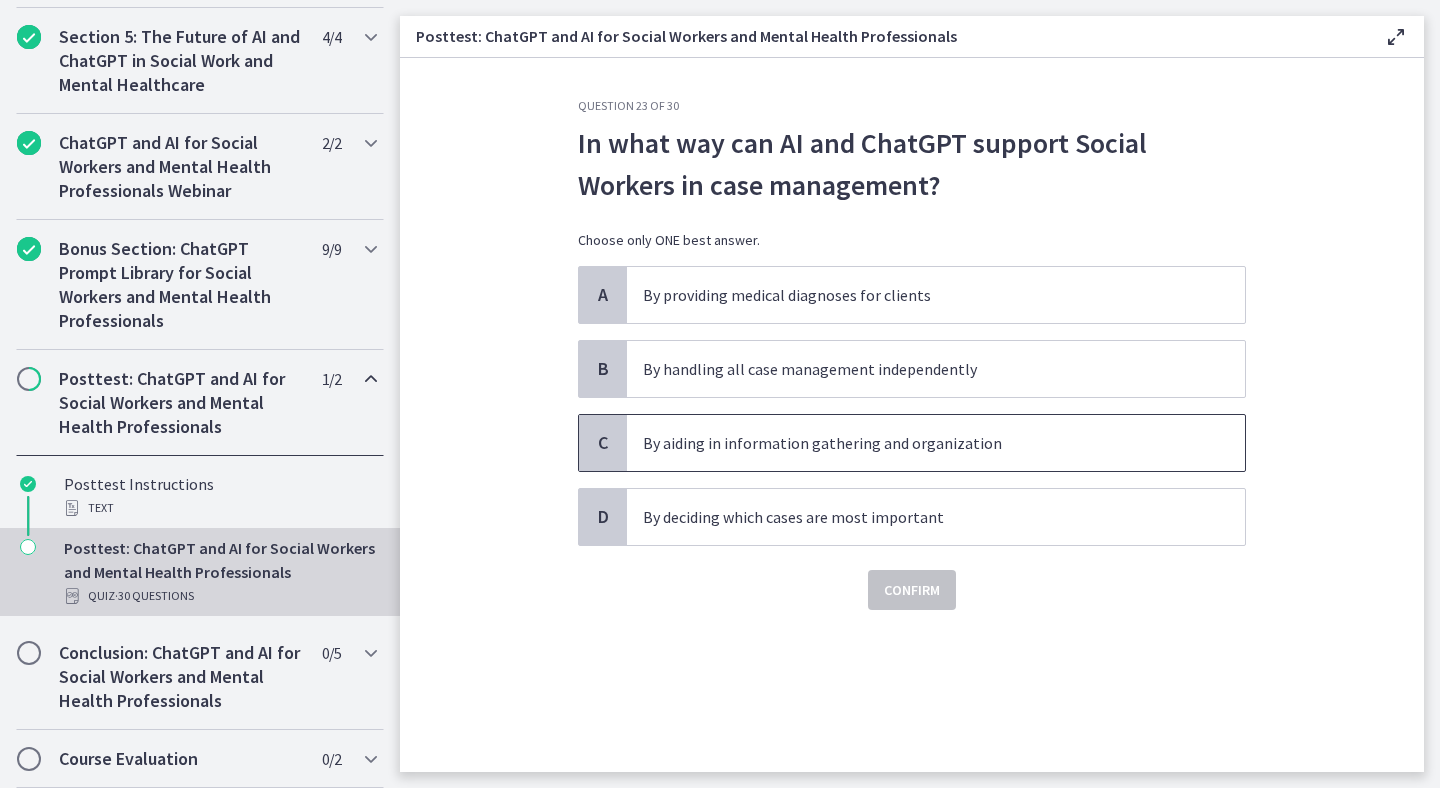 click on "By aiding in information gathering and organization" at bounding box center (916, 443) 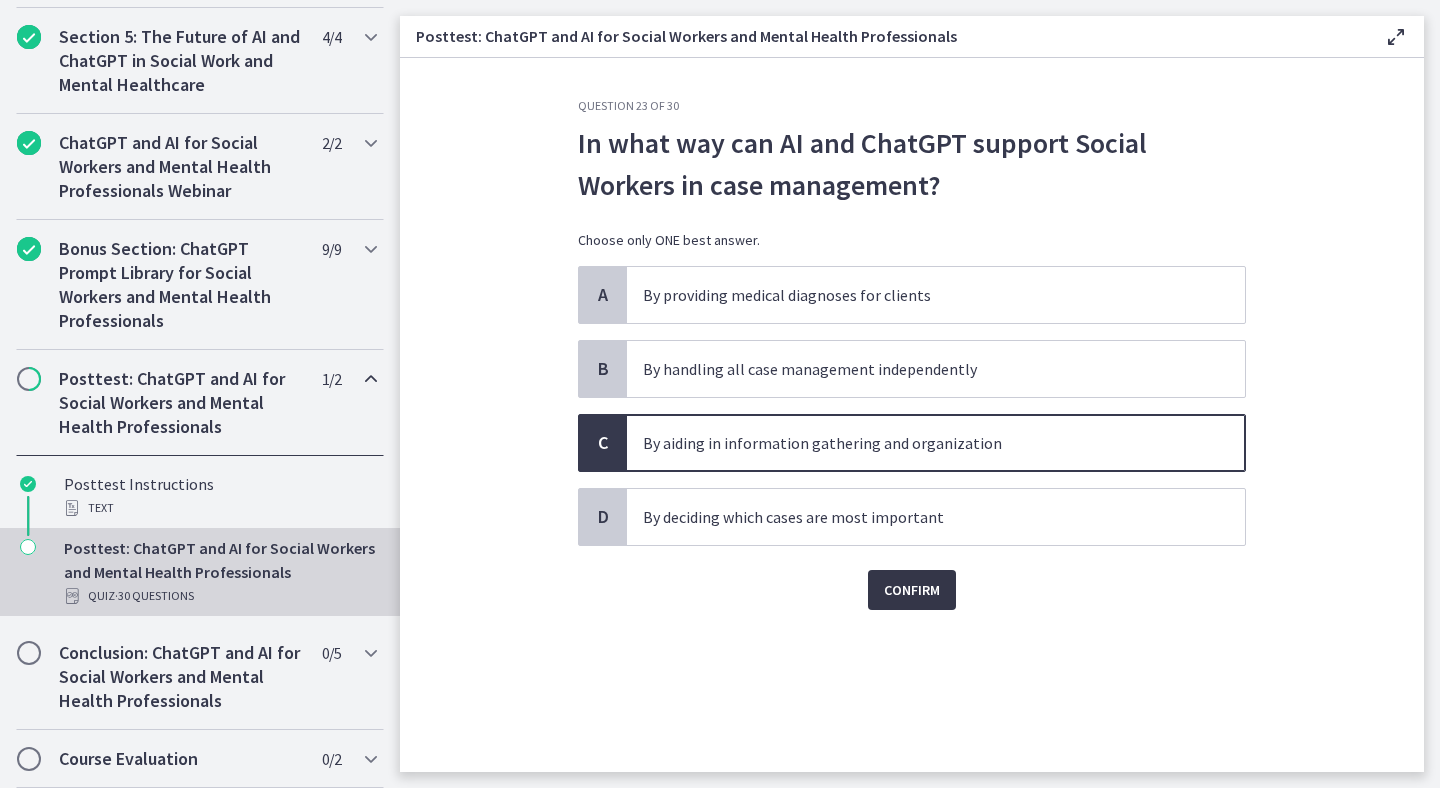 click on "Confirm" at bounding box center [912, 590] 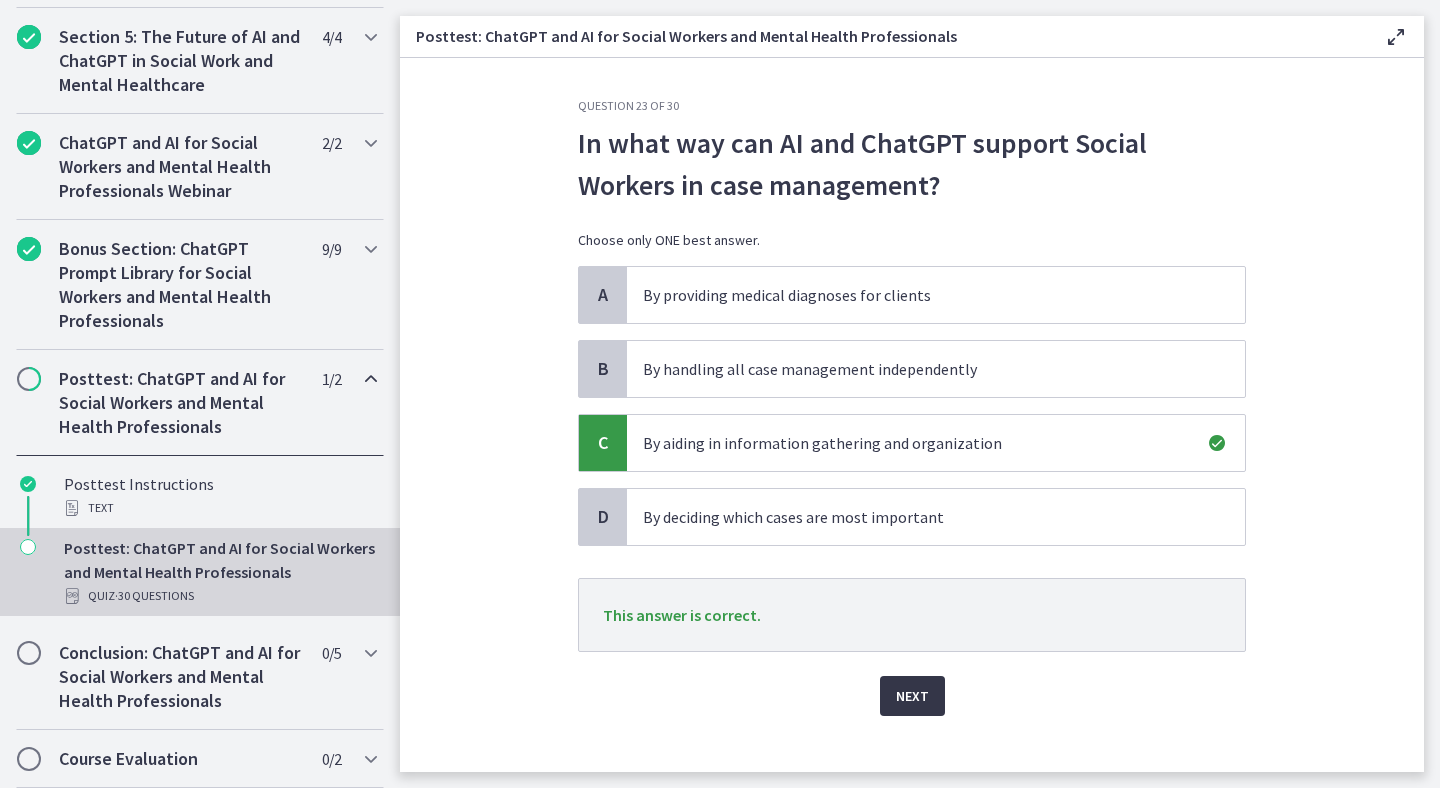 click on "Next" at bounding box center (912, 696) 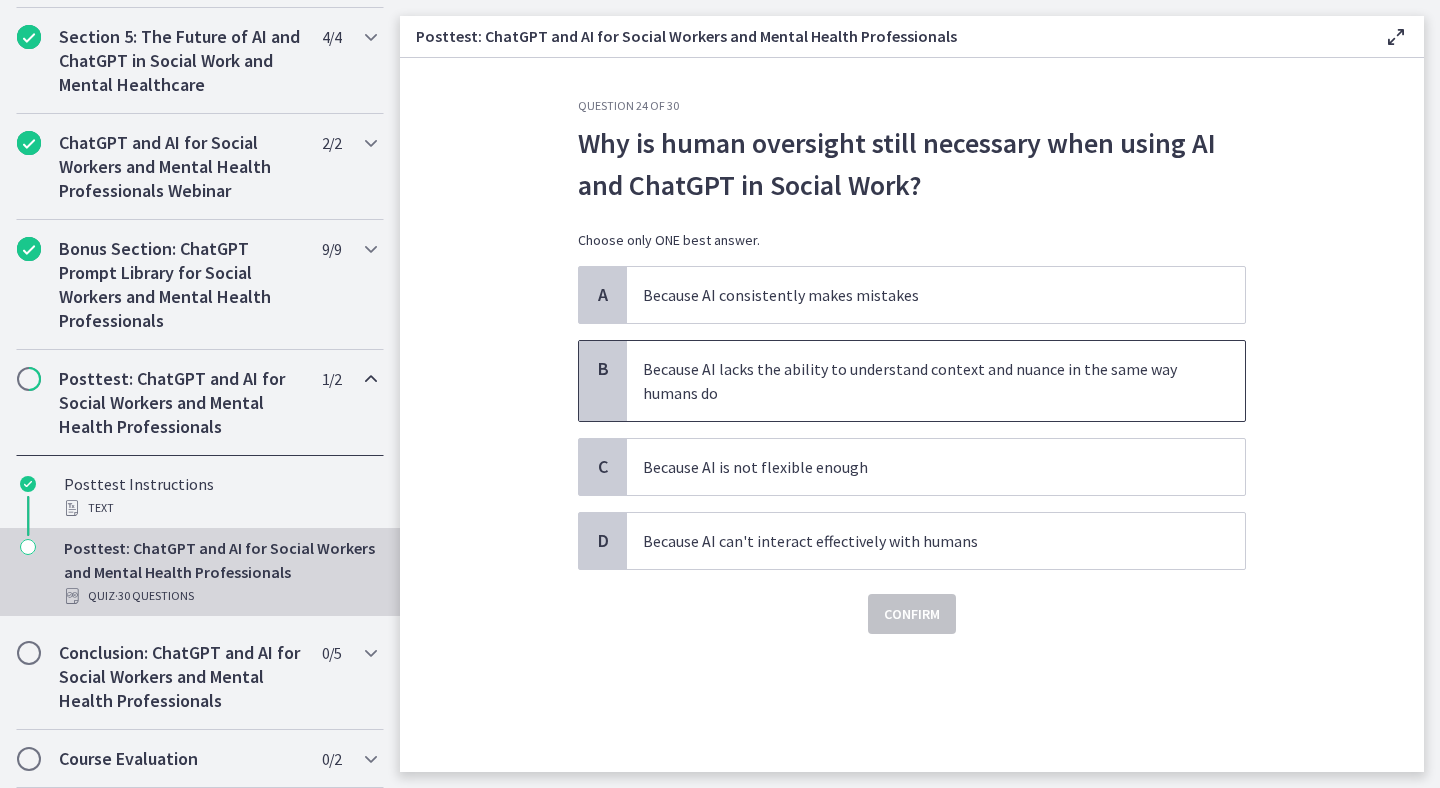 click on "Because AI lacks the ability to understand context and nuance in the same way humans do" at bounding box center [916, 381] 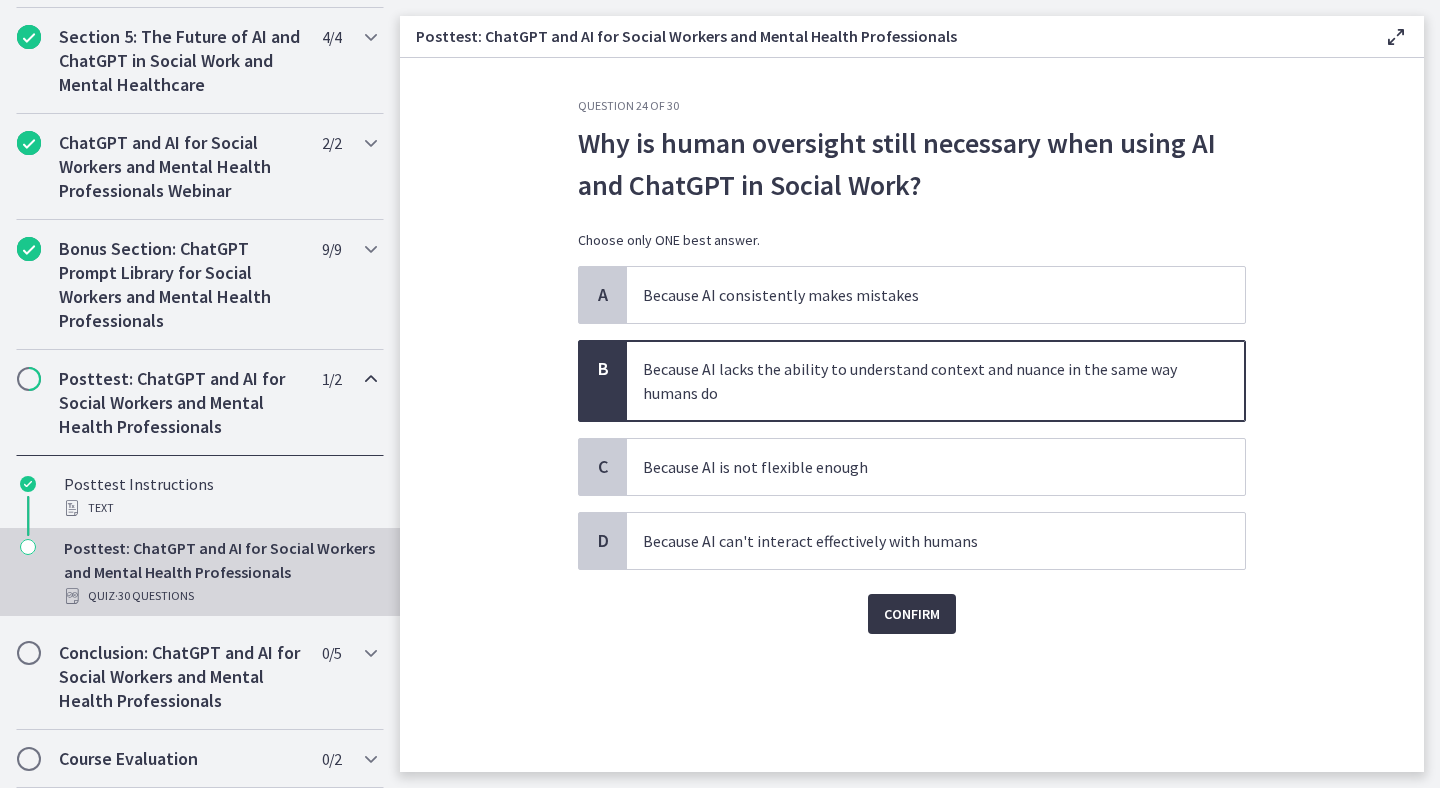 click on "Confirm" at bounding box center (912, 614) 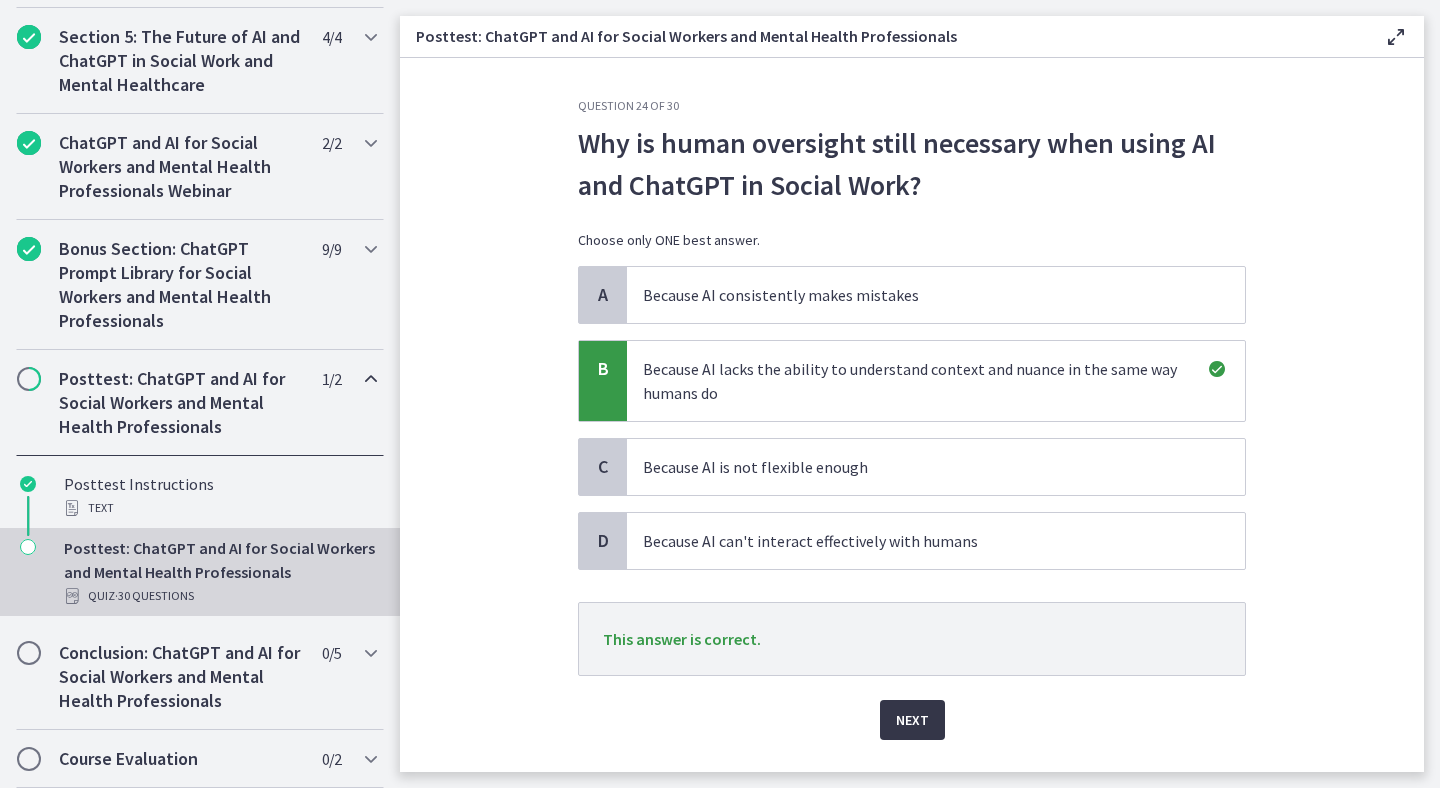 click on "Next" at bounding box center [912, 720] 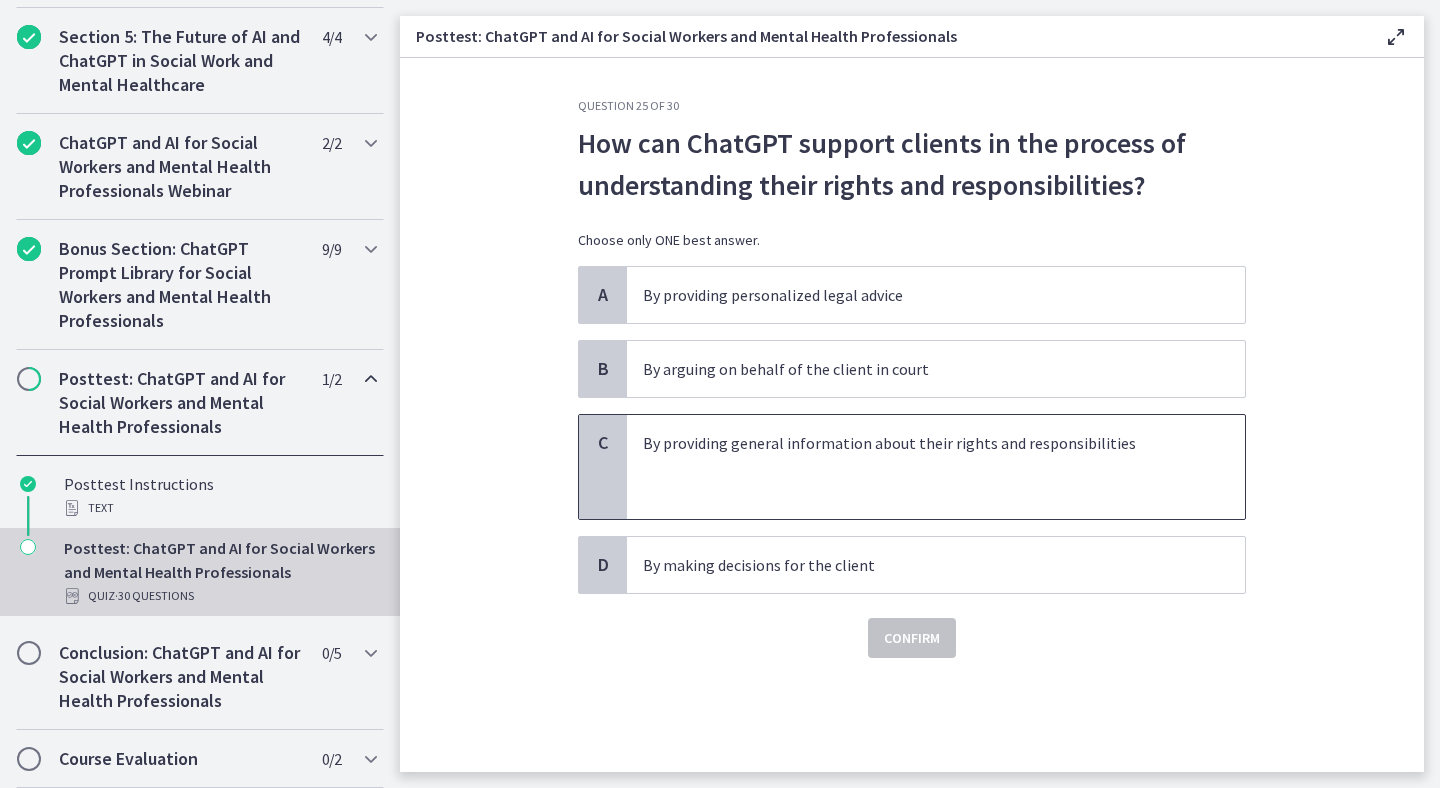 click at bounding box center (916, 491) 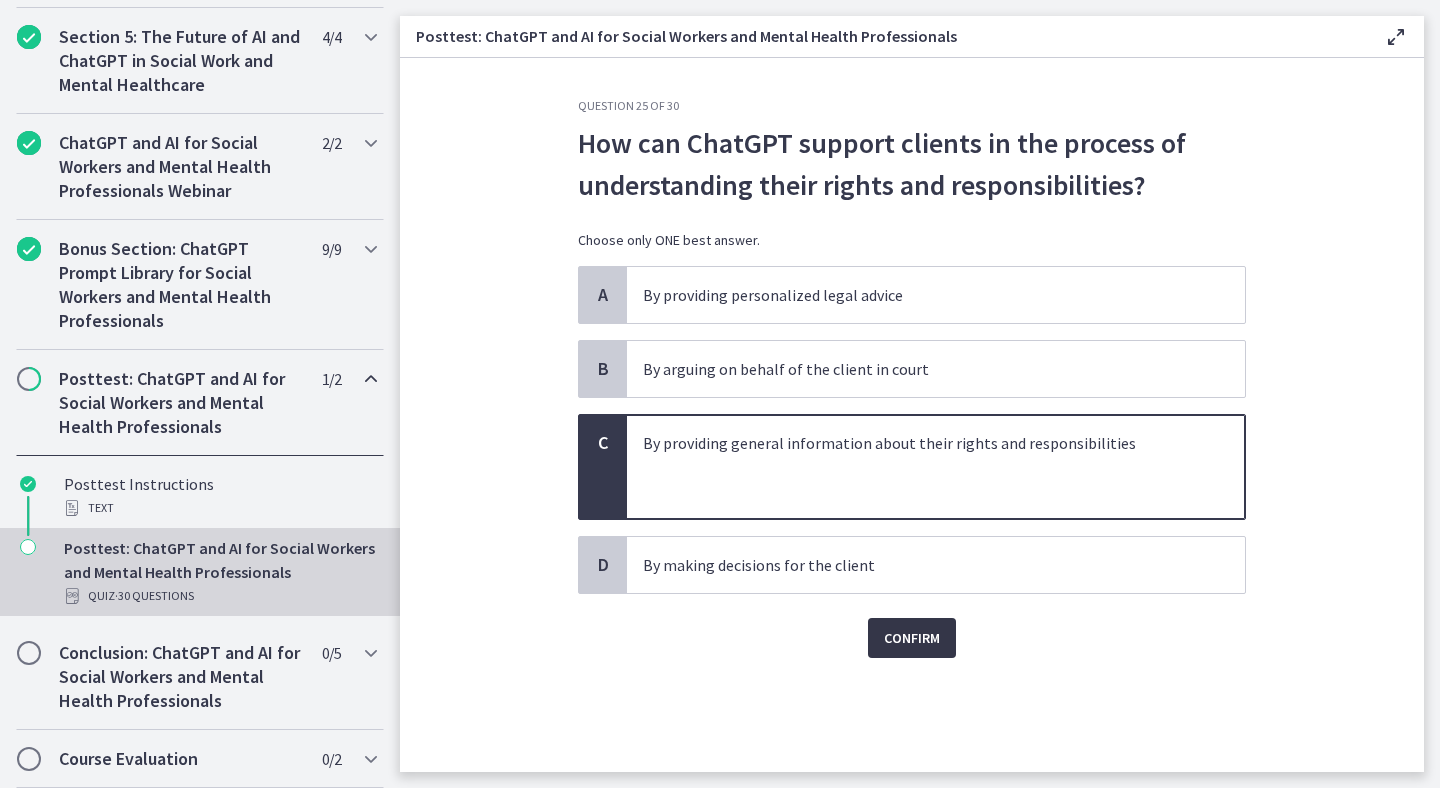 click on "Confirm" at bounding box center (912, 638) 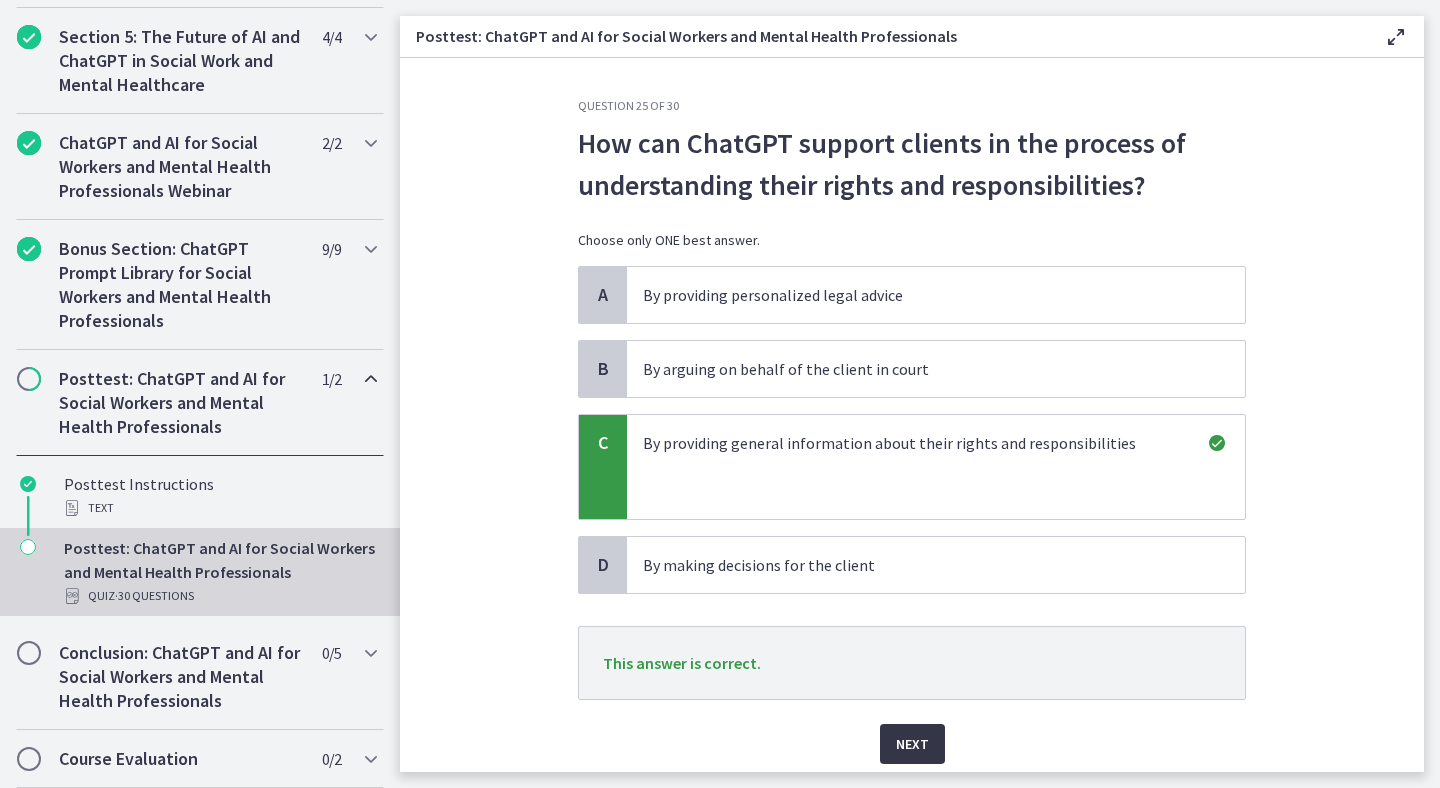 click on "Next" at bounding box center [912, 744] 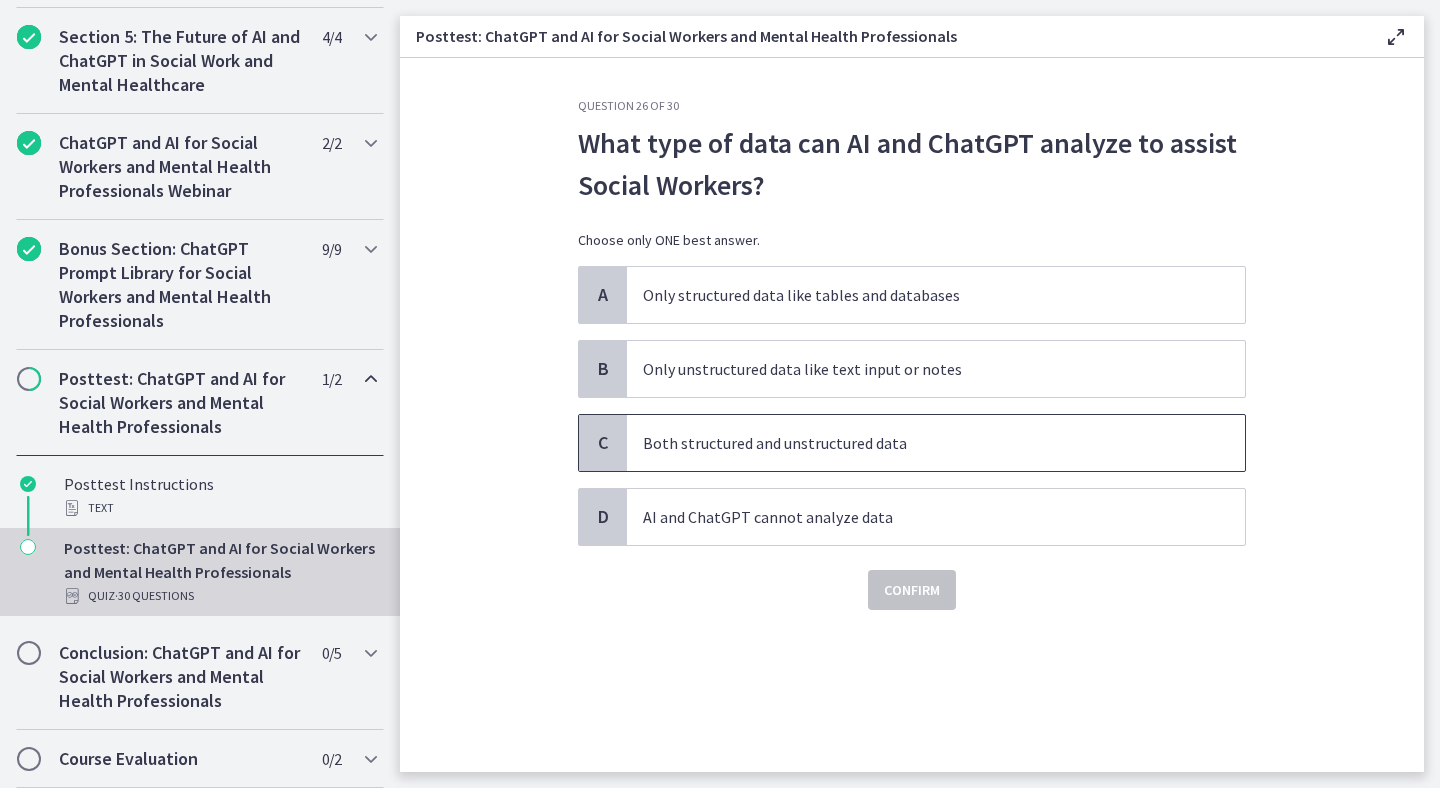 click on "Both structured and unstructured data" at bounding box center [936, 443] 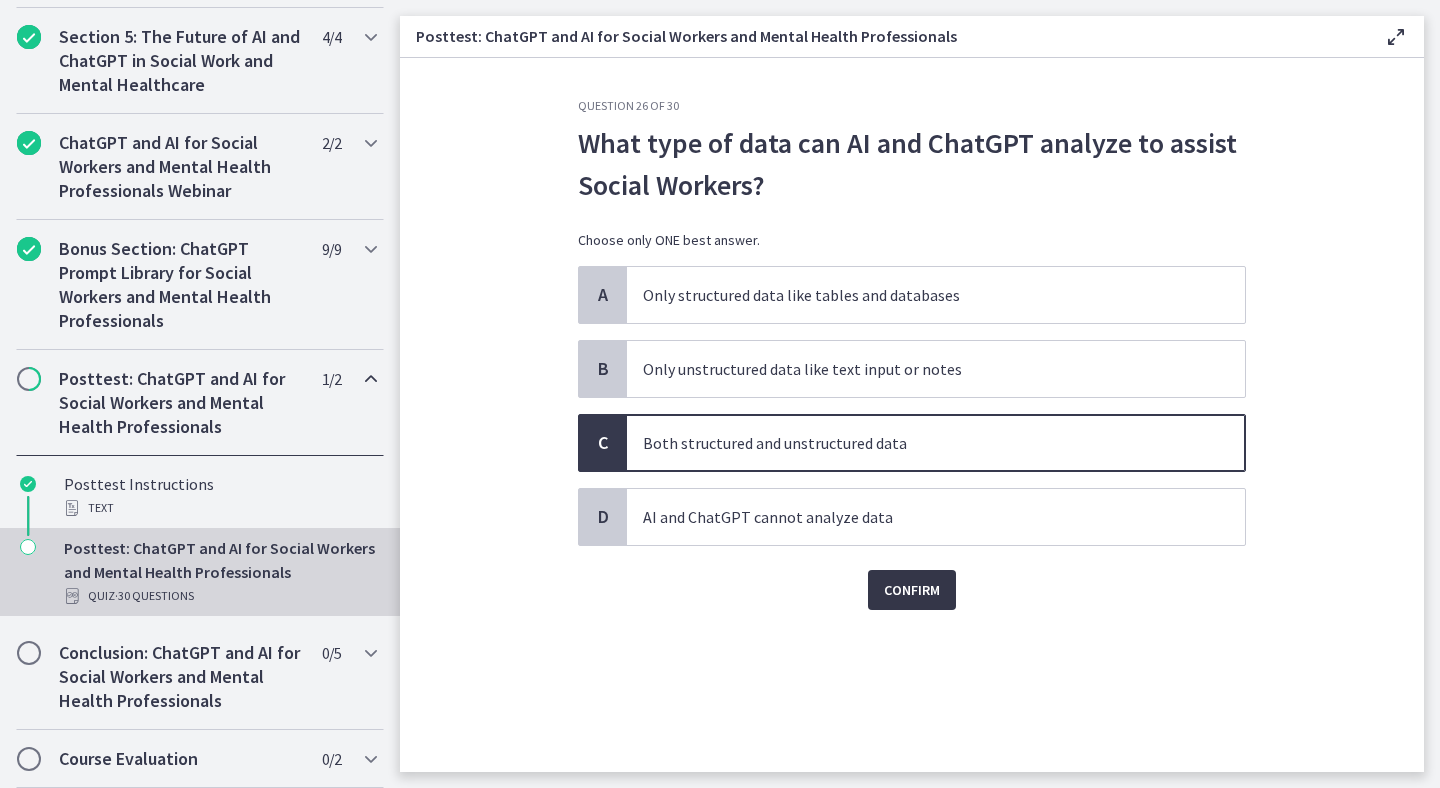 click on "Confirm" at bounding box center [912, 590] 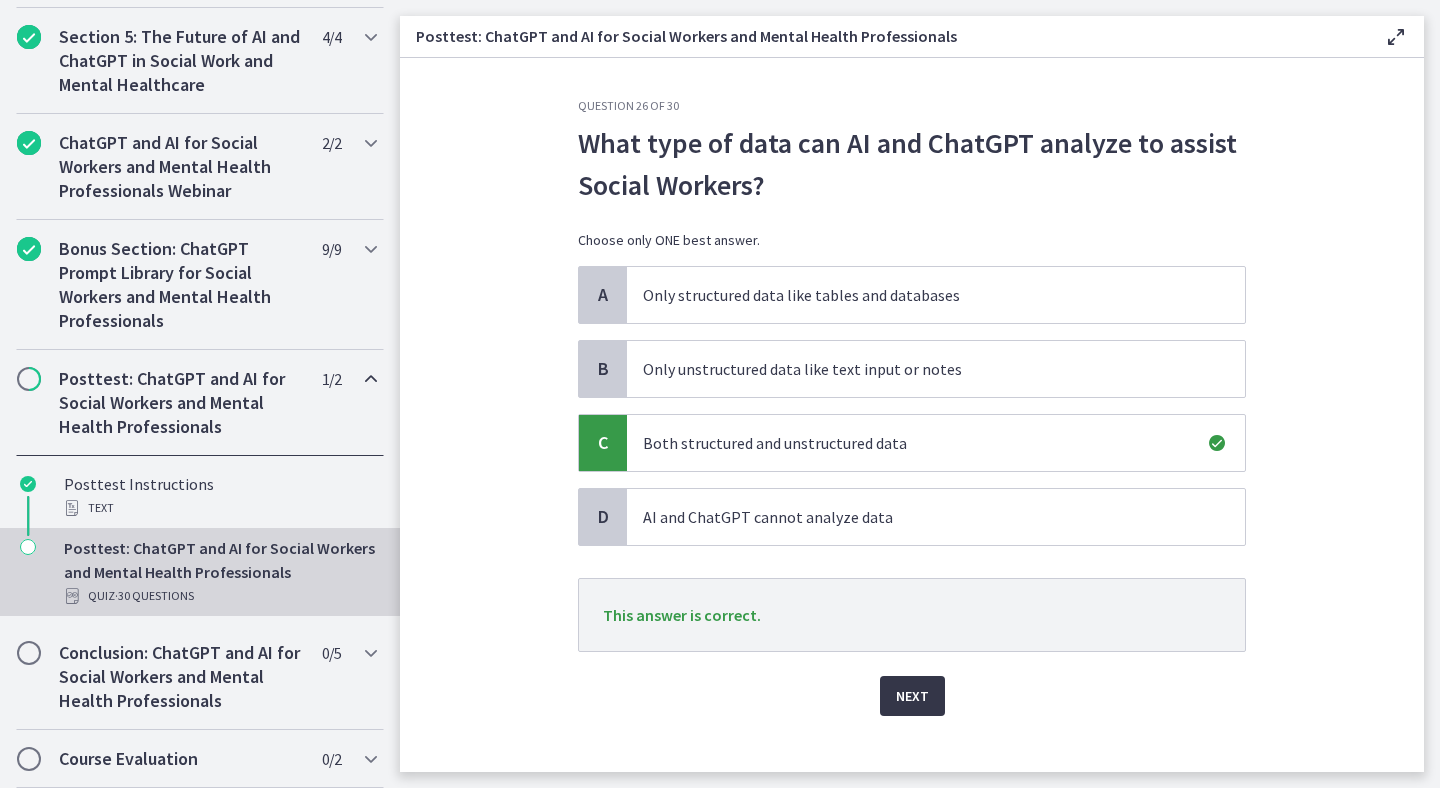 click on "Next" at bounding box center (912, 696) 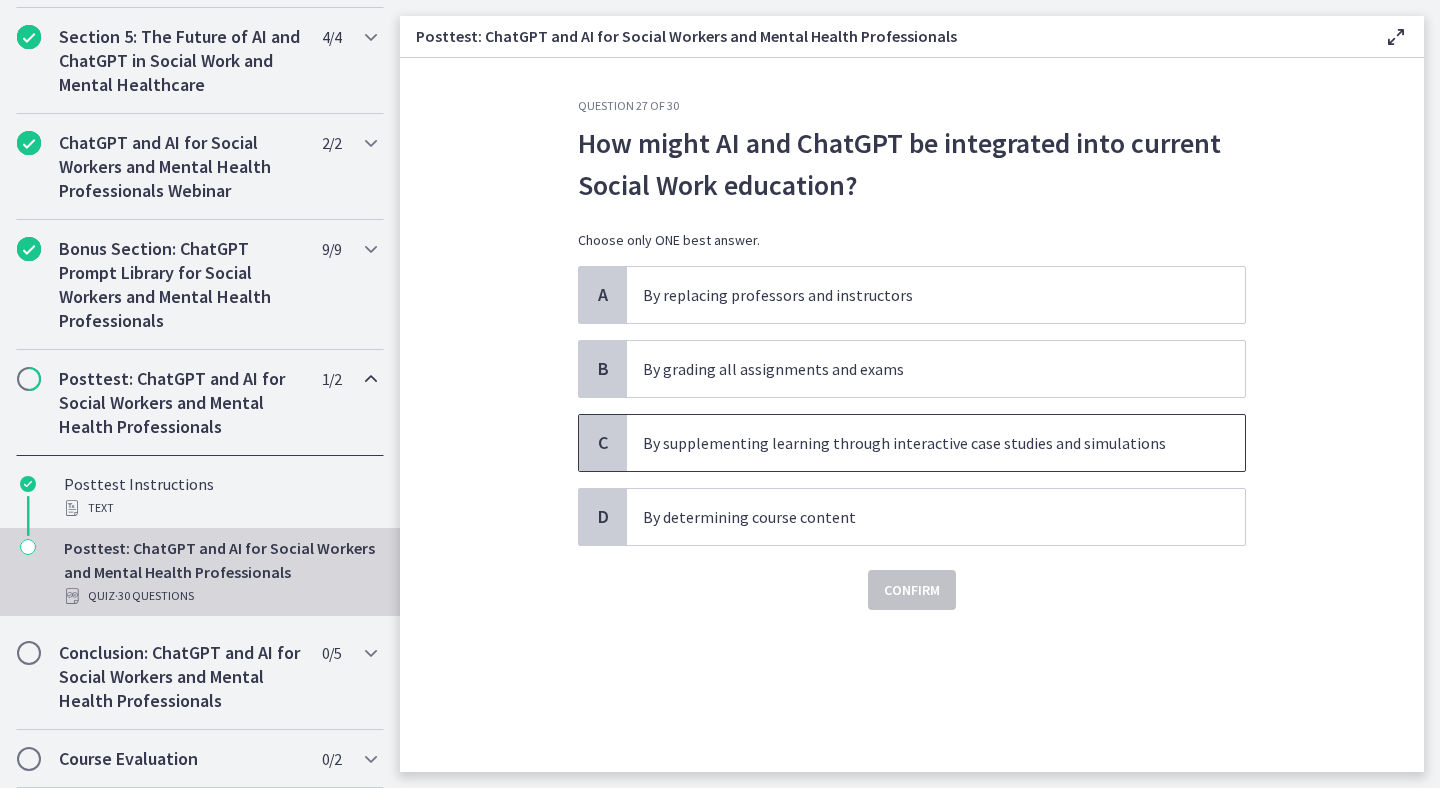 click on "By supplementing learning through interactive case studies and simulations" at bounding box center (916, 443) 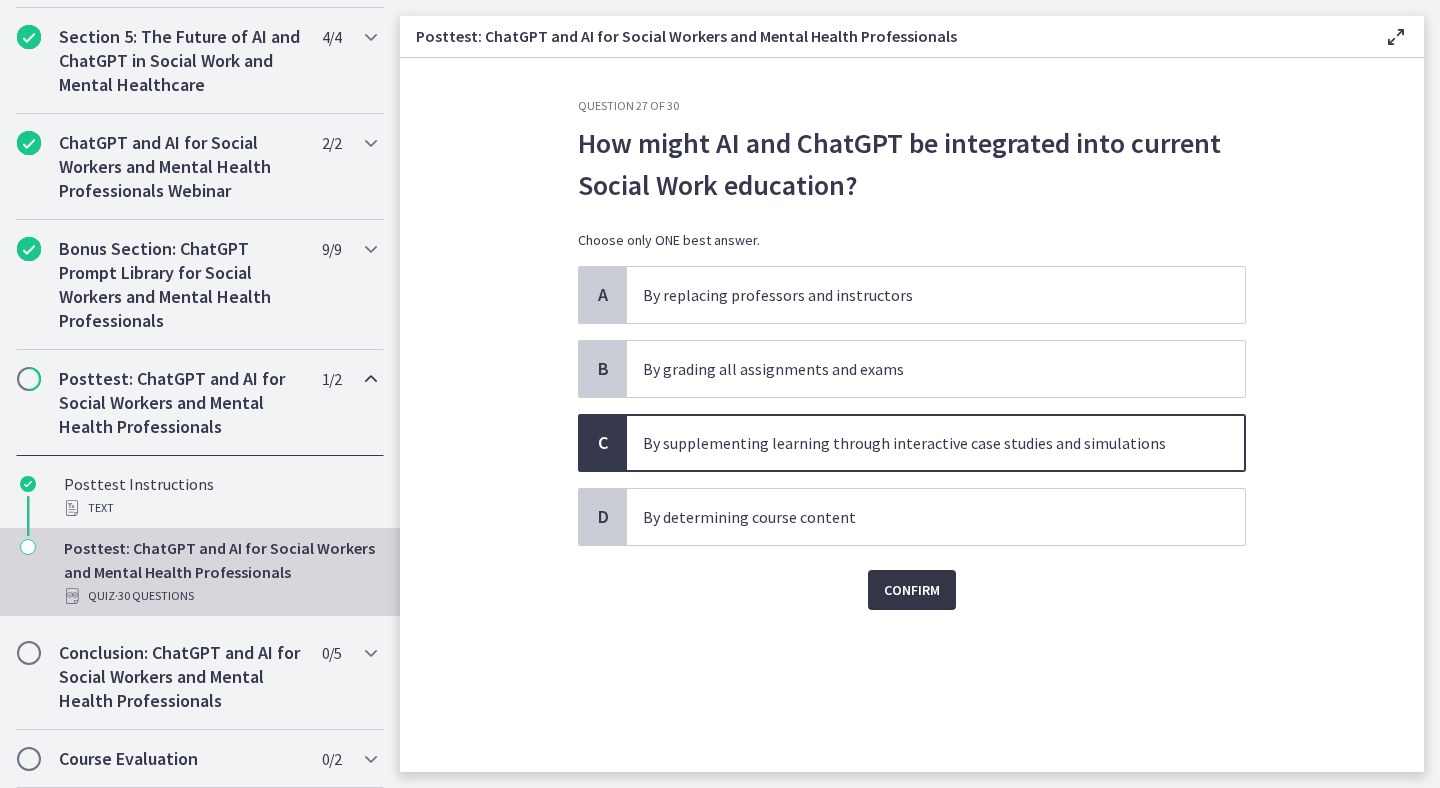 click on "Confirm" at bounding box center (912, 590) 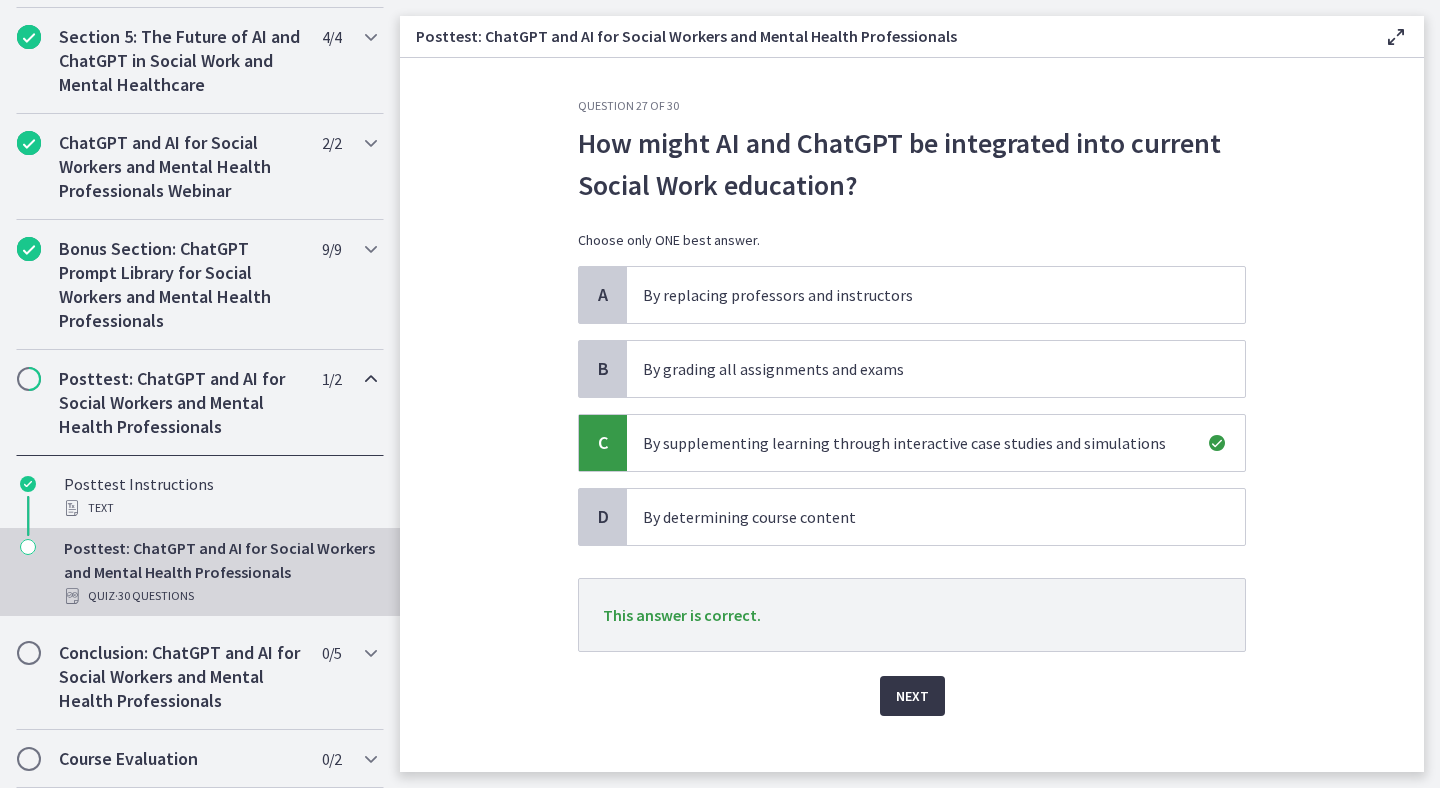 click on "Next" at bounding box center [912, 696] 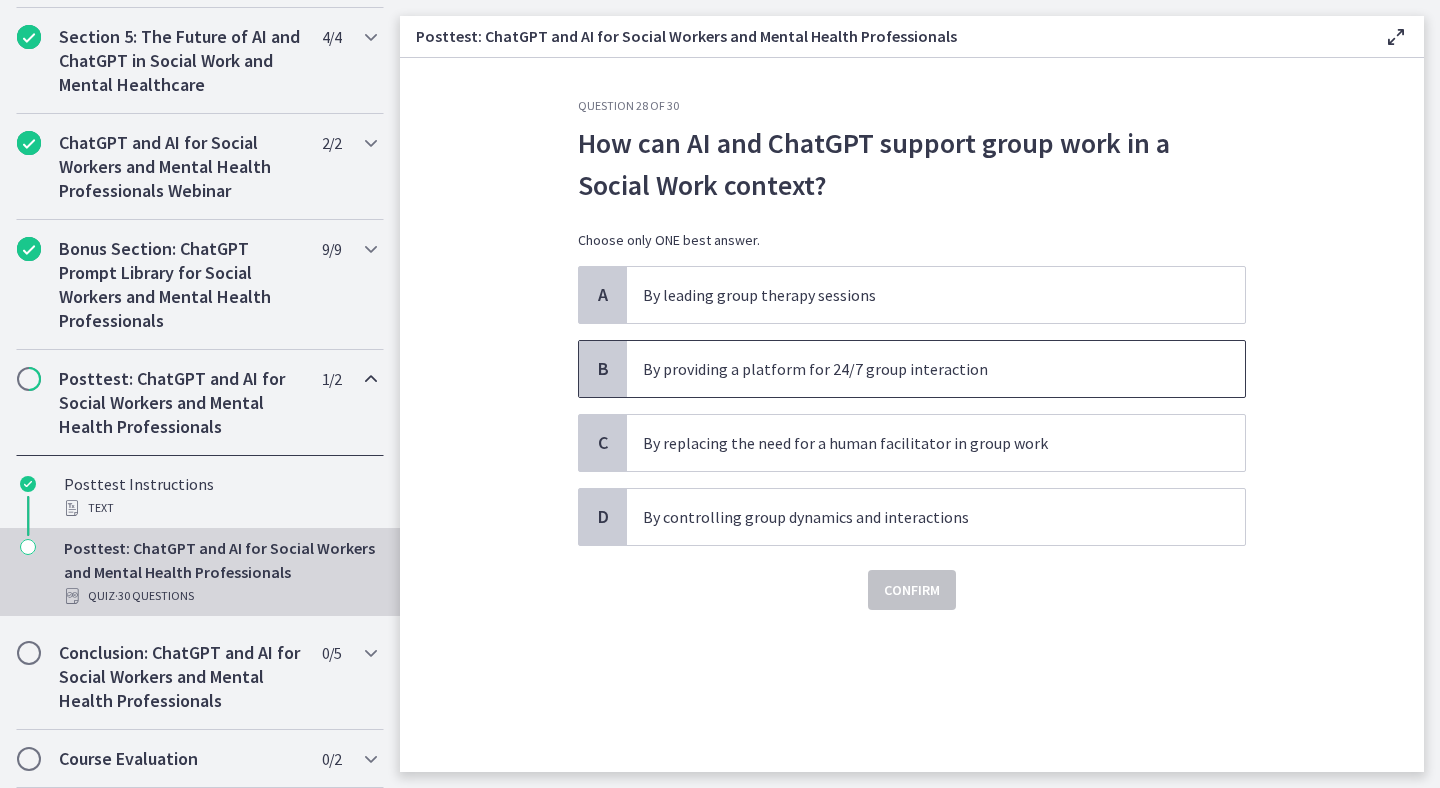 click on "By providing a platform for 24/7 group interaction" at bounding box center (916, 369) 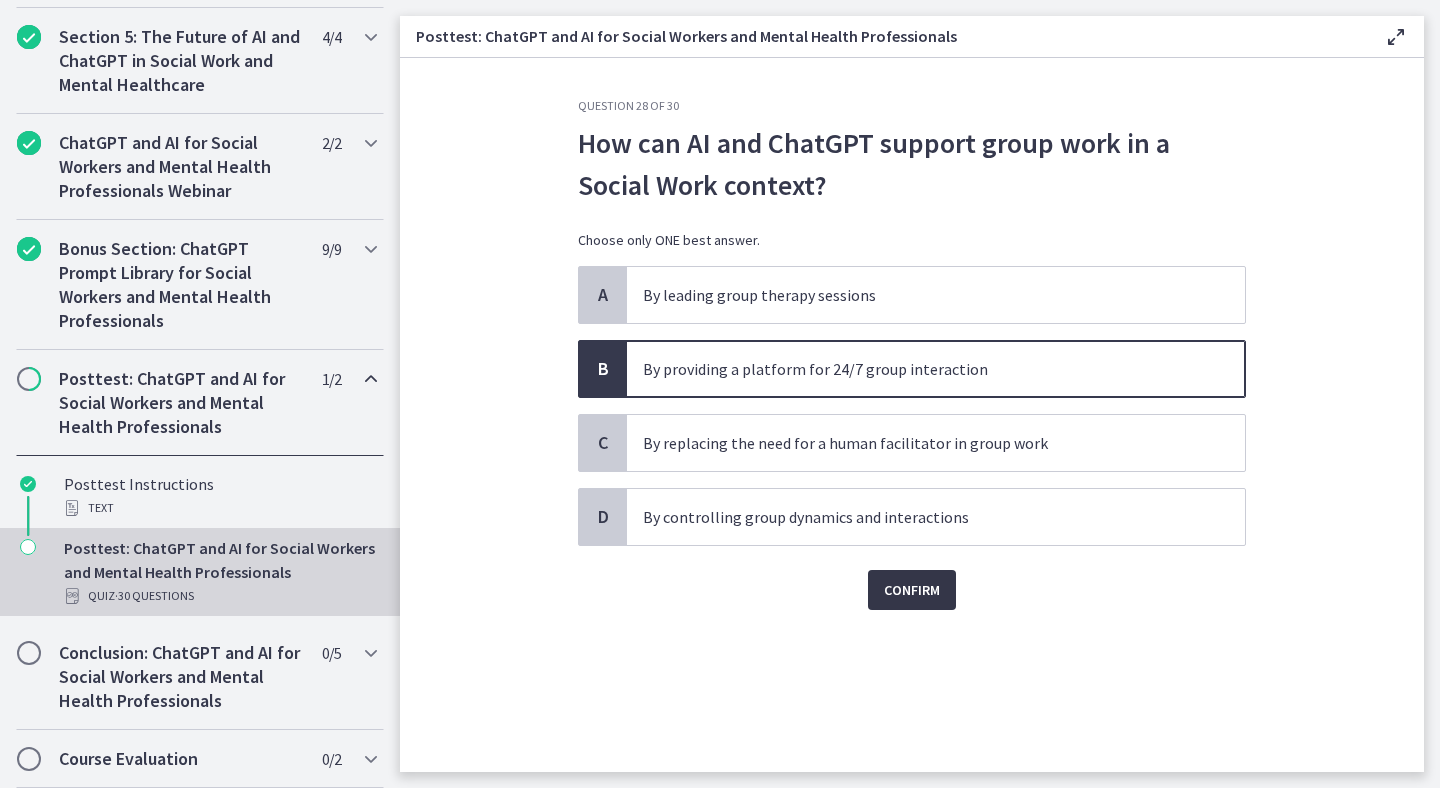 click on "Confirm" at bounding box center (912, 590) 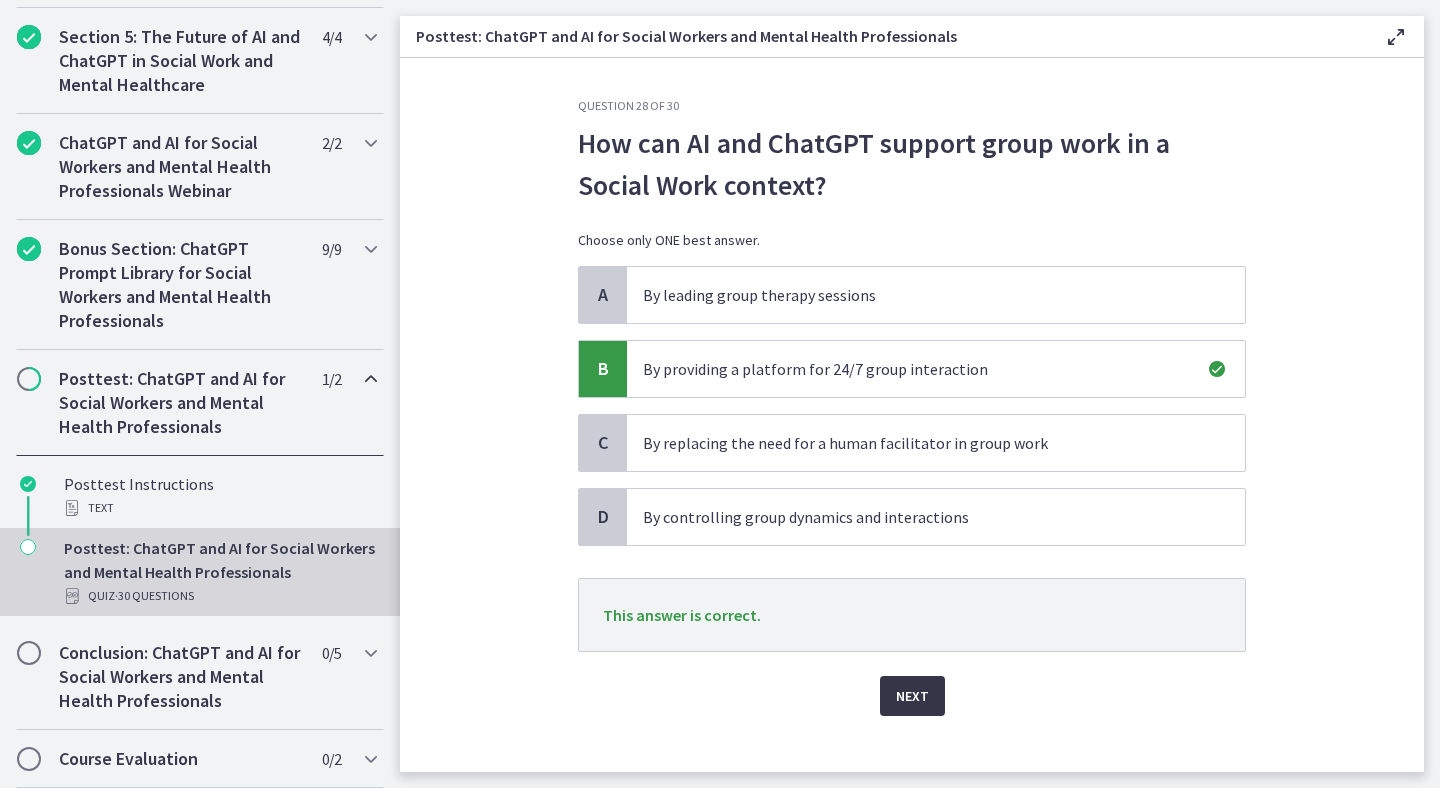 click on "Next" at bounding box center (912, 696) 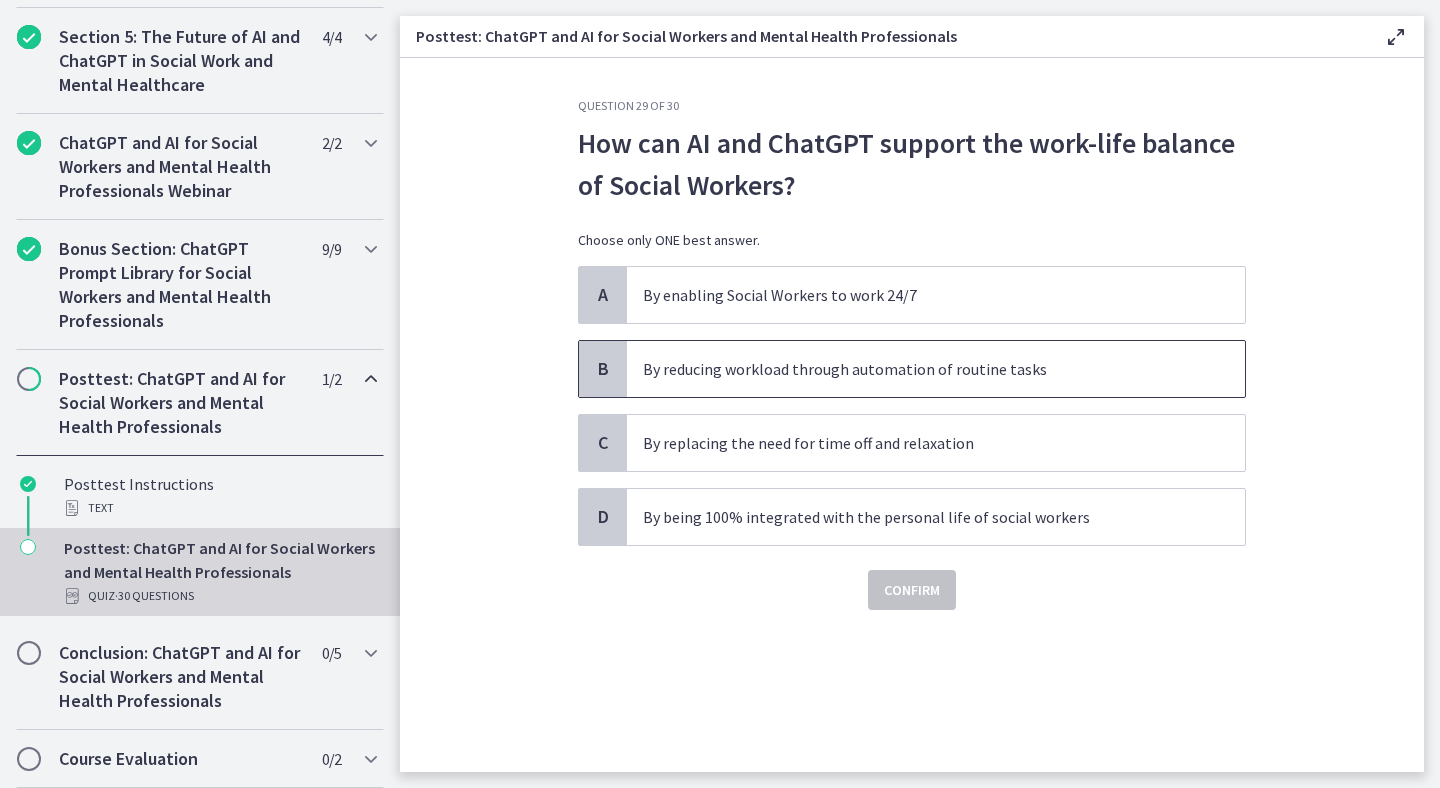 click on "By reducing workload through automation of routine tasks" at bounding box center [916, 369] 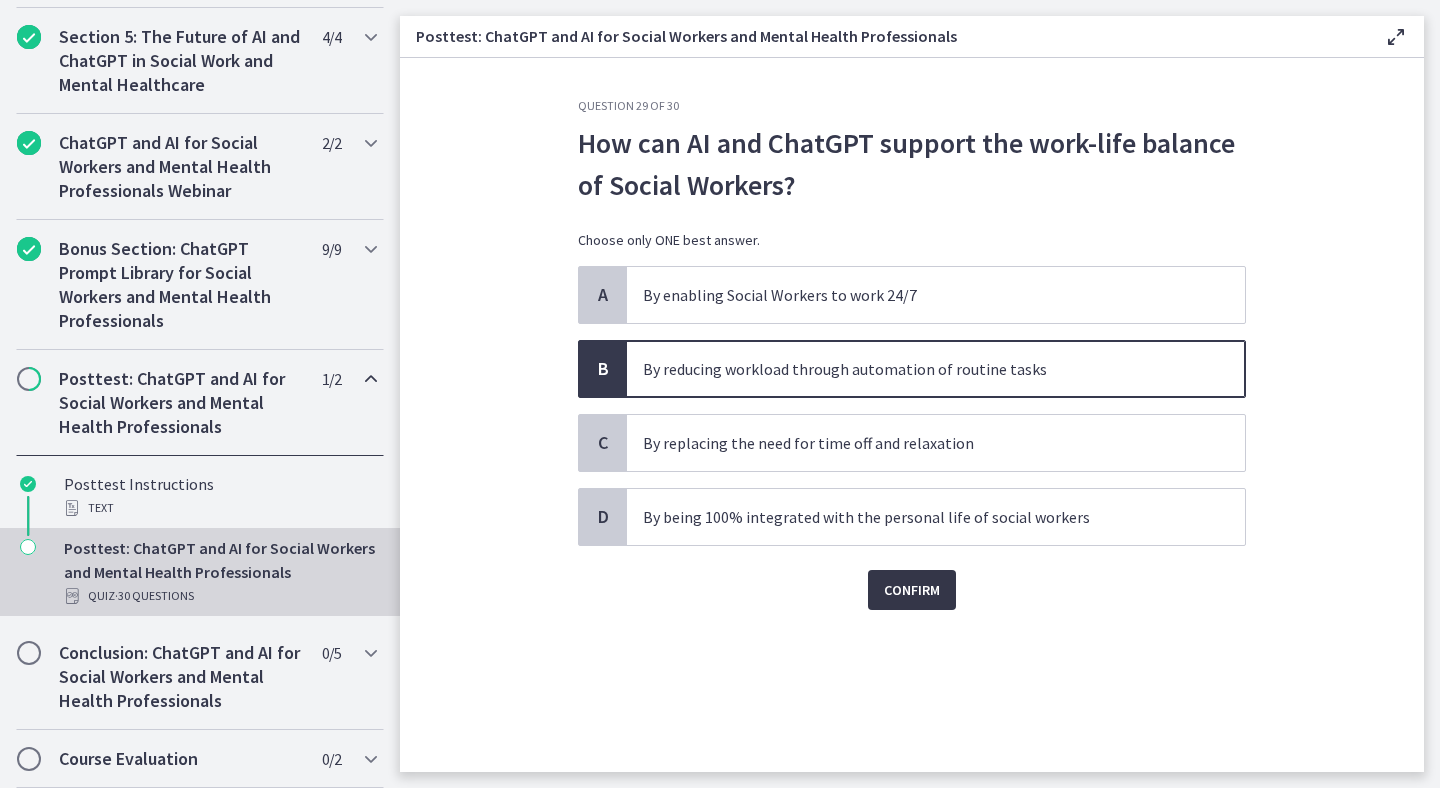 click on "Confirm" at bounding box center (912, 590) 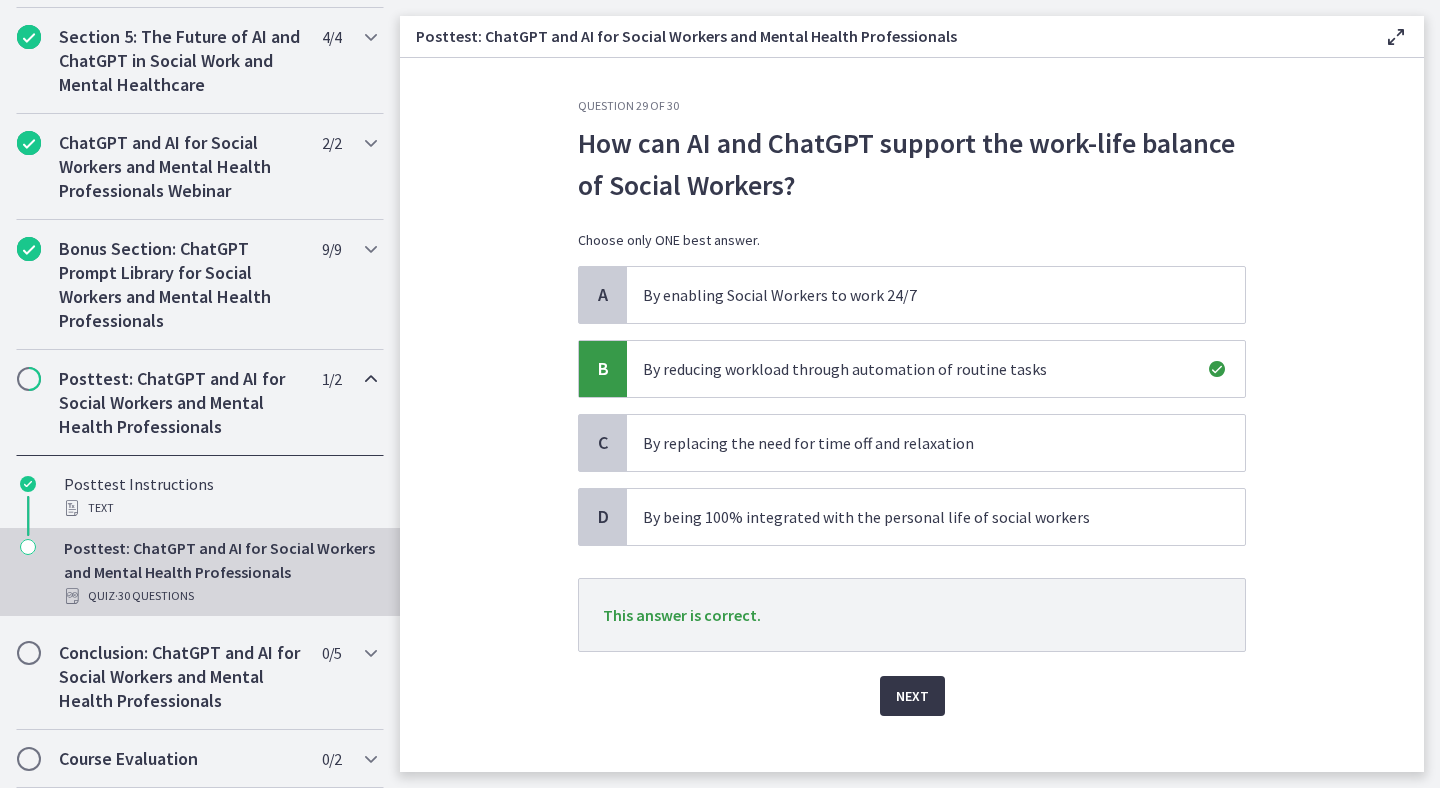 click on "Next" at bounding box center [912, 696] 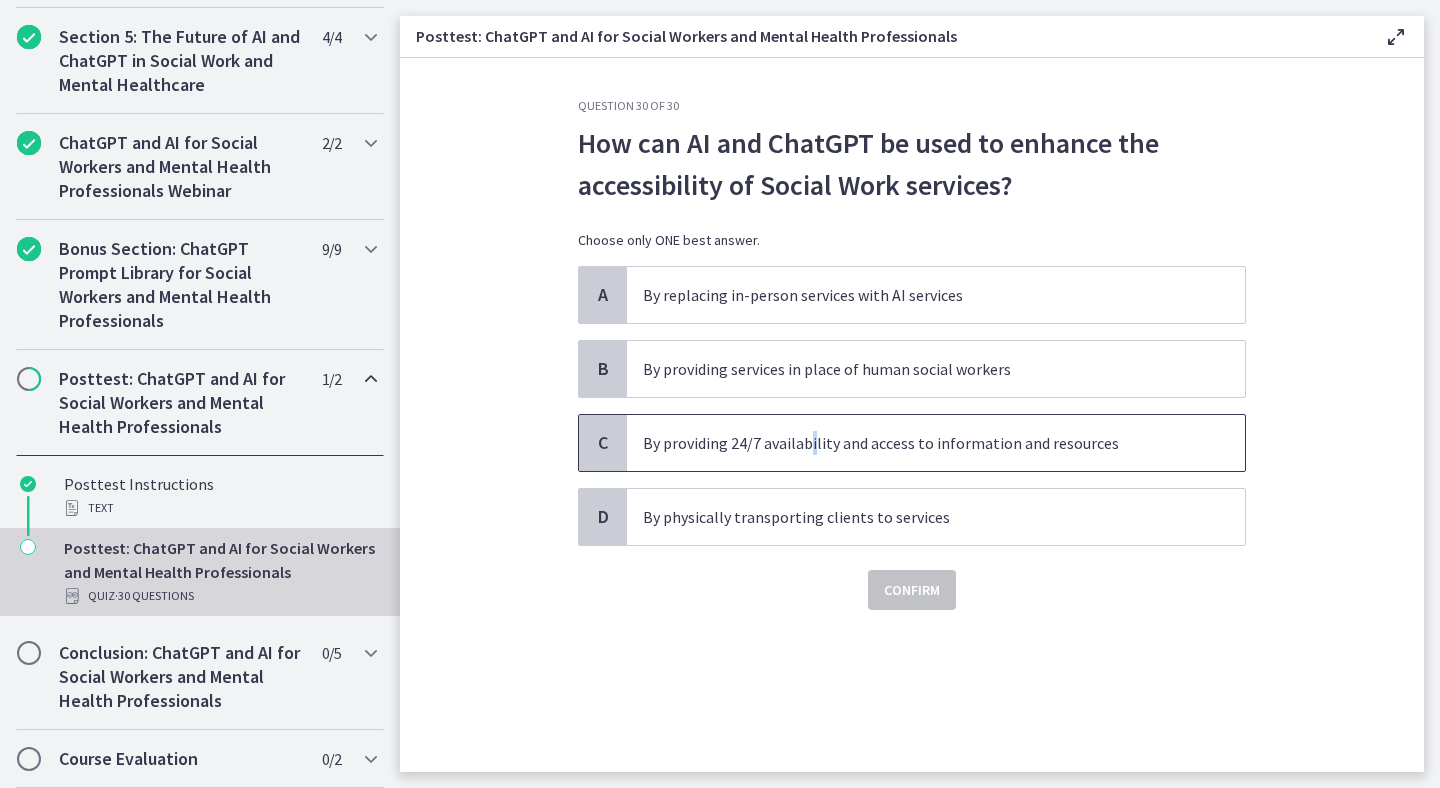 click on "By providing 24/7 availability and access to information and resources" at bounding box center (916, 443) 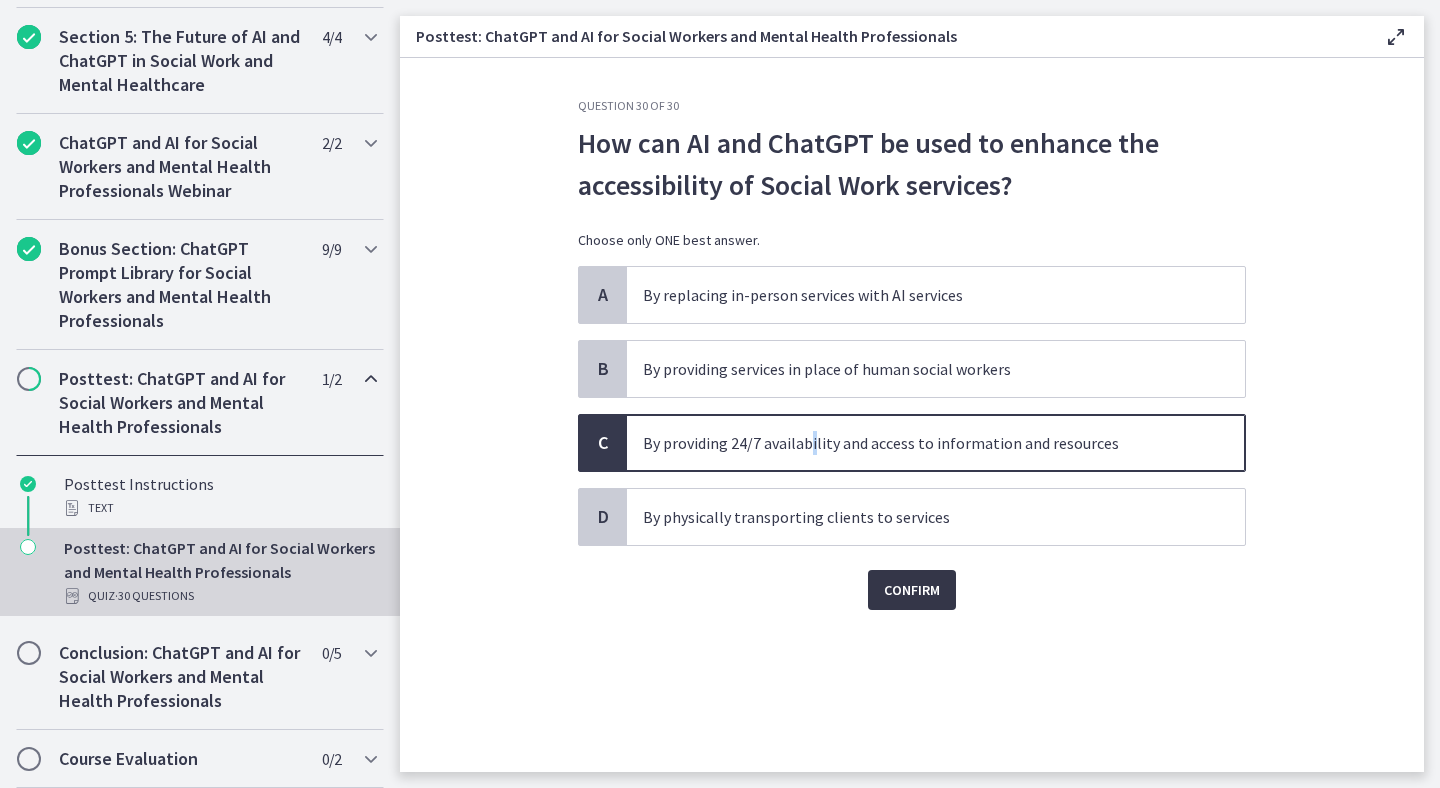 click on "Confirm" at bounding box center [912, 590] 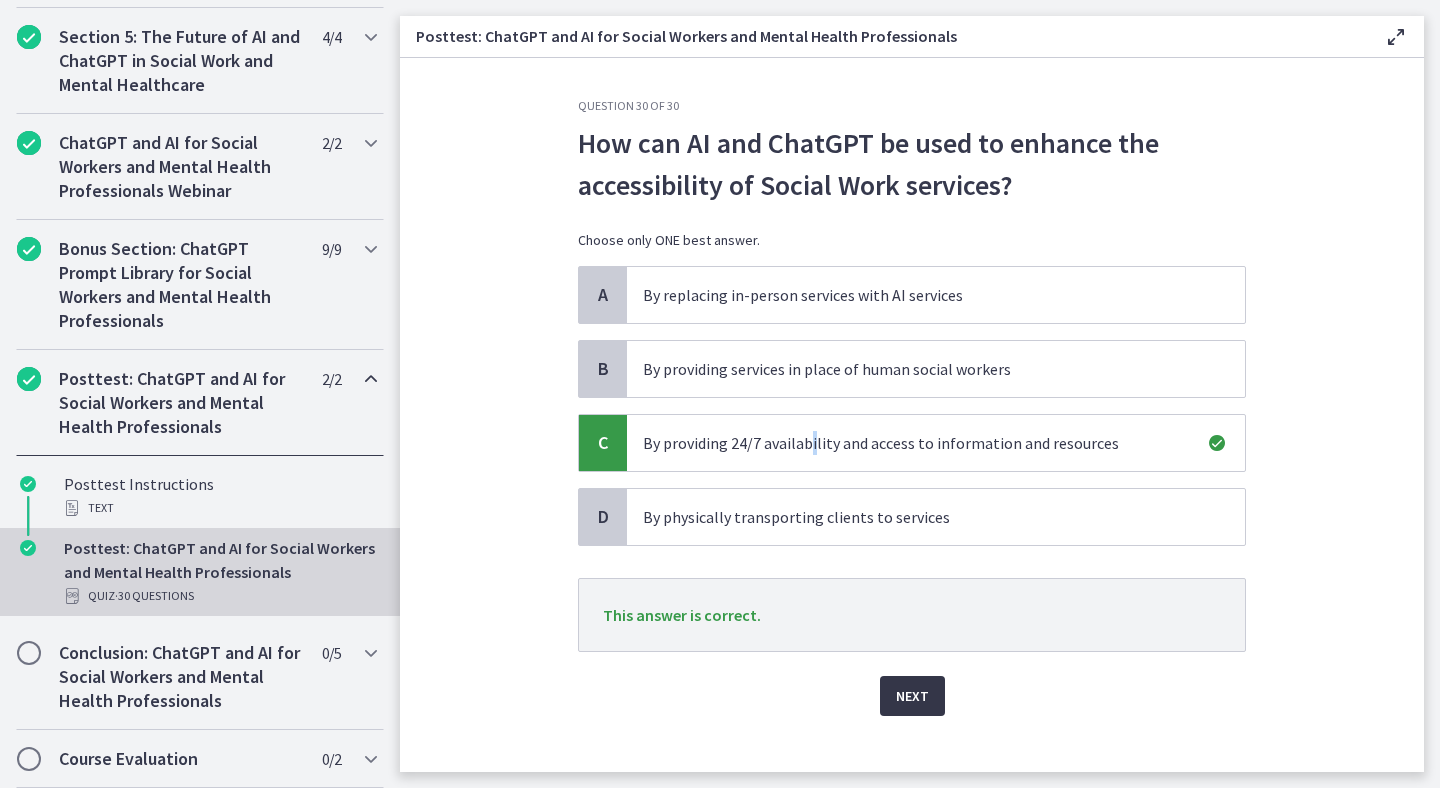 click on "Next" at bounding box center (912, 696) 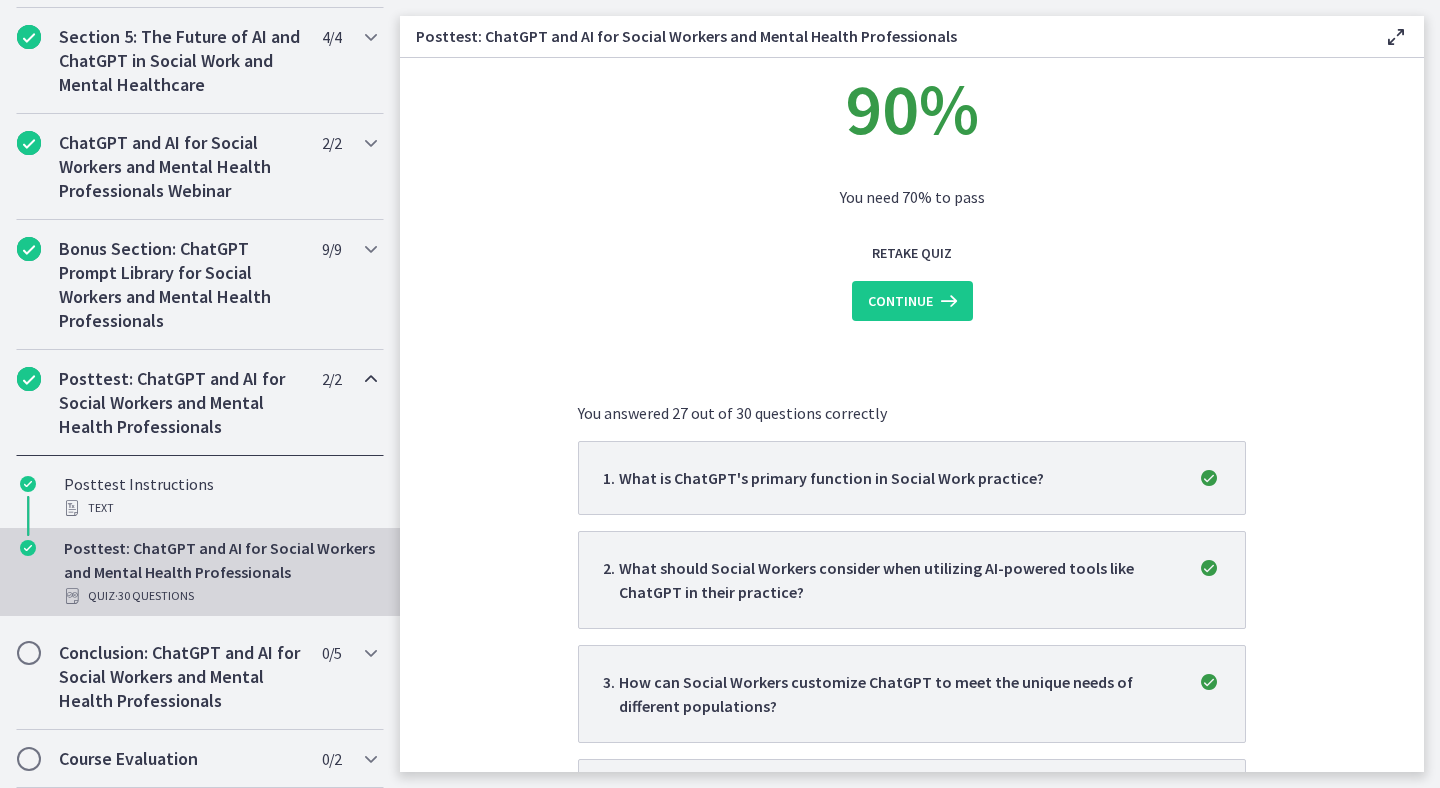 scroll, scrollTop: 85, scrollLeft: 0, axis: vertical 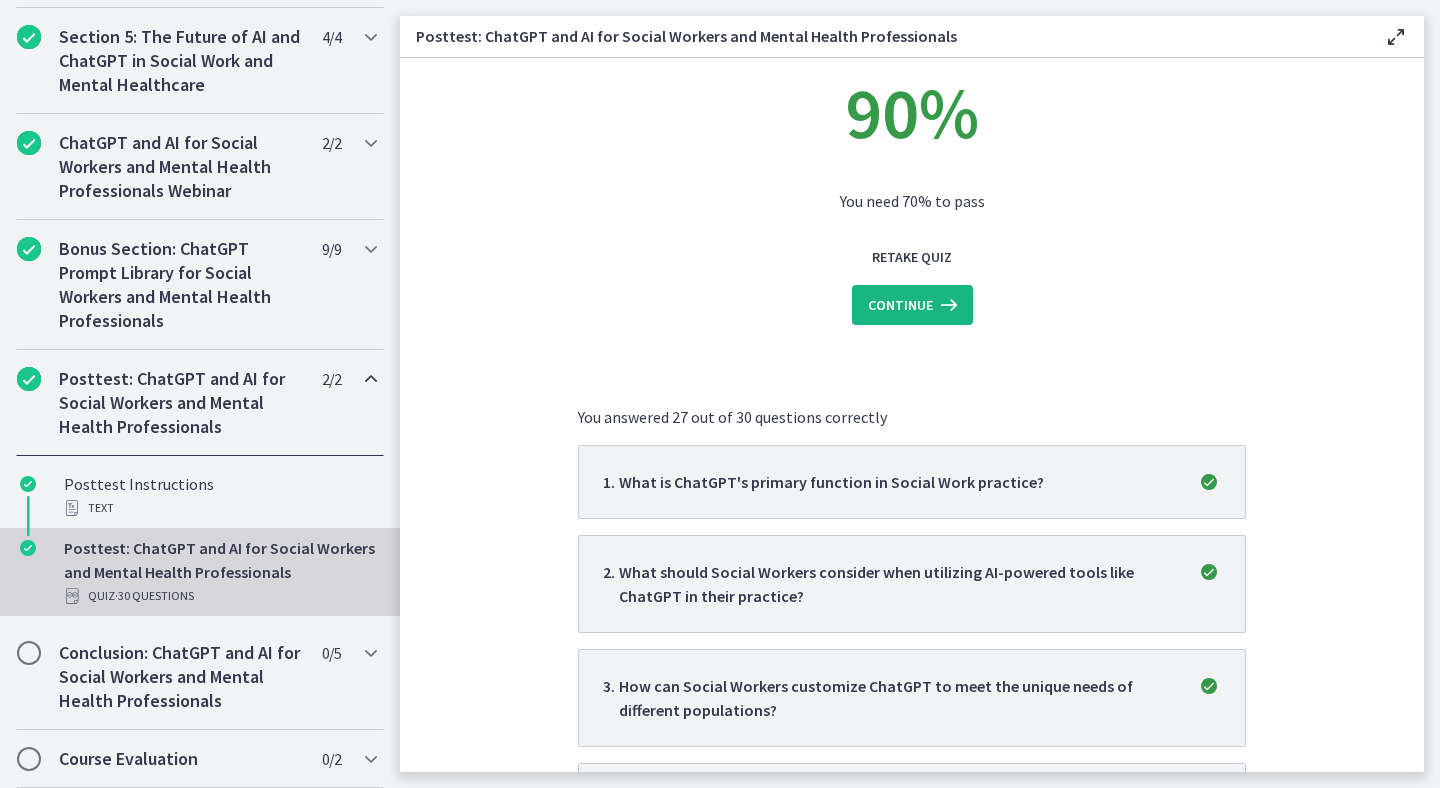 click on "Continue" at bounding box center [912, 305] 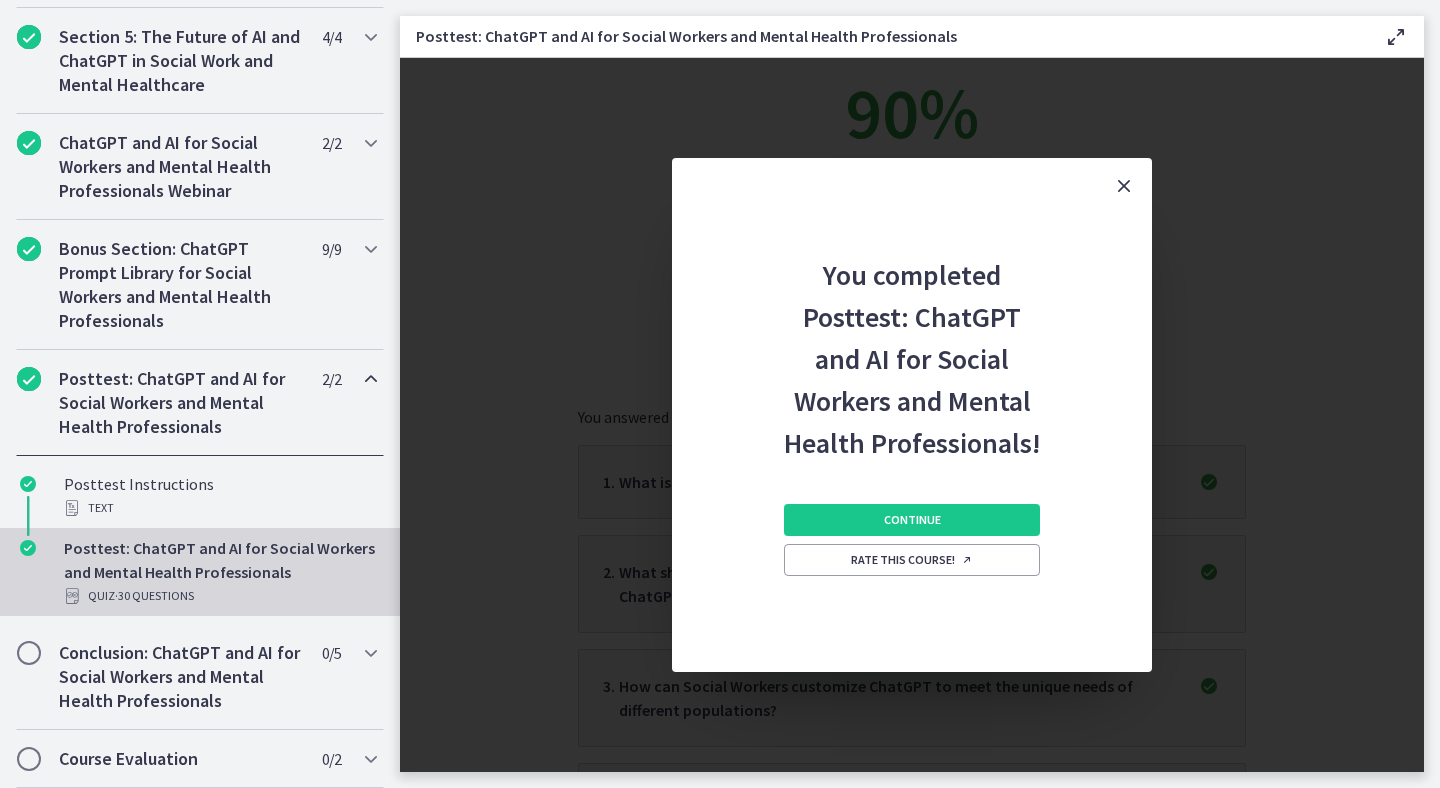 scroll, scrollTop: 0, scrollLeft: 0, axis: both 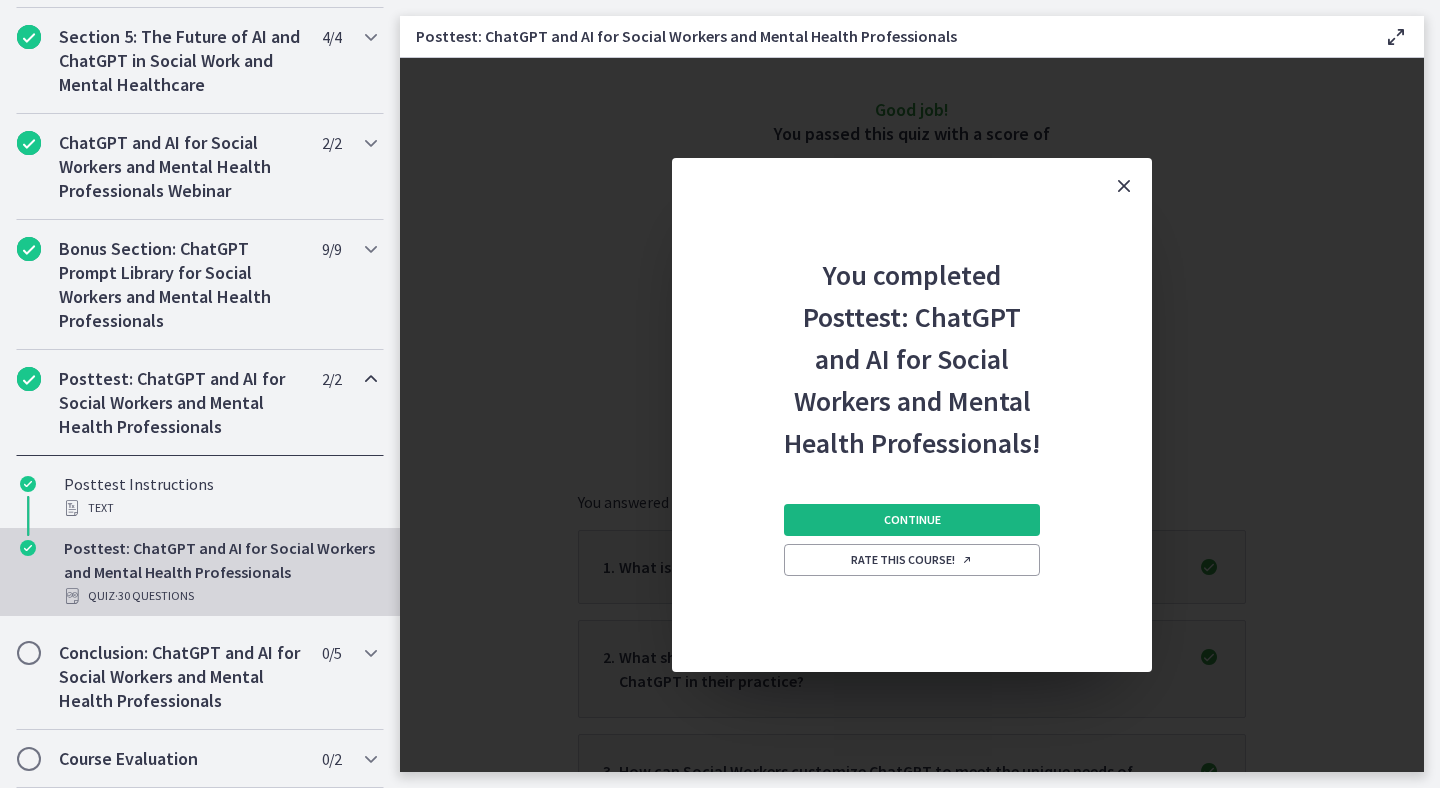 click on "Continue" at bounding box center (912, 520) 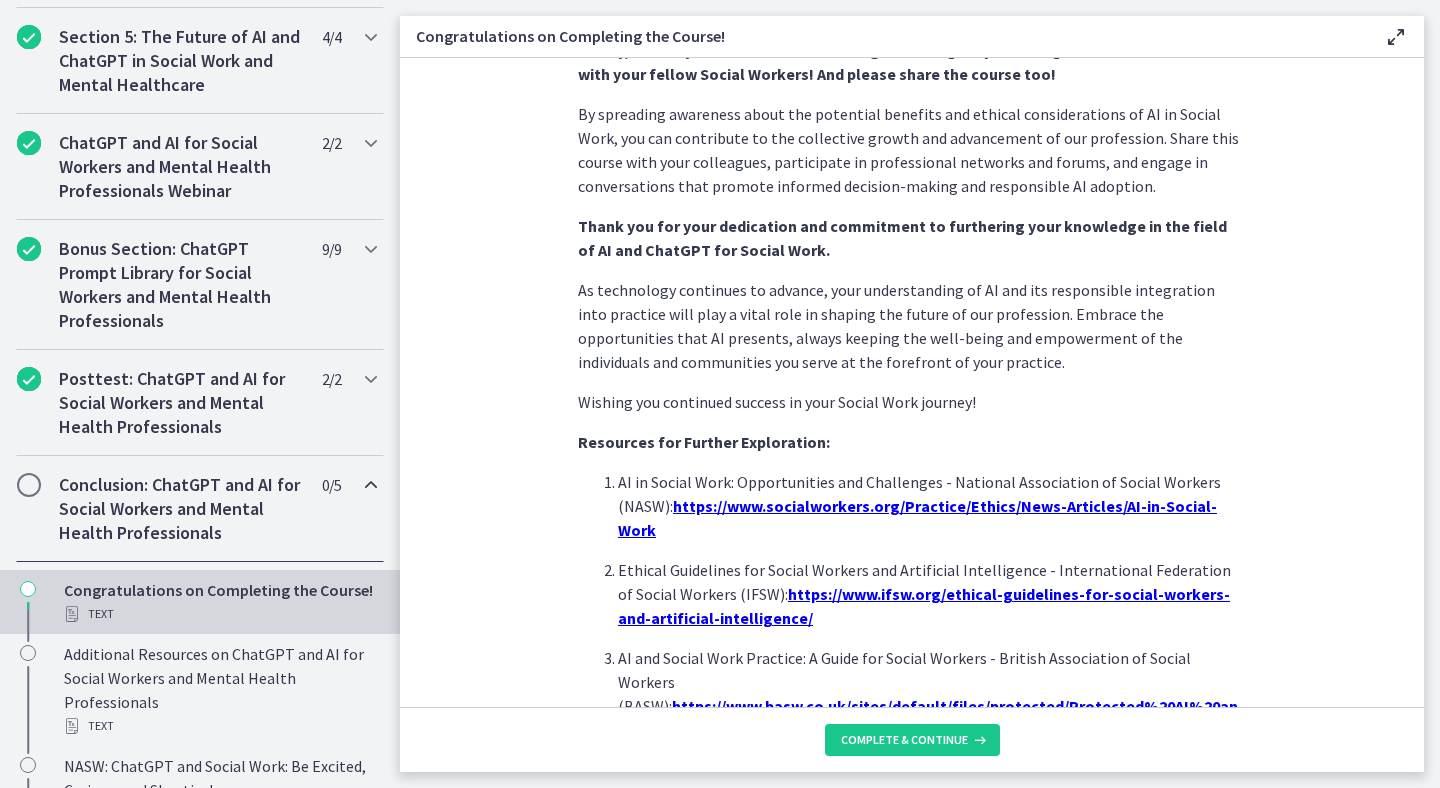scroll, scrollTop: 1683, scrollLeft: 0, axis: vertical 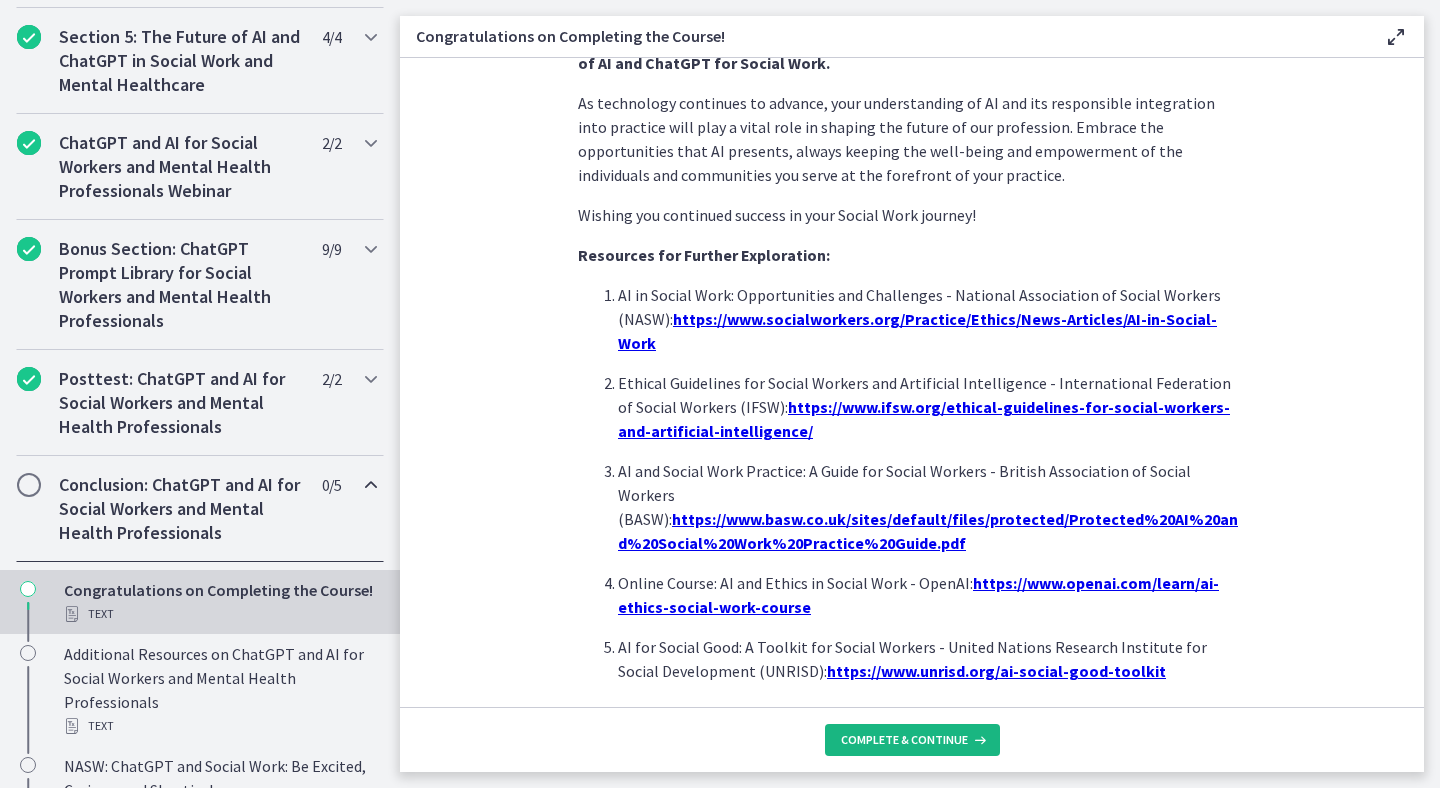 click on "Complete & continue" at bounding box center [904, 740] 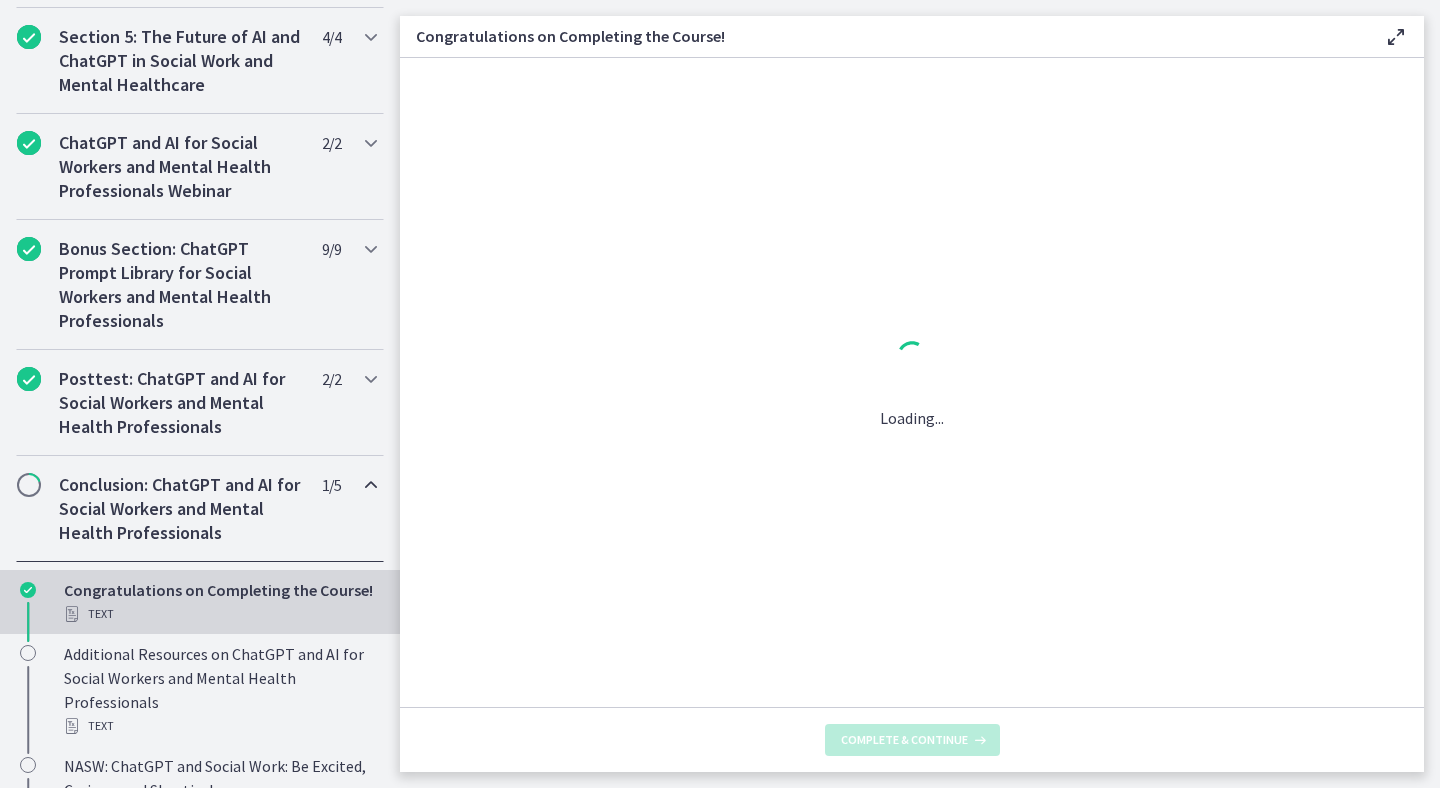 scroll, scrollTop: 0, scrollLeft: 0, axis: both 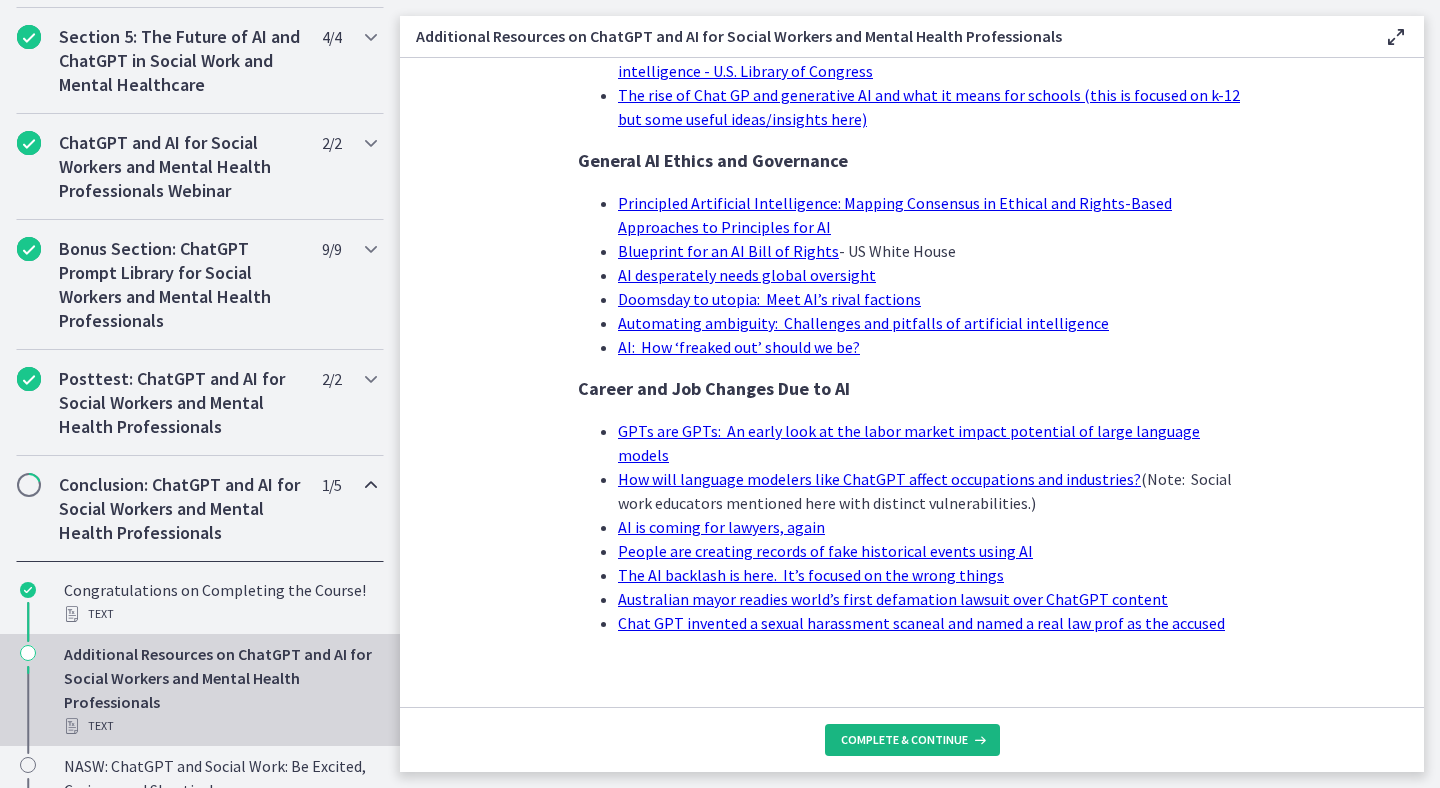 click on "Complete & continue" at bounding box center (904, 740) 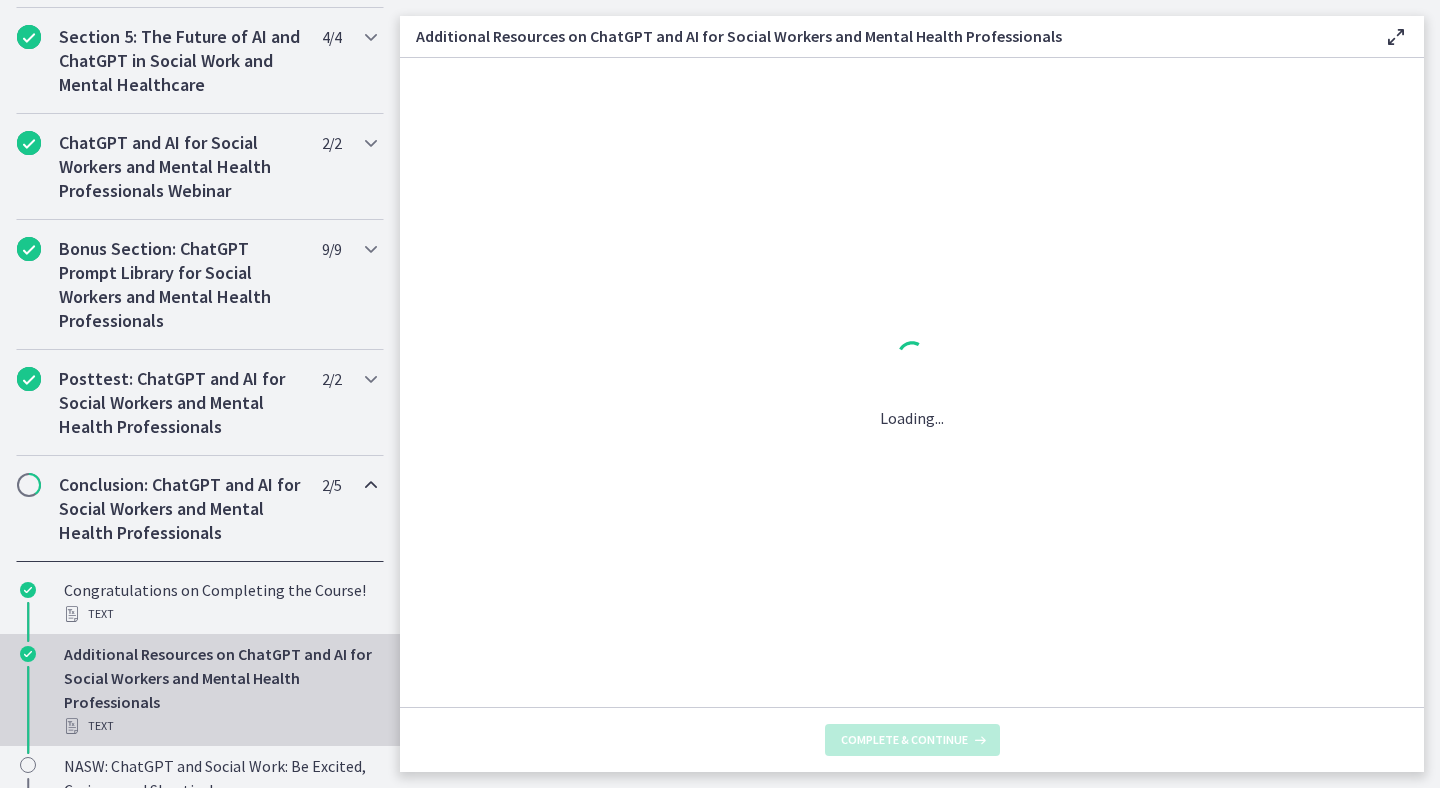 scroll, scrollTop: 0, scrollLeft: 0, axis: both 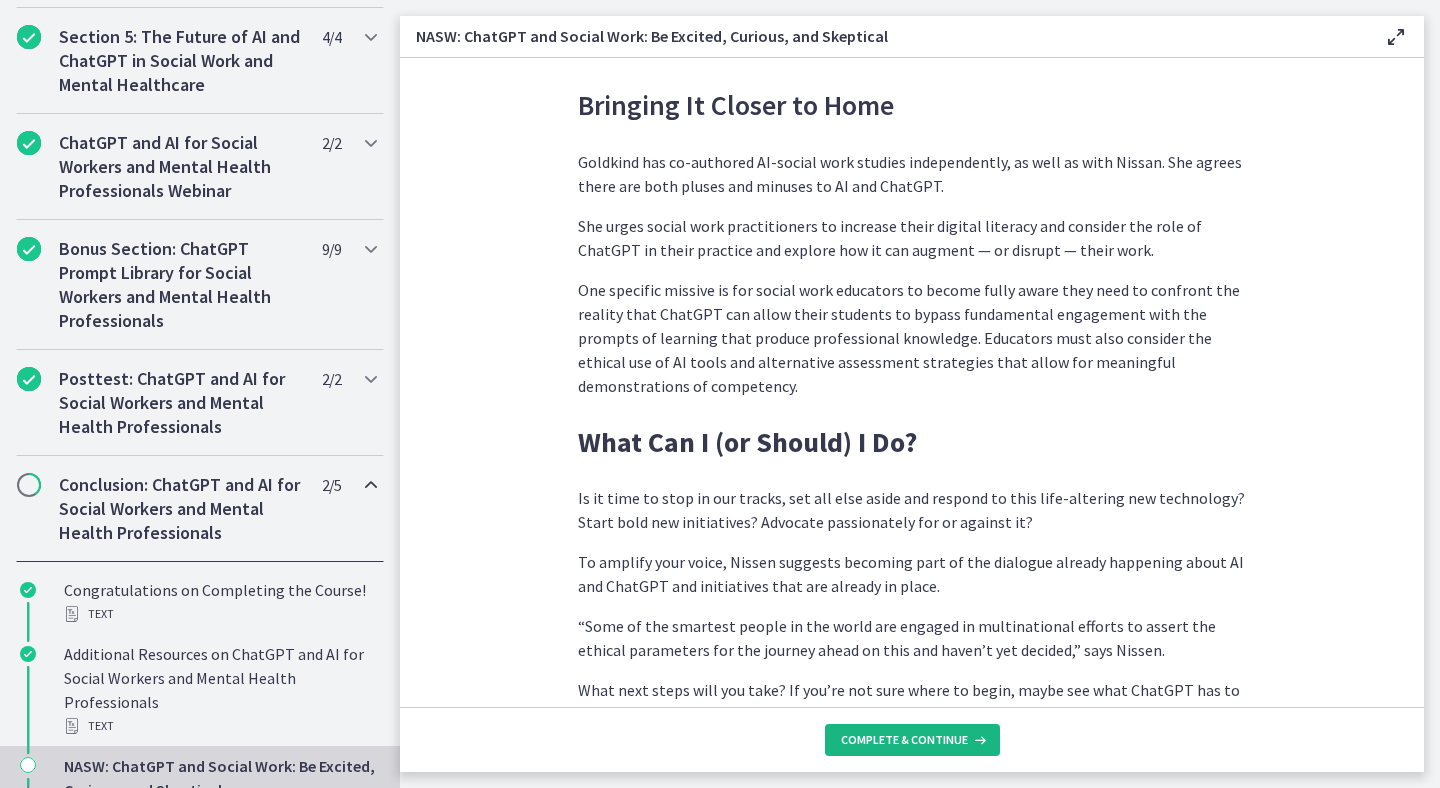 click on "Complete & continue" at bounding box center [912, 740] 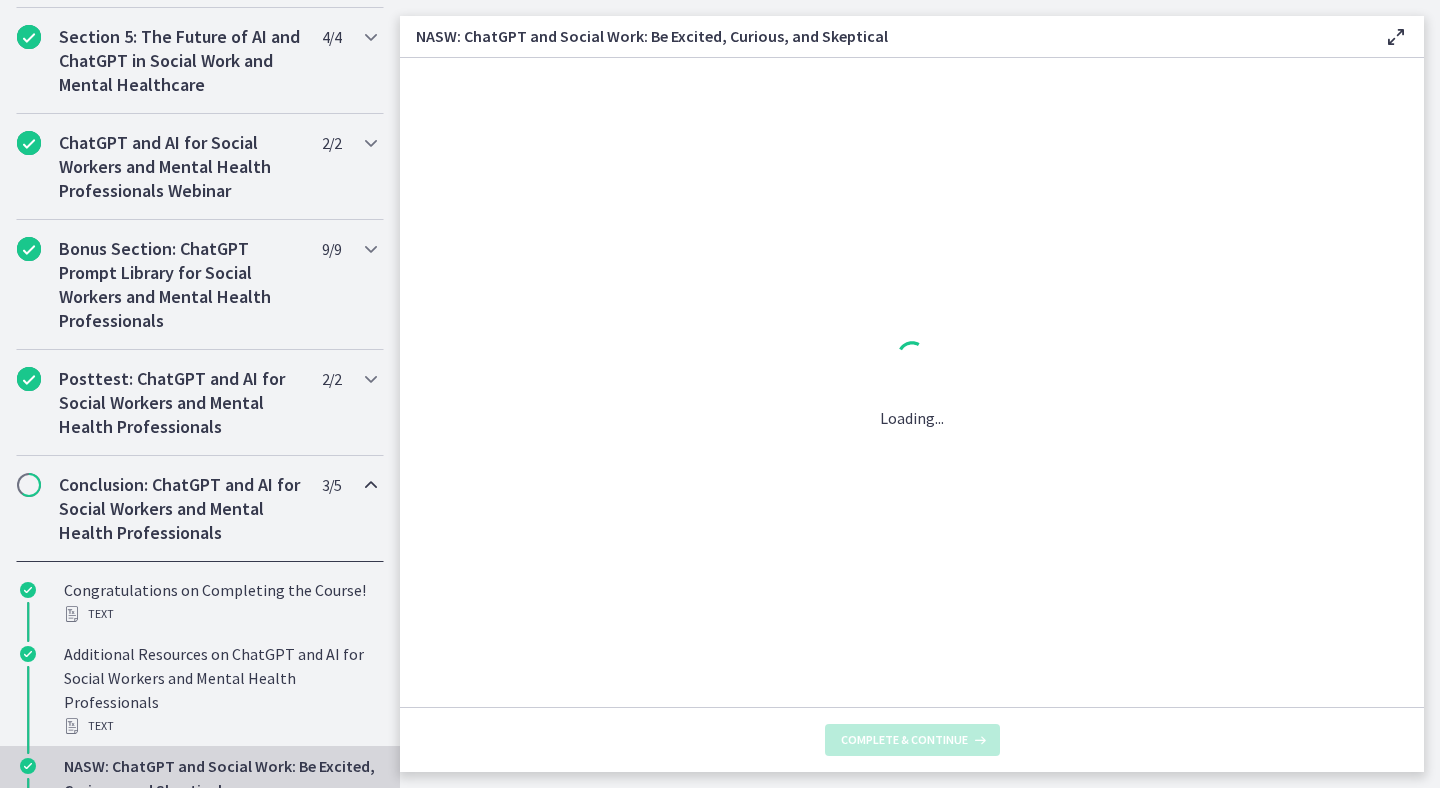 scroll, scrollTop: 0, scrollLeft: 0, axis: both 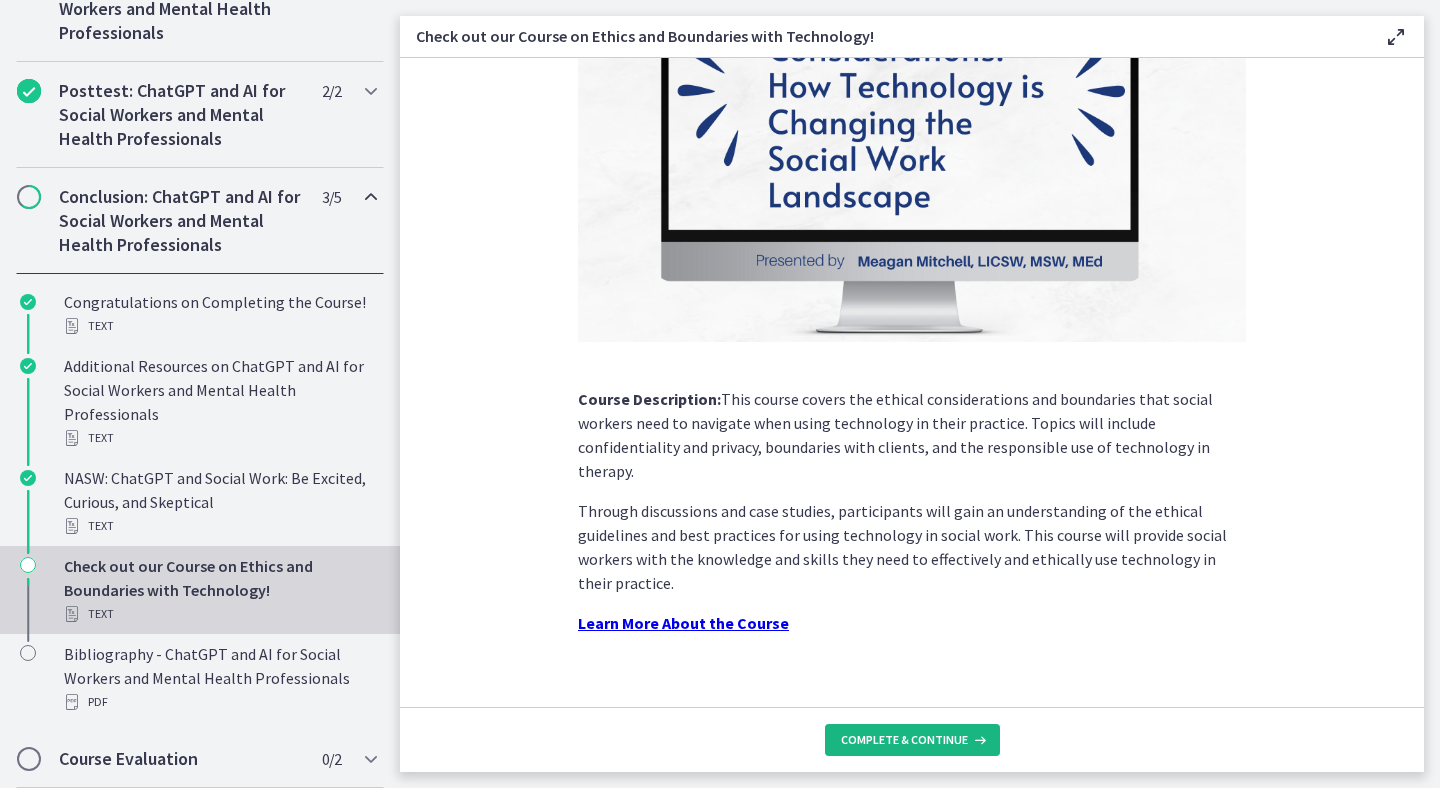 click on "Complete & continue" at bounding box center (904, 740) 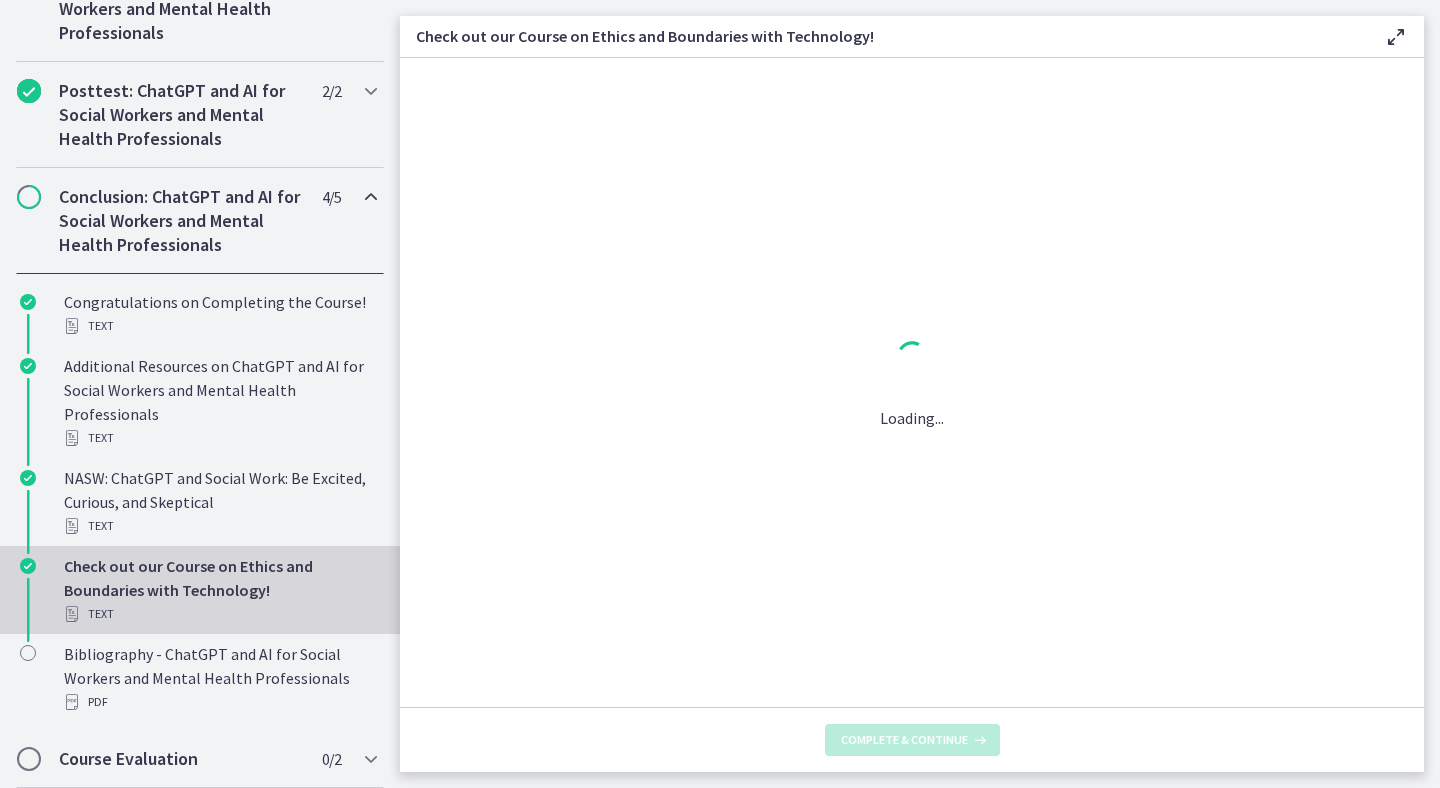 scroll, scrollTop: 0, scrollLeft: 0, axis: both 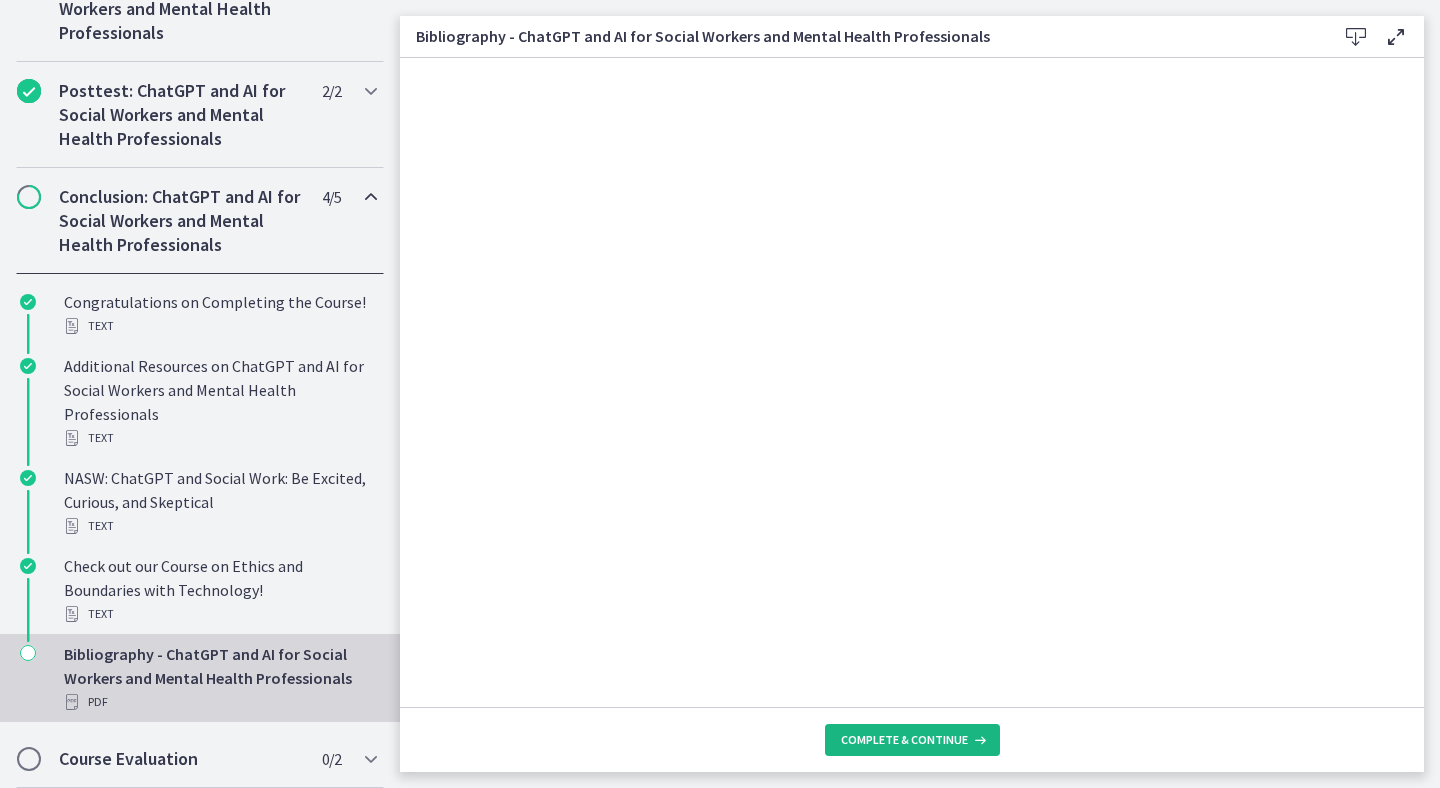 click on "Complete & continue" at bounding box center [904, 740] 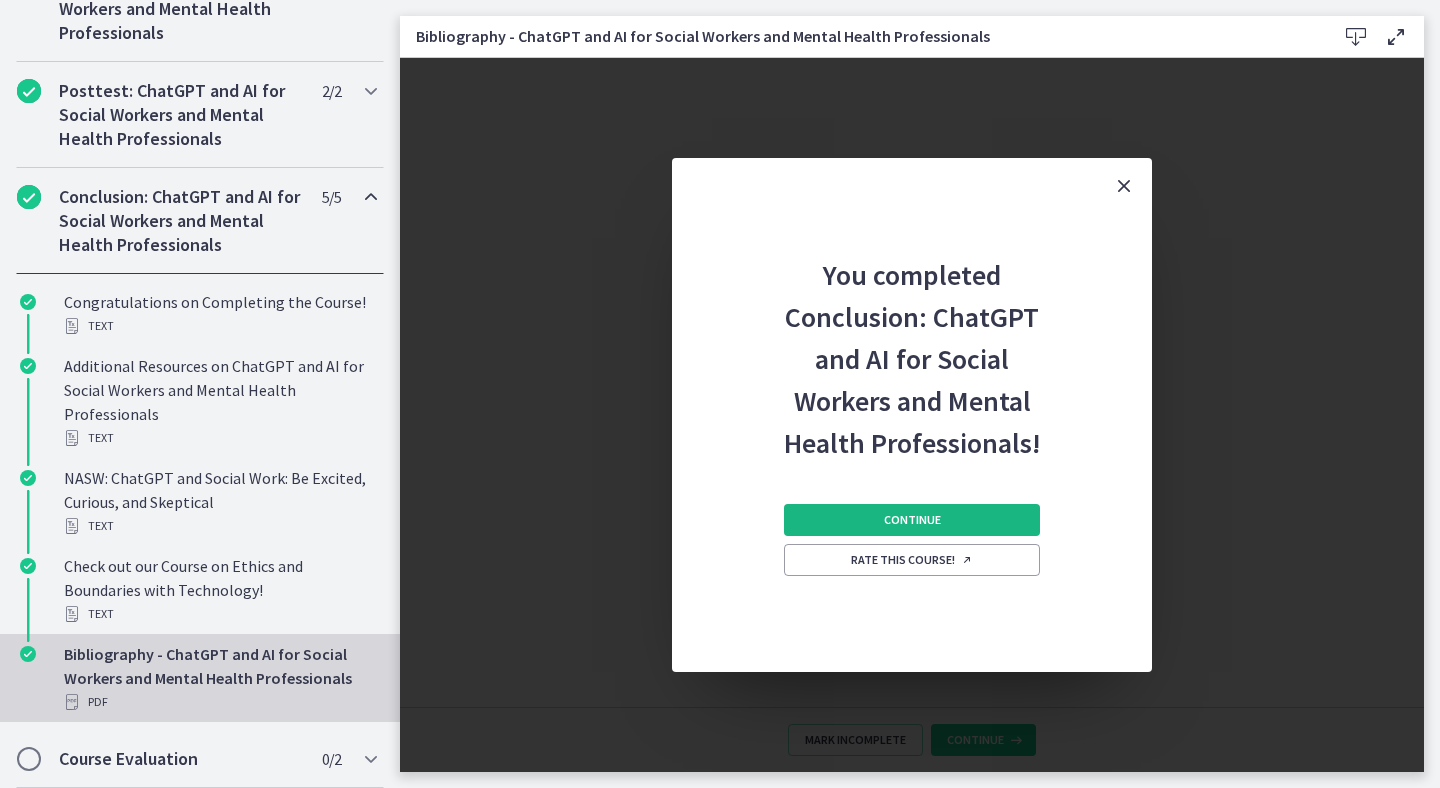 click on "Continue" at bounding box center (912, 520) 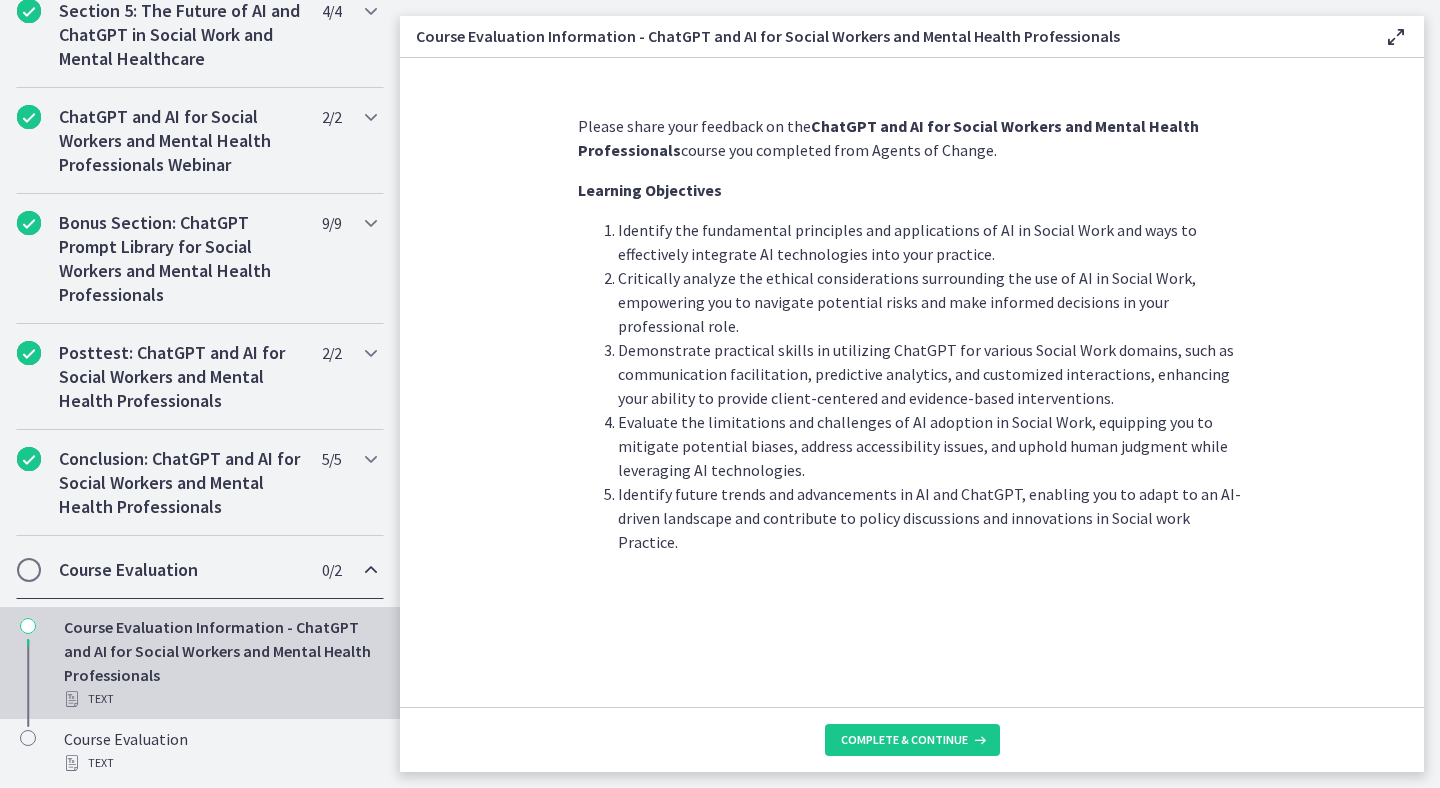 scroll, scrollTop: 920, scrollLeft: 0, axis: vertical 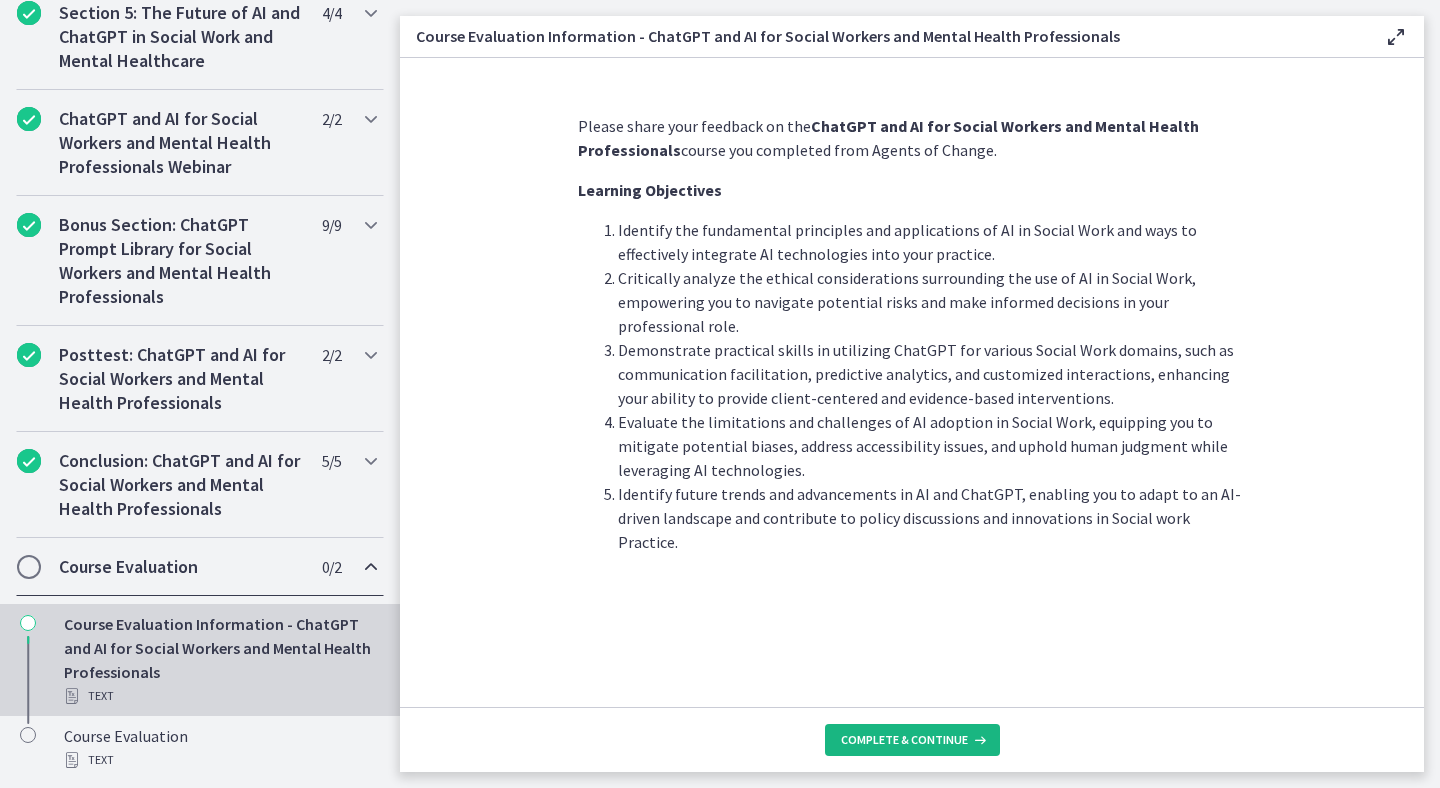 click on "Complete & continue" at bounding box center [904, 740] 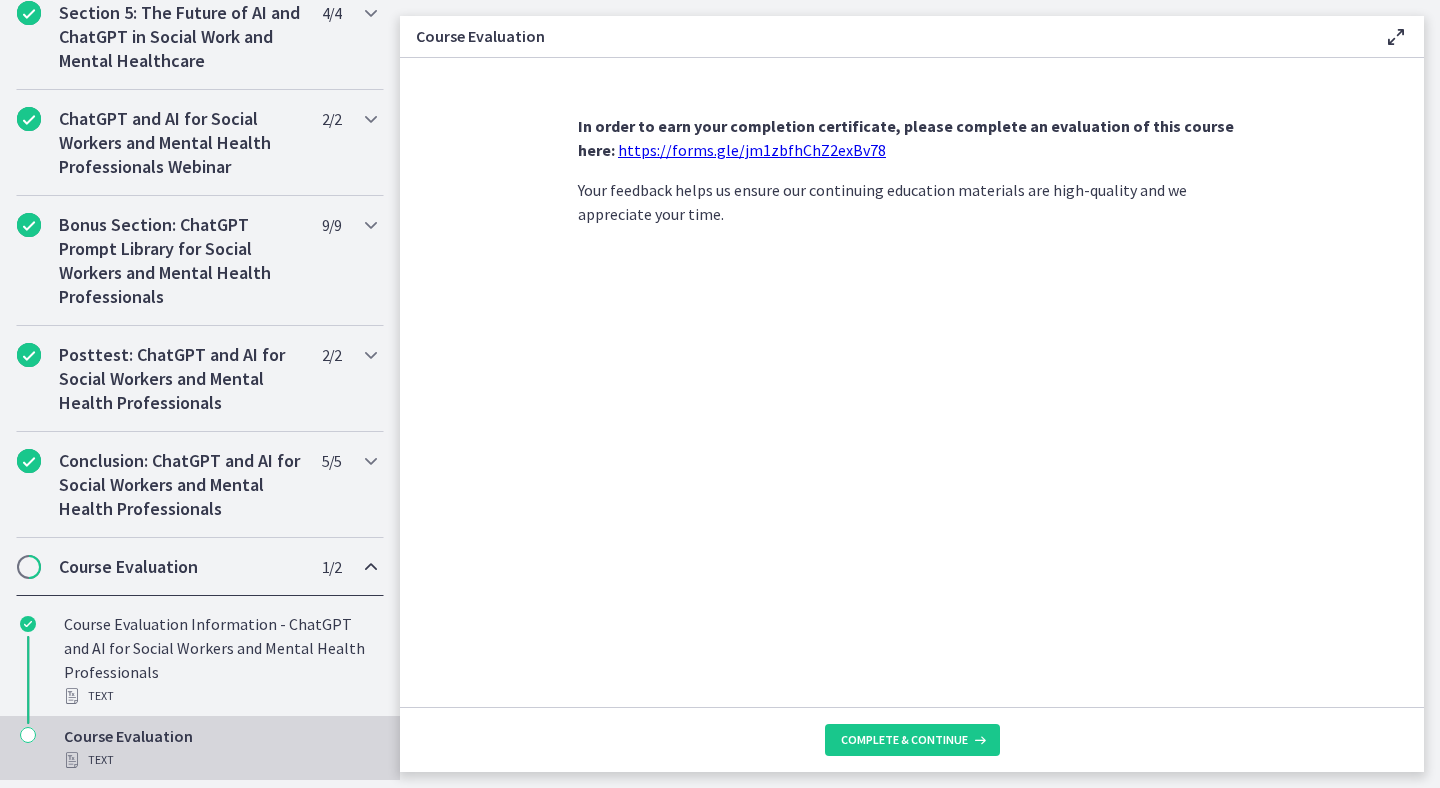 click on "https://forms.gle/jm1zbfhChZ2exBv78" at bounding box center [752, 150] 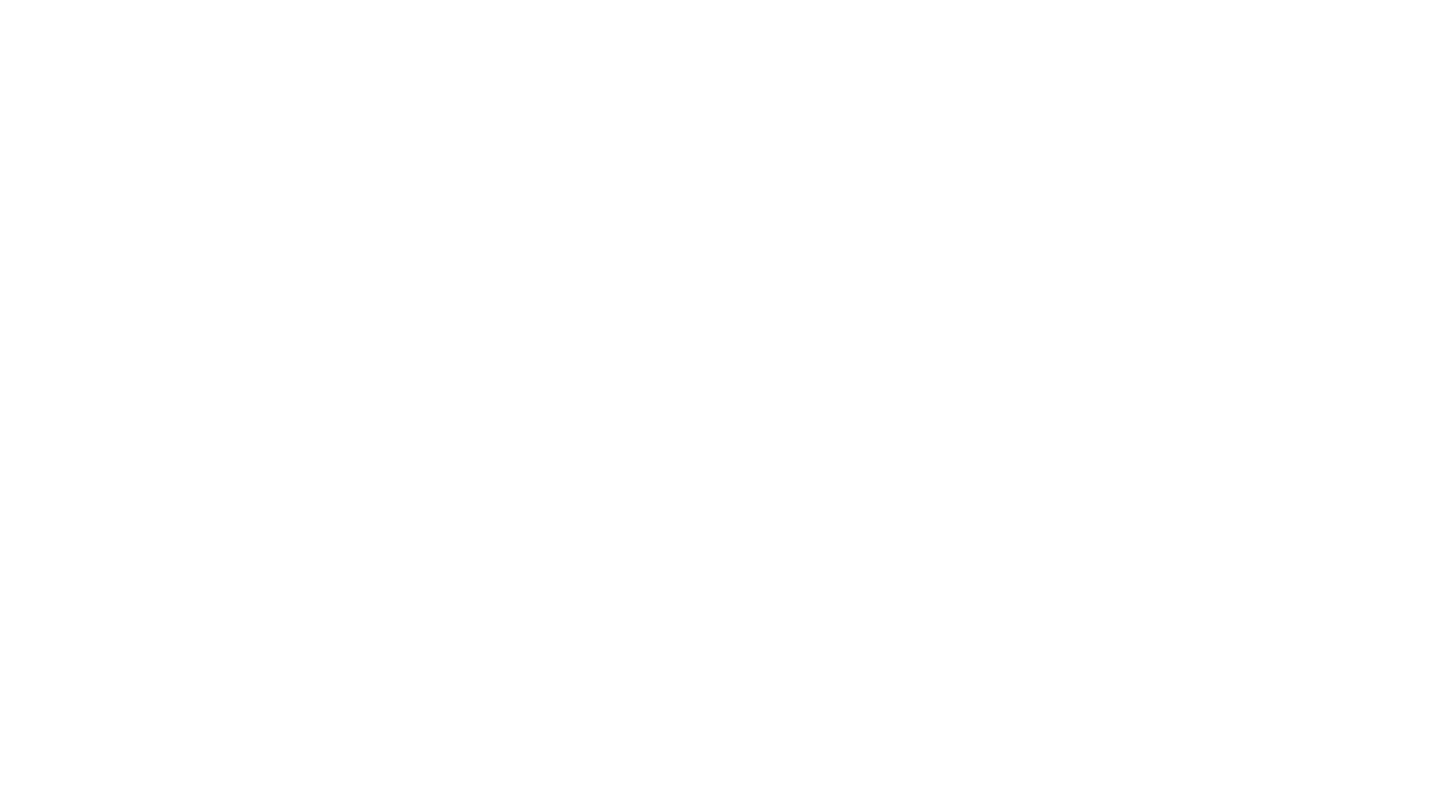 scroll, scrollTop: 0, scrollLeft: 0, axis: both 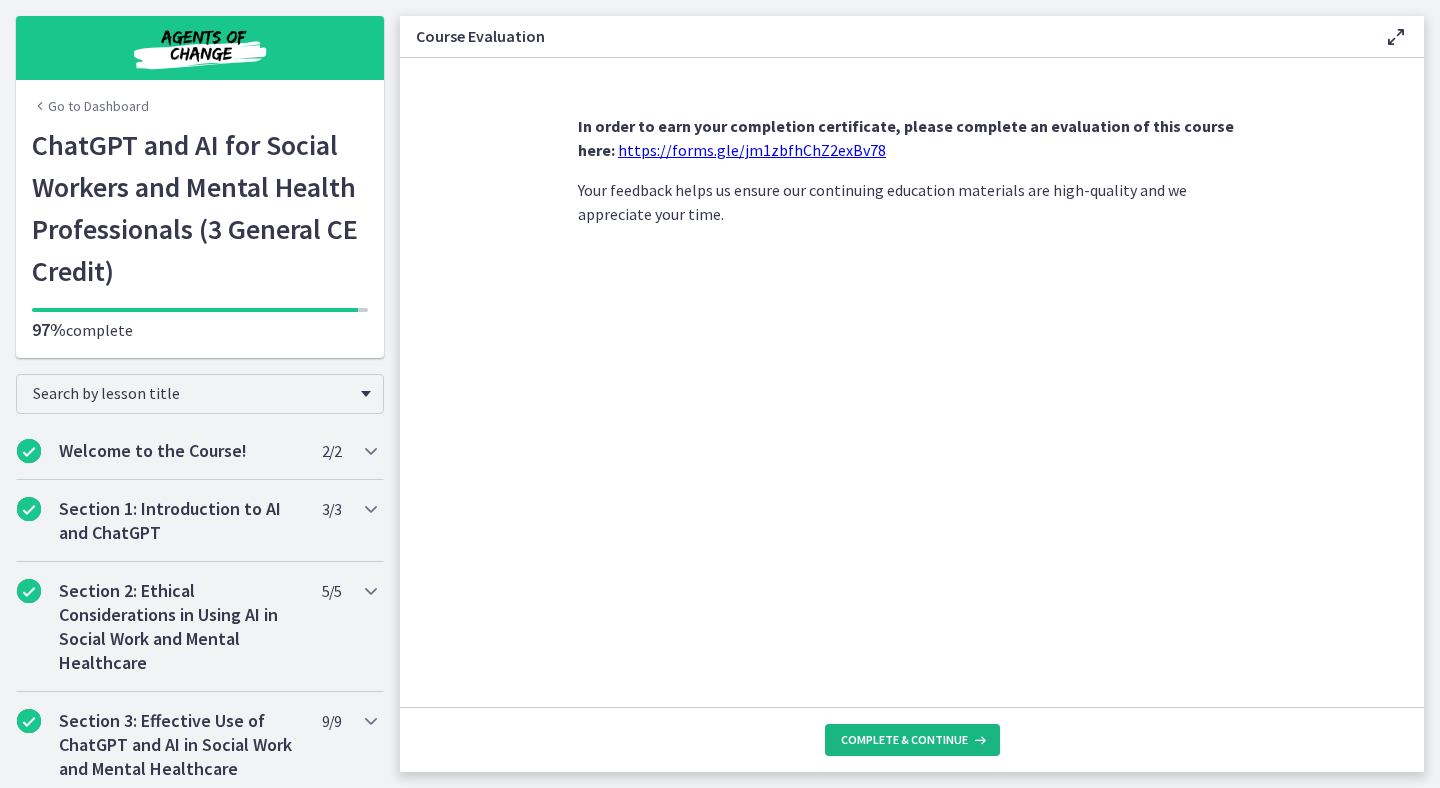 click on "Complete & continue" at bounding box center (904, 740) 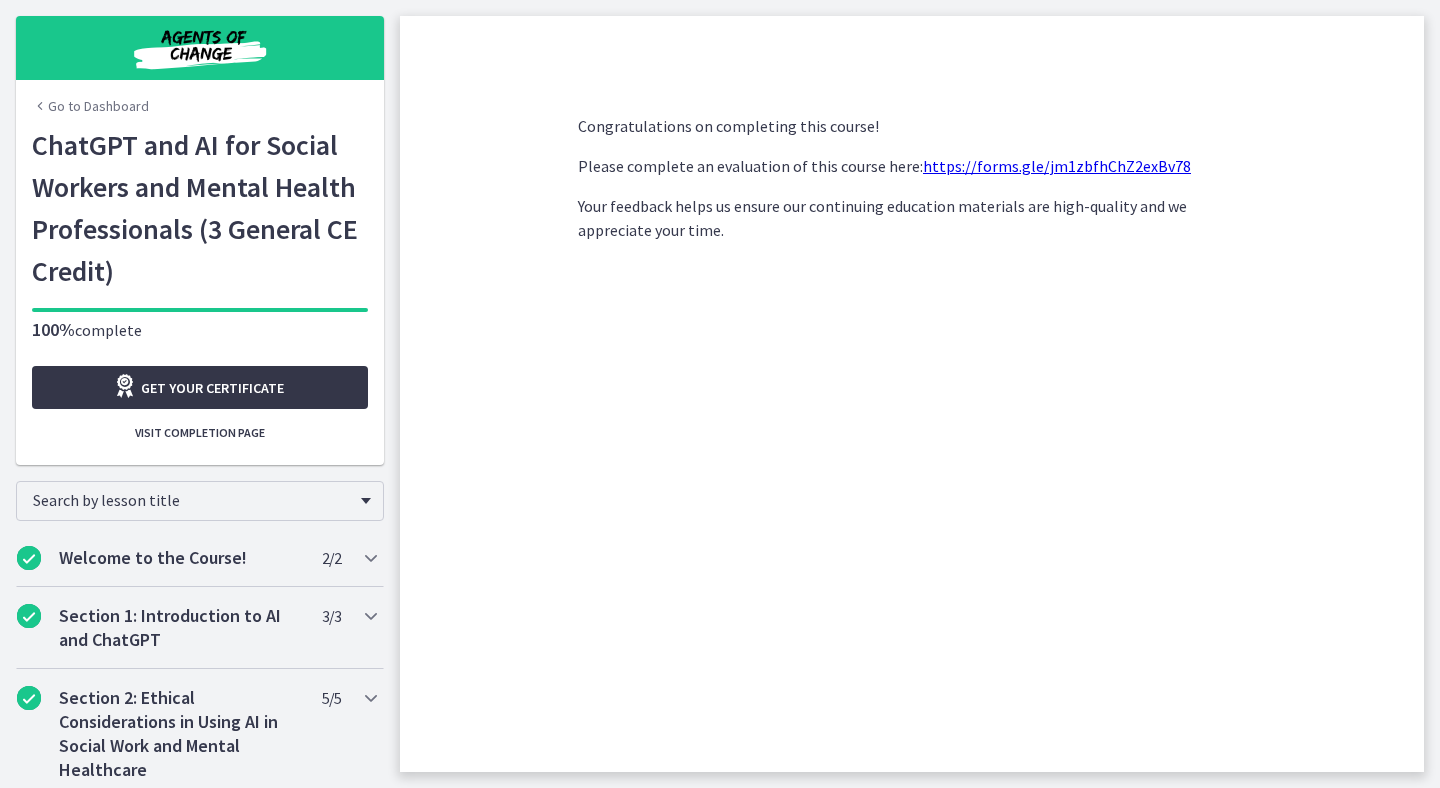 click on "Get your certificate" at bounding box center [212, 388] 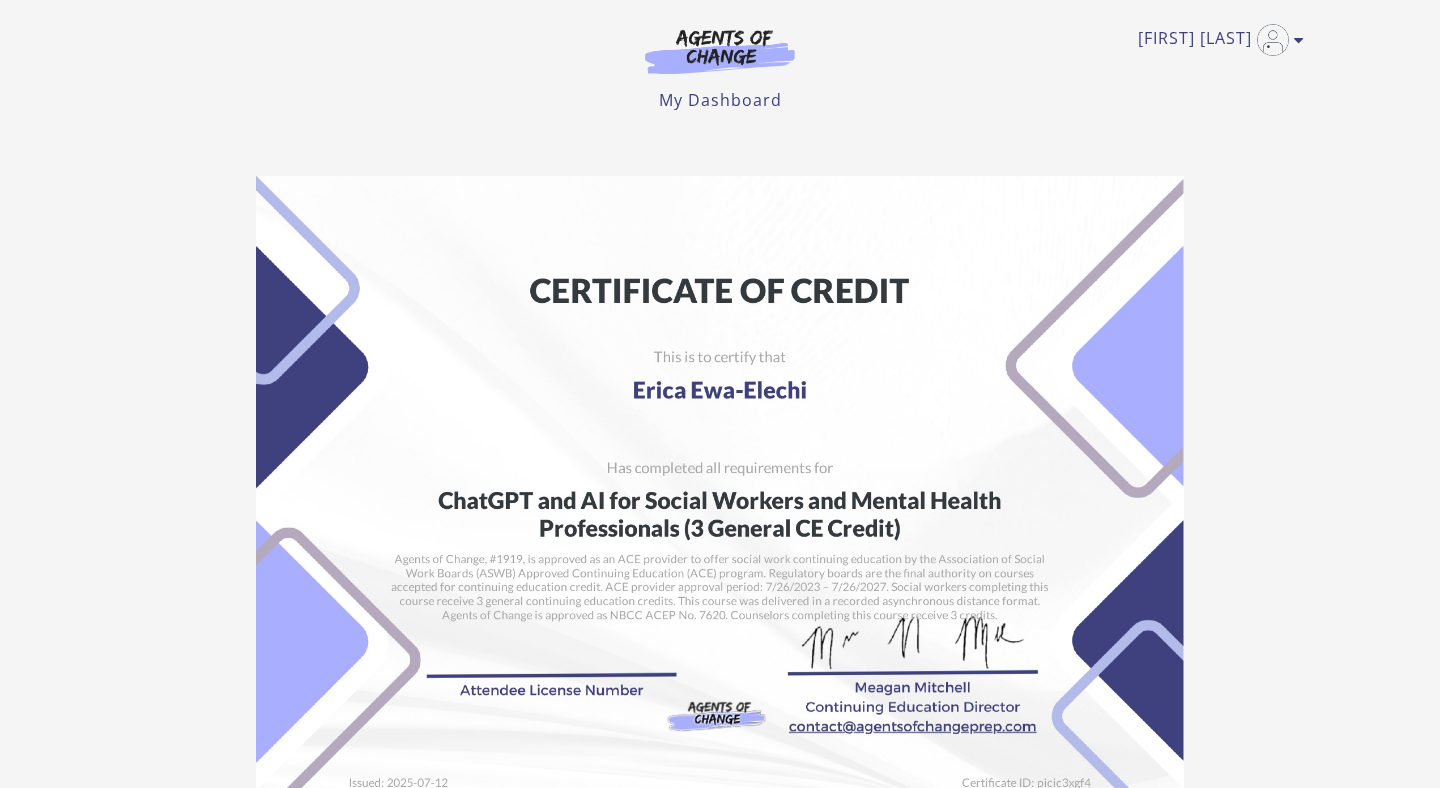 scroll, scrollTop: 0, scrollLeft: 0, axis: both 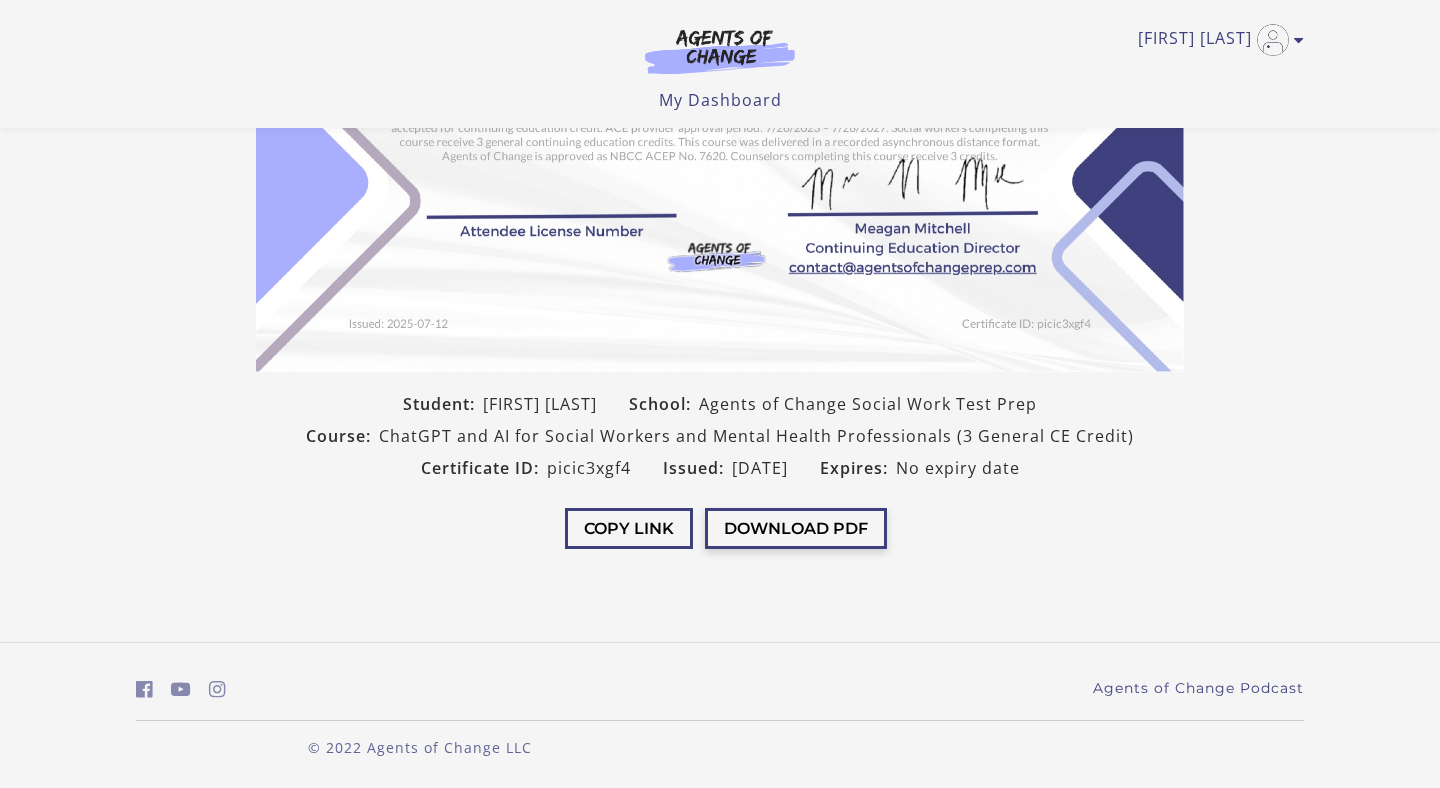 click on "Download PDF" at bounding box center [796, 528] 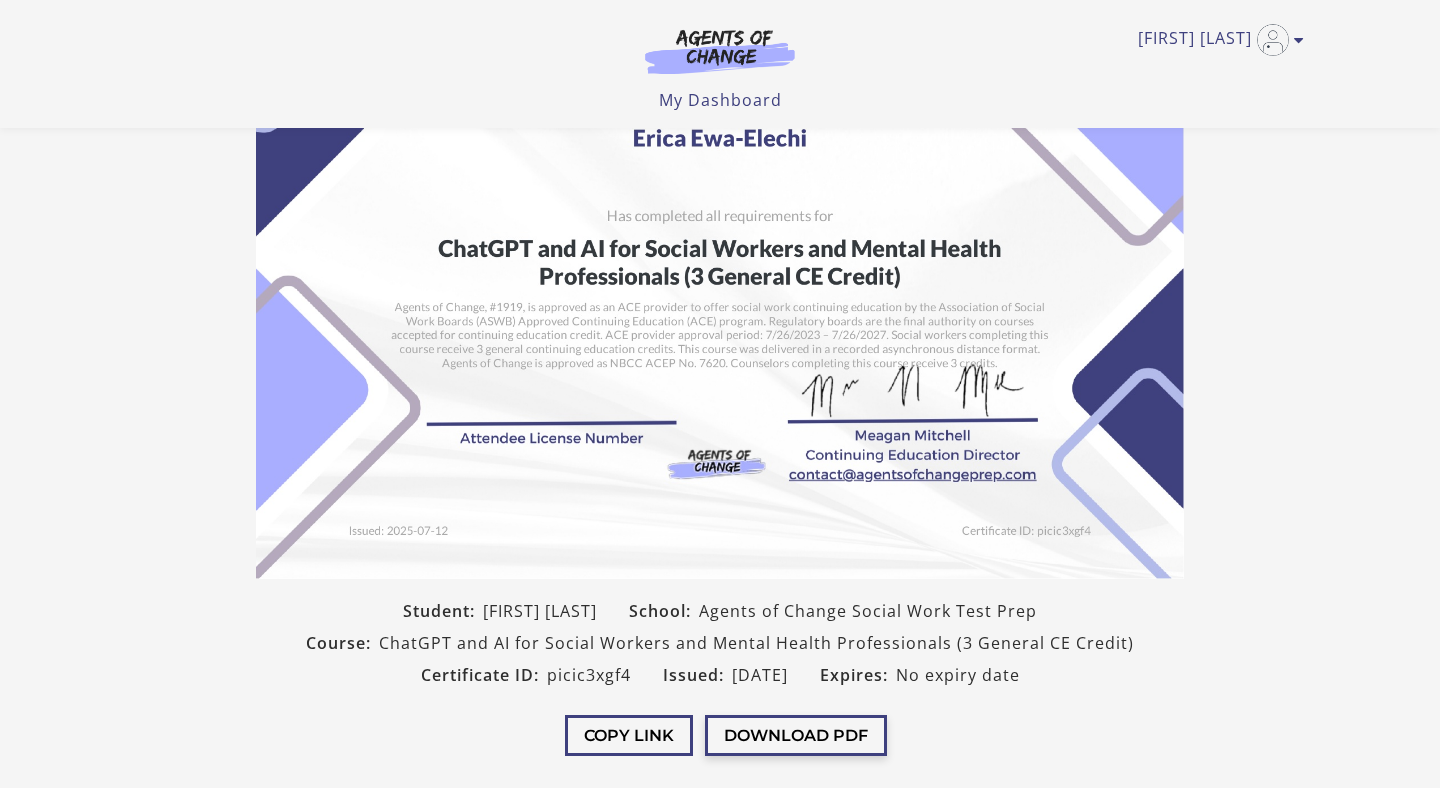 scroll, scrollTop: 0, scrollLeft: 0, axis: both 